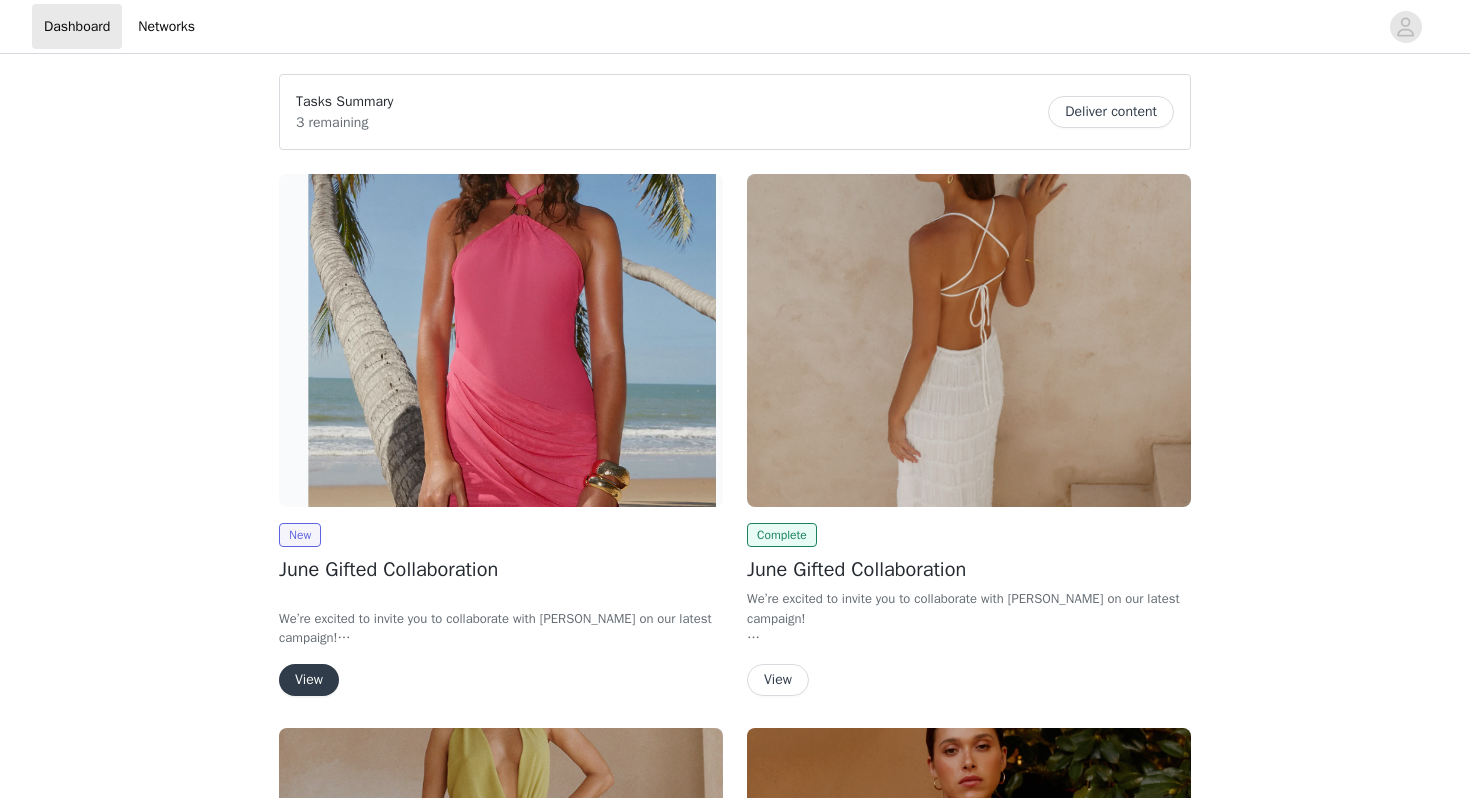 scroll, scrollTop: 0, scrollLeft: 0, axis: both 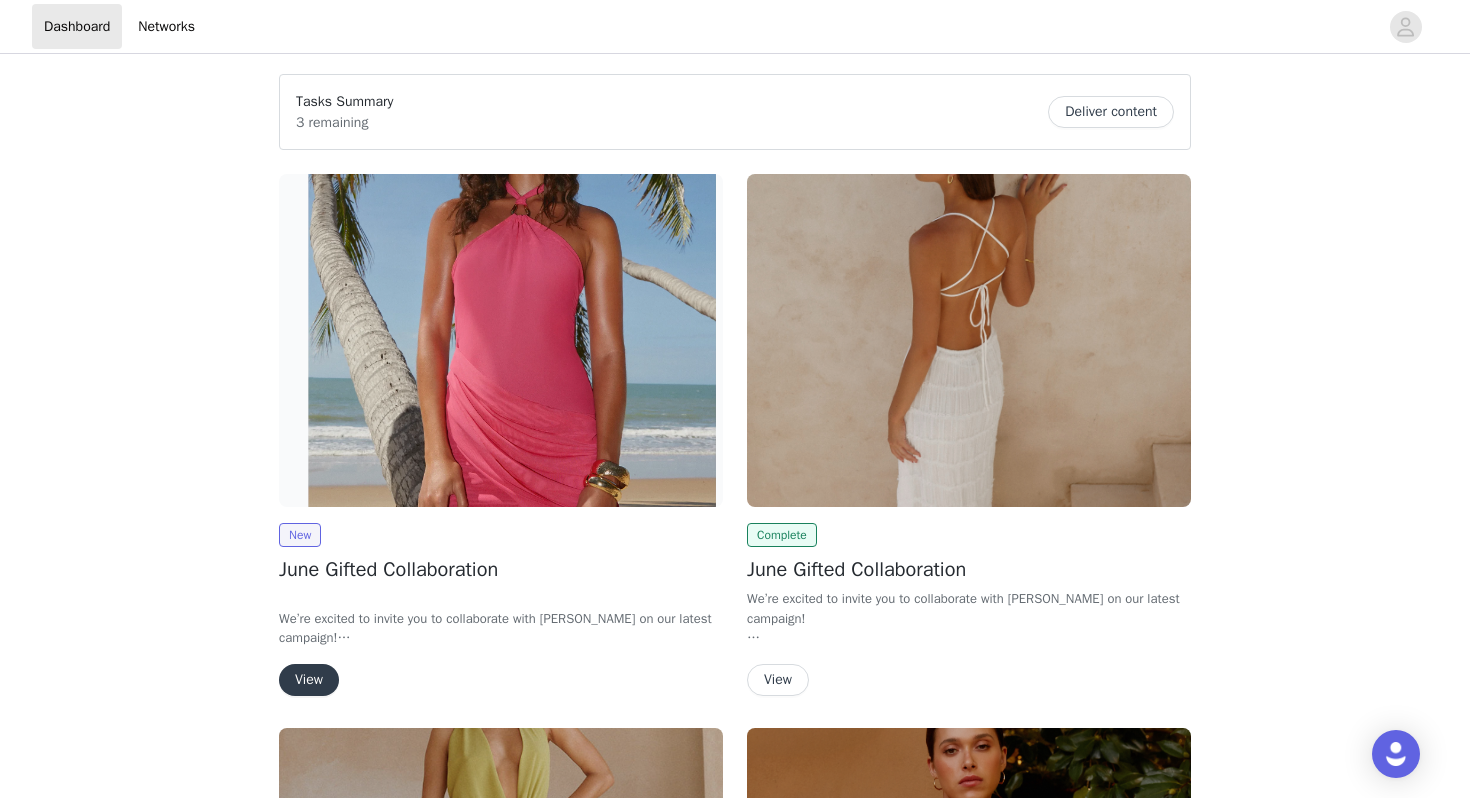 click at bounding box center [501, 340] 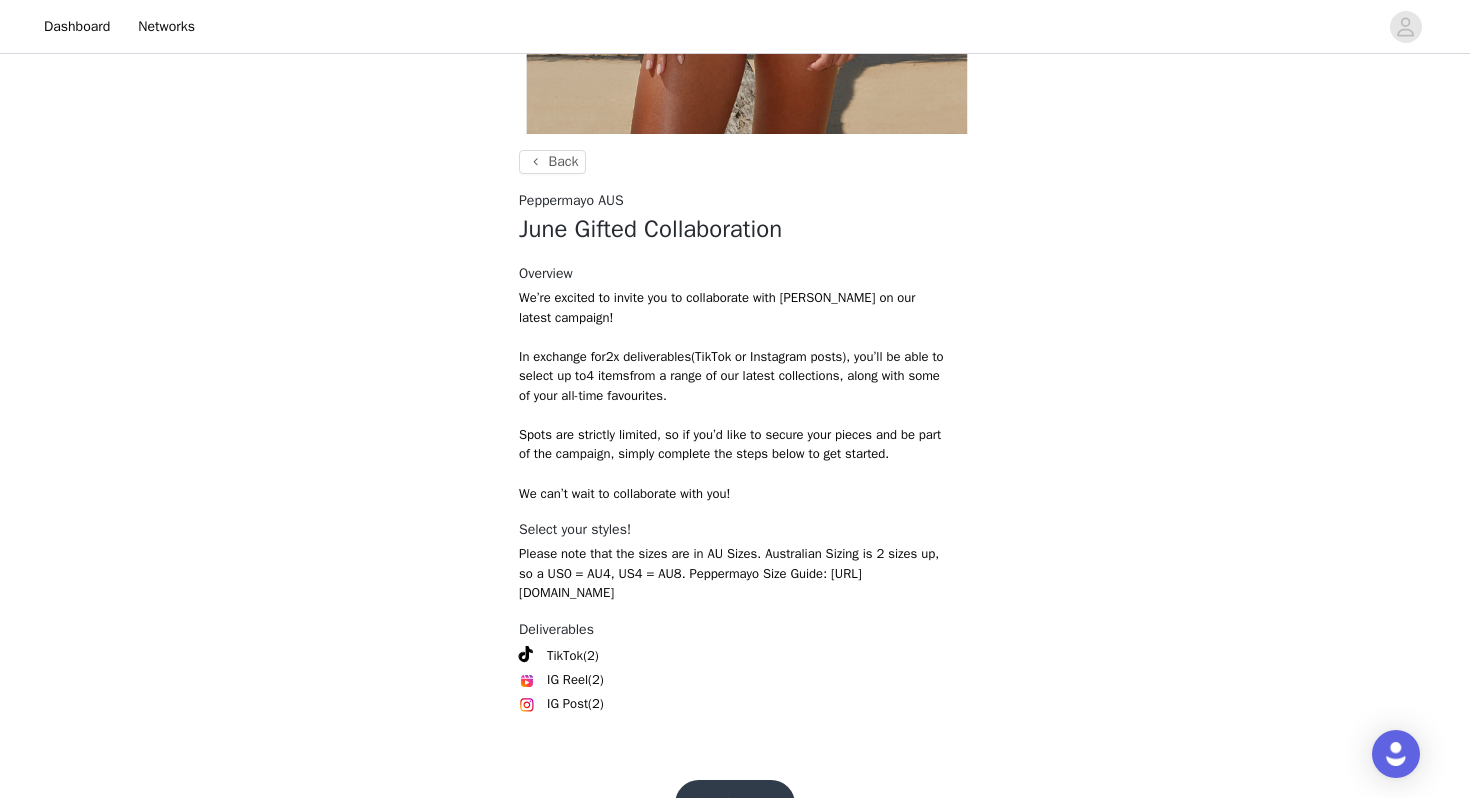 scroll, scrollTop: 572, scrollLeft: 0, axis: vertical 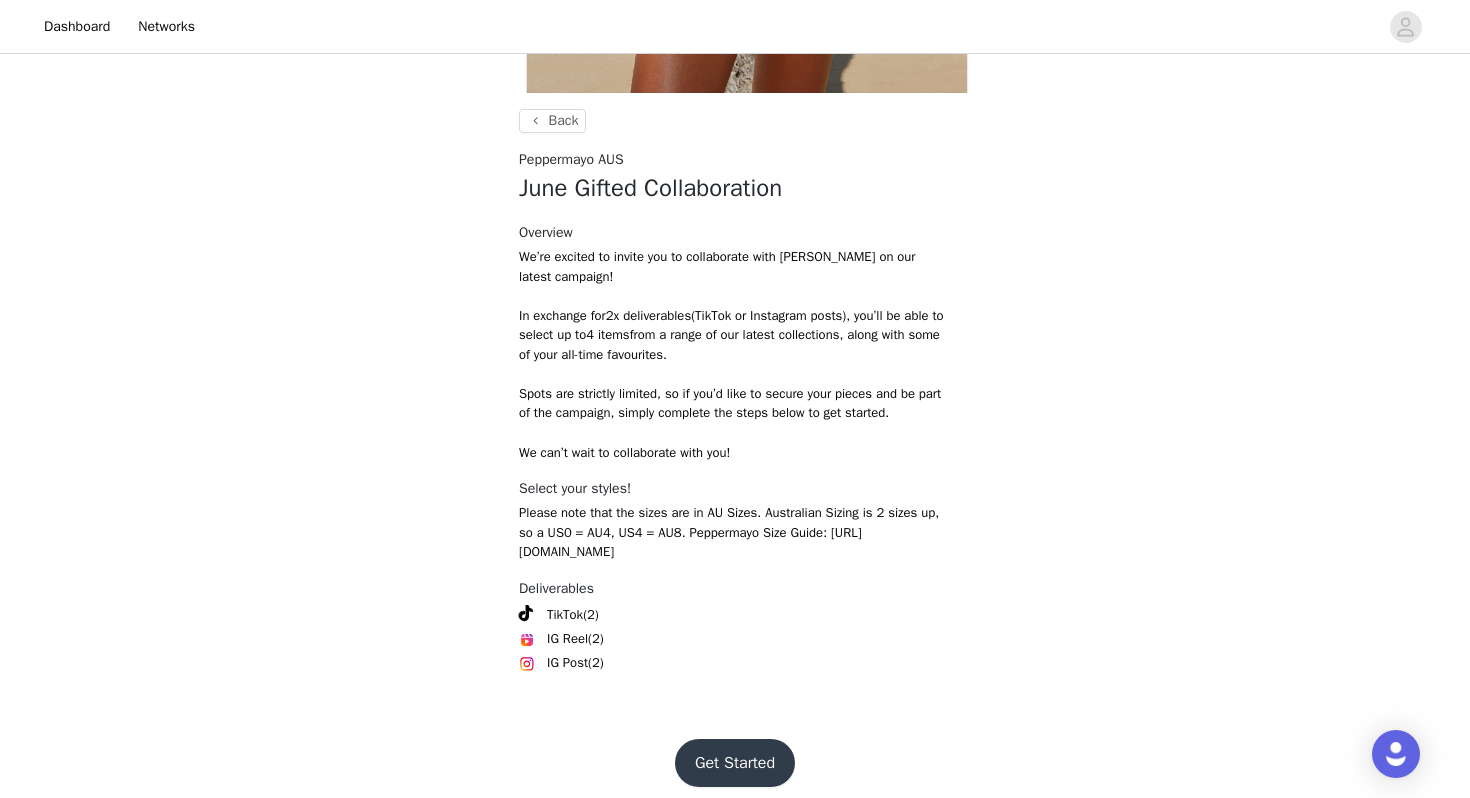 click on "Get Started" at bounding box center (735, 763) 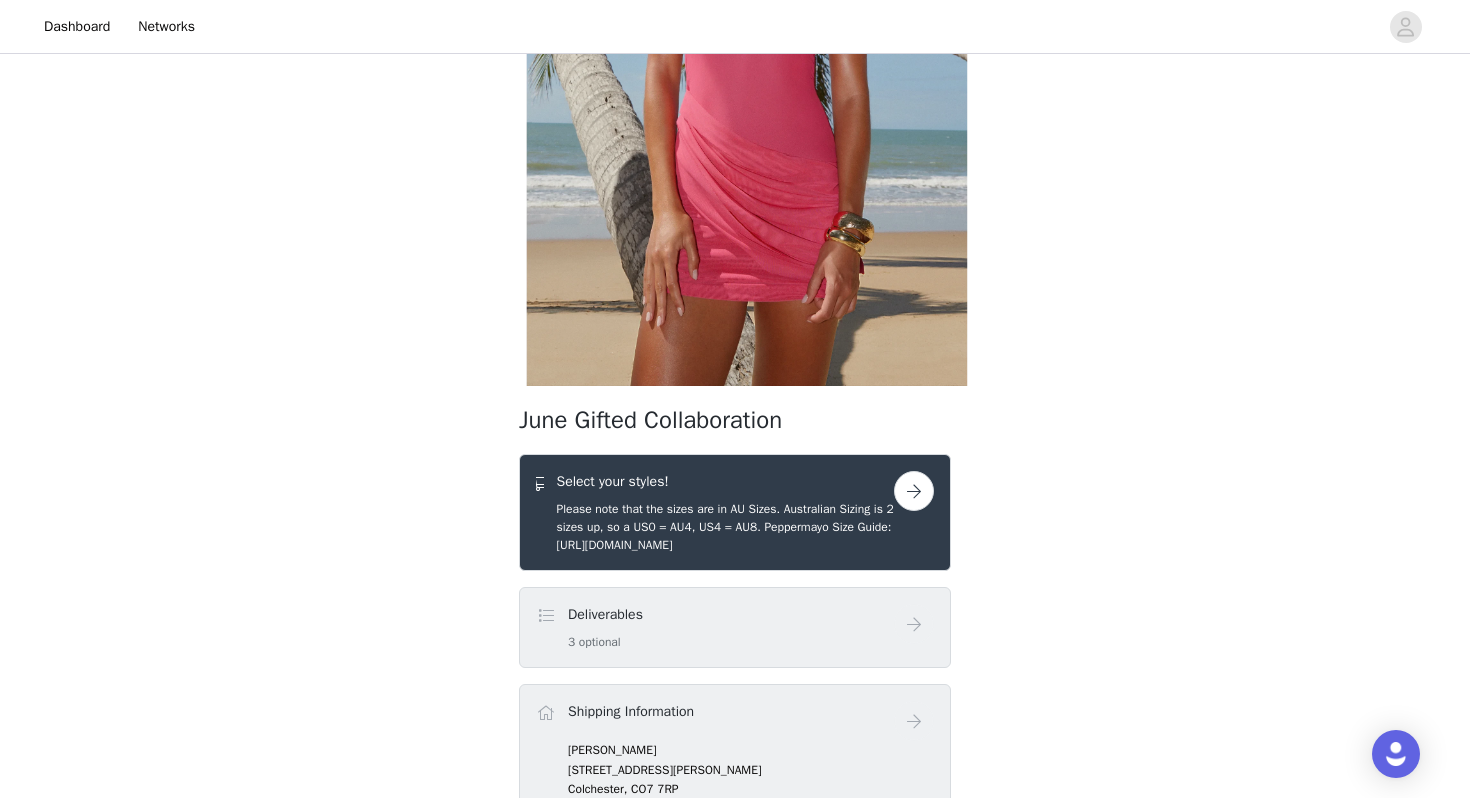 scroll, scrollTop: 280, scrollLeft: 0, axis: vertical 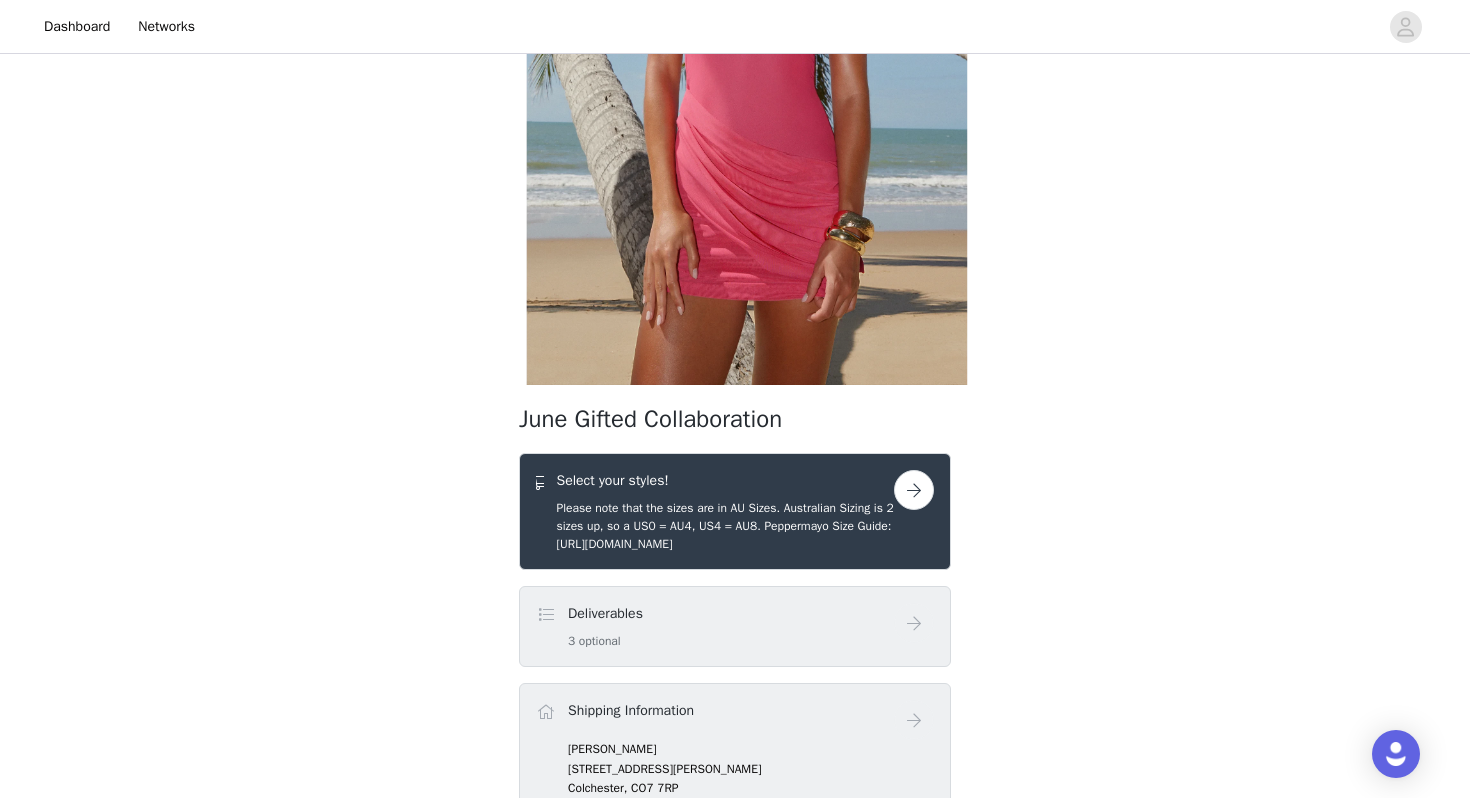click on "Select your styles!" at bounding box center (725, 480) 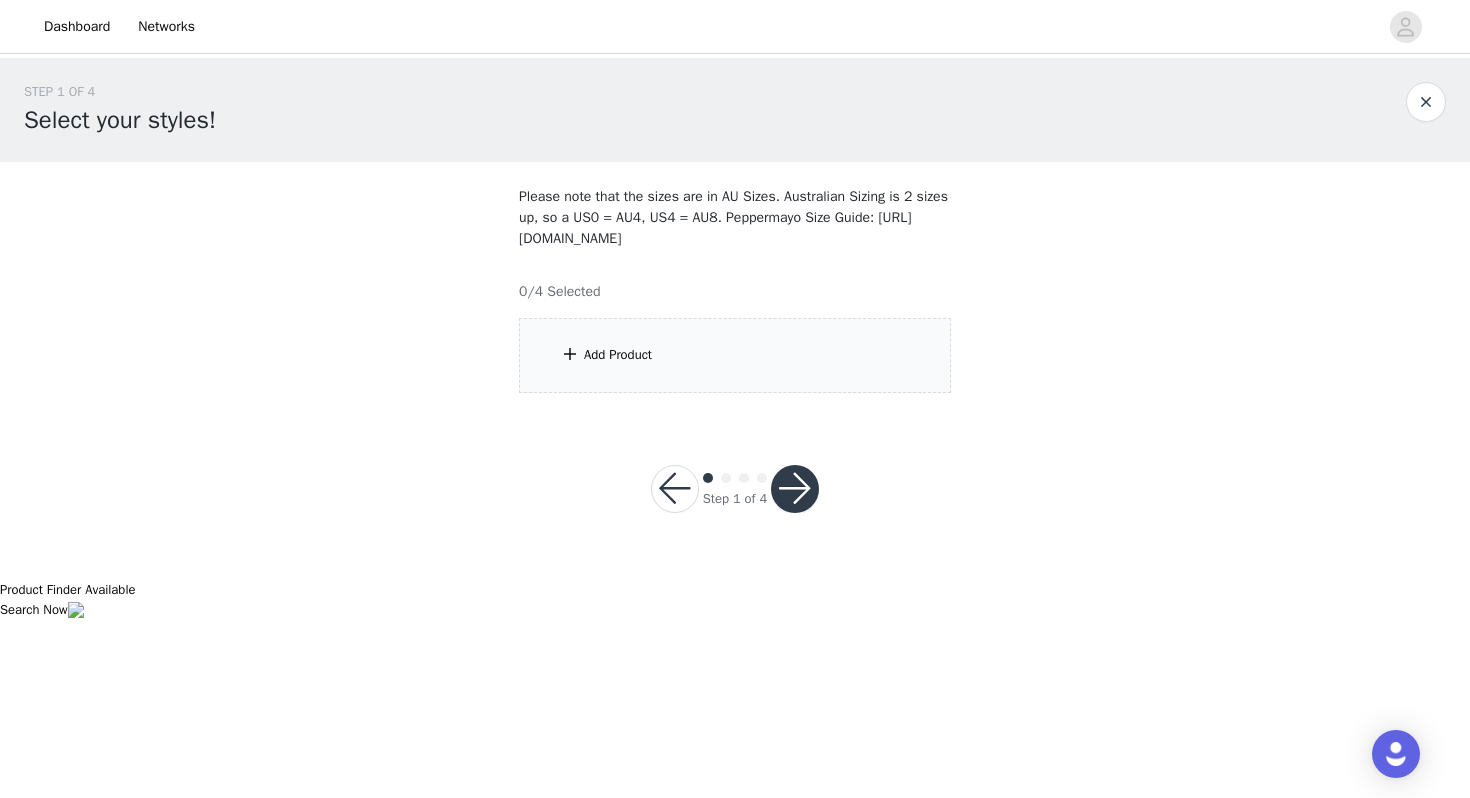 click on "Add Product" at bounding box center (735, 355) 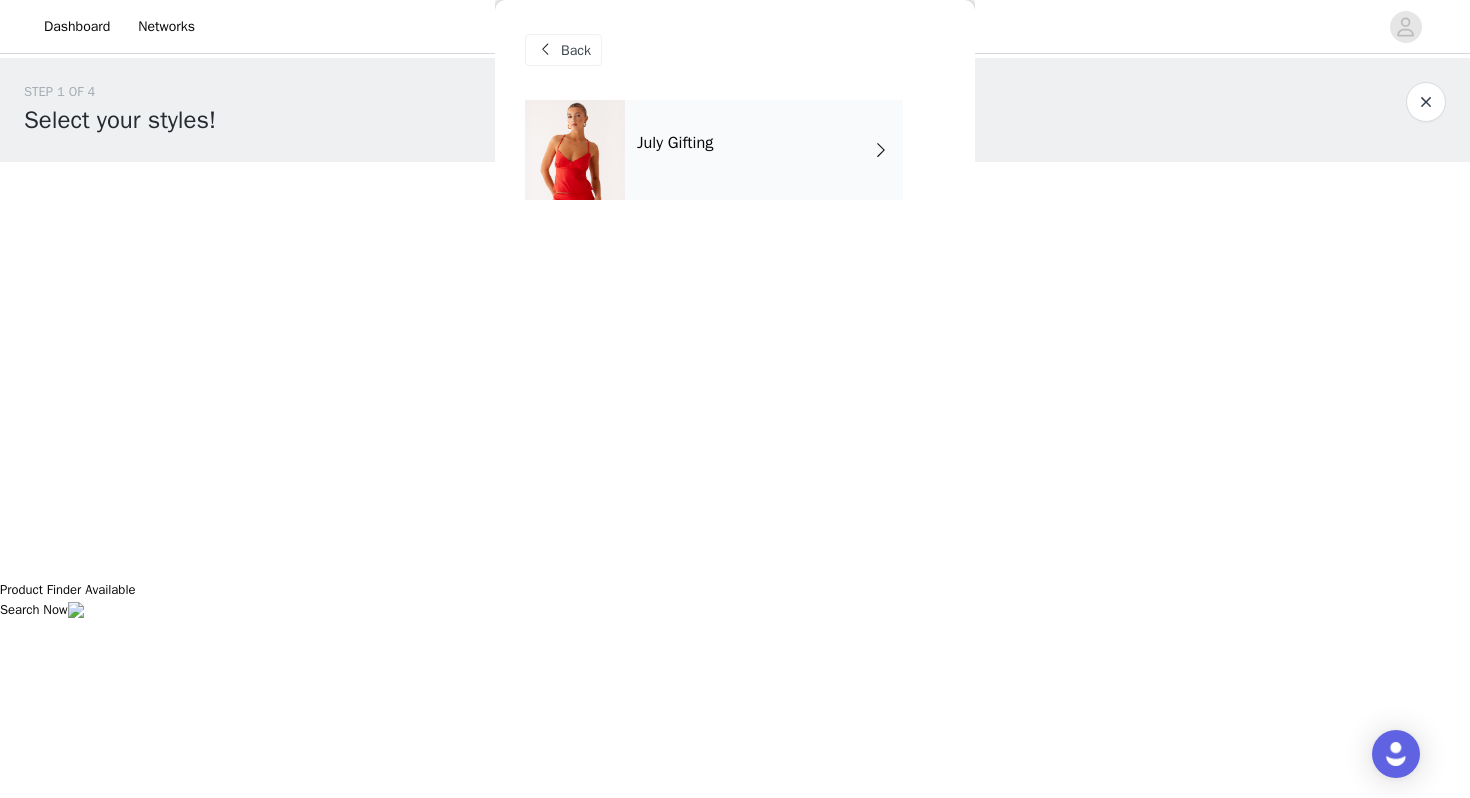 click on "July Gifting" at bounding box center [764, 150] 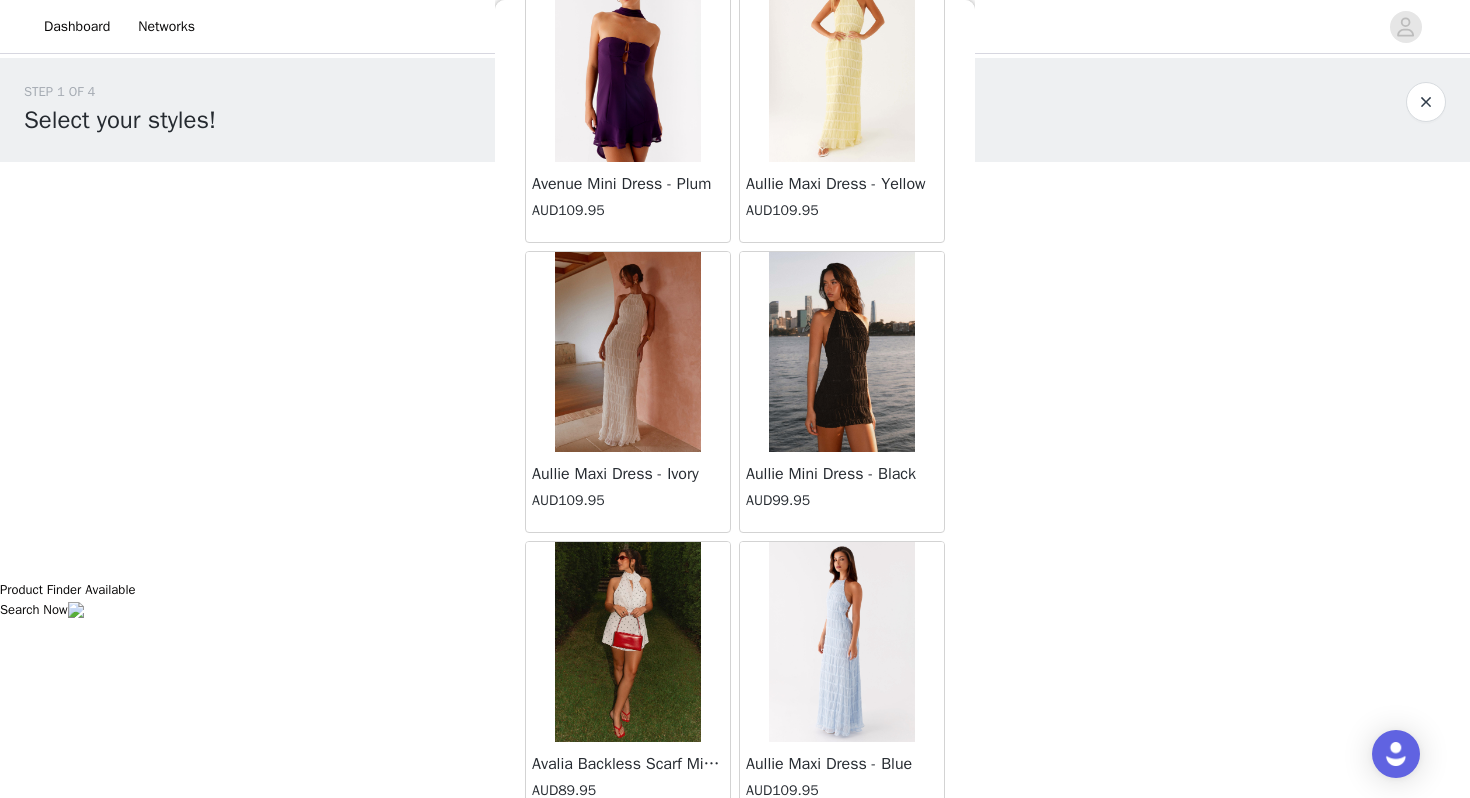 scroll, scrollTop: 450, scrollLeft: 0, axis: vertical 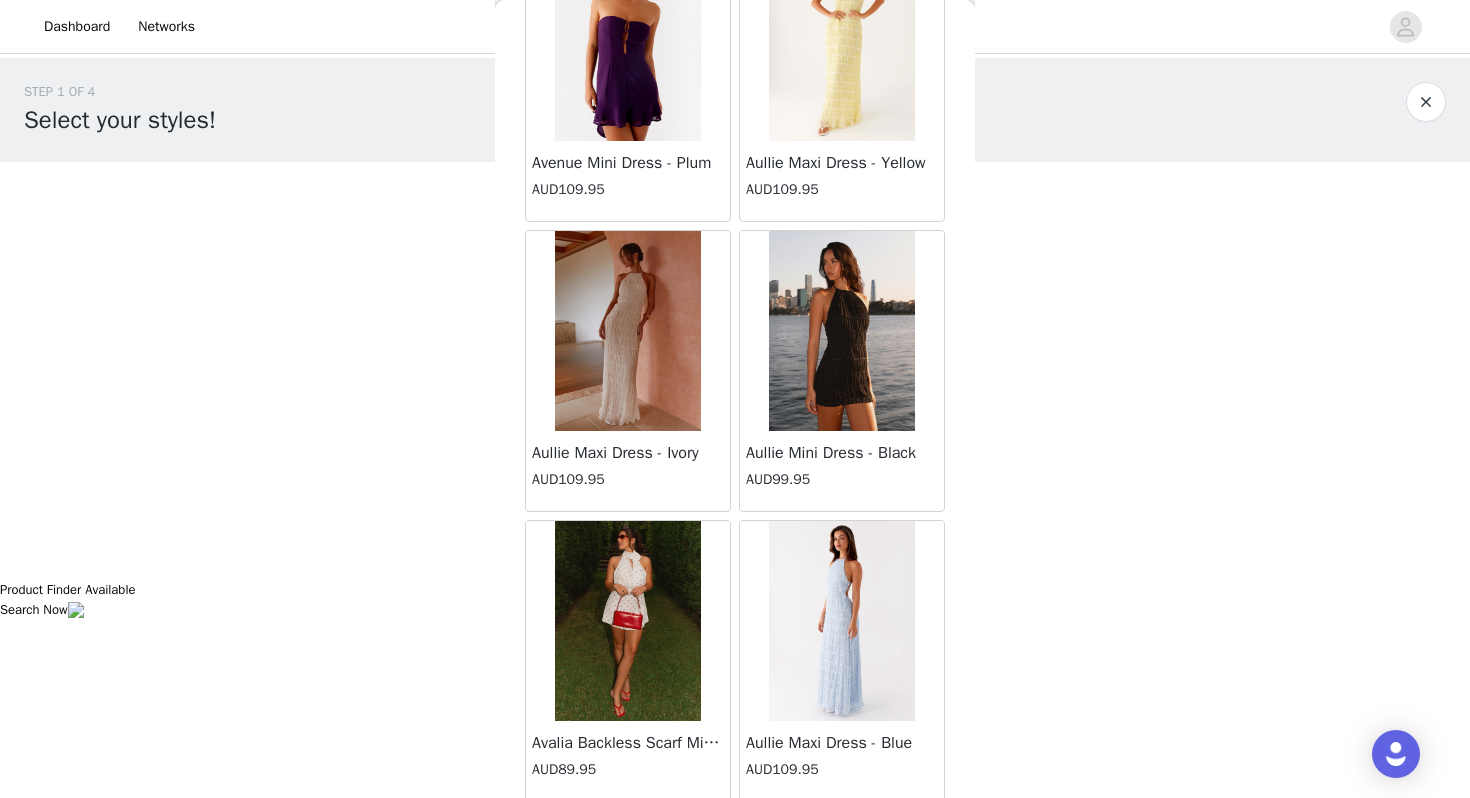 click at bounding box center [841, 331] 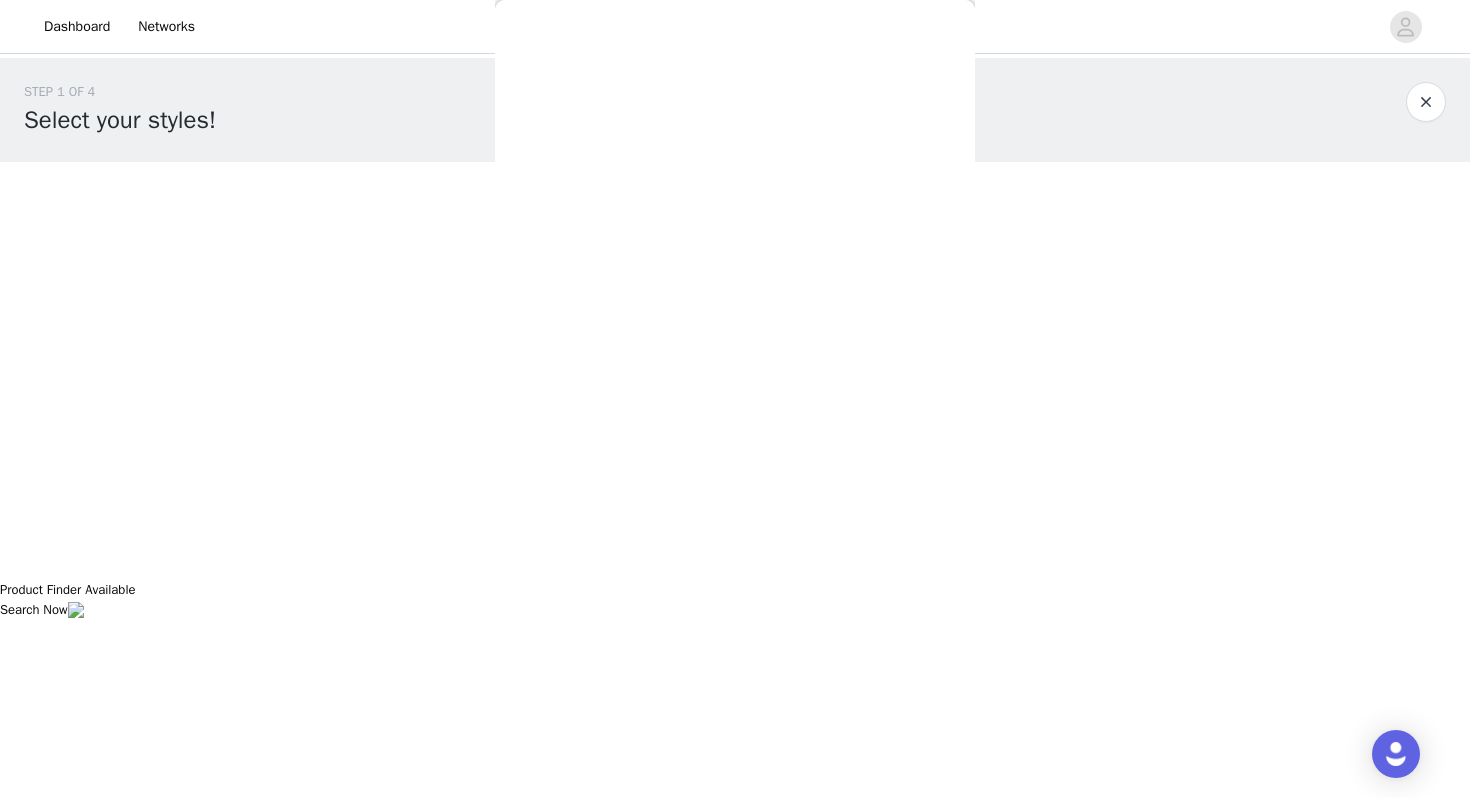 scroll, scrollTop: 0, scrollLeft: 0, axis: both 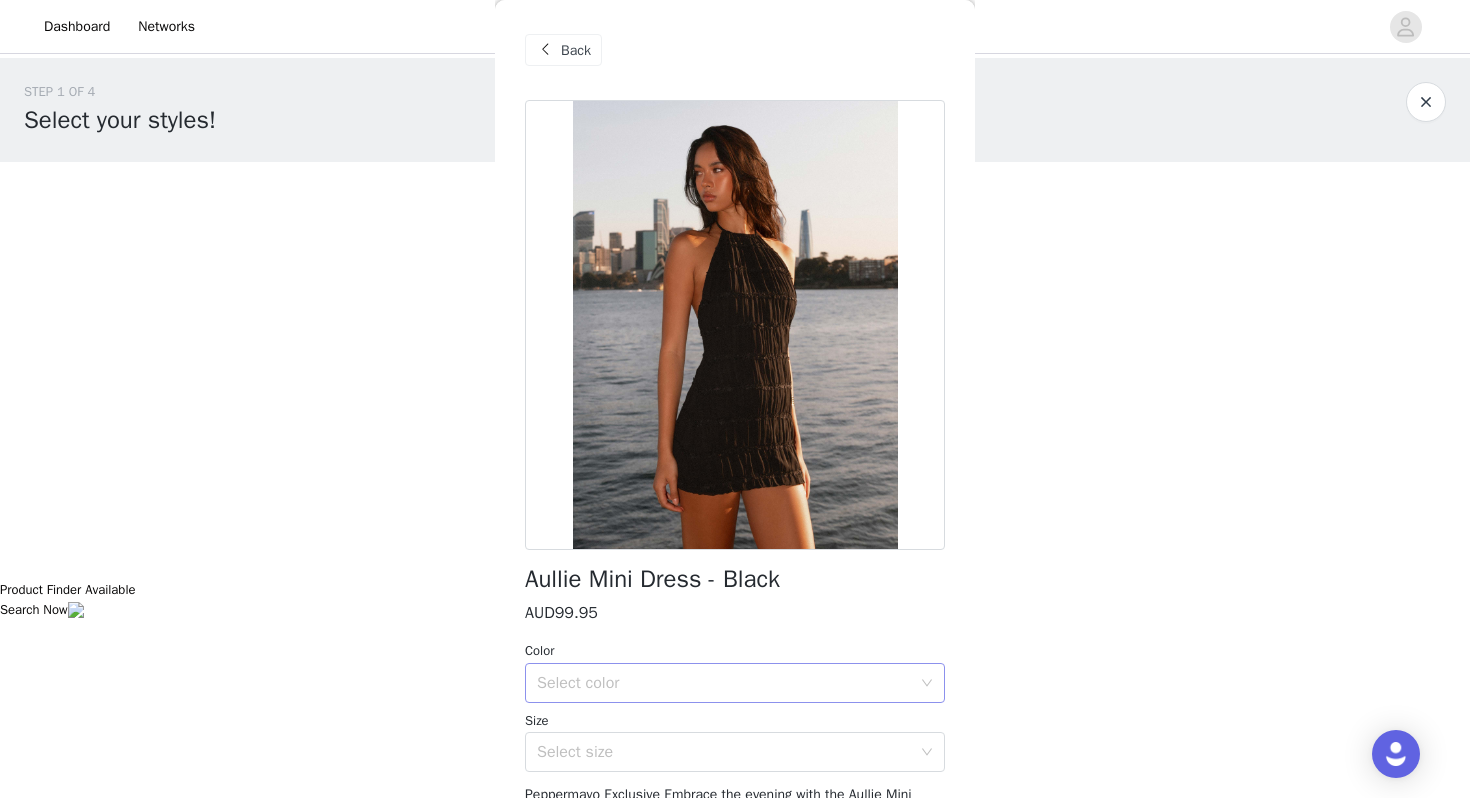 click on "Select color" at bounding box center (724, 683) 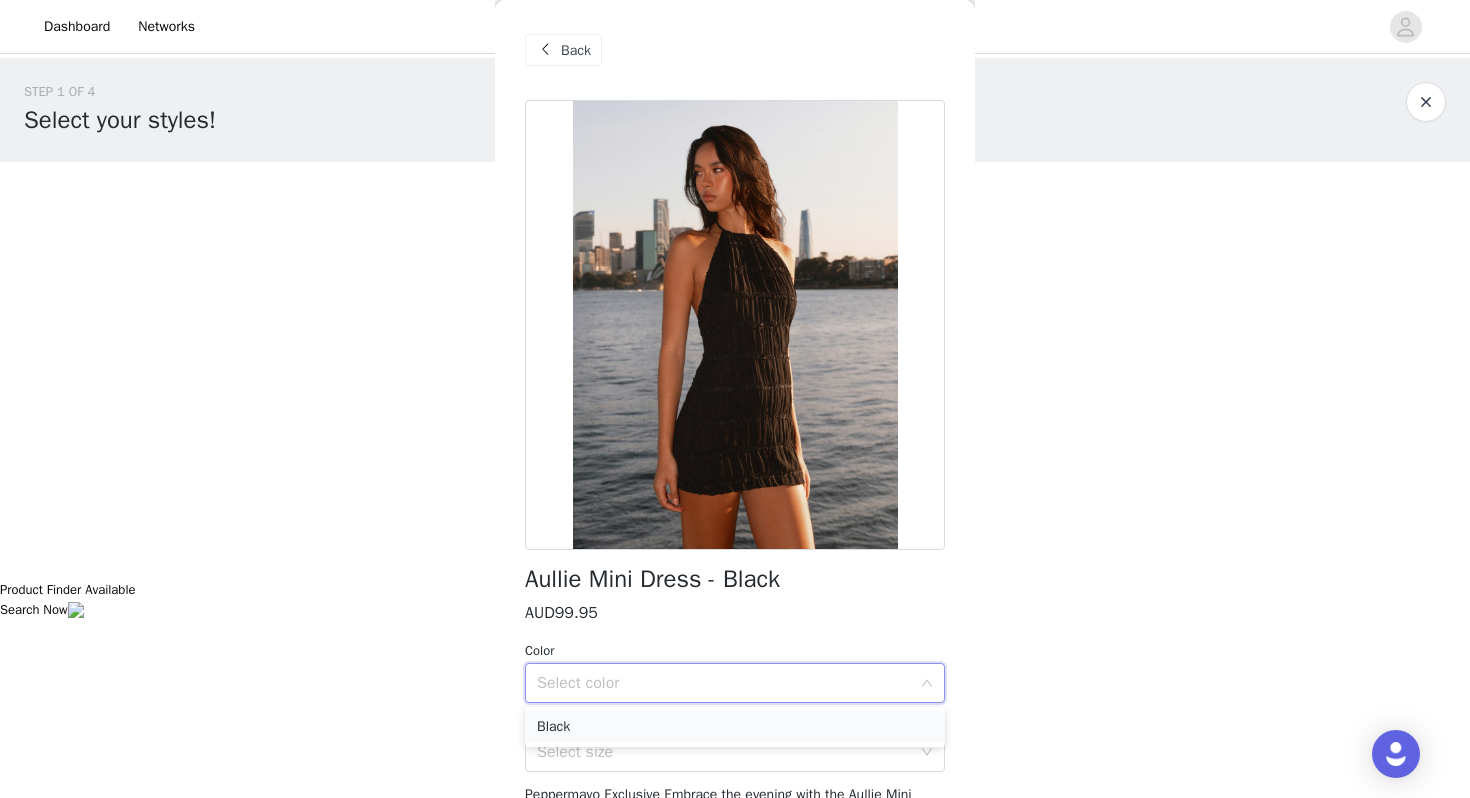 click on "Black" at bounding box center [735, 727] 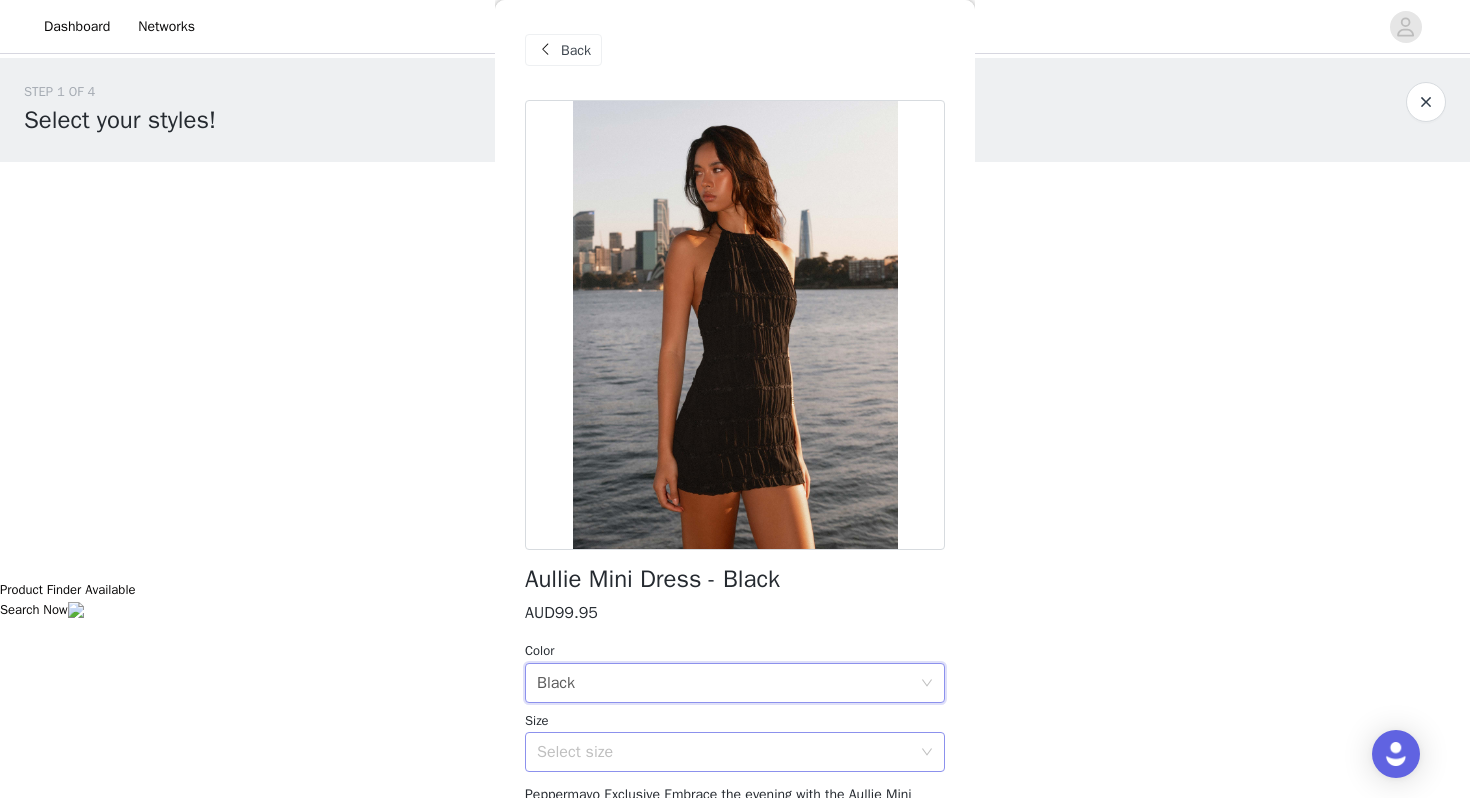 click on "Select size" at bounding box center (724, 752) 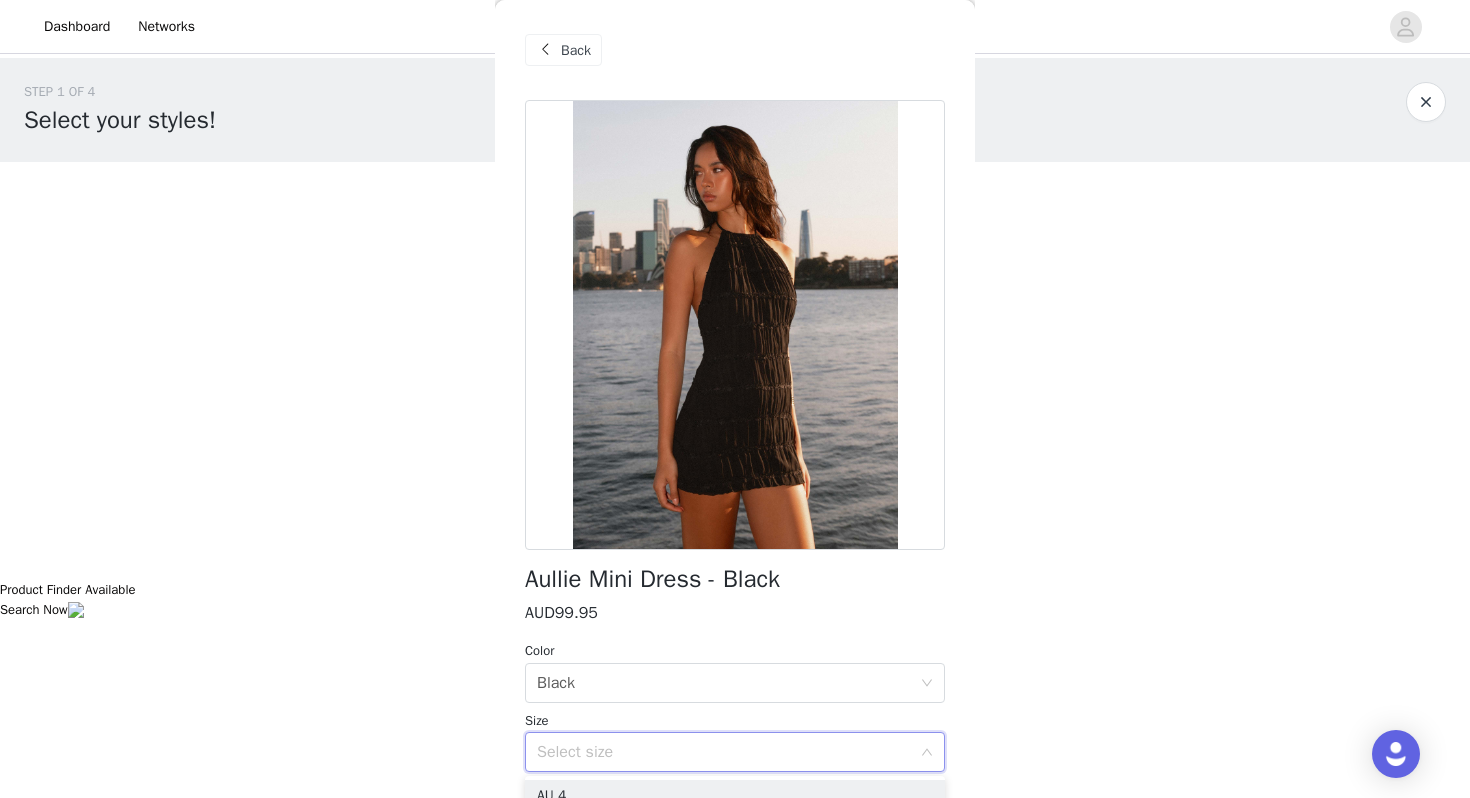 scroll, scrollTop: 124, scrollLeft: 0, axis: vertical 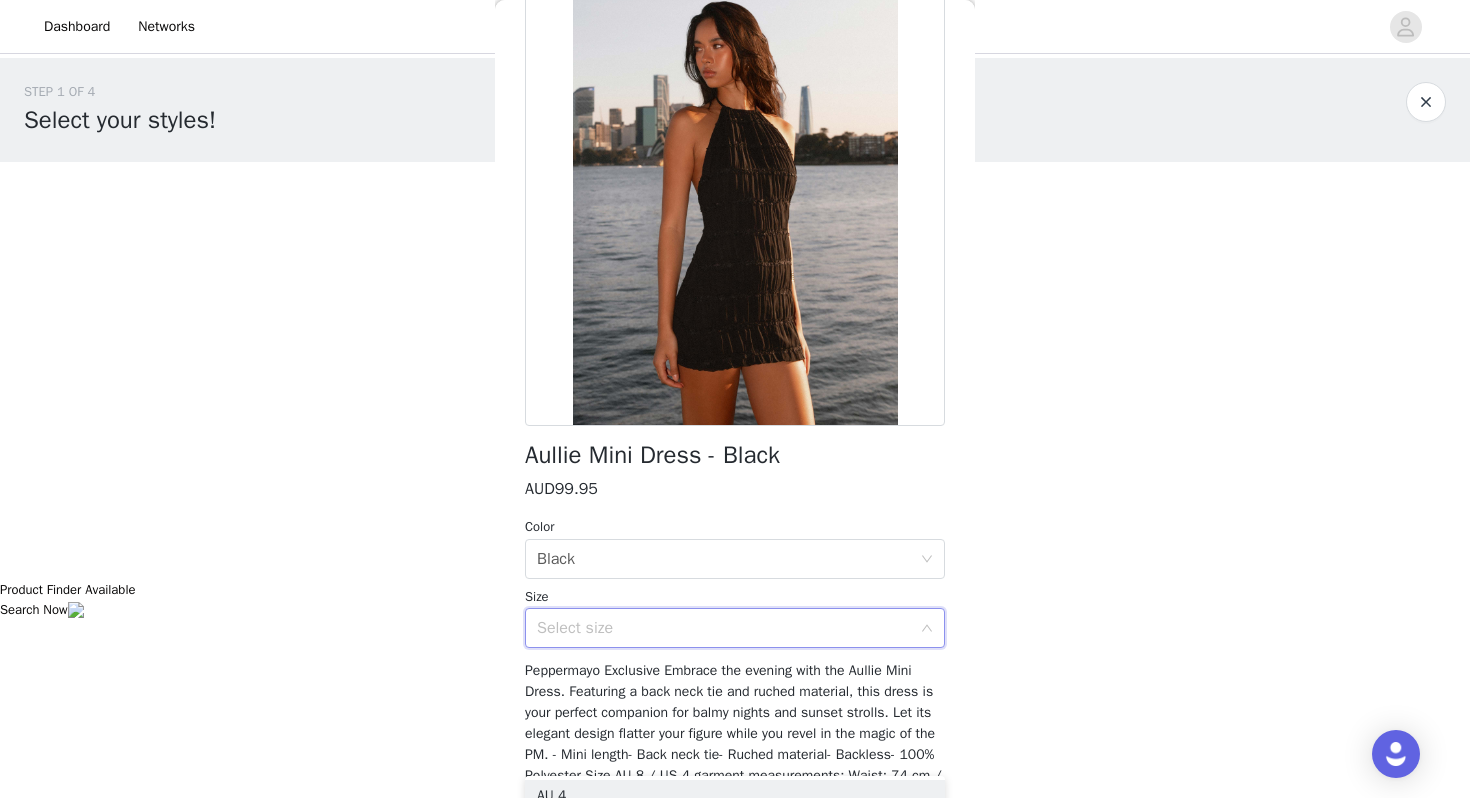 click on "Select size" at bounding box center (724, 628) 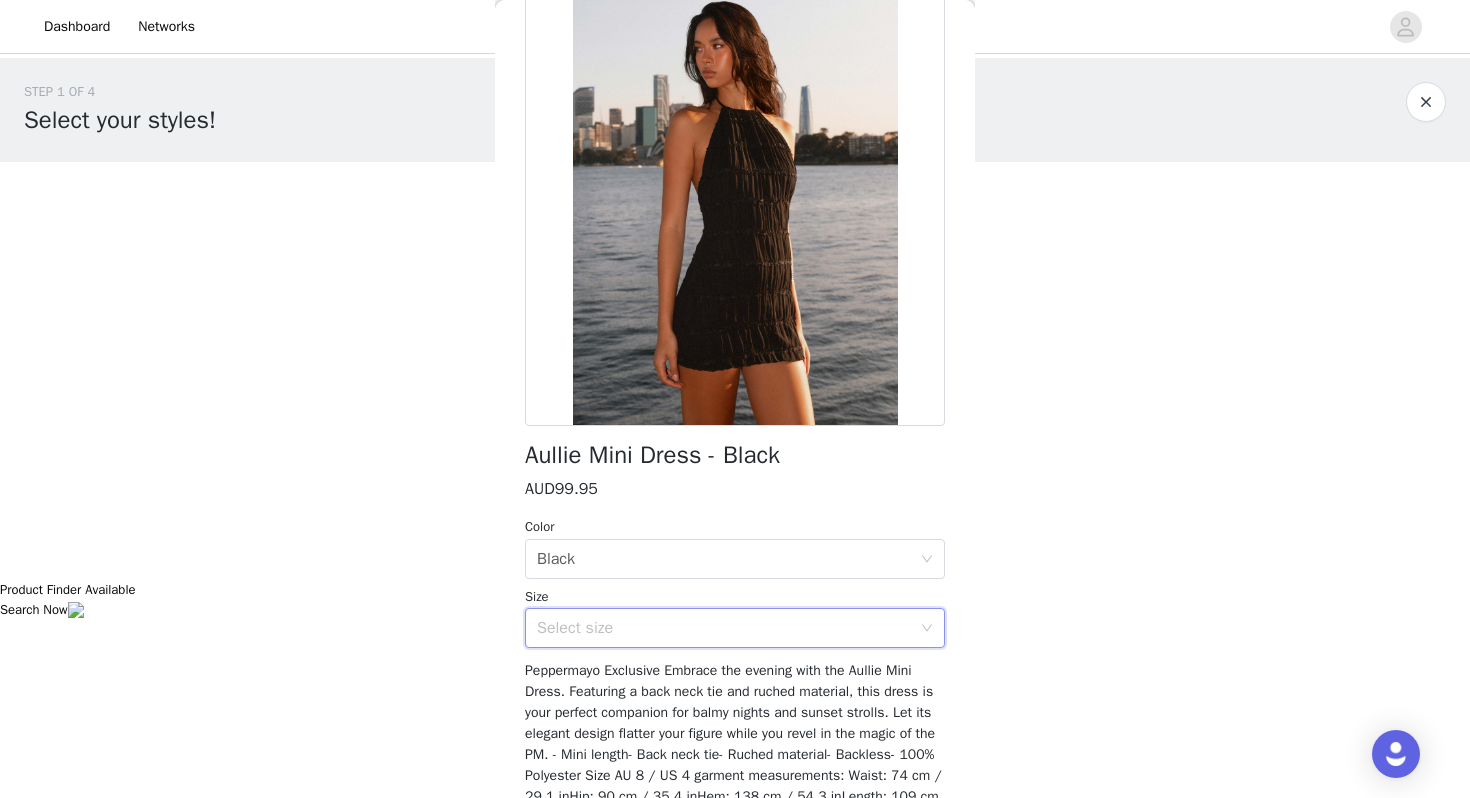 click on "Color   Select color Black Size   Select size" at bounding box center (735, 582) 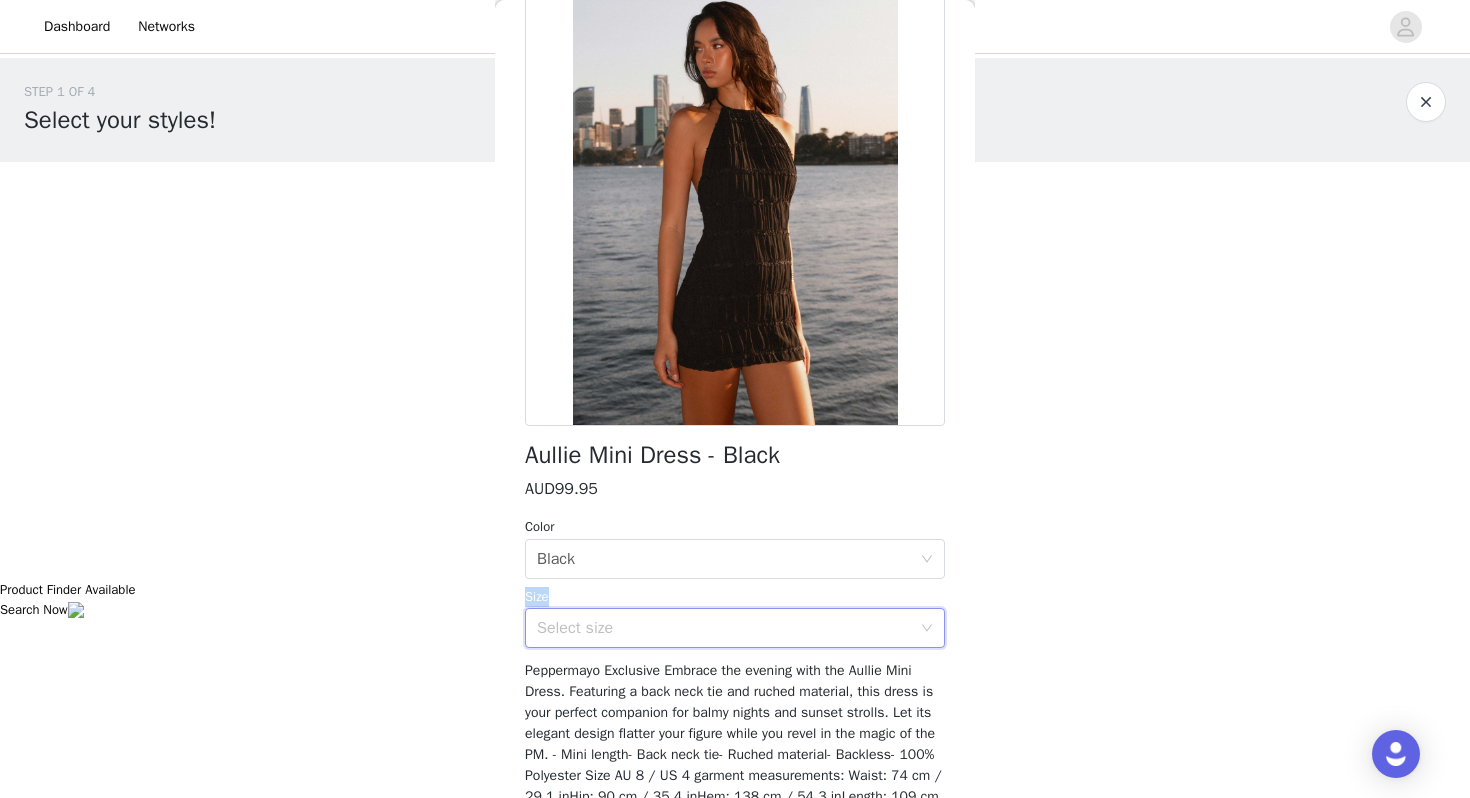 click on "Color   Select color Black Size   Select size" at bounding box center [735, 582] 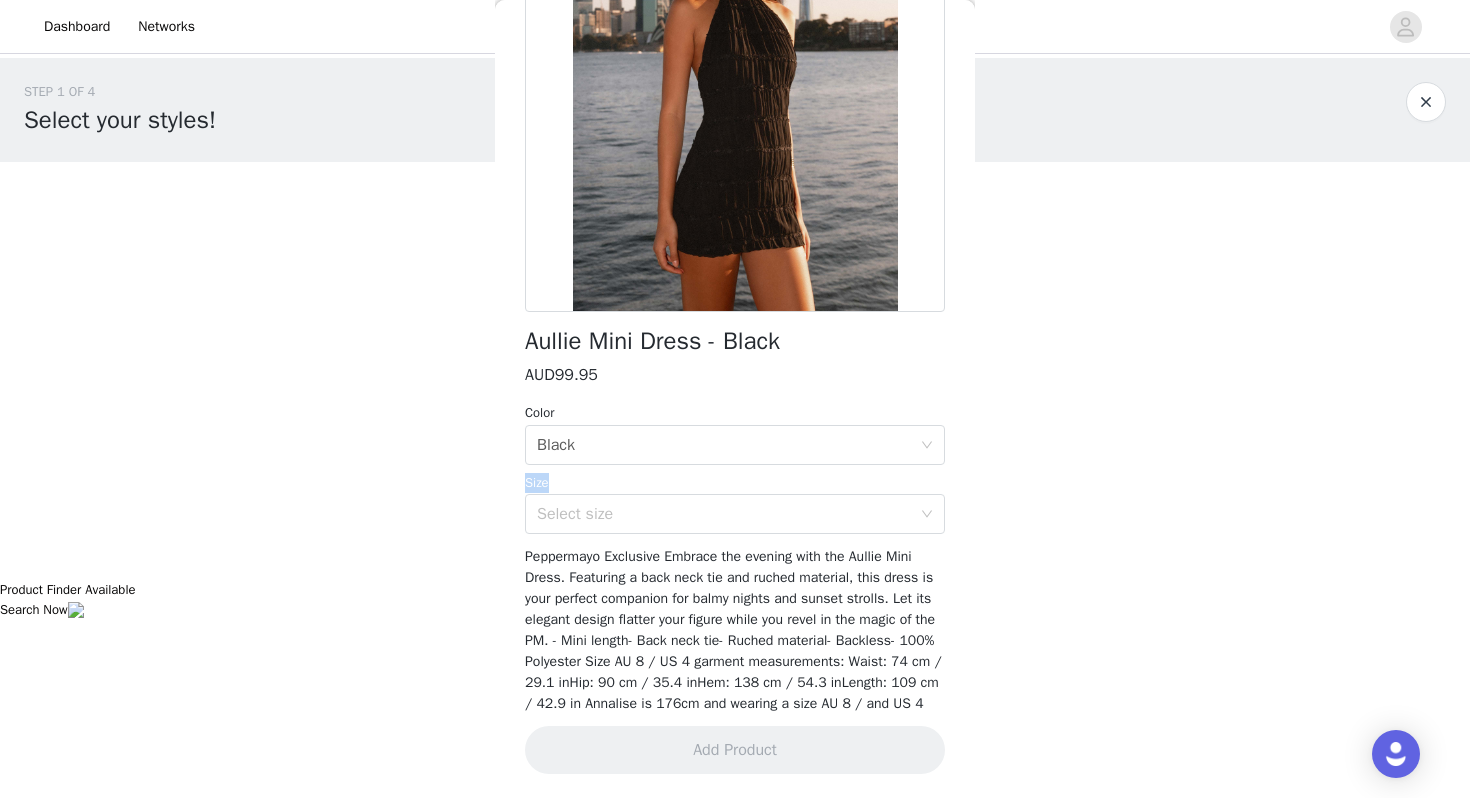 scroll, scrollTop: 259, scrollLeft: 0, axis: vertical 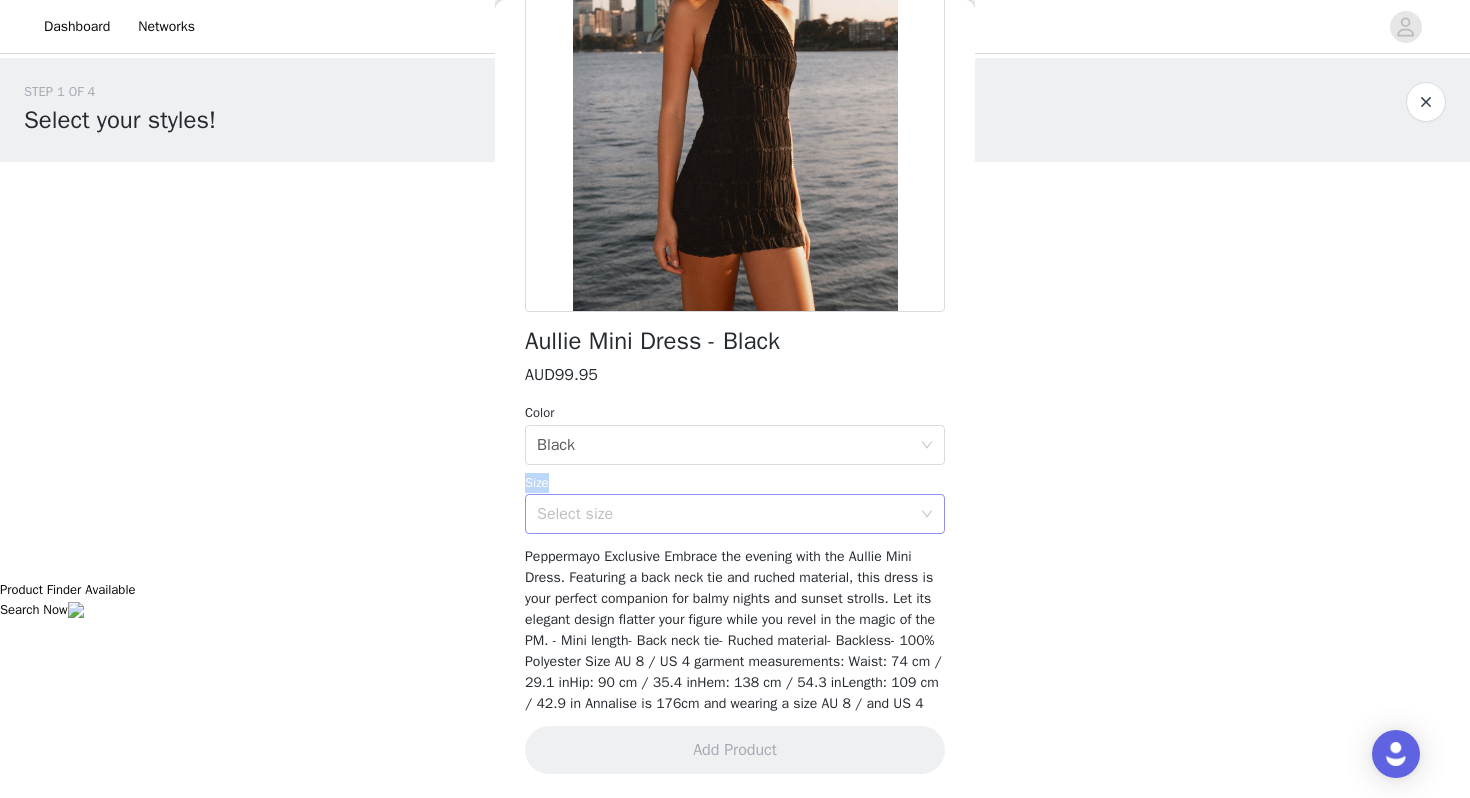 click on "Select size" at bounding box center (724, 514) 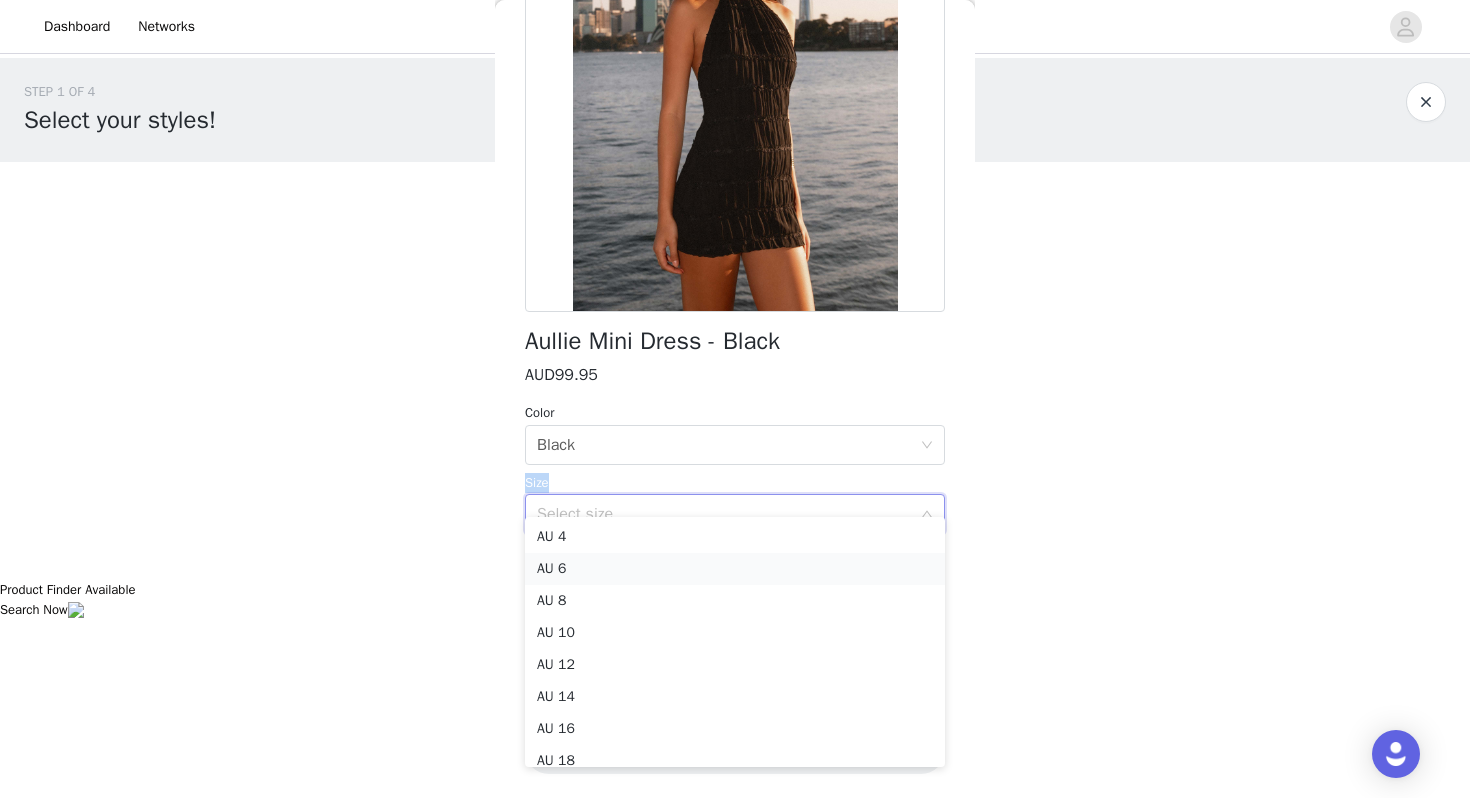 click on "AU 6" at bounding box center [735, 569] 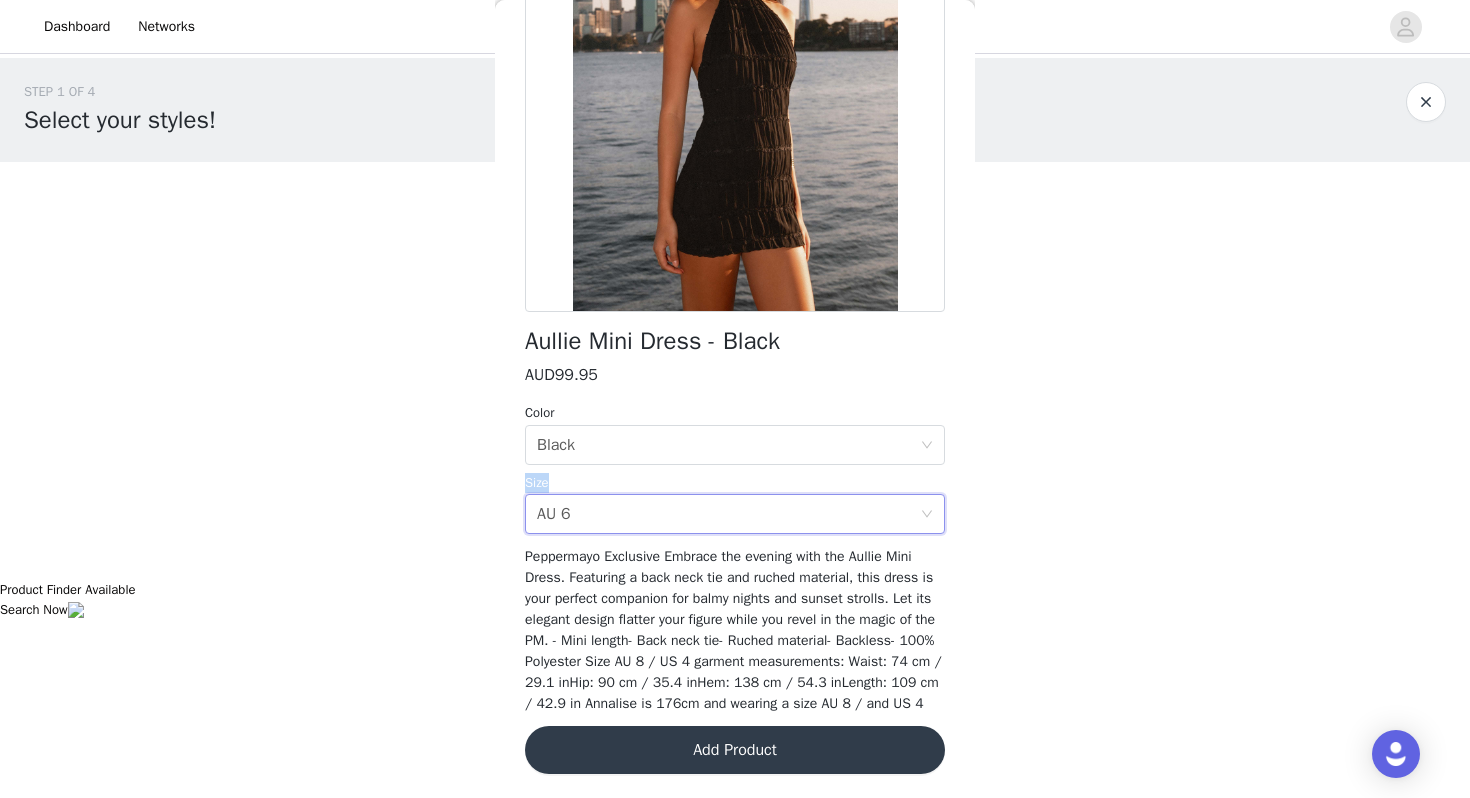 click on "Add Product" at bounding box center (735, 750) 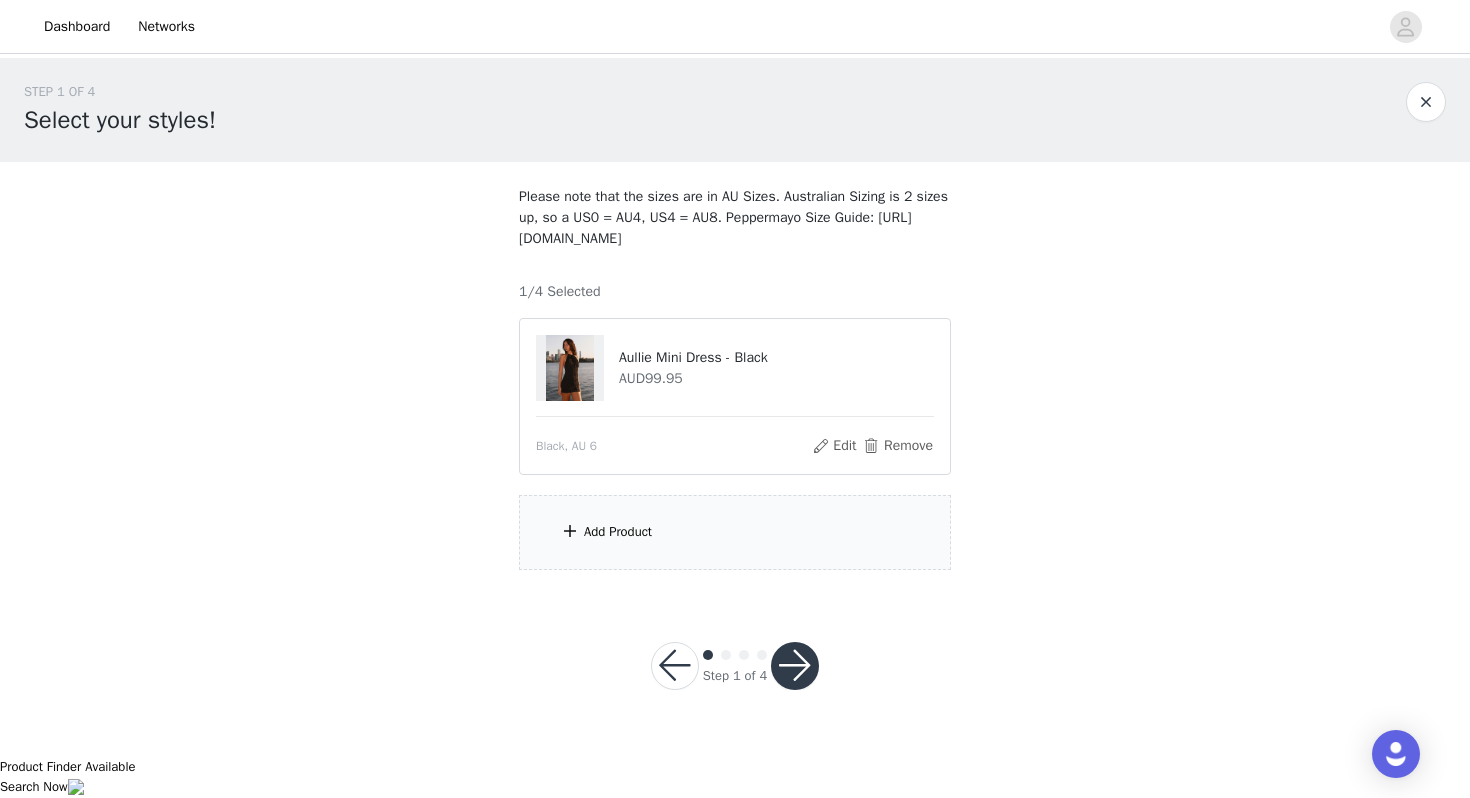 click on "Add Product" at bounding box center (735, 532) 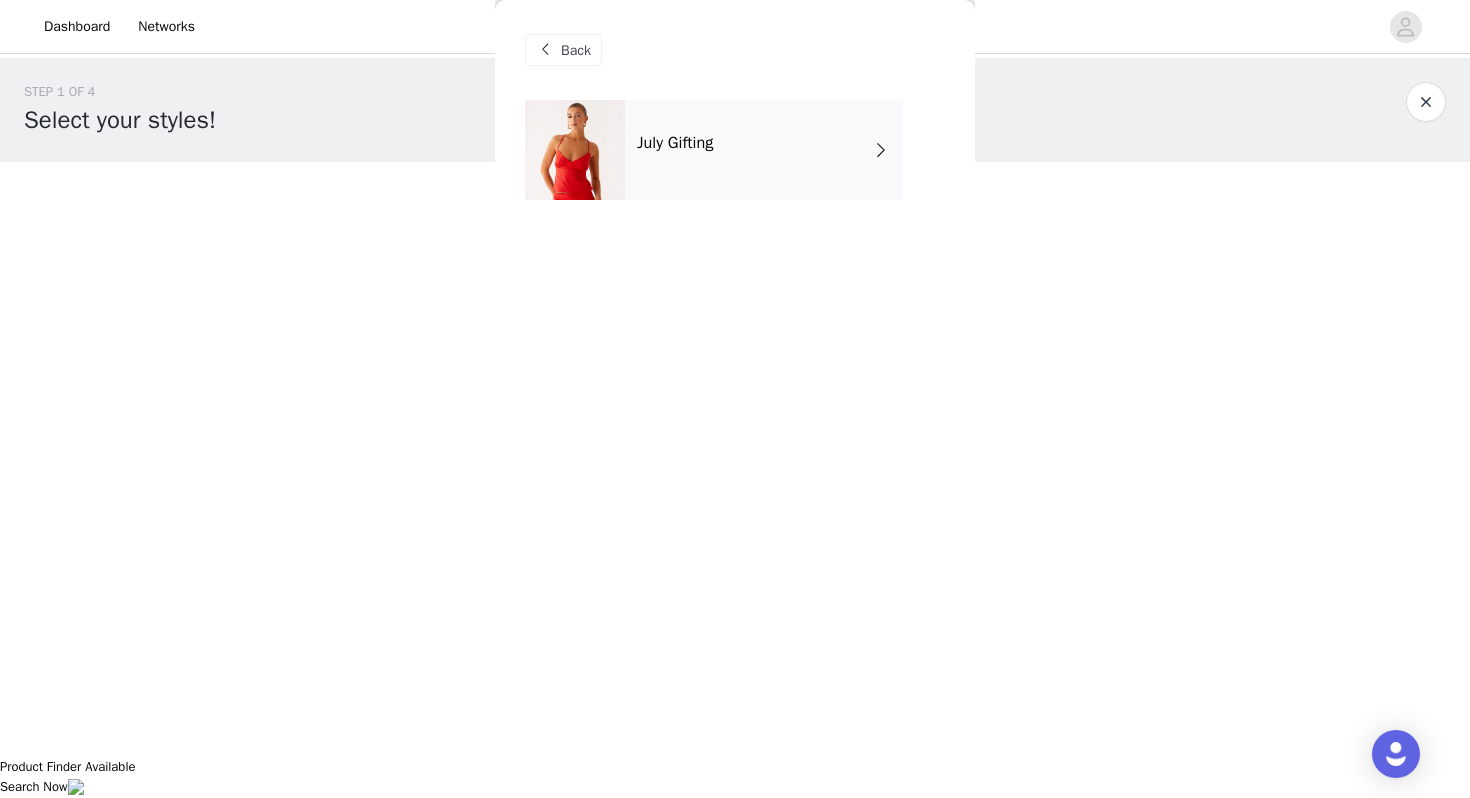 click on "July Gifting" at bounding box center [764, 150] 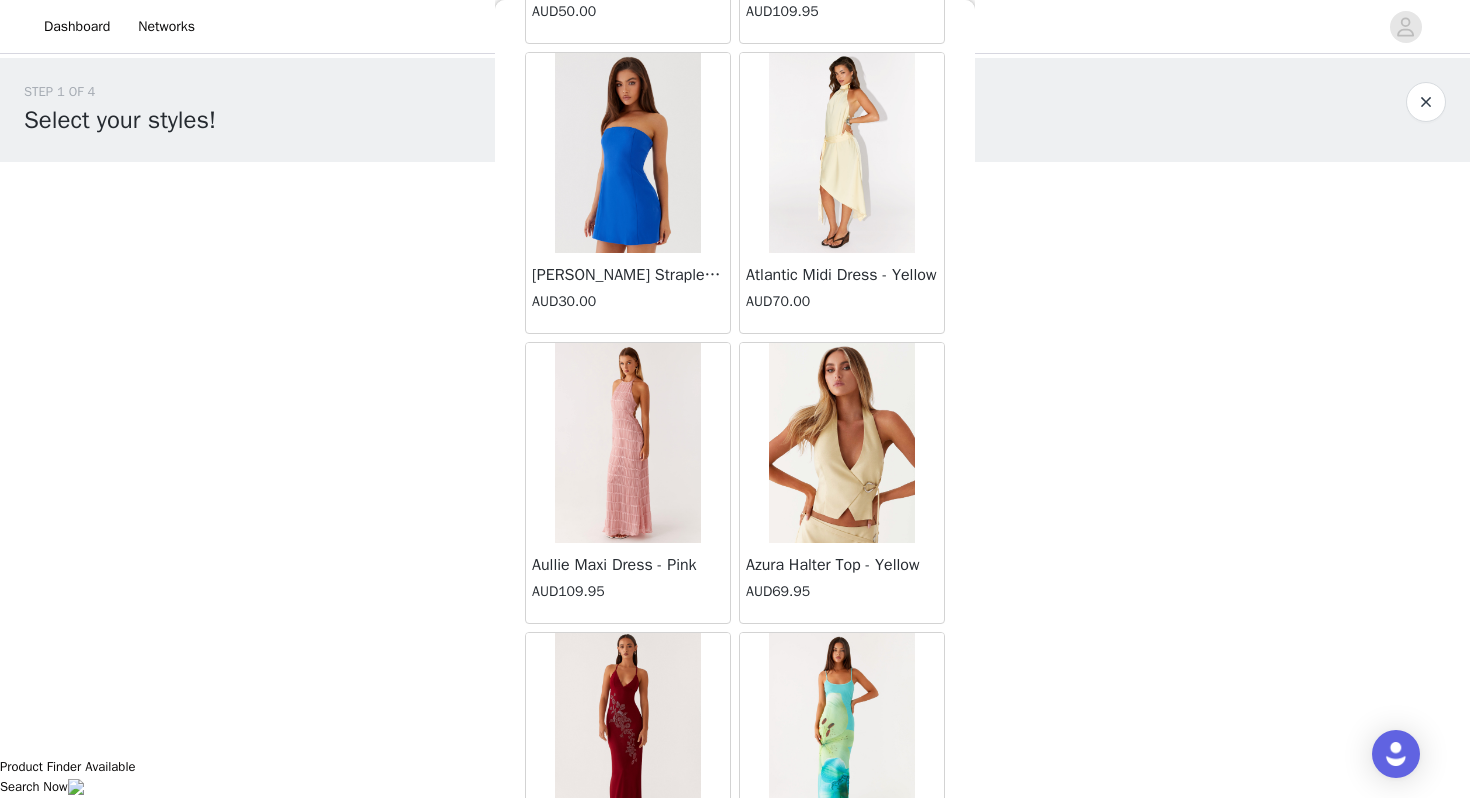 scroll, scrollTop: 2262, scrollLeft: 0, axis: vertical 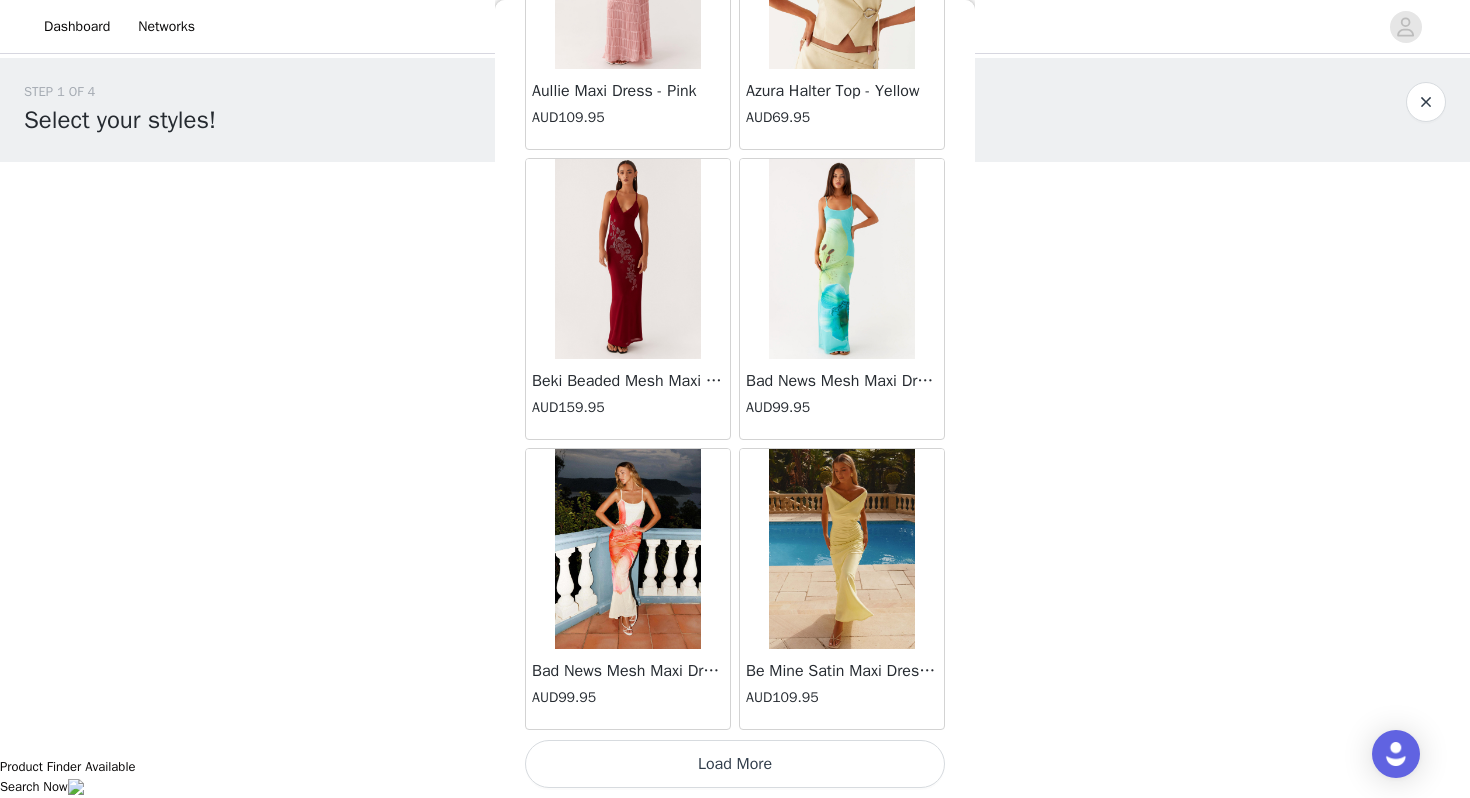 click on "Load More" at bounding box center [735, 764] 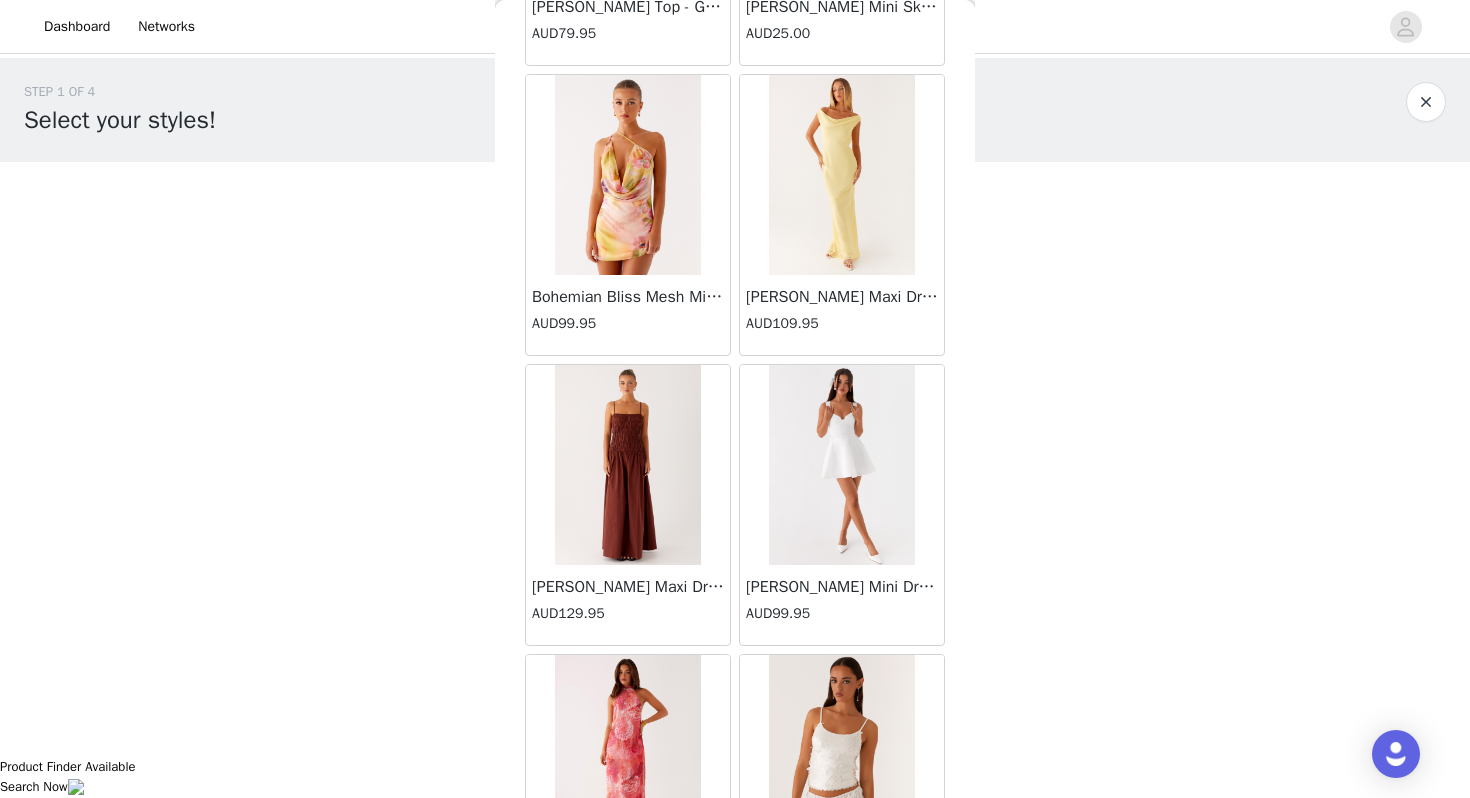 scroll, scrollTop: 5036, scrollLeft: 0, axis: vertical 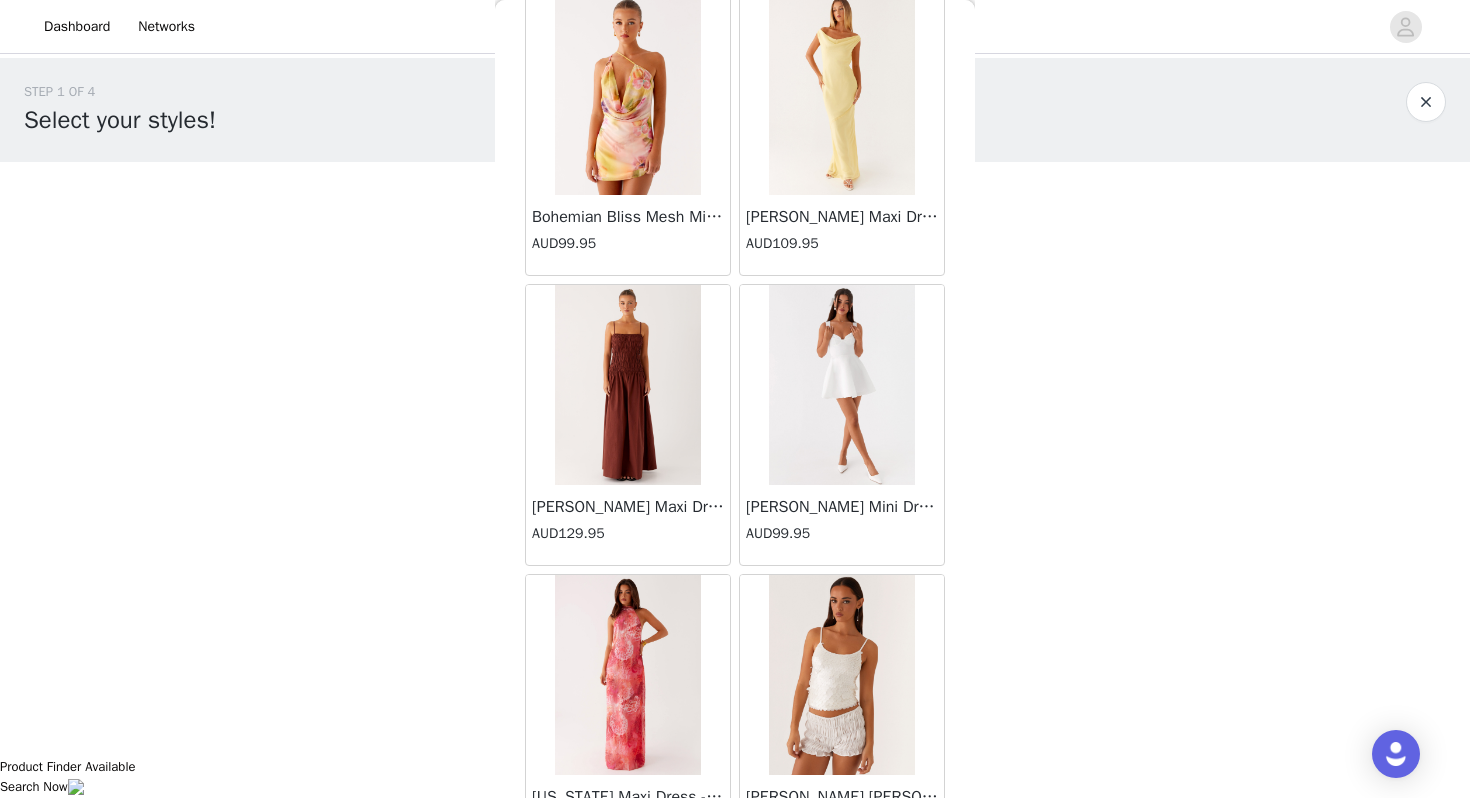 click at bounding box center (627, 95) 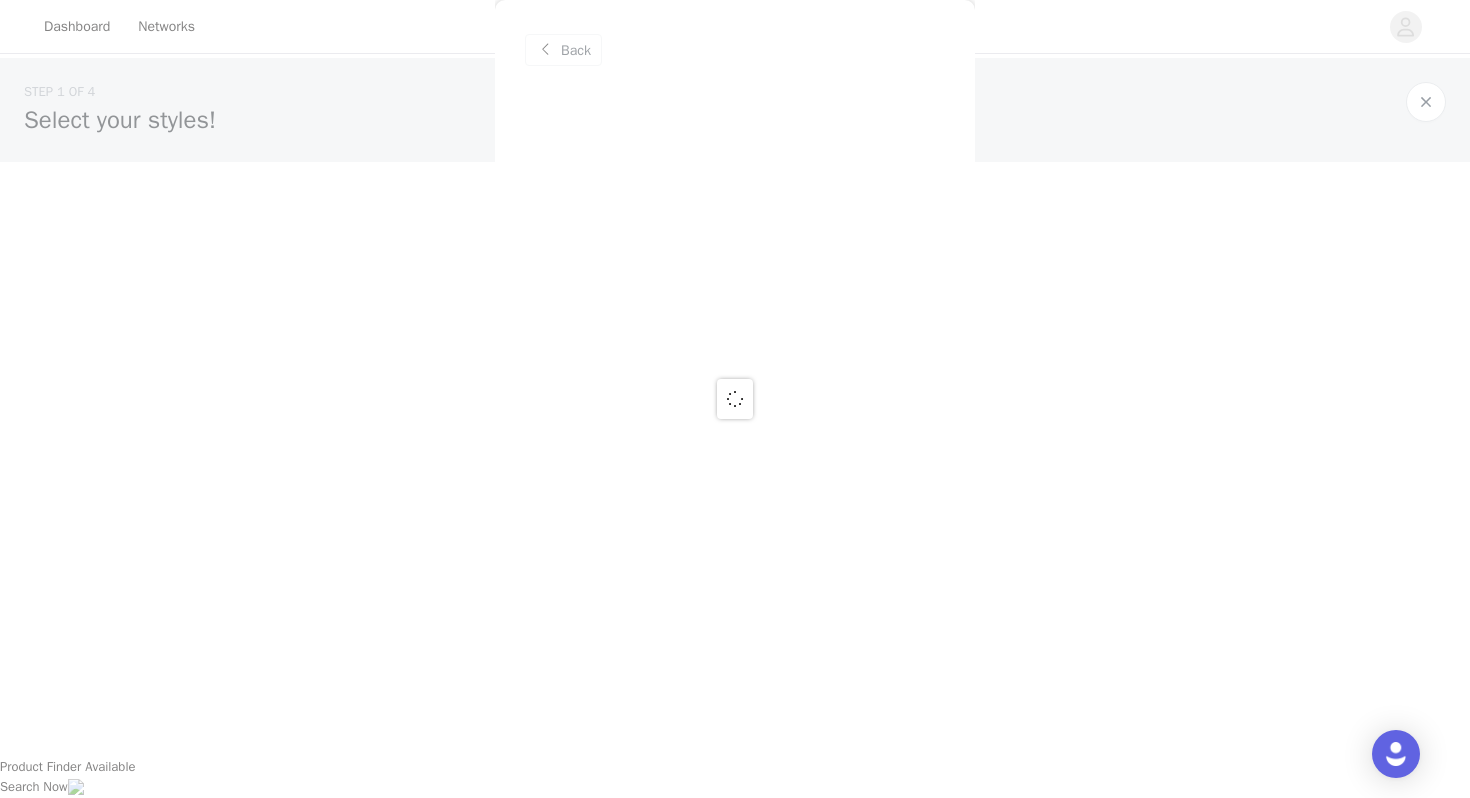 scroll, scrollTop: 0, scrollLeft: 0, axis: both 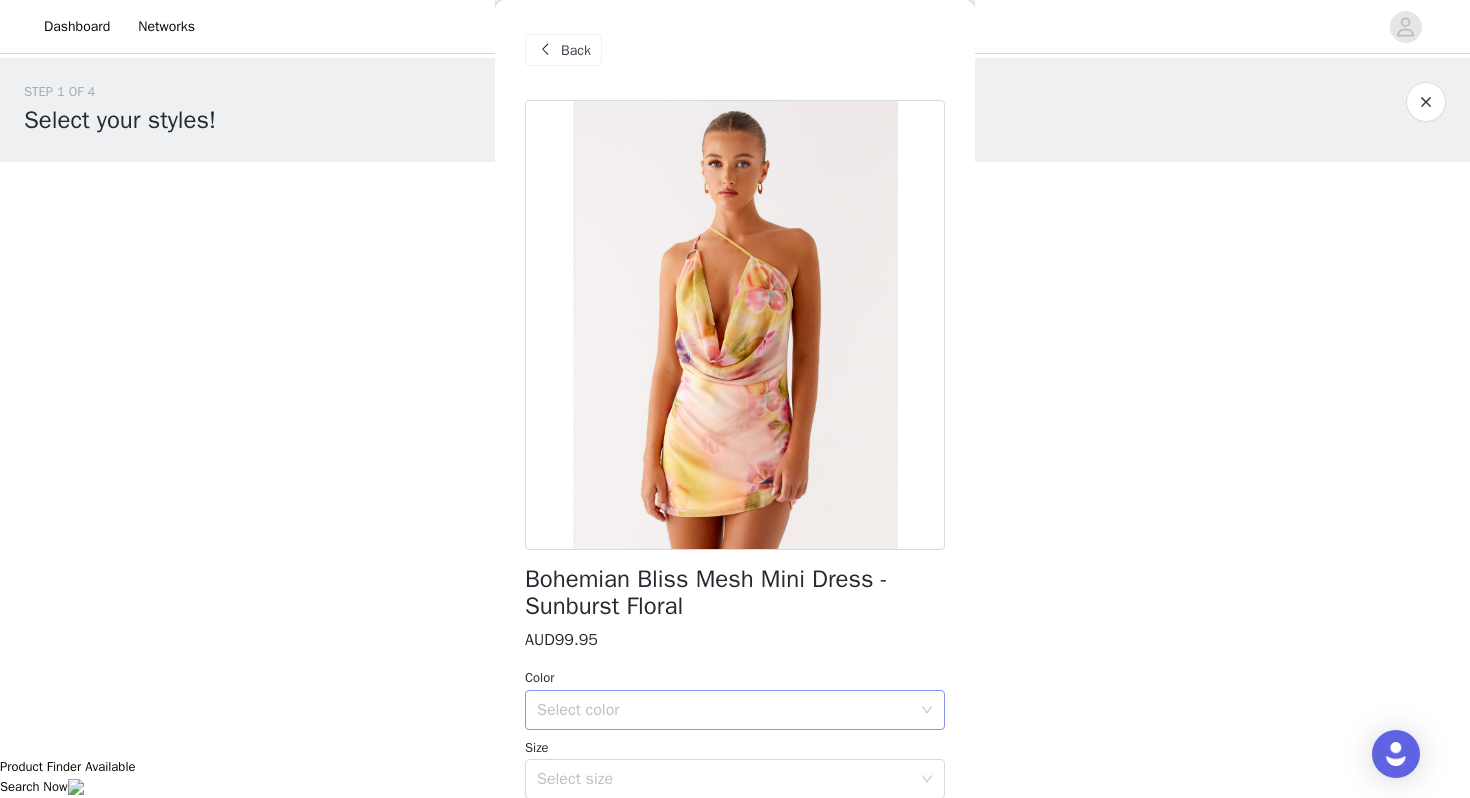click on "Select color" at bounding box center [724, 710] 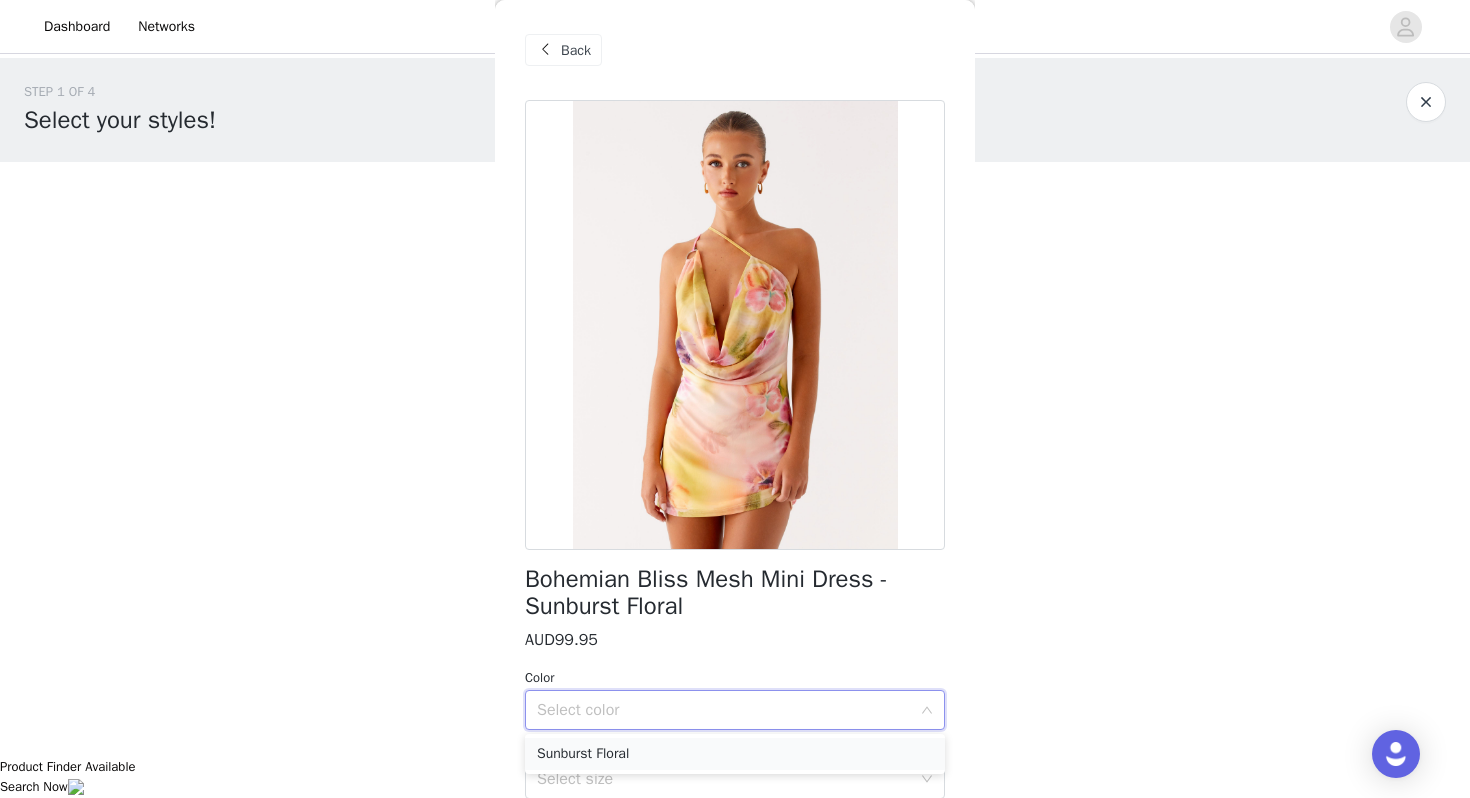 click on "Sunburst Floral" at bounding box center [735, 754] 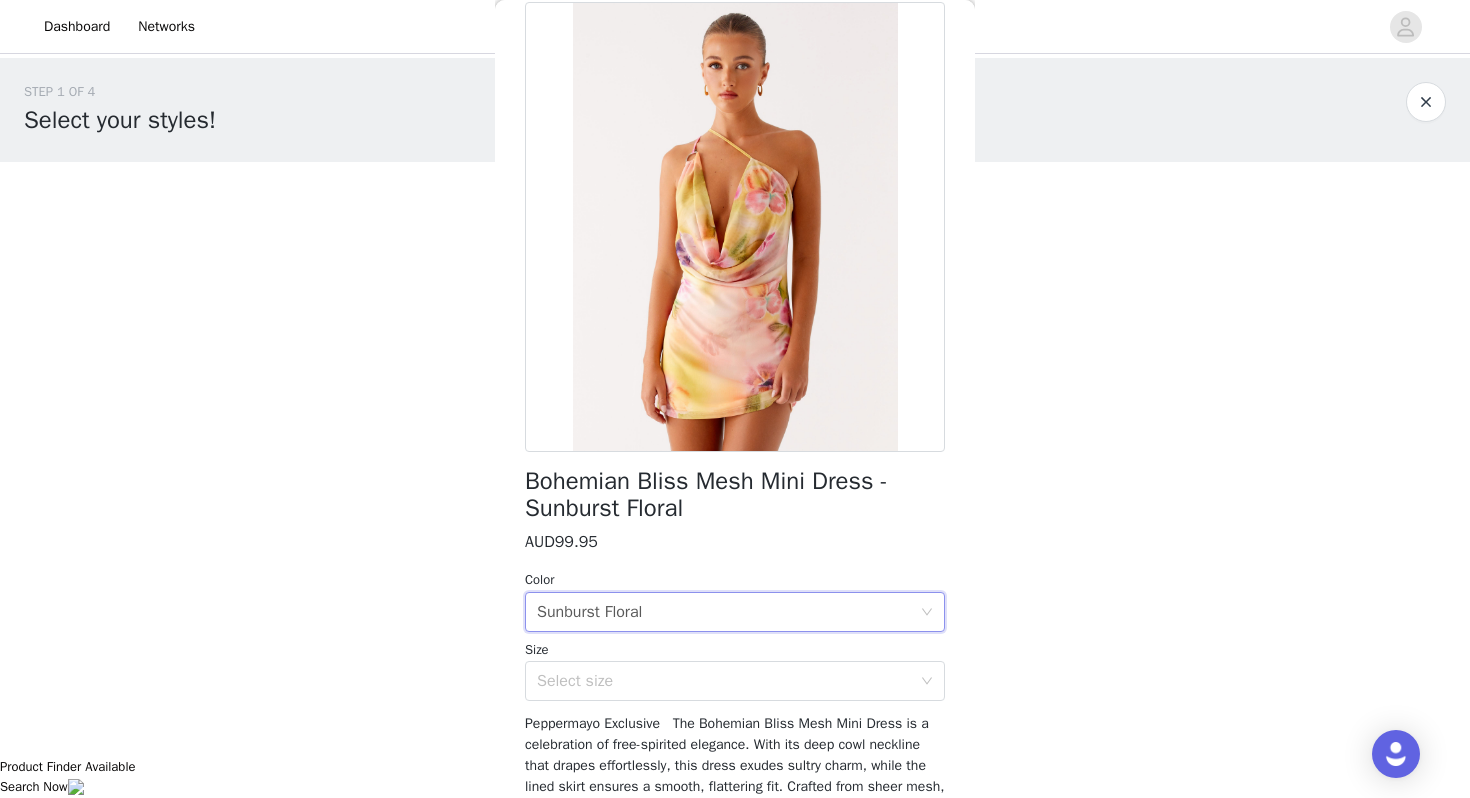 scroll, scrollTop: 101, scrollLeft: 0, axis: vertical 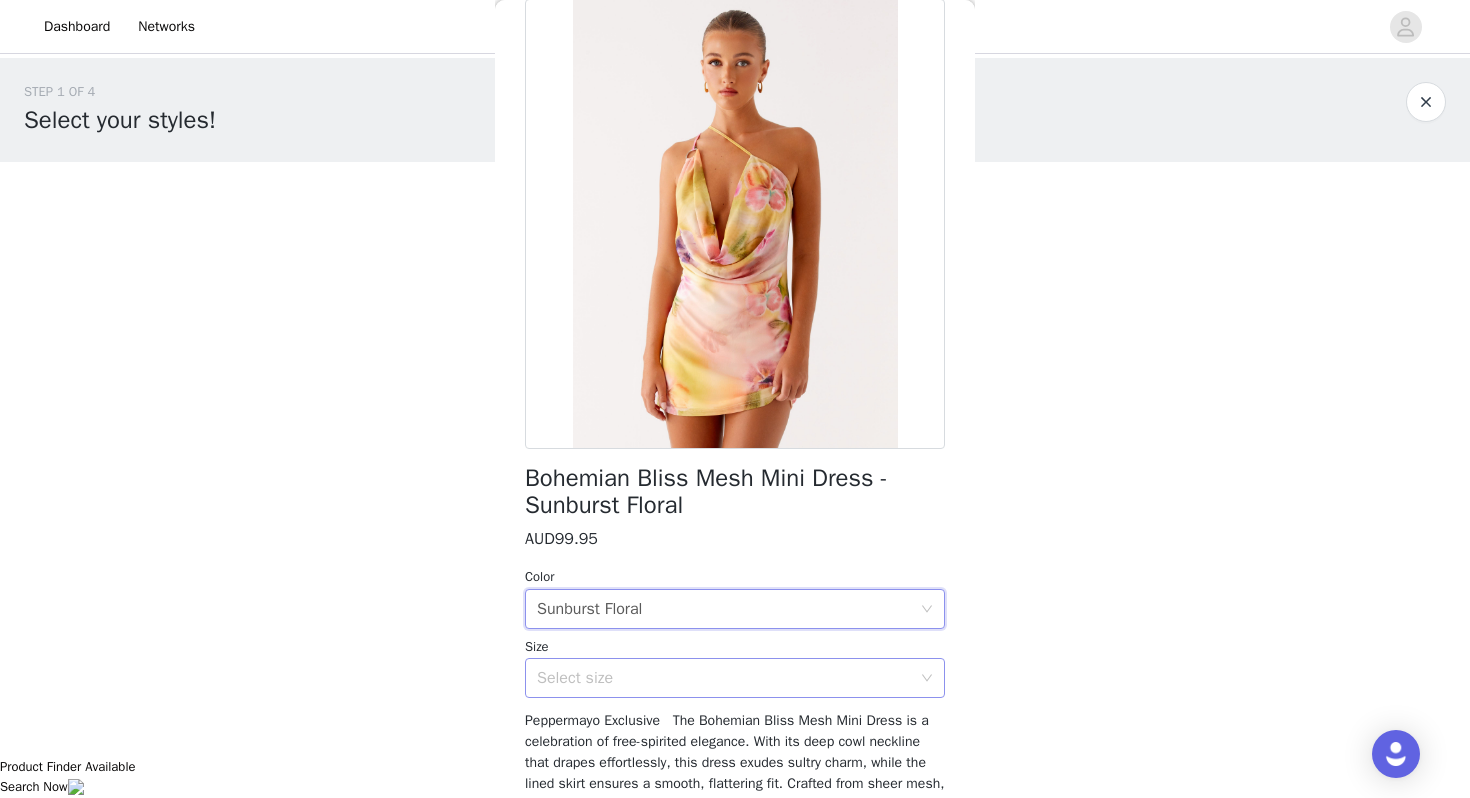 click on "Select size" at bounding box center [724, 678] 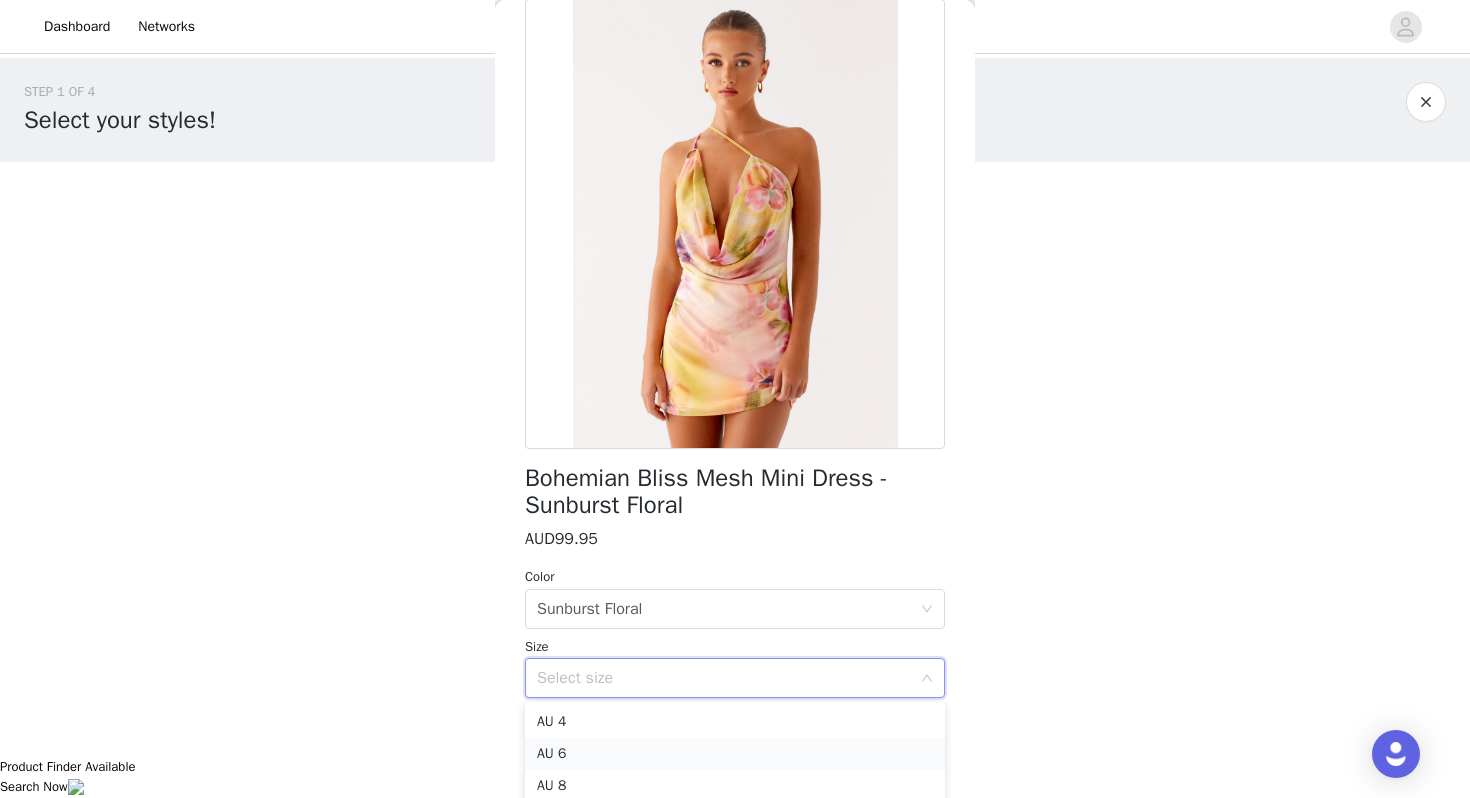 click on "AU 6" at bounding box center (735, 754) 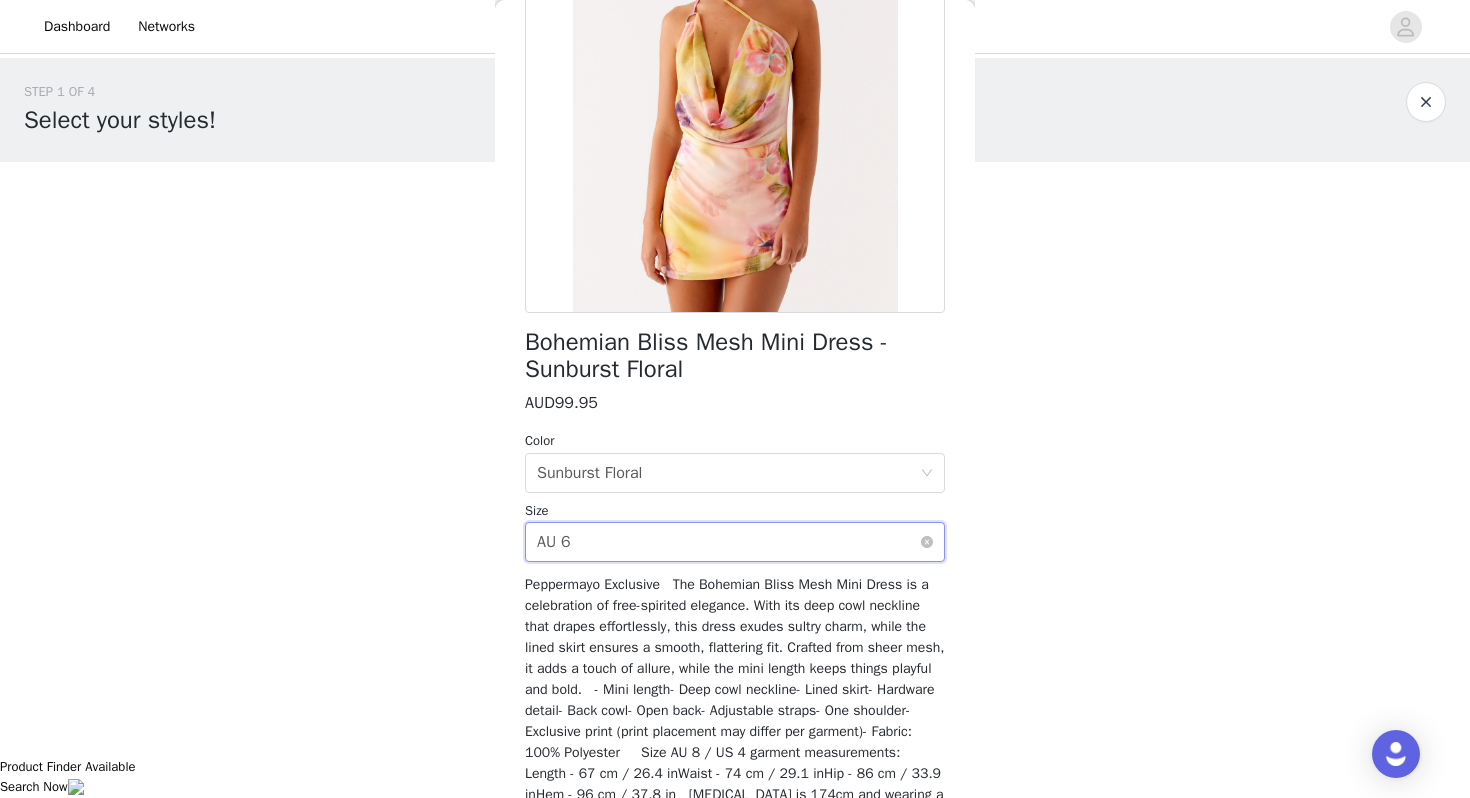 scroll, scrollTop: 266, scrollLeft: 0, axis: vertical 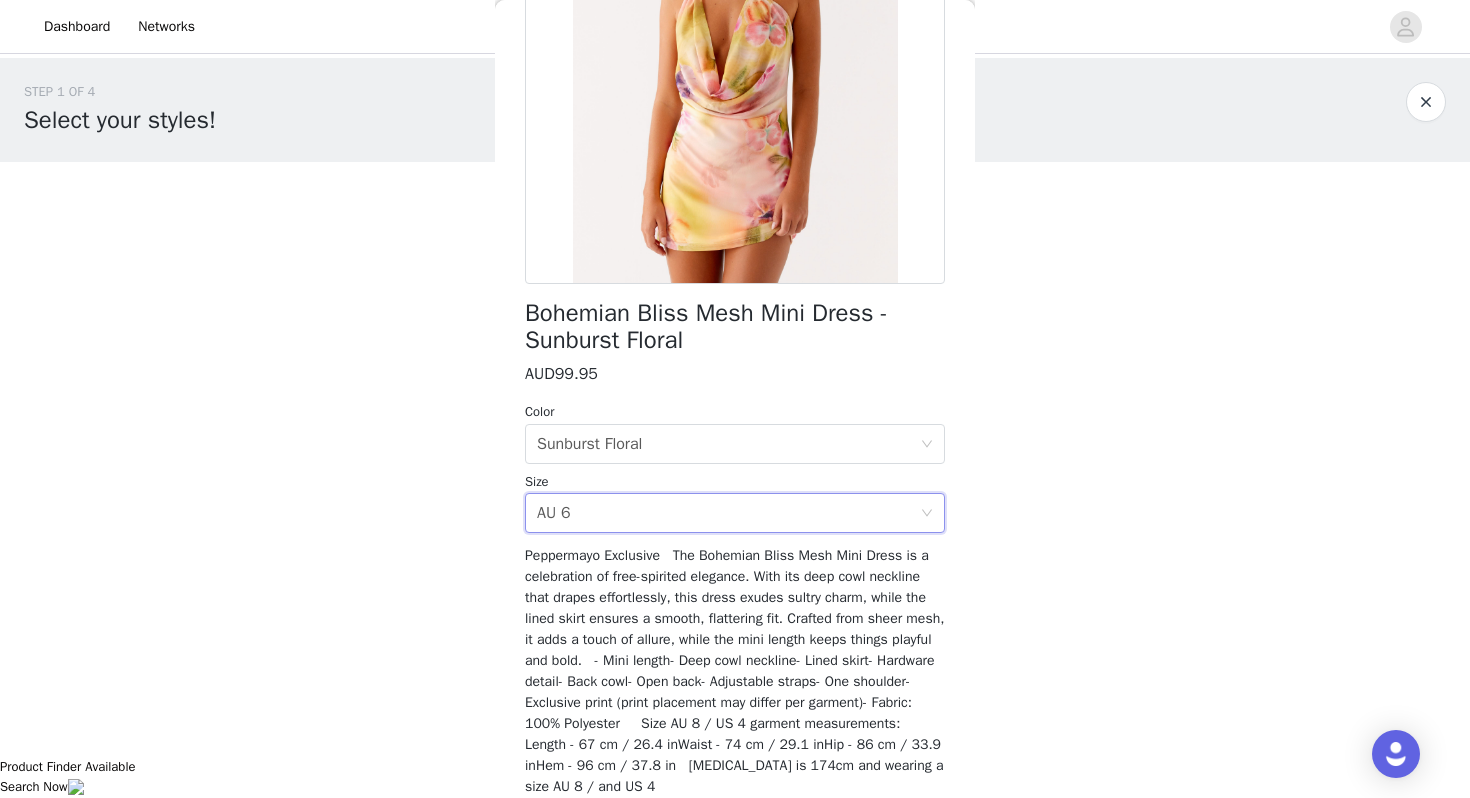 click on "STEP 1 OF 4
Select your styles!
Please note that the sizes are in AU Sizes. Australian Sizing is 2 sizes up, so a US0 = AU4, US4 = AU8. Peppermayo Size Guide: [URL][DOMAIN_NAME]       1/4 Selected           Aullie Mini Dress - Black     AUD99.95       Black, AU 6       Edit   Remove     Add Product       Back     Bohemian Bliss Mesh Mini Dress - Sunburst Floral       AUD99.95         Color   Select color Sunburst Floral Size   Select size AU 6     Add Product" at bounding box center [735, 326] 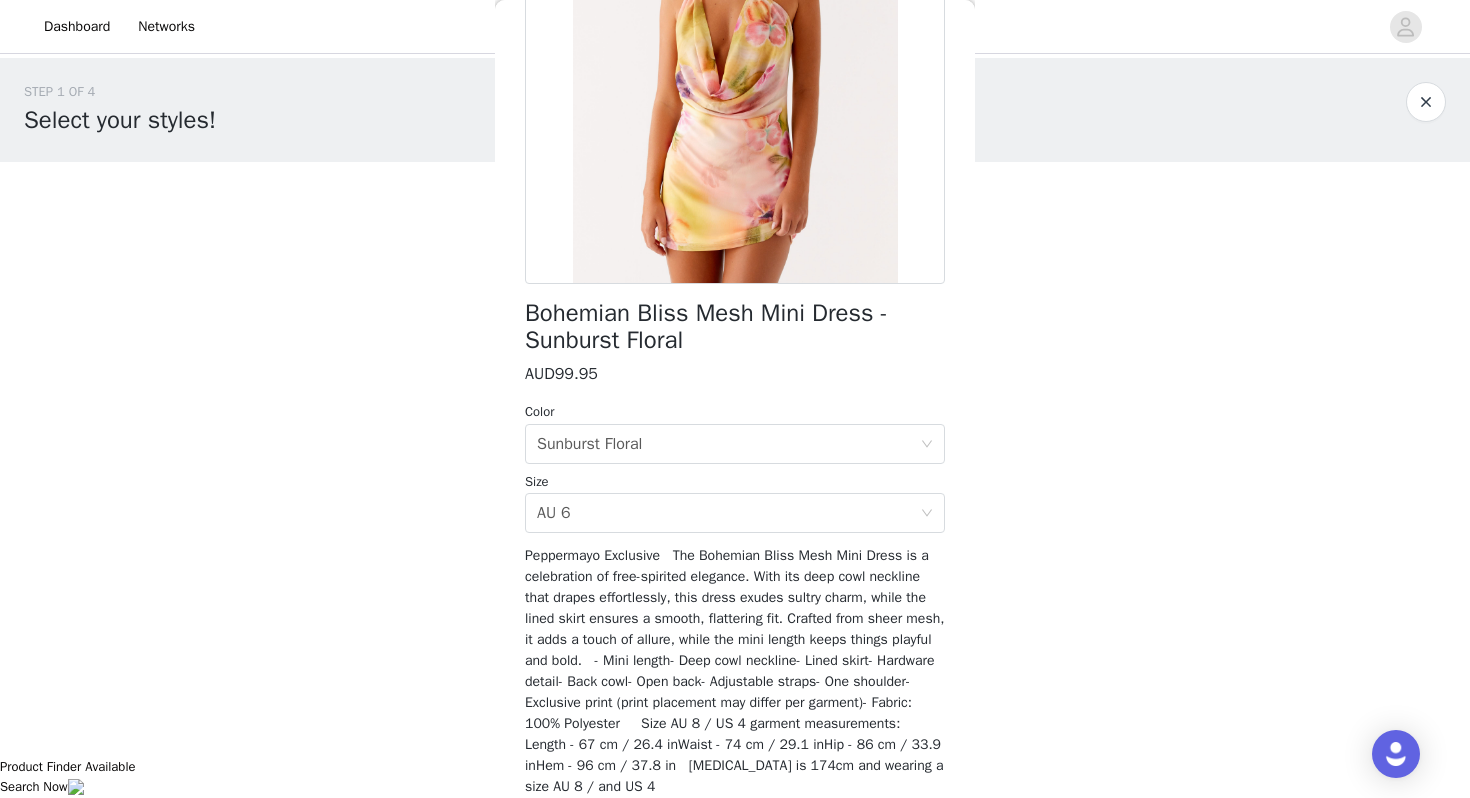 click at bounding box center (1426, 102) 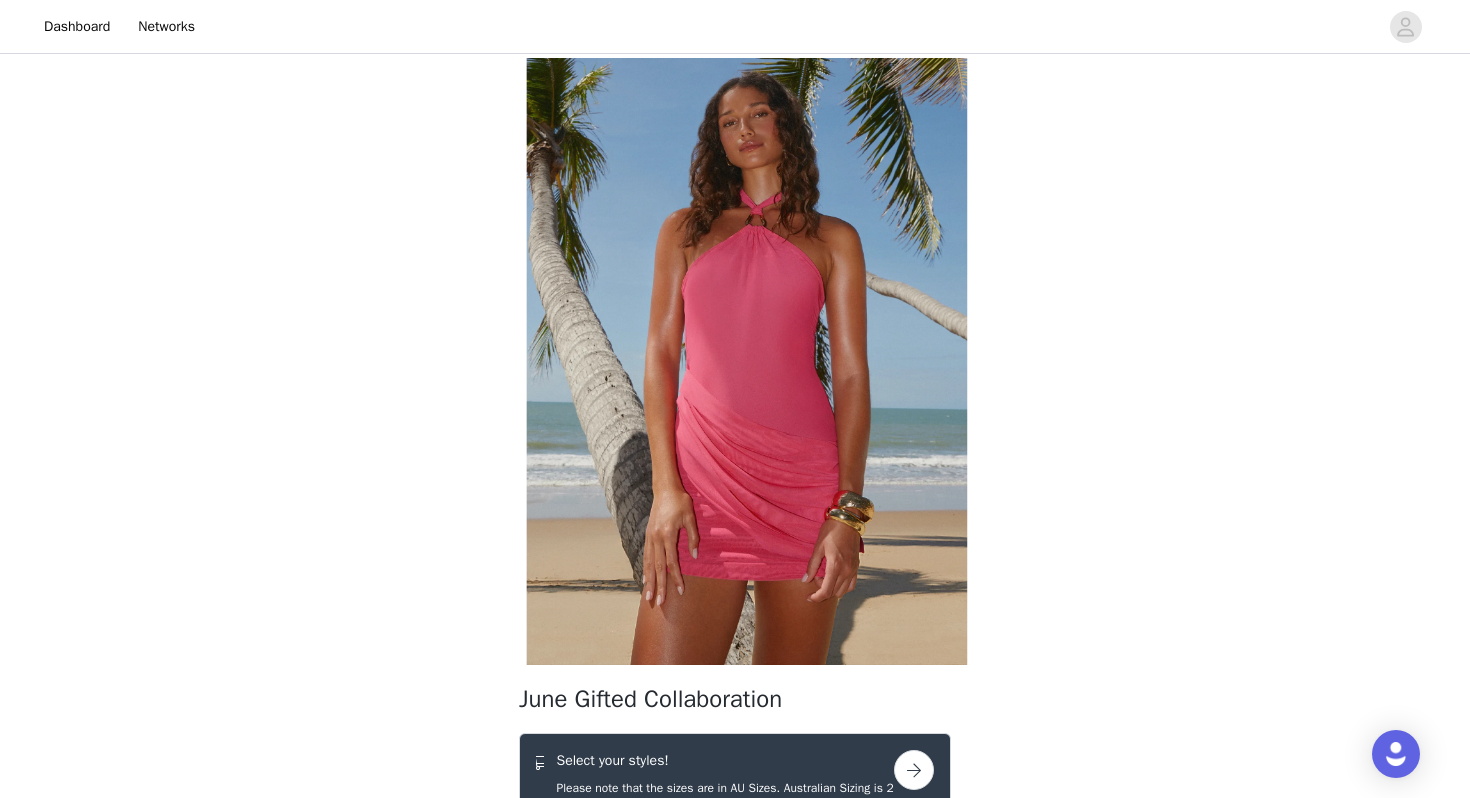 click at bounding box center (914, 770) 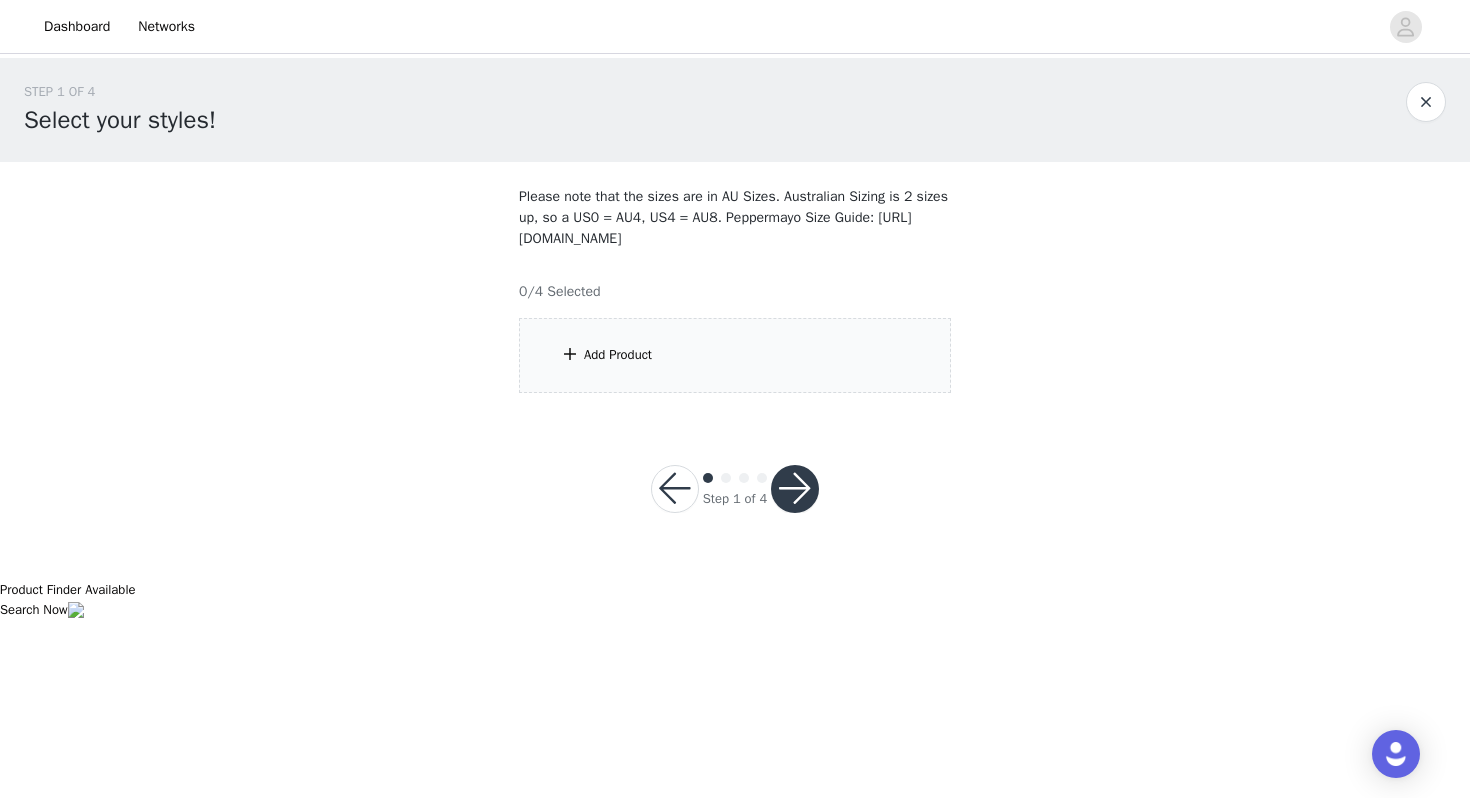 click on "Add Product" at bounding box center [735, 355] 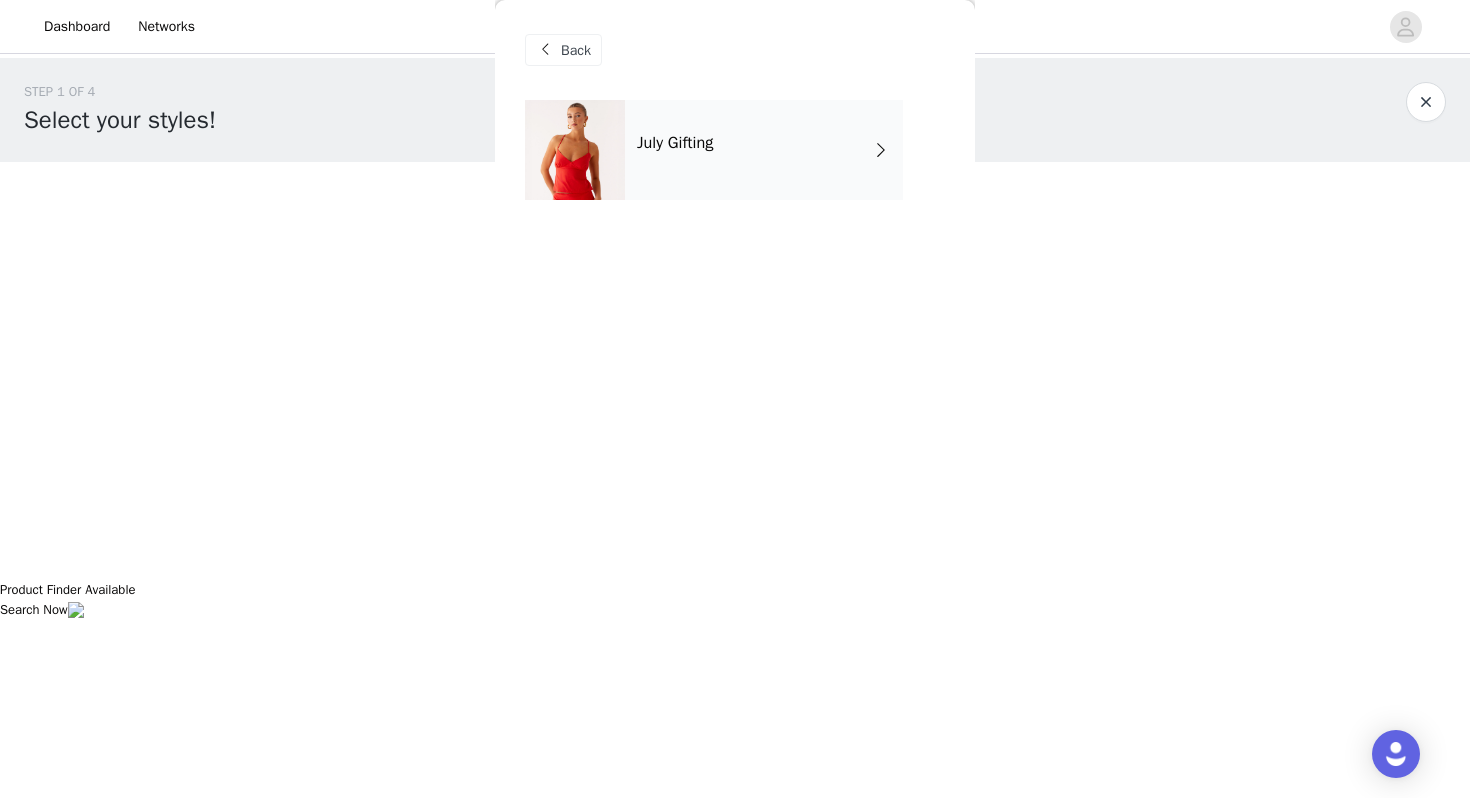 click on "July Gifting" at bounding box center [764, 150] 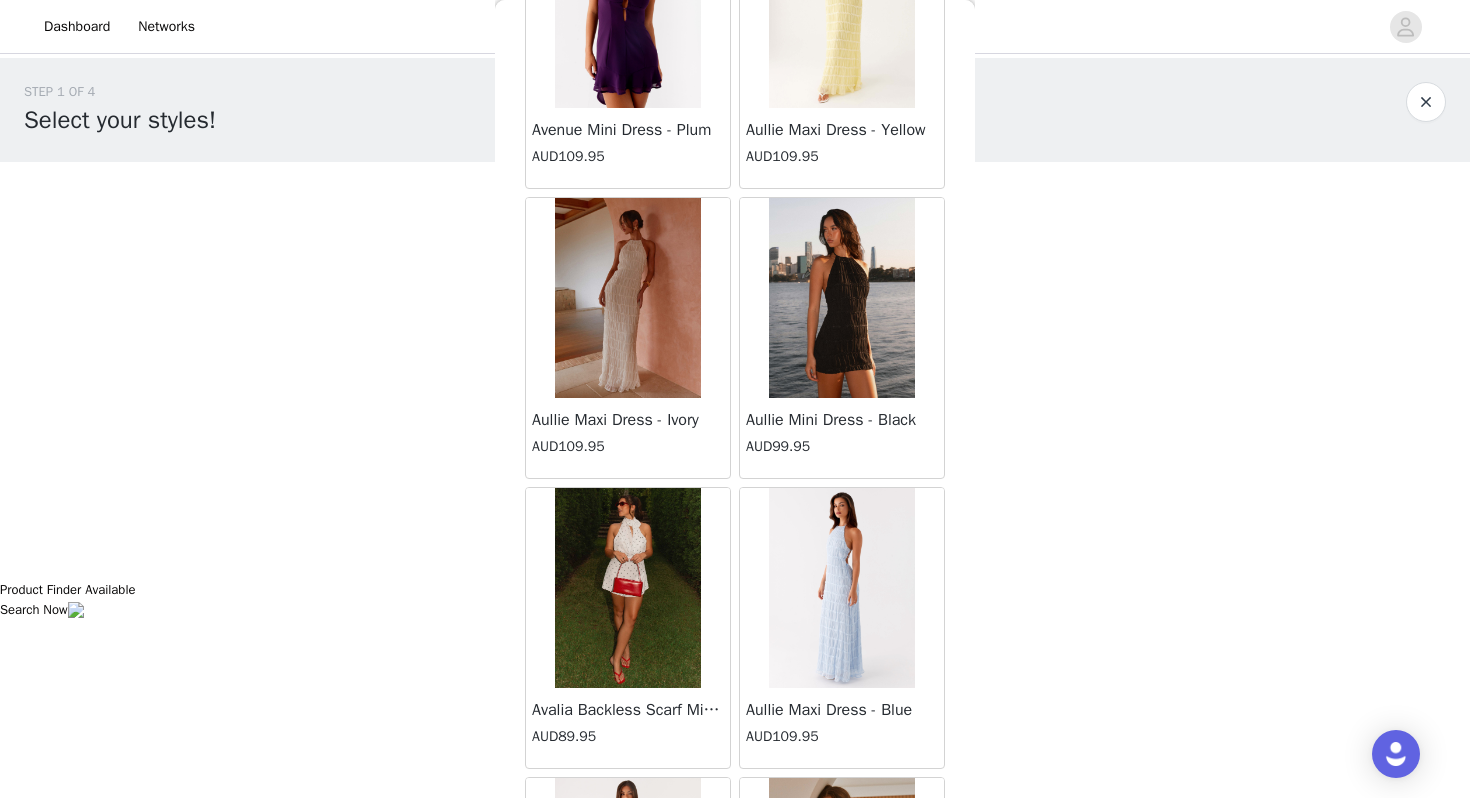 click at bounding box center (841, 298) 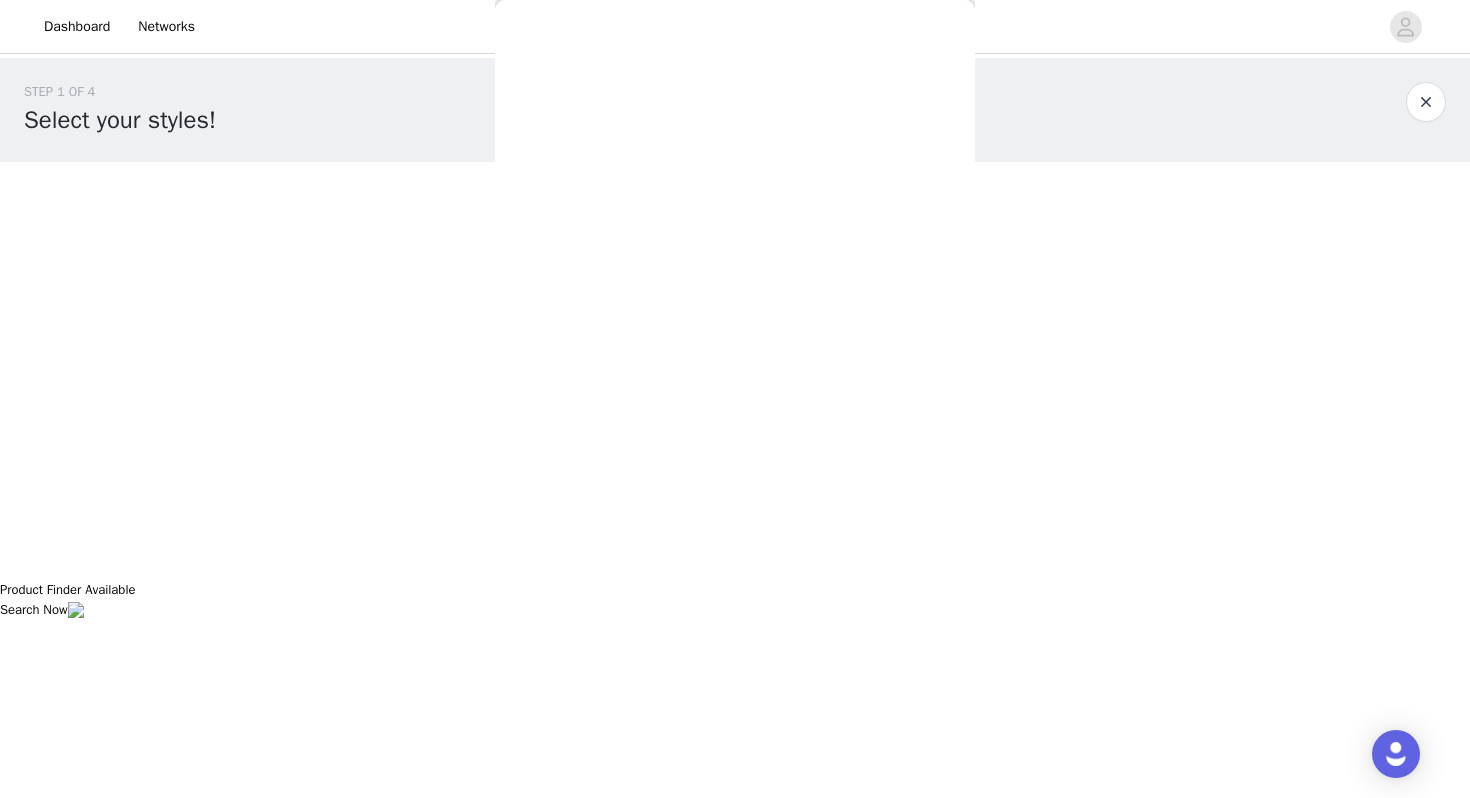 scroll, scrollTop: 259, scrollLeft: 0, axis: vertical 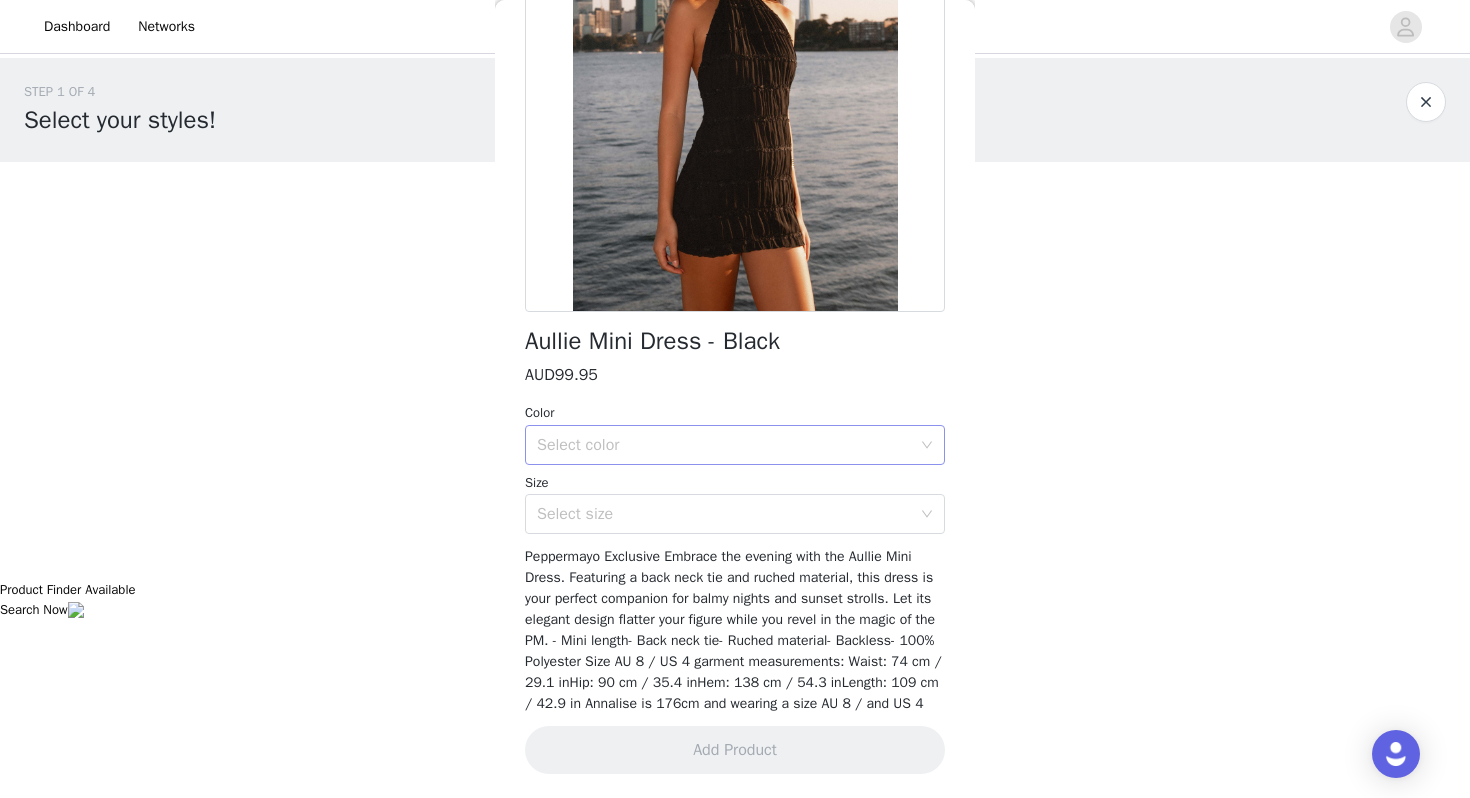 click on "Select color" at bounding box center (724, 445) 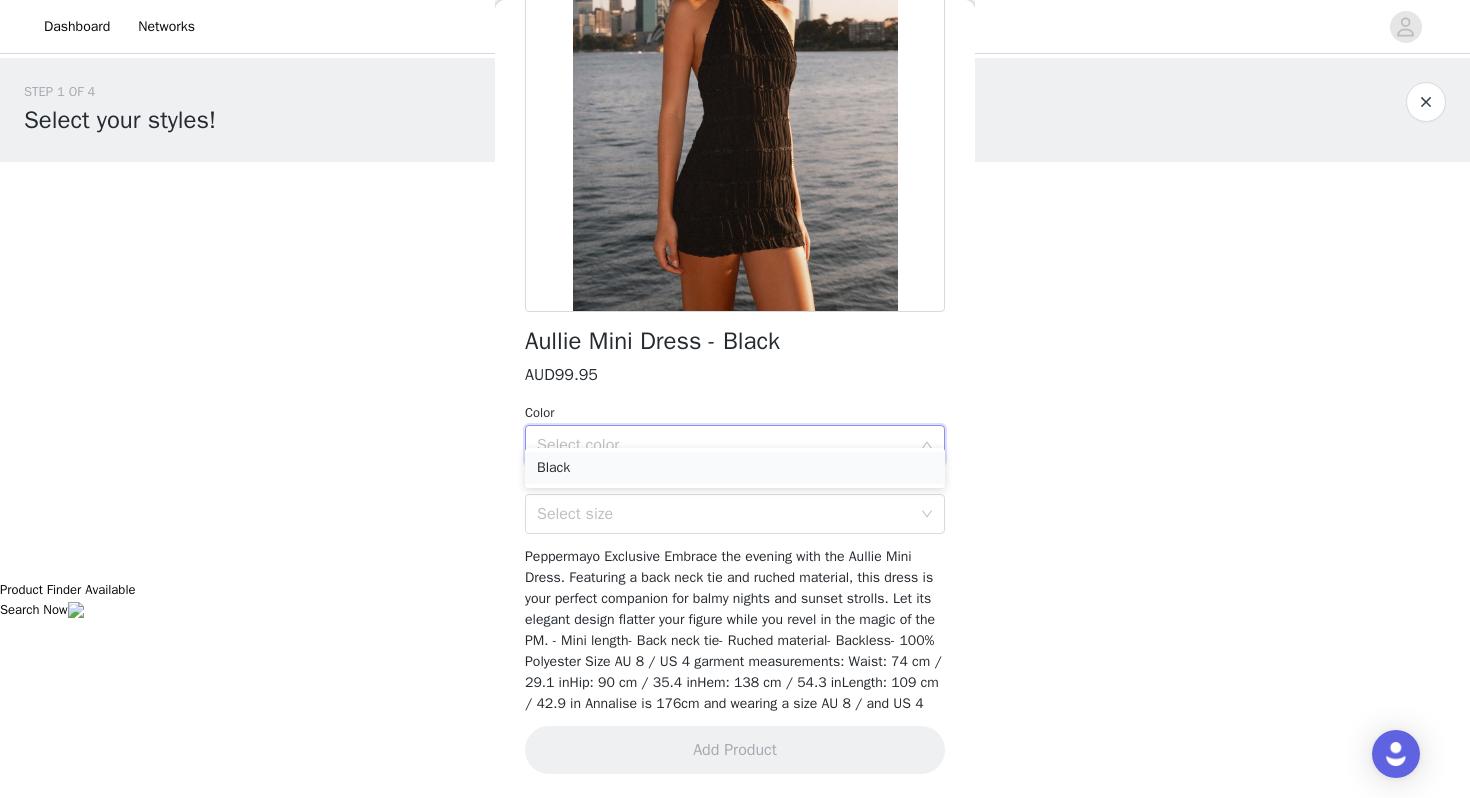 click on "Black" at bounding box center [735, 468] 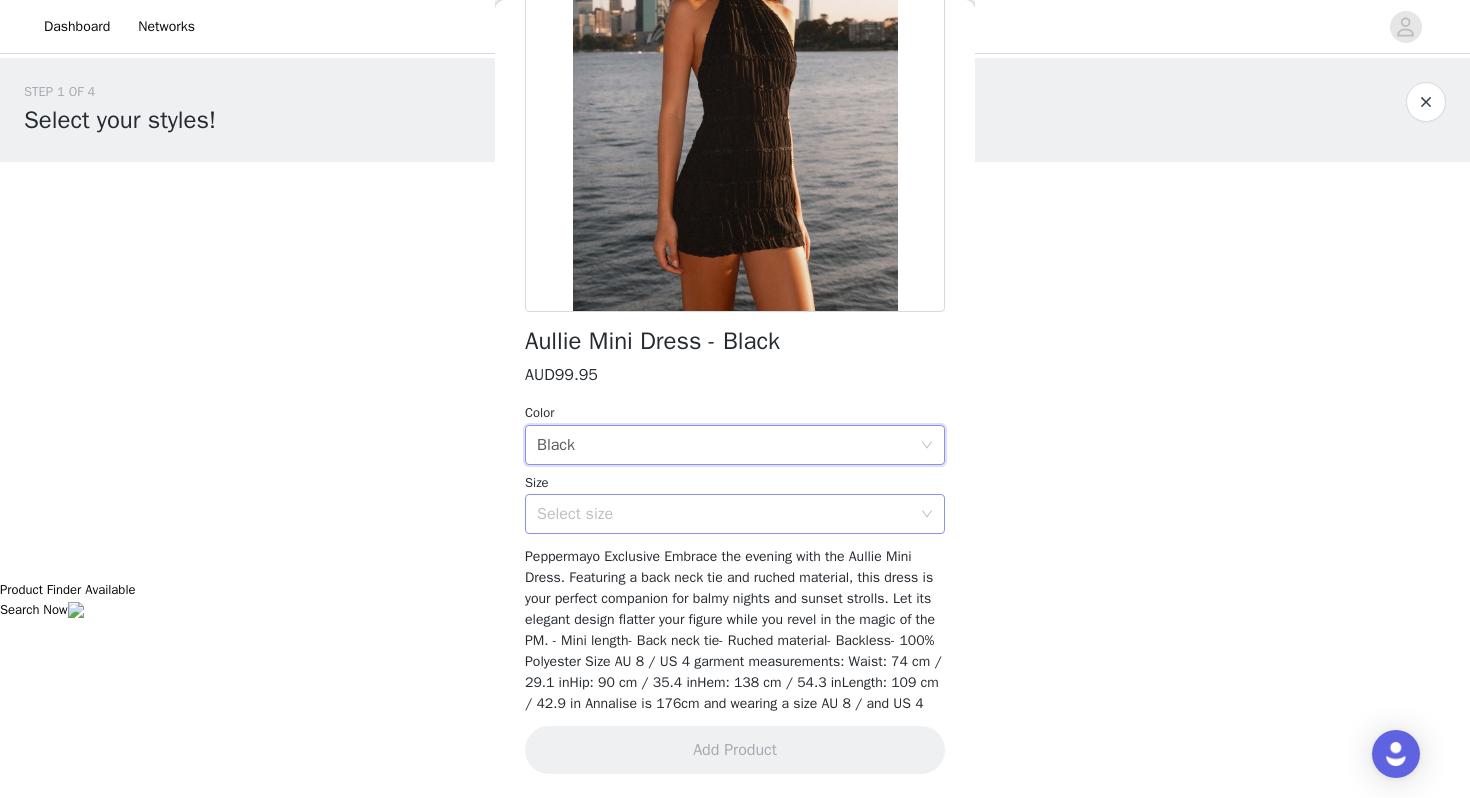click on "Select size" at bounding box center [724, 514] 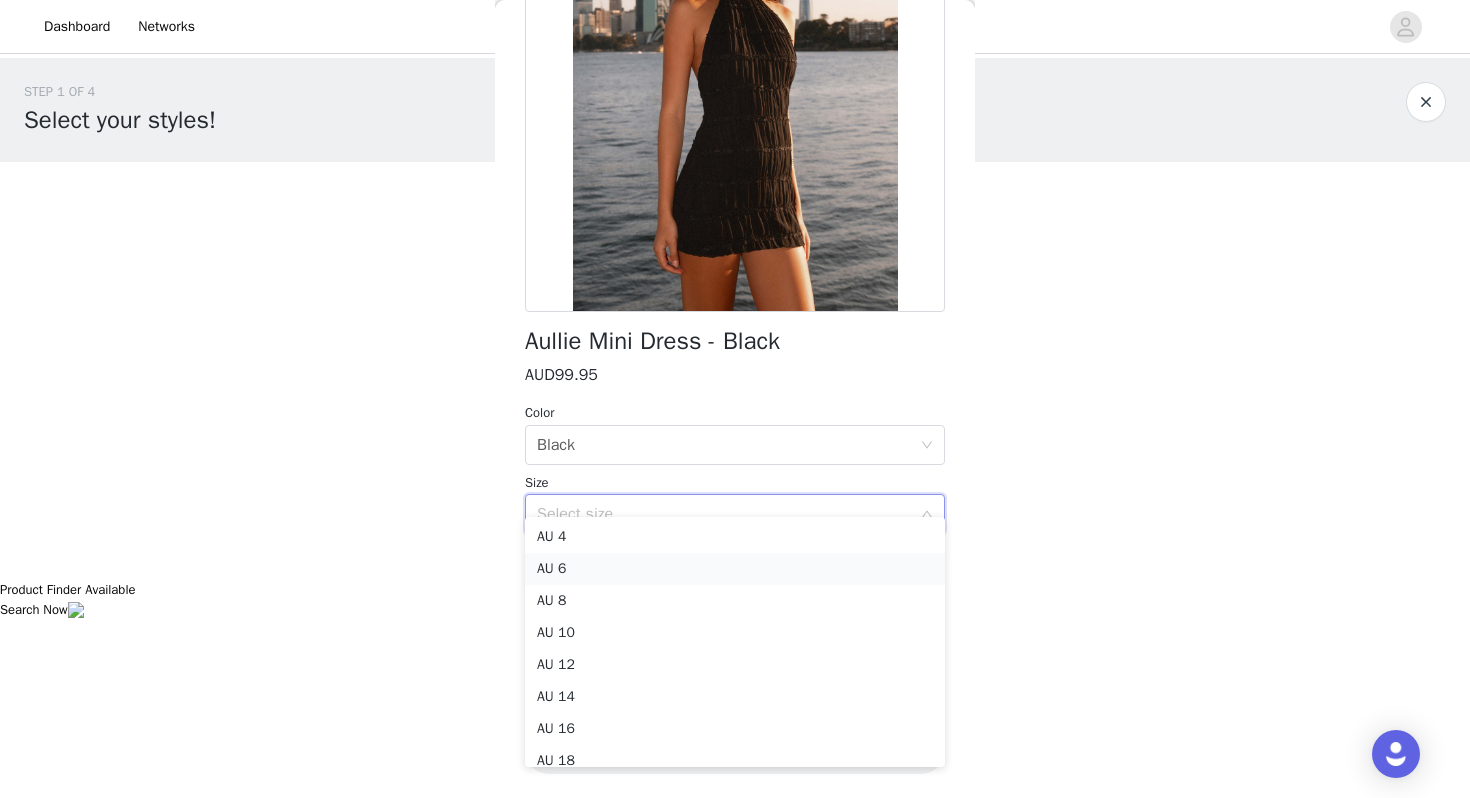 click on "AU 6" at bounding box center [735, 569] 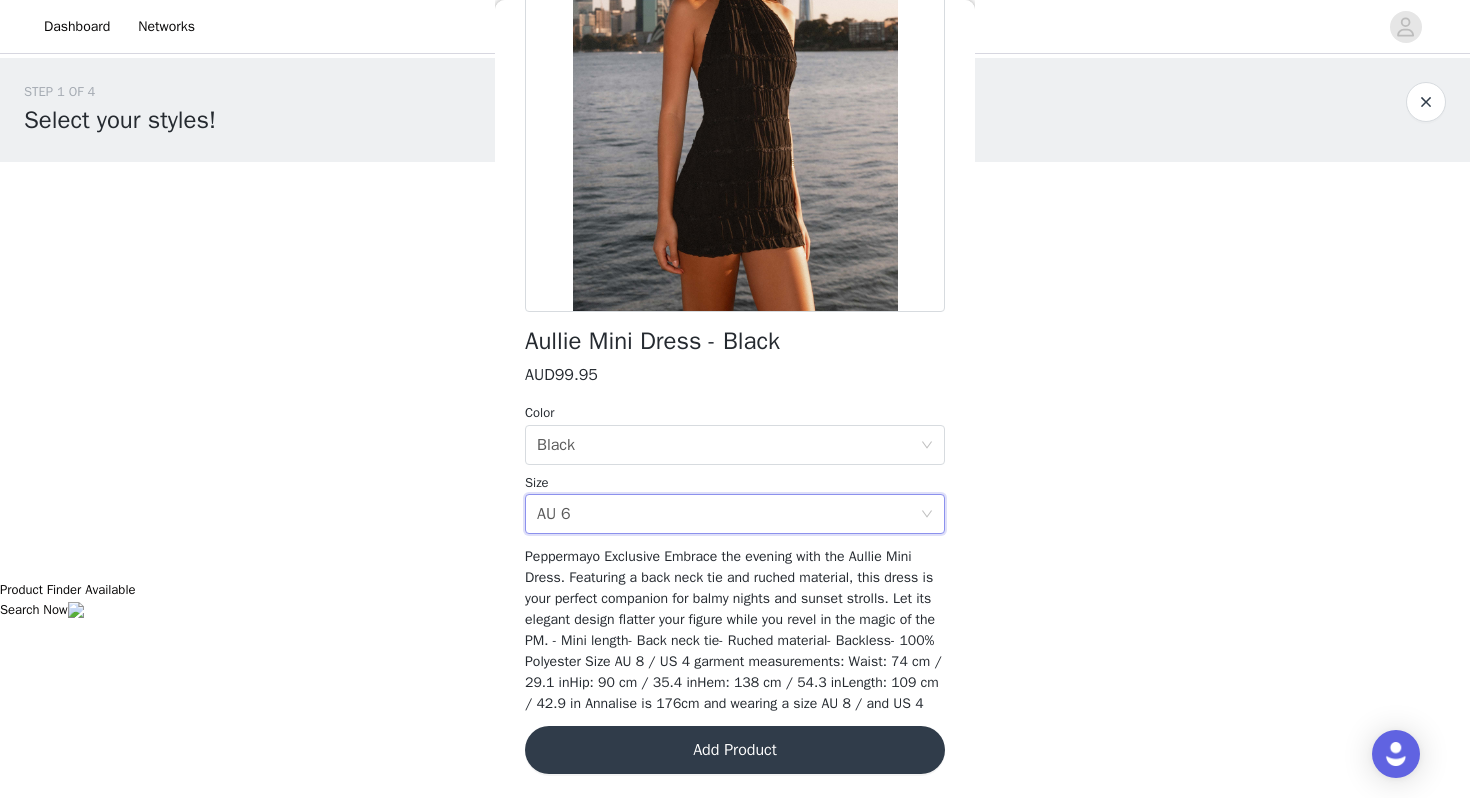click on "Add Product" at bounding box center [735, 750] 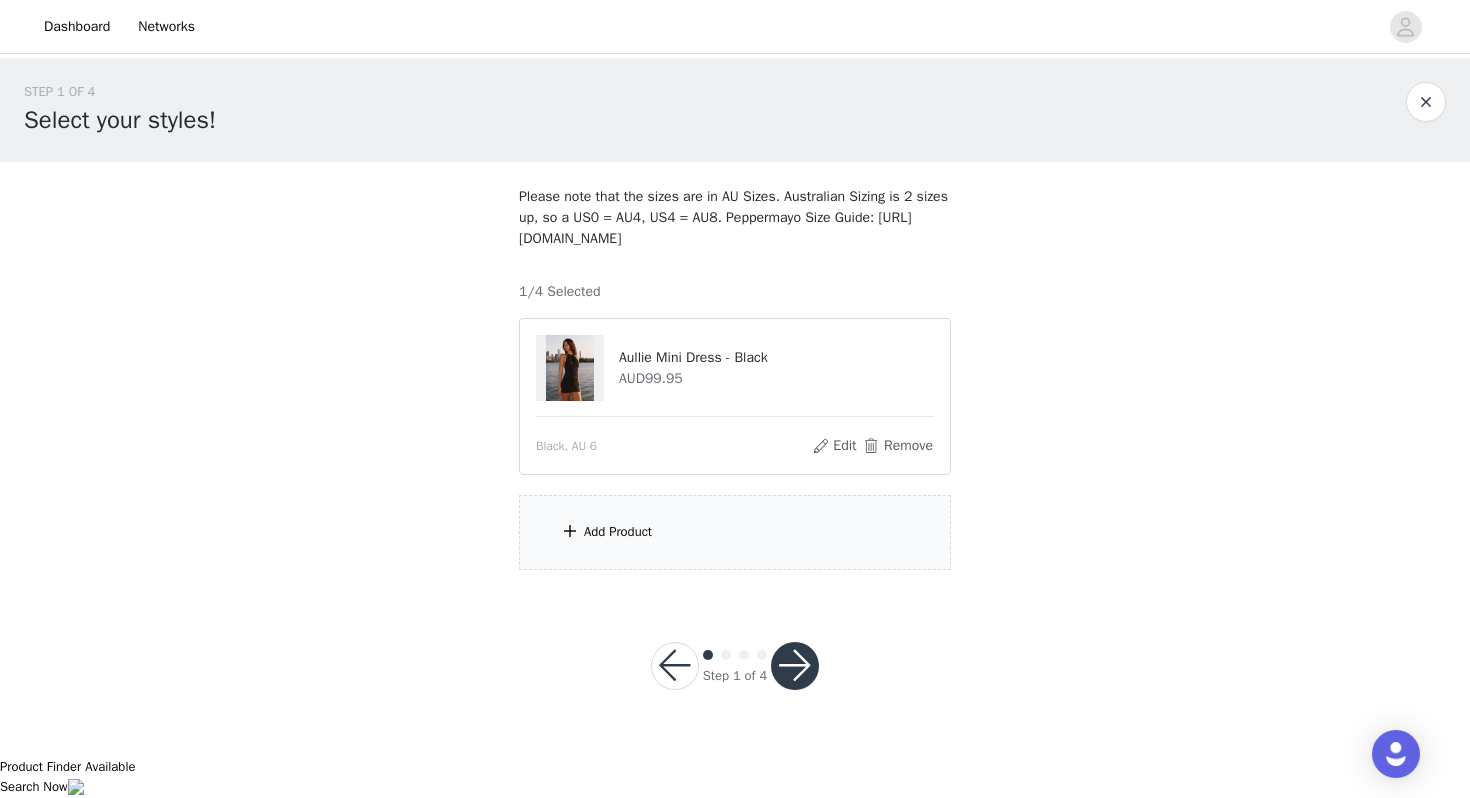 click on "Add Product" at bounding box center [735, 532] 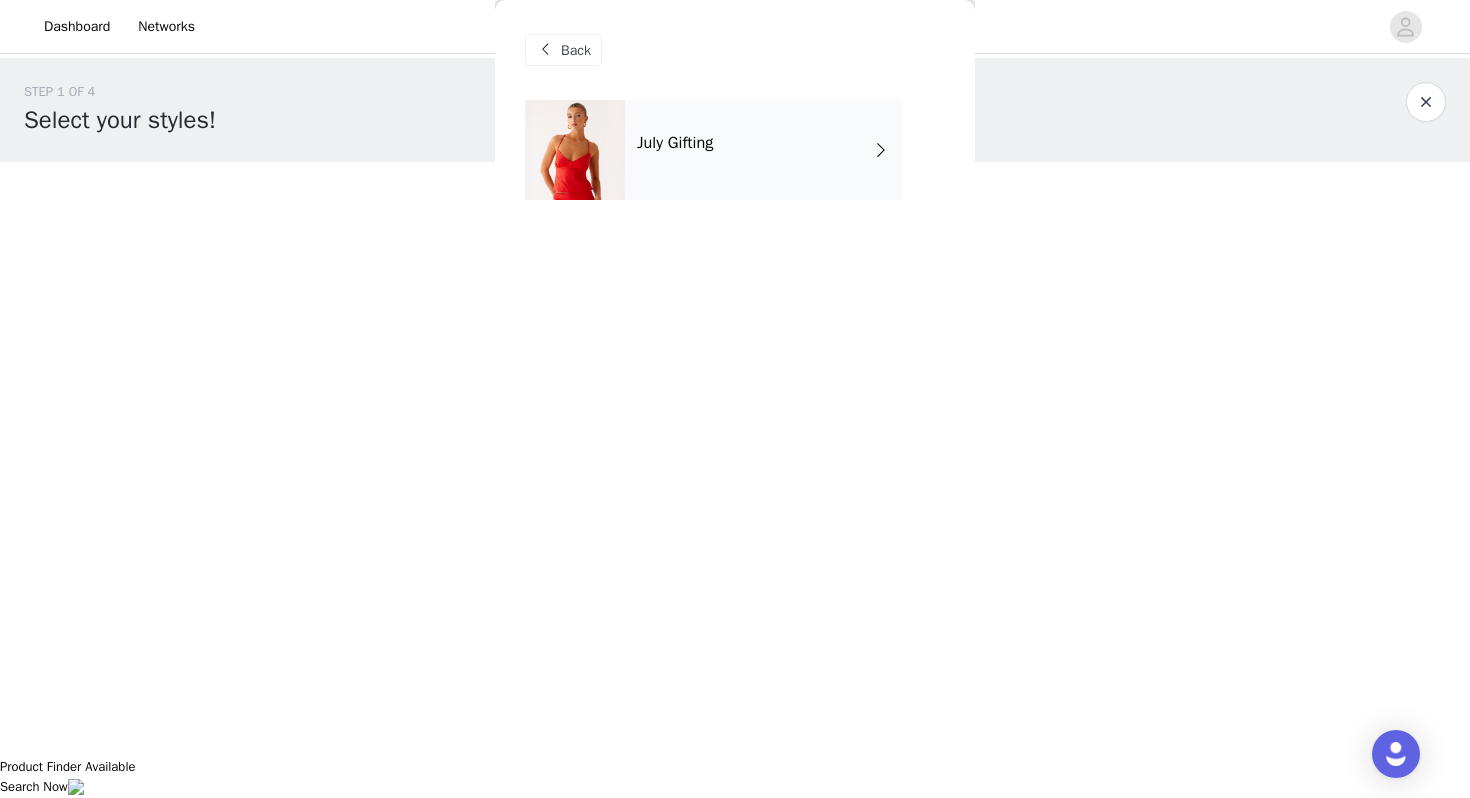 click on "July Gifting" at bounding box center [764, 150] 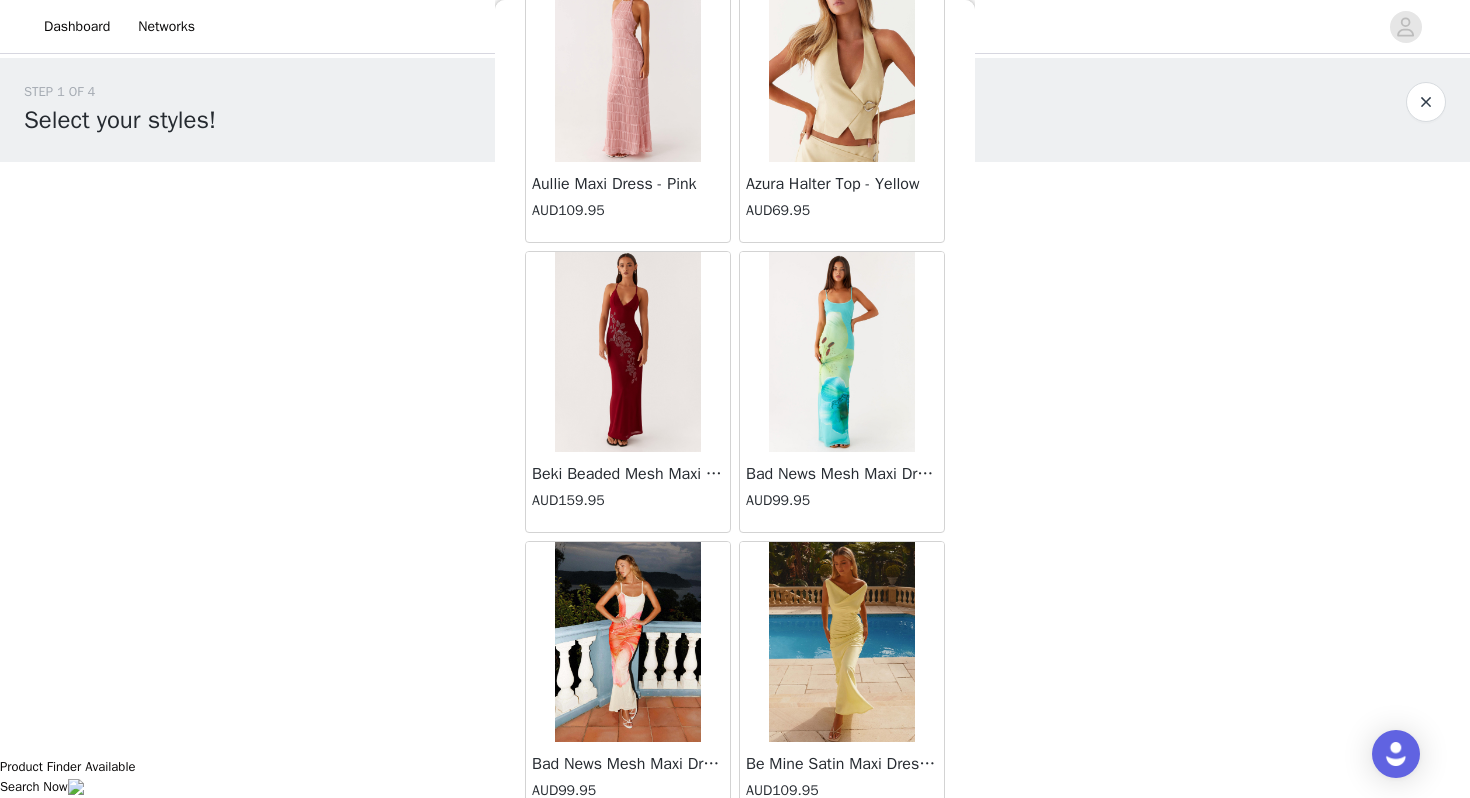 scroll, scrollTop: 2262, scrollLeft: 0, axis: vertical 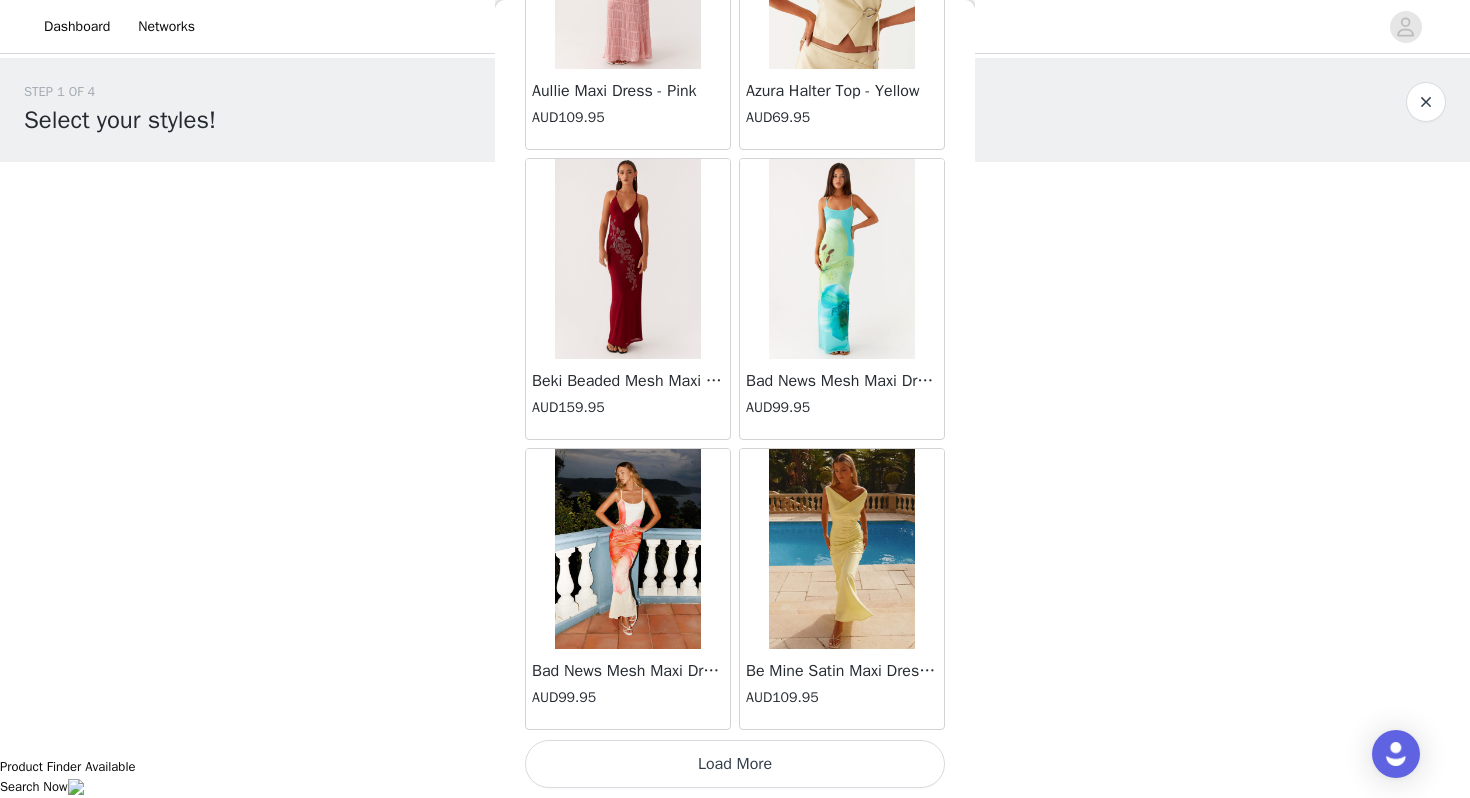 click on "Load More" at bounding box center (735, 764) 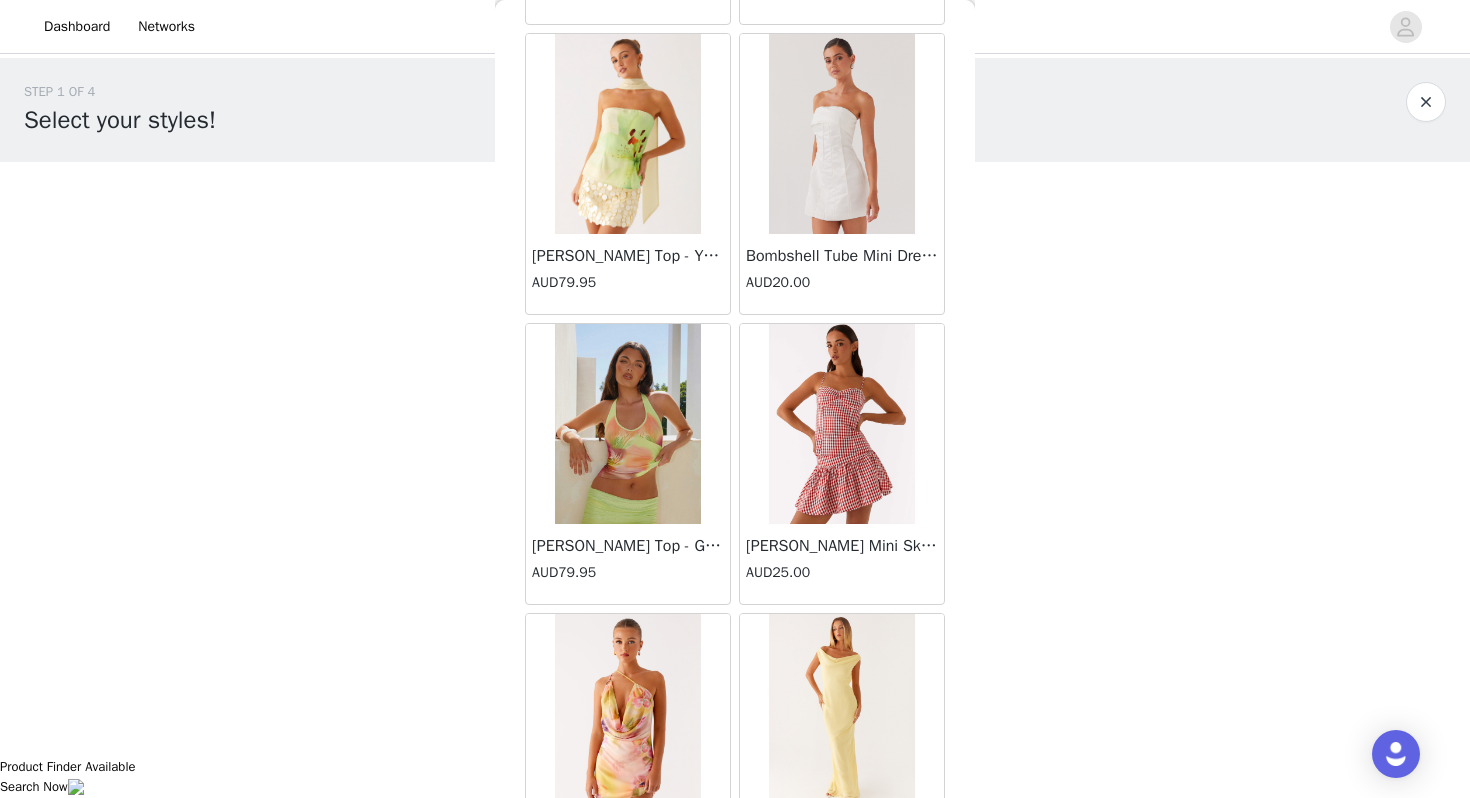 scroll, scrollTop: 4484, scrollLeft: 0, axis: vertical 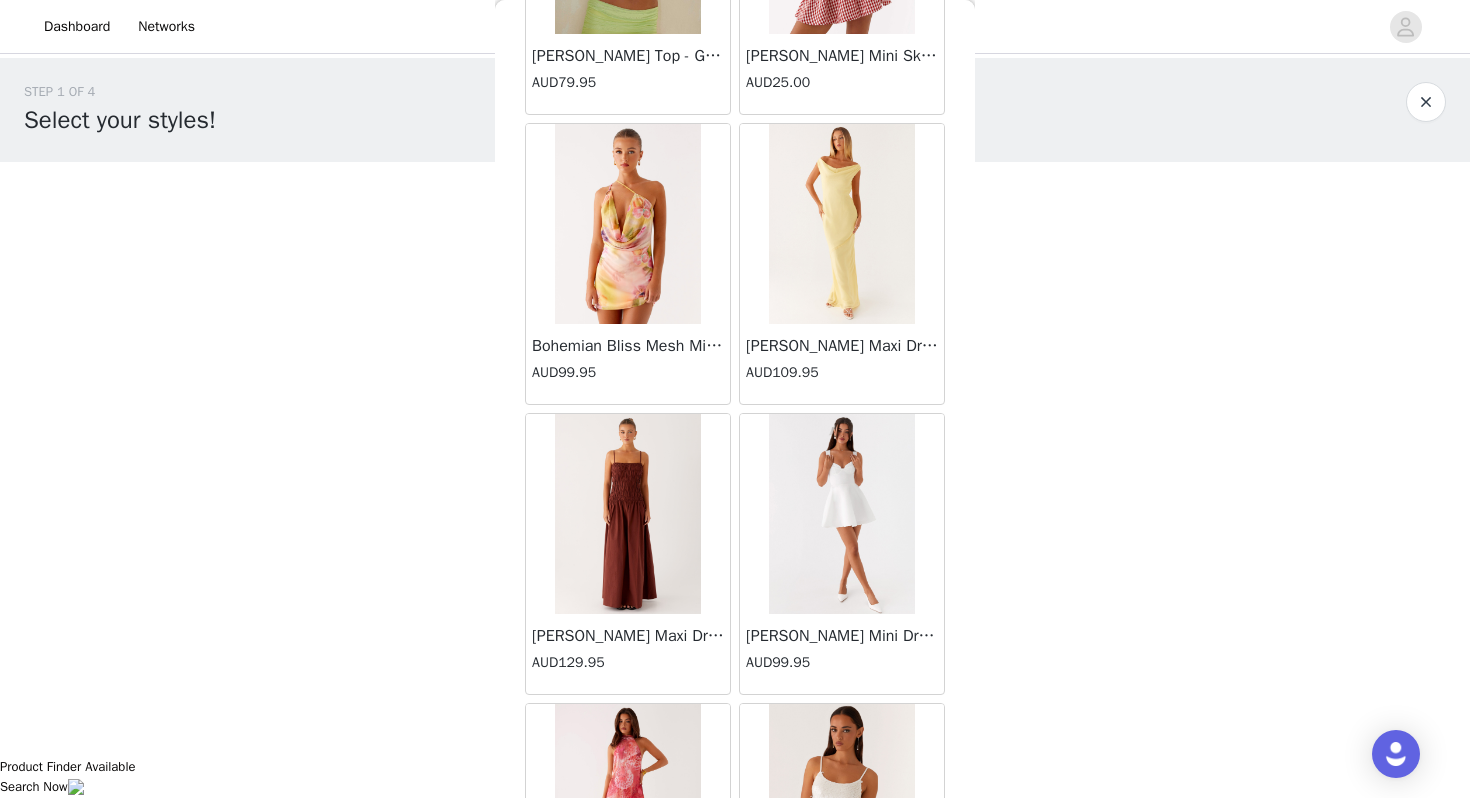 click at bounding box center (627, 224) 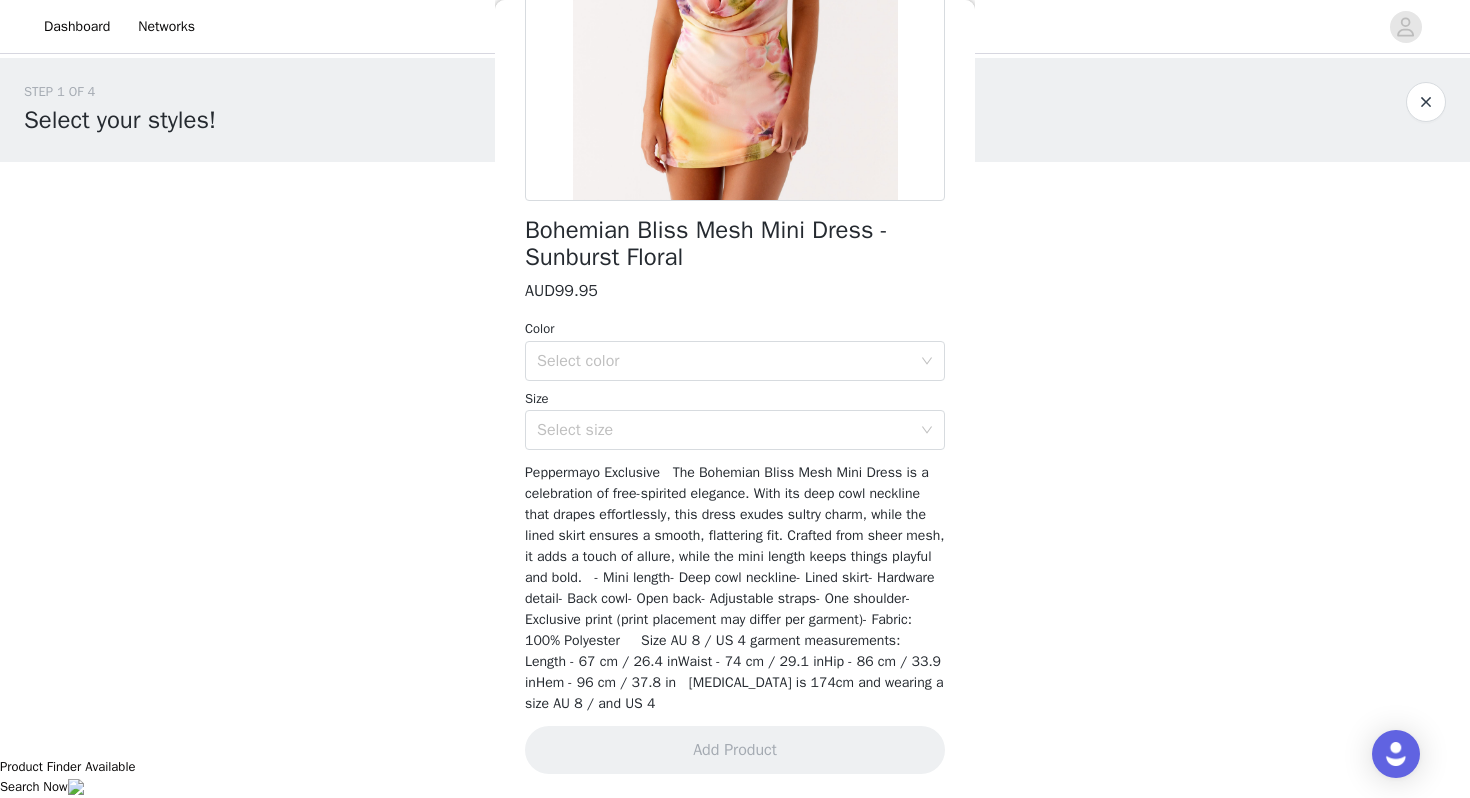 scroll, scrollTop: 349, scrollLeft: 0, axis: vertical 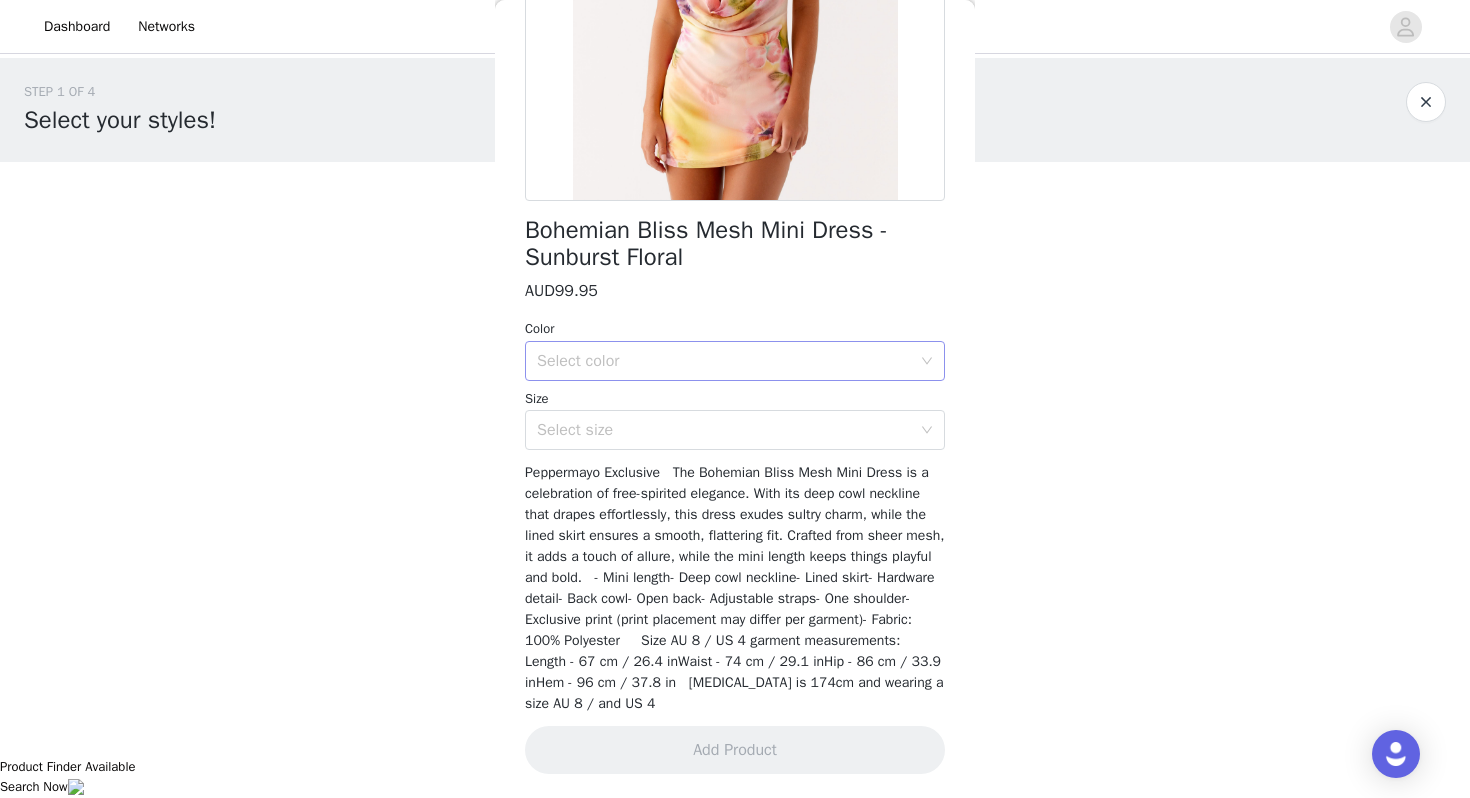 click on "Select color" at bounding box center (724, 361) 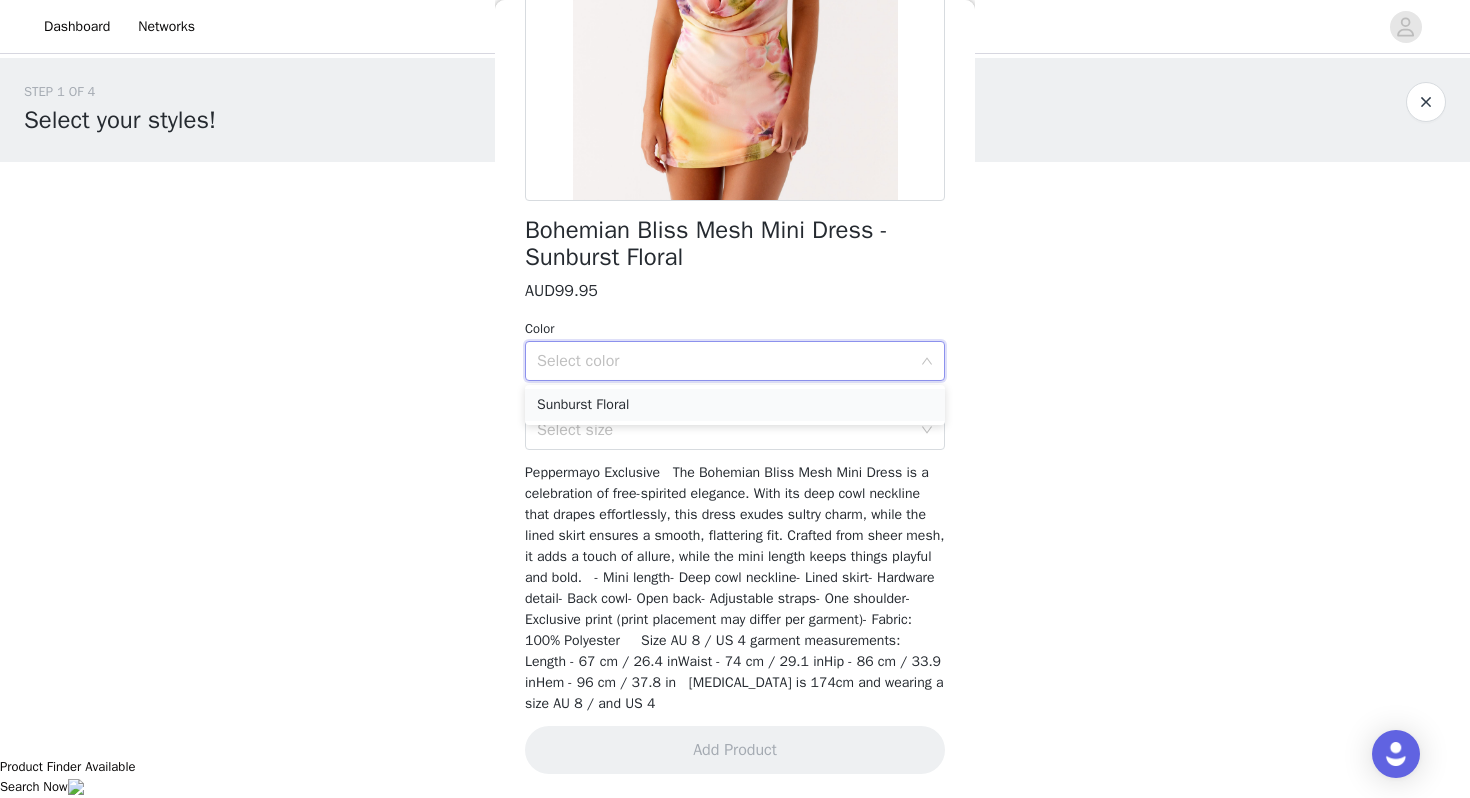 click on "Sunburst Floral" at bounding box center [735, 405] 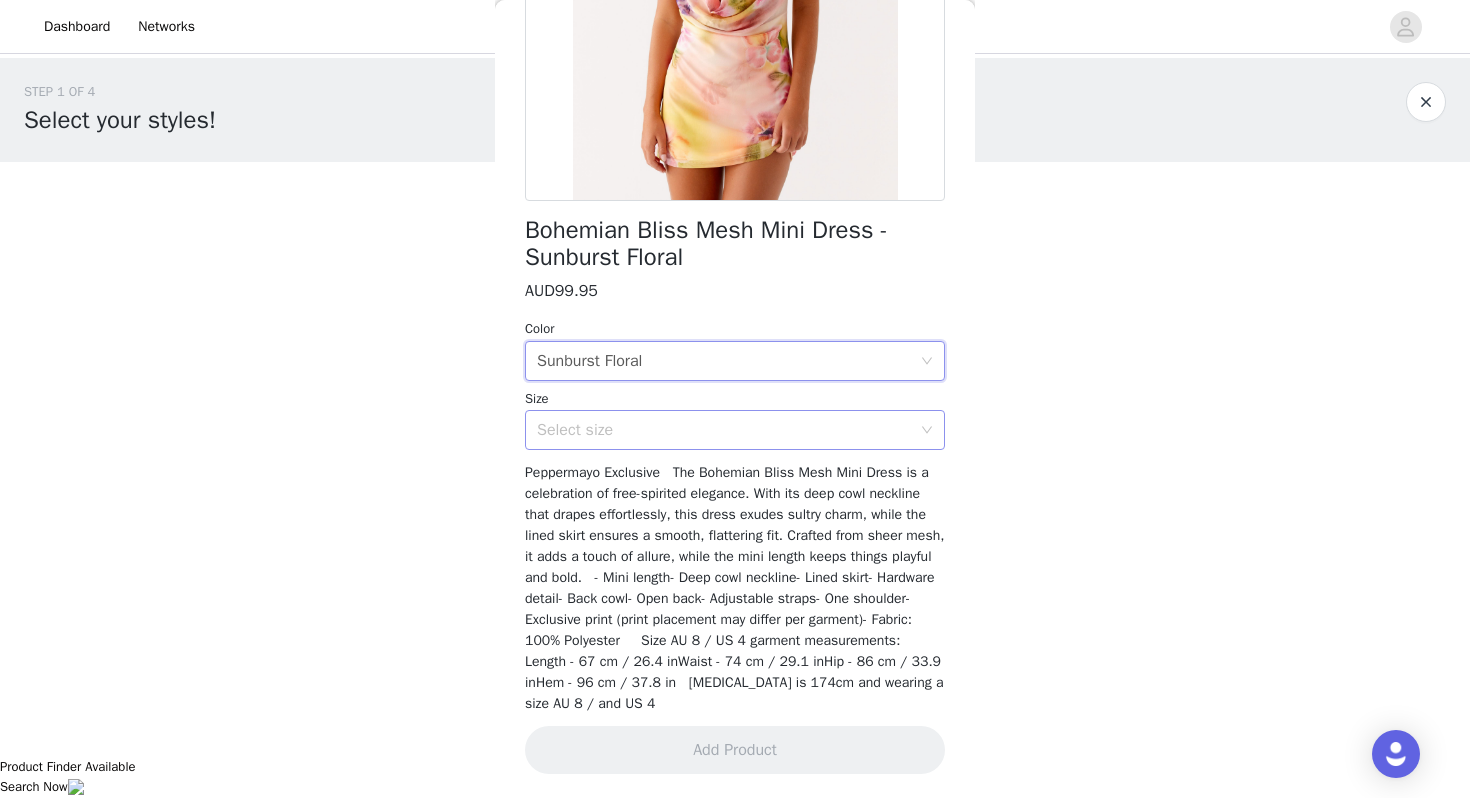 click on "Select size" at bounding box center (724, 430) 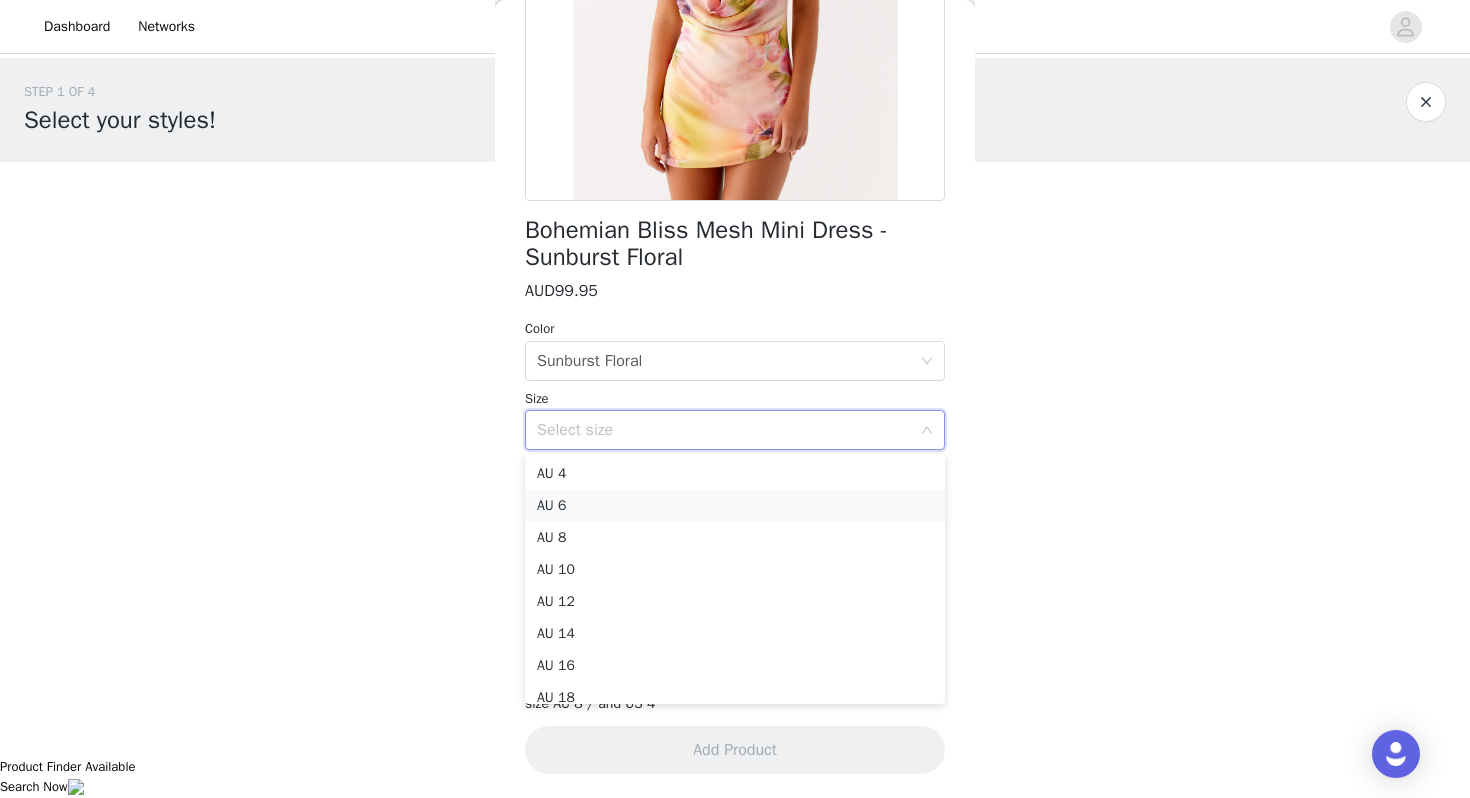 click on "AU 6" at bounding box center (735, 506) 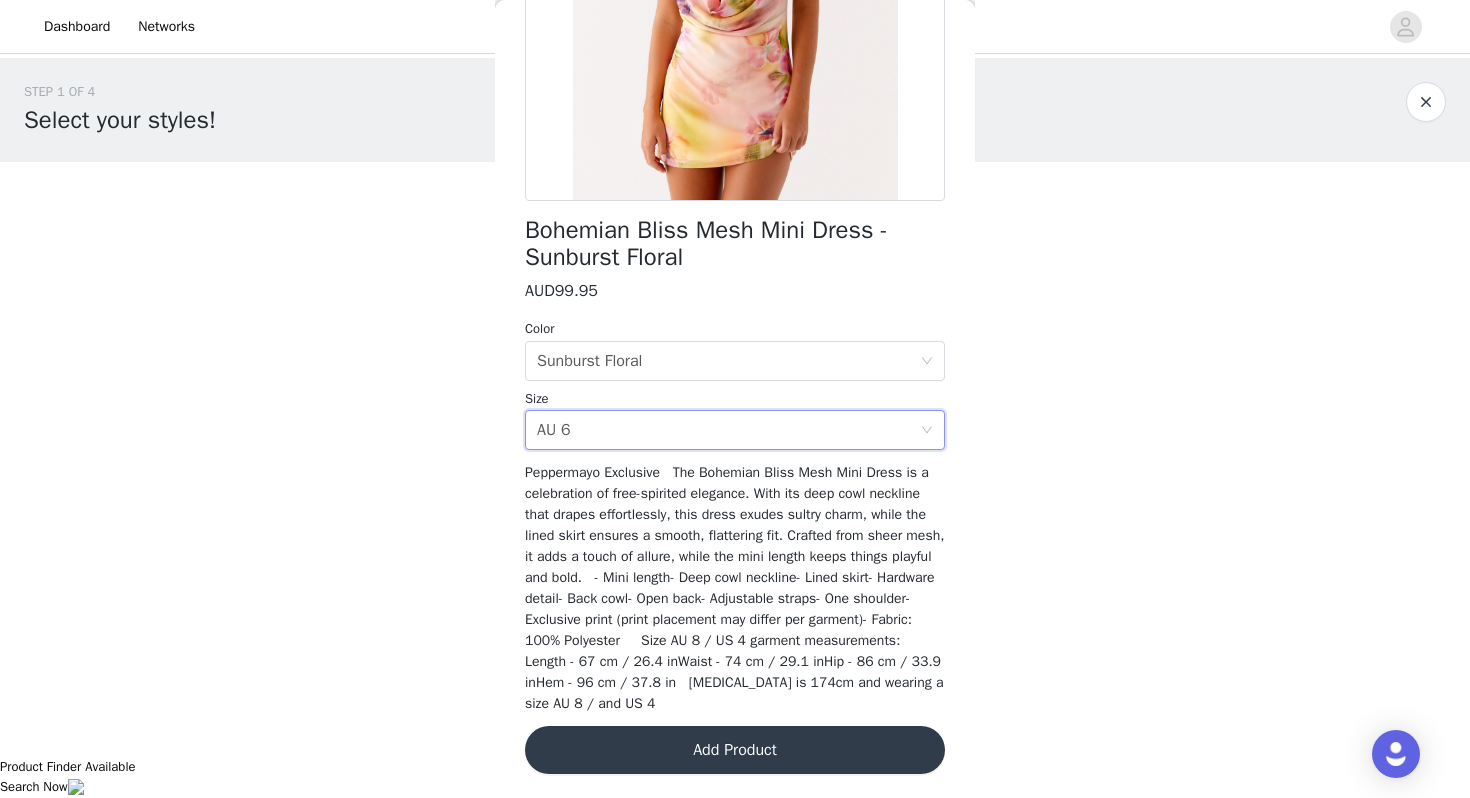 click on "Add Product" at bounding box center (735, 750) 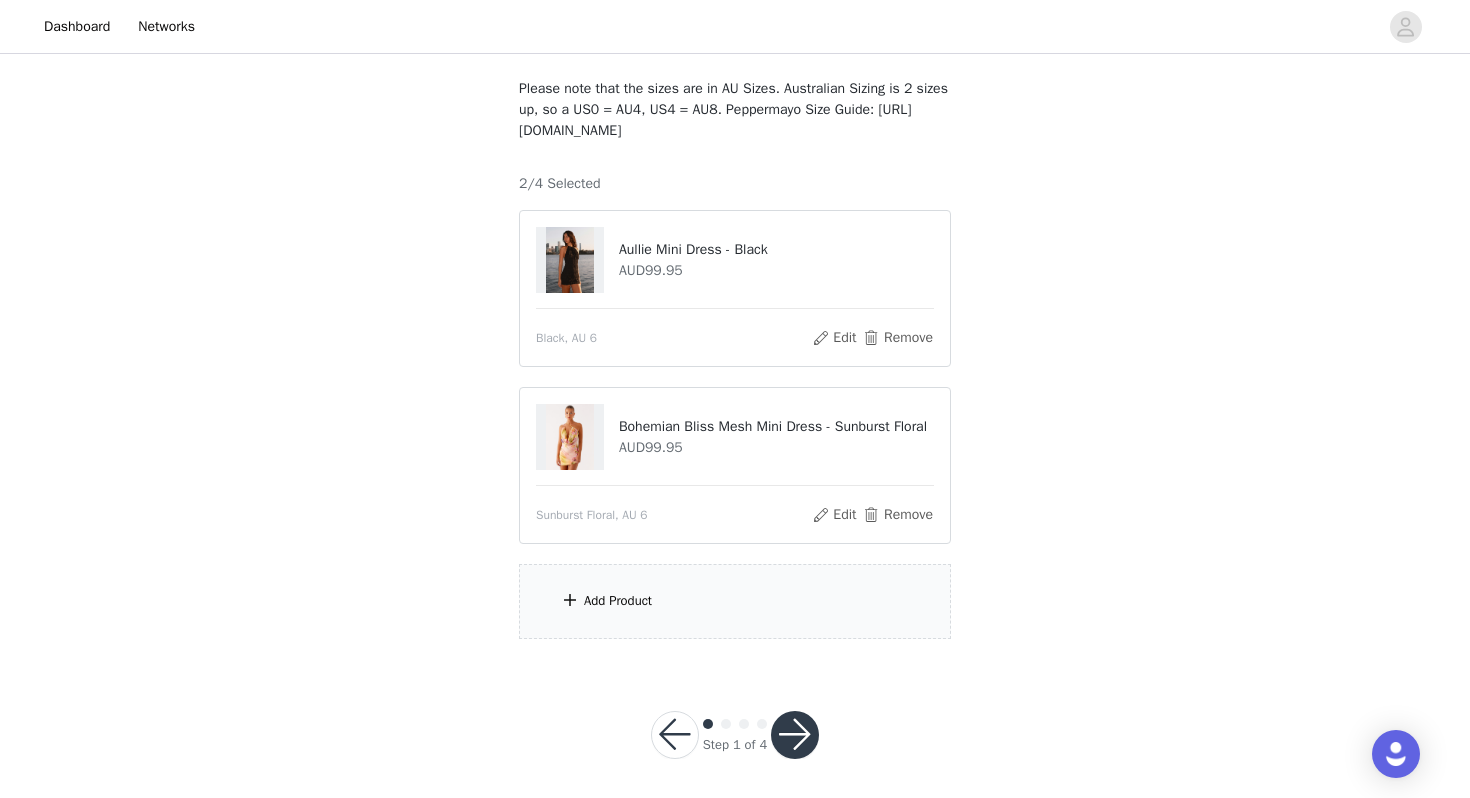 scroll, scrollTop: 116, scrollLeft: 0, axis: vertical 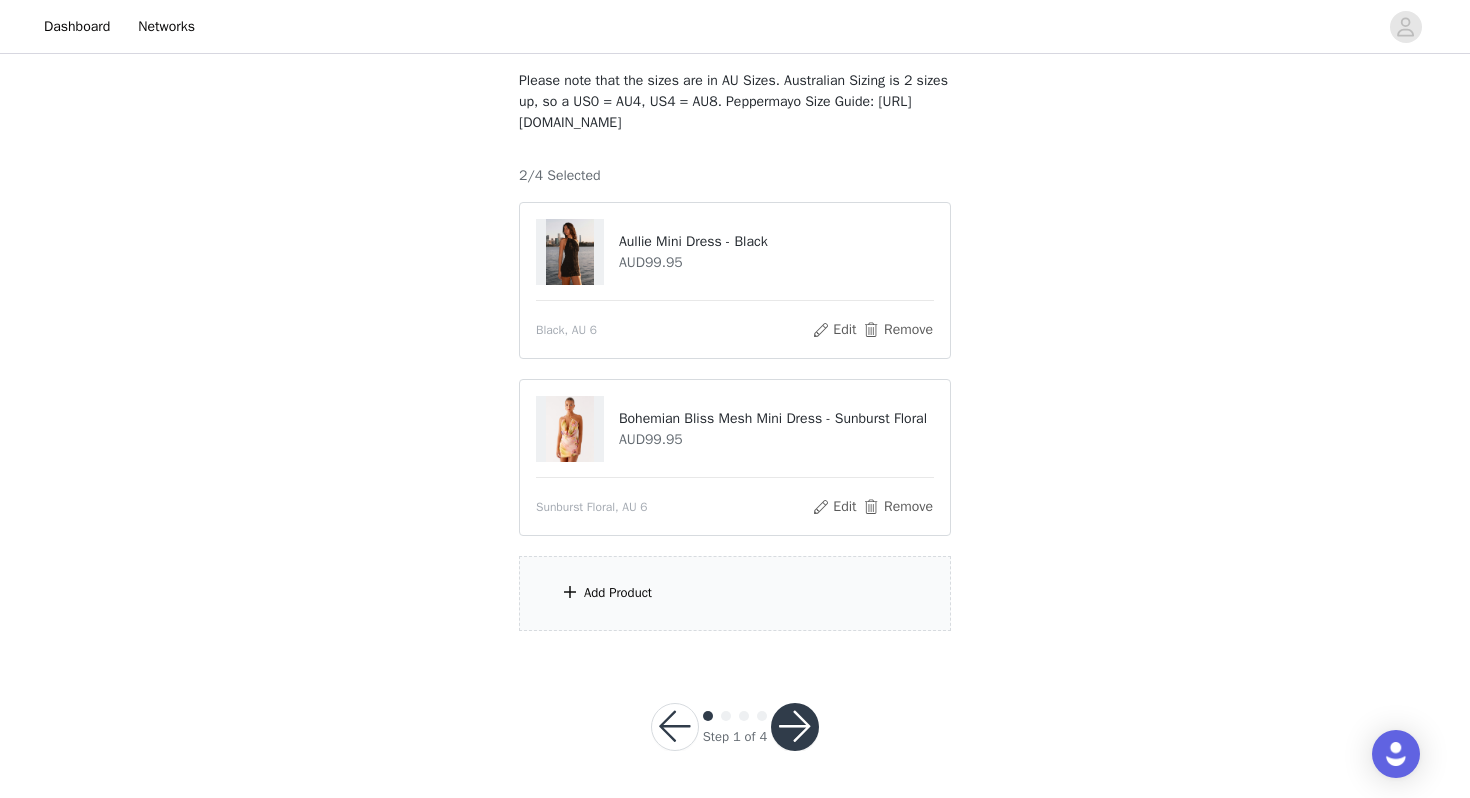 click on "Add Product" at bounding box center [735, 593] 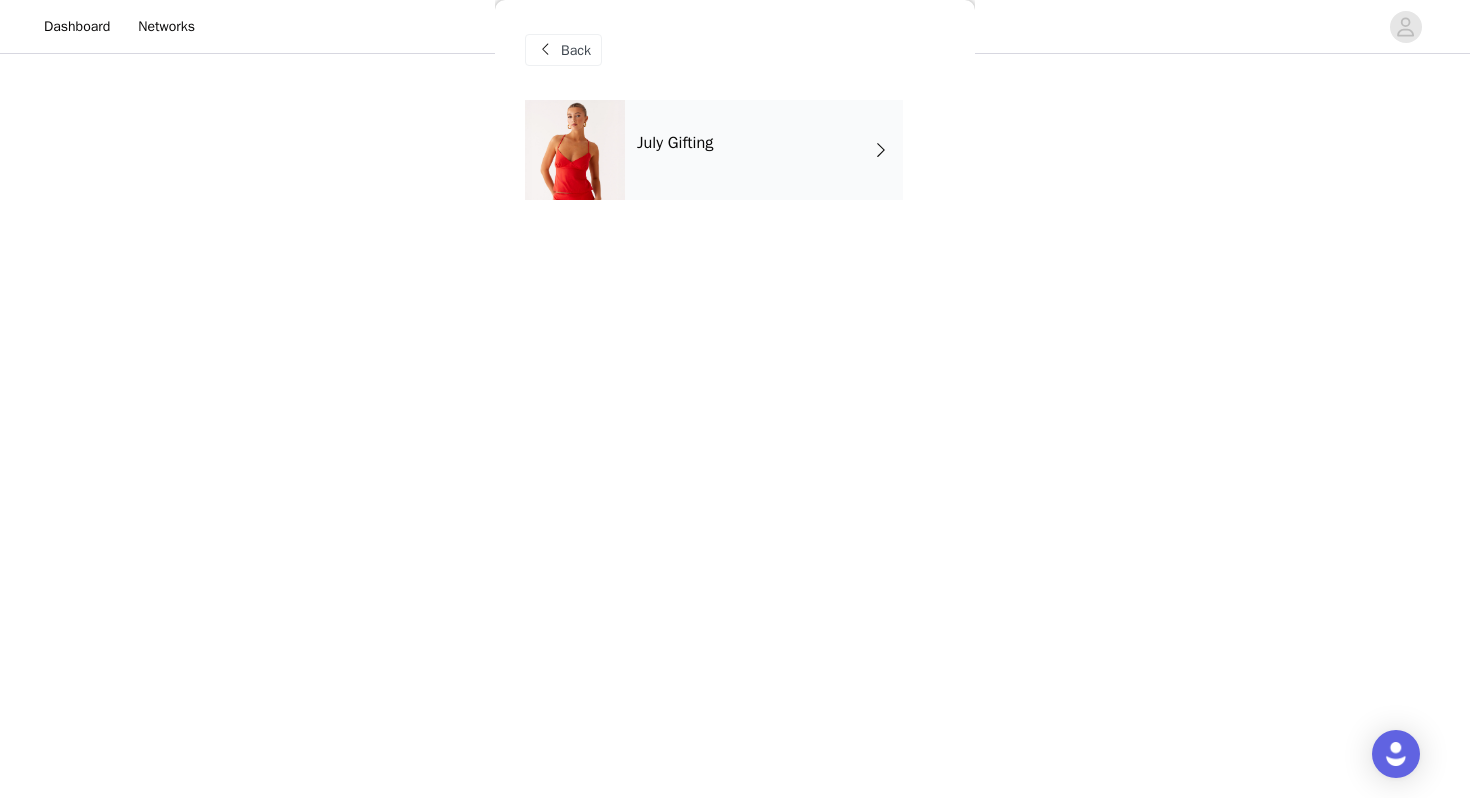 click on "July Gifting" at bounding box center [764, 150] 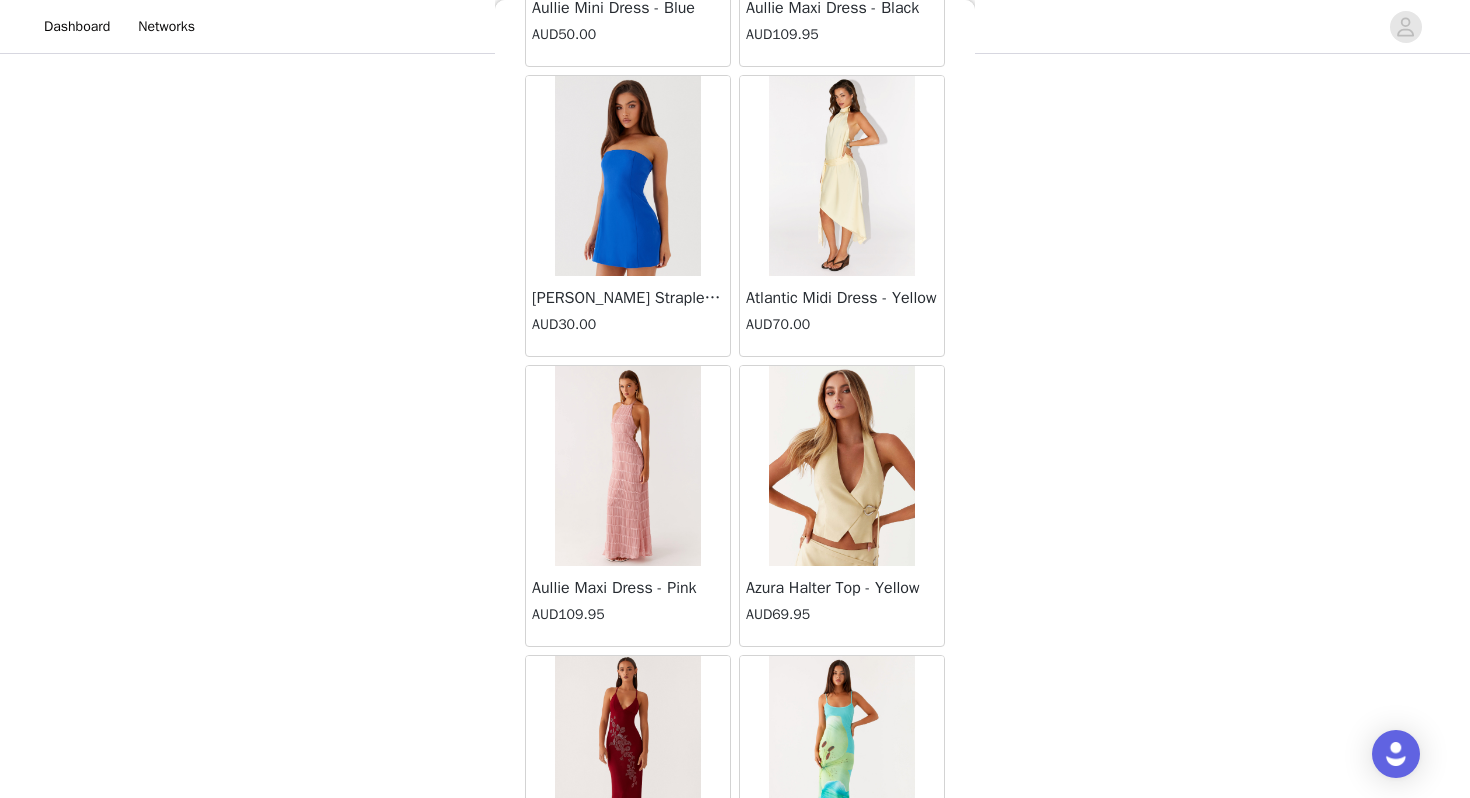 scroll, scrollTop: 2262, scrollLeft: 0, axis: vertical 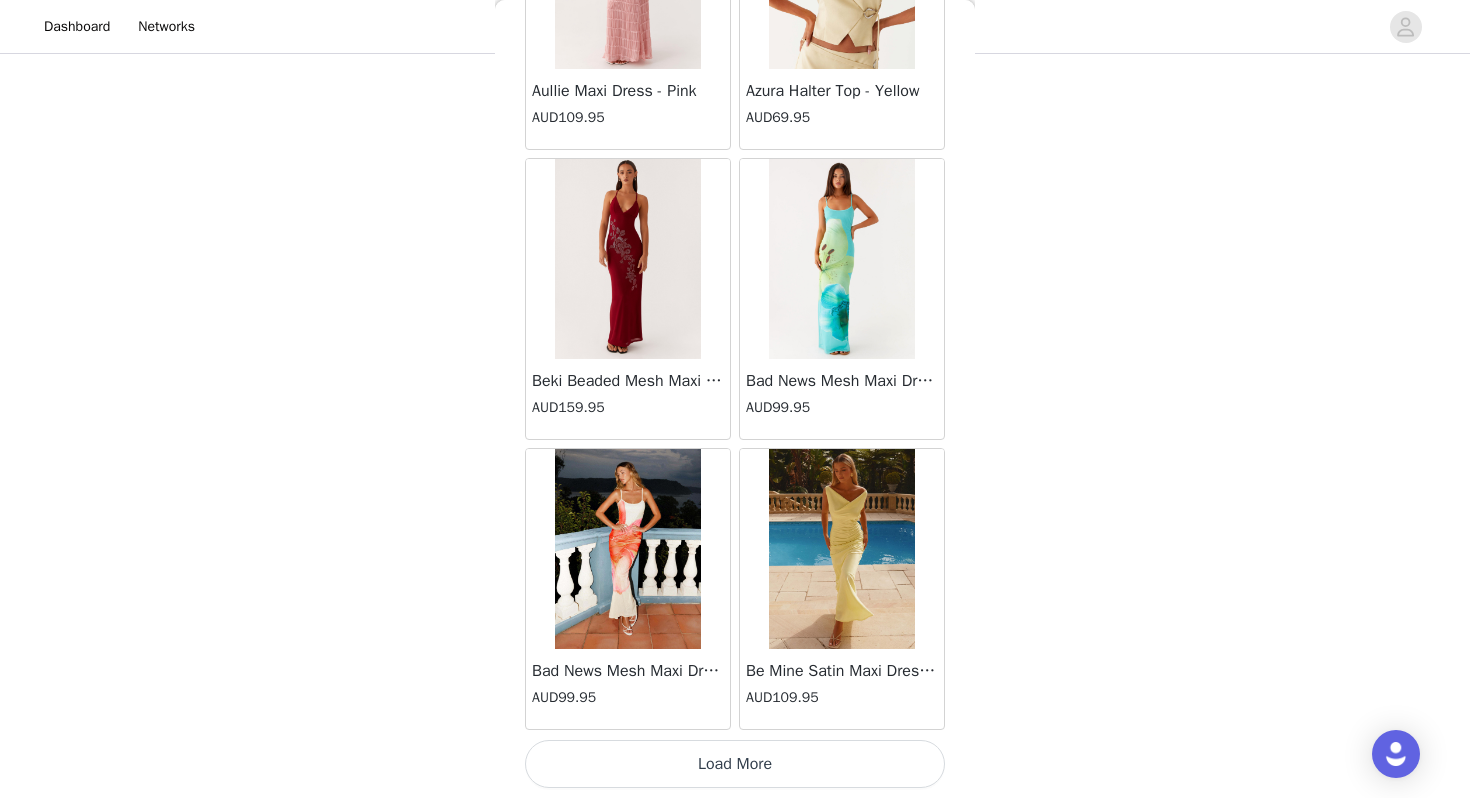 click on "Load More" at bounding box center (735, 764) 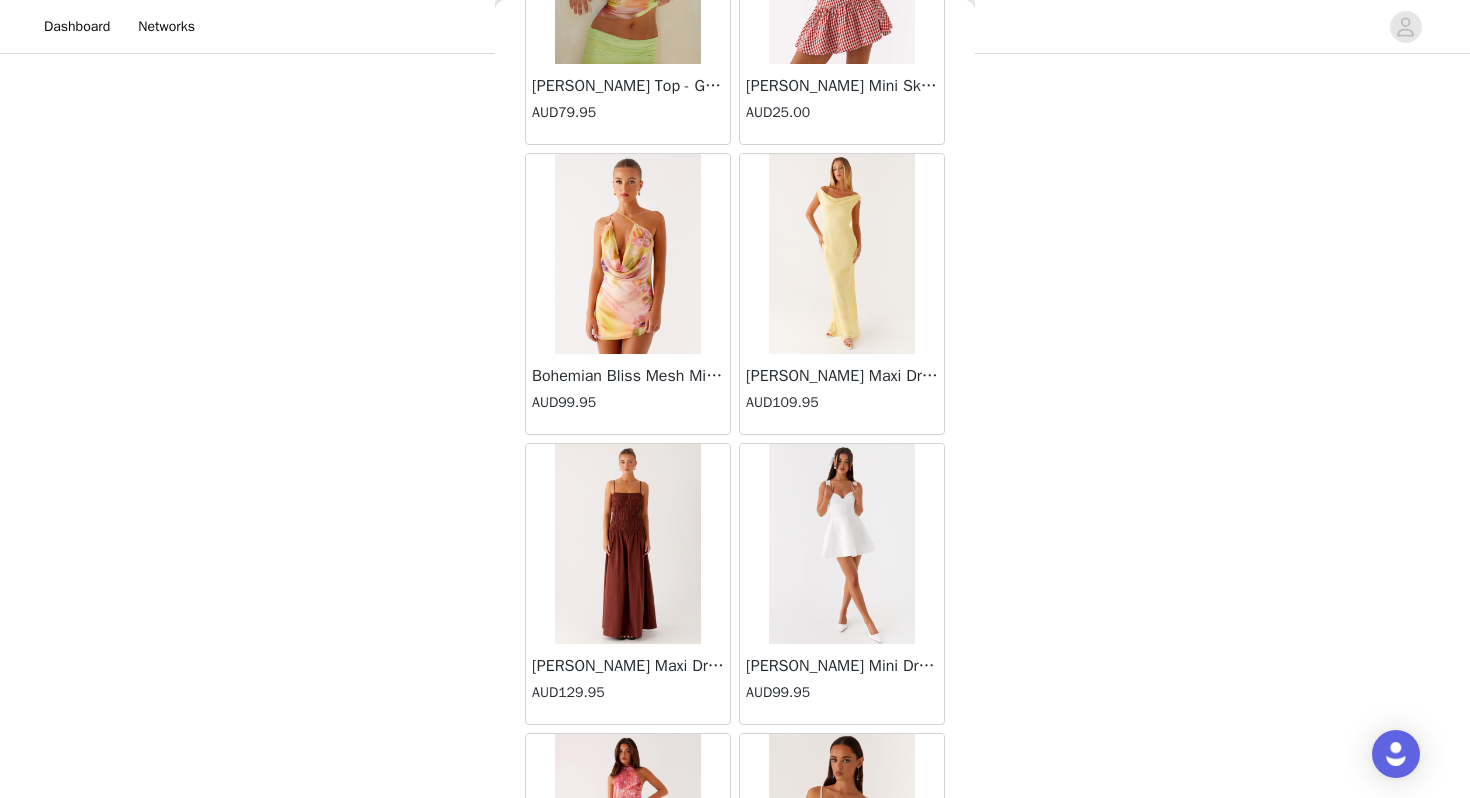 scroll, scrollTop: 5162, scrollLeft: 0, axis: vertical 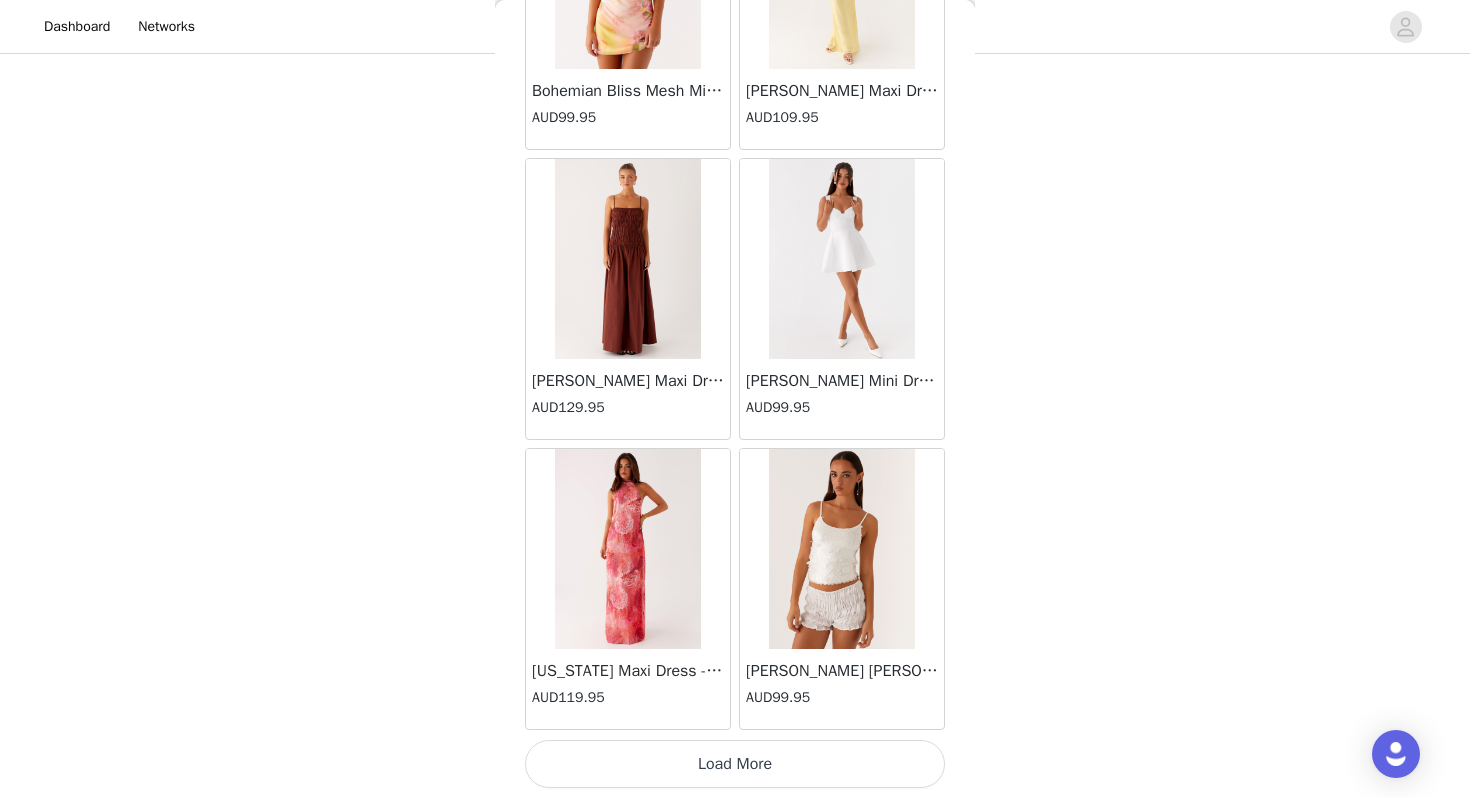 click on "Load More" at bounding box center [735, 764] 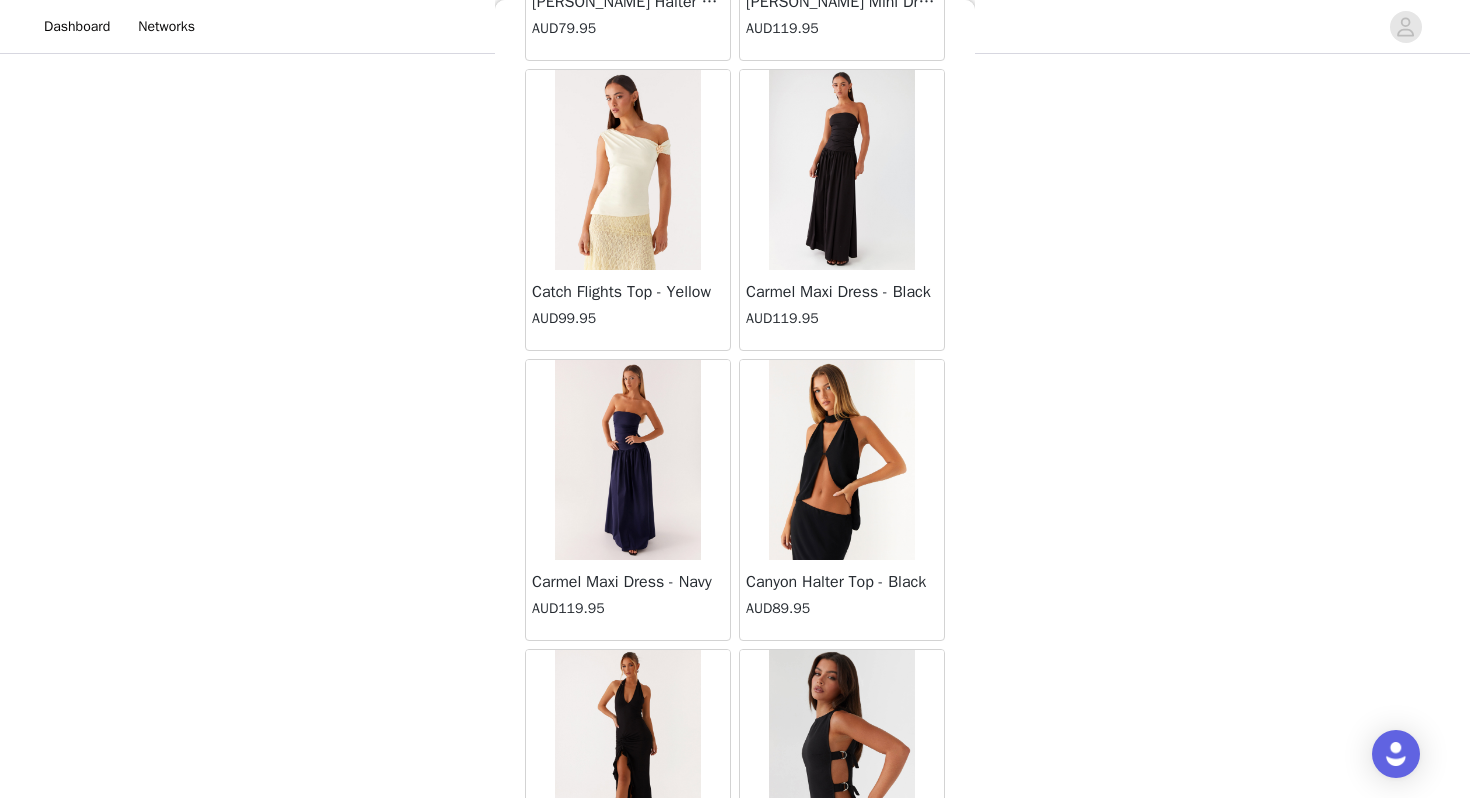 scroll, scrollTop: 8062, scrollLeft: 0, axis: vertical 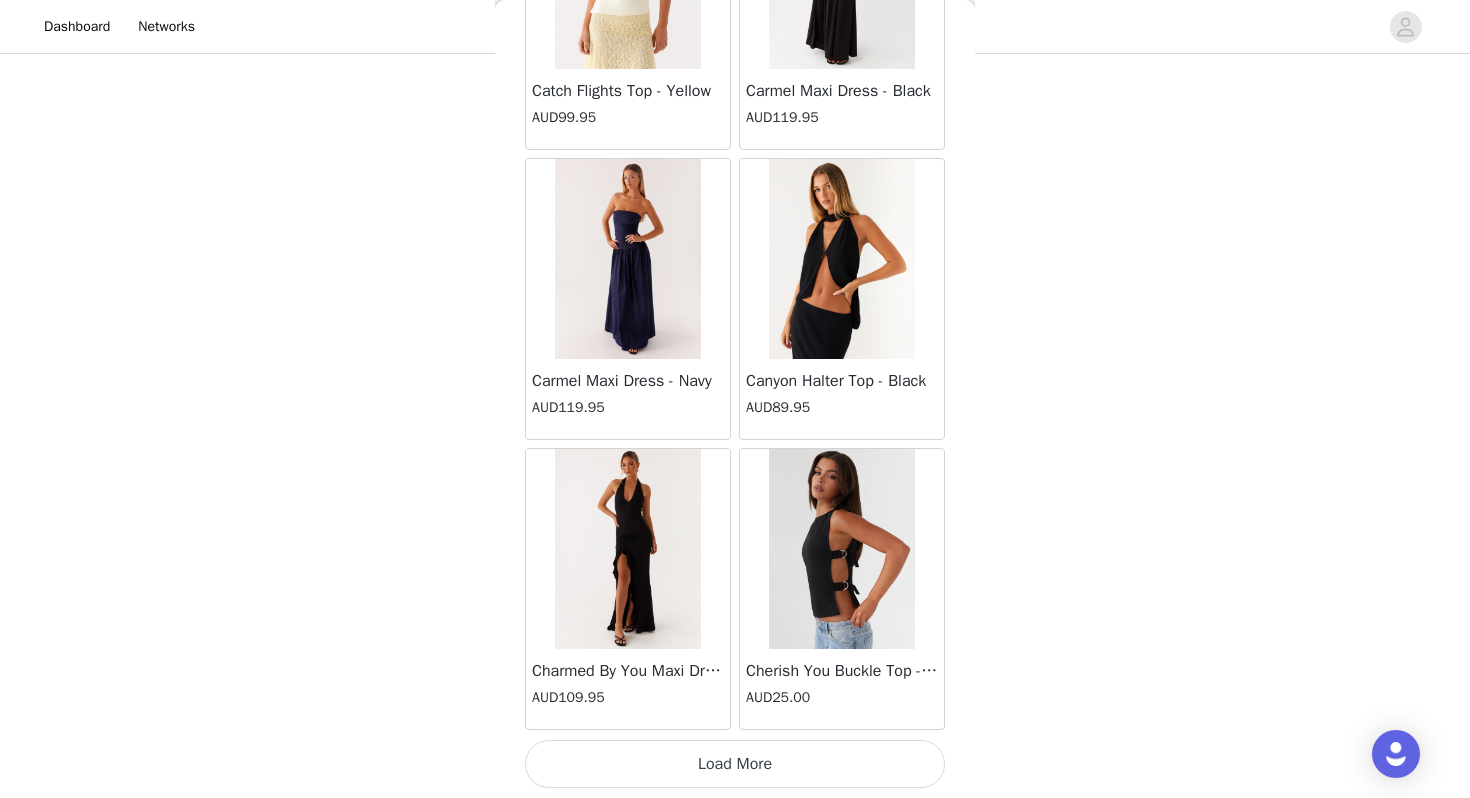 click on "Load More" at bounding box center (735, 764) 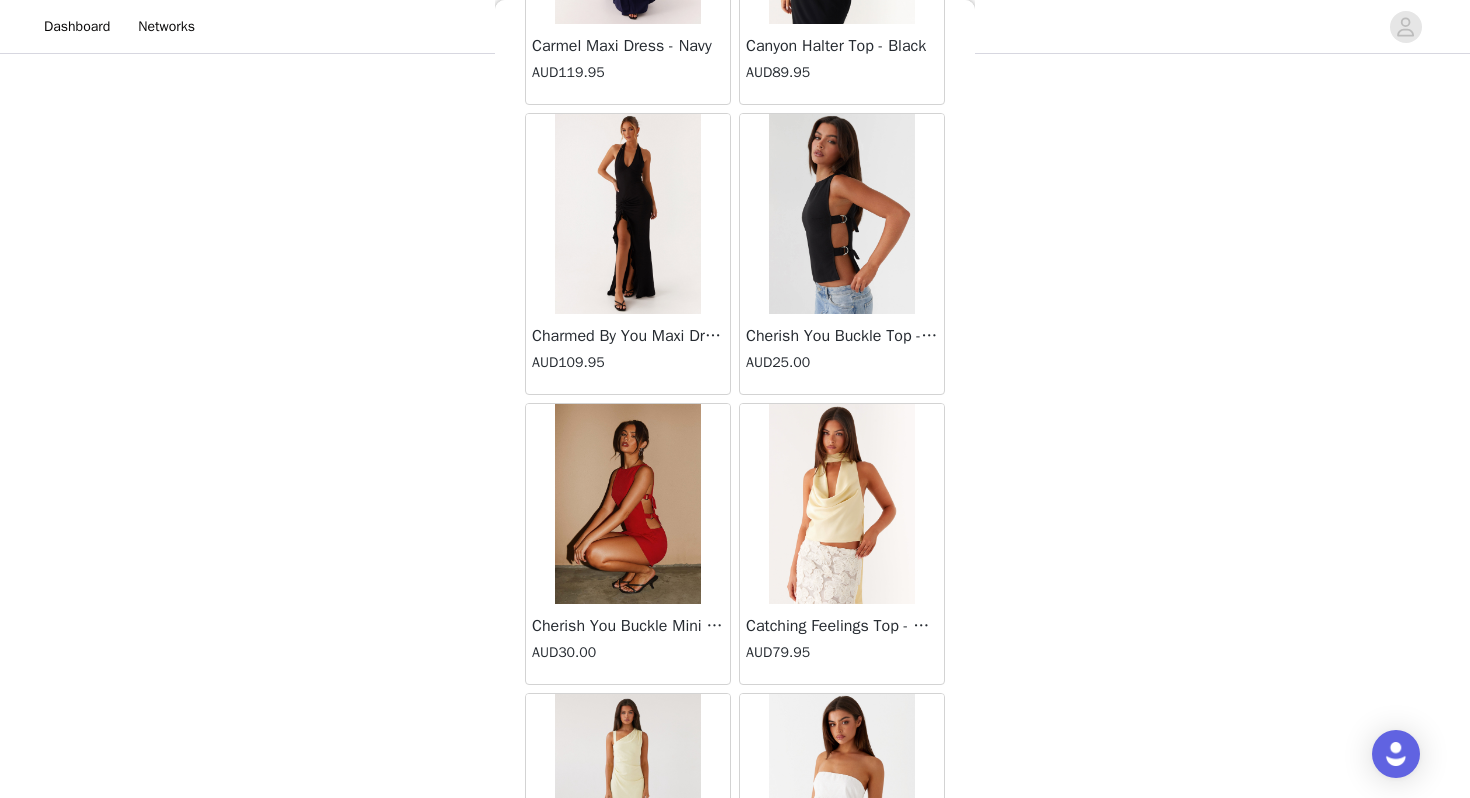 scroll, scrollTop: 8396, scrollLeft: 0, axis: vertical 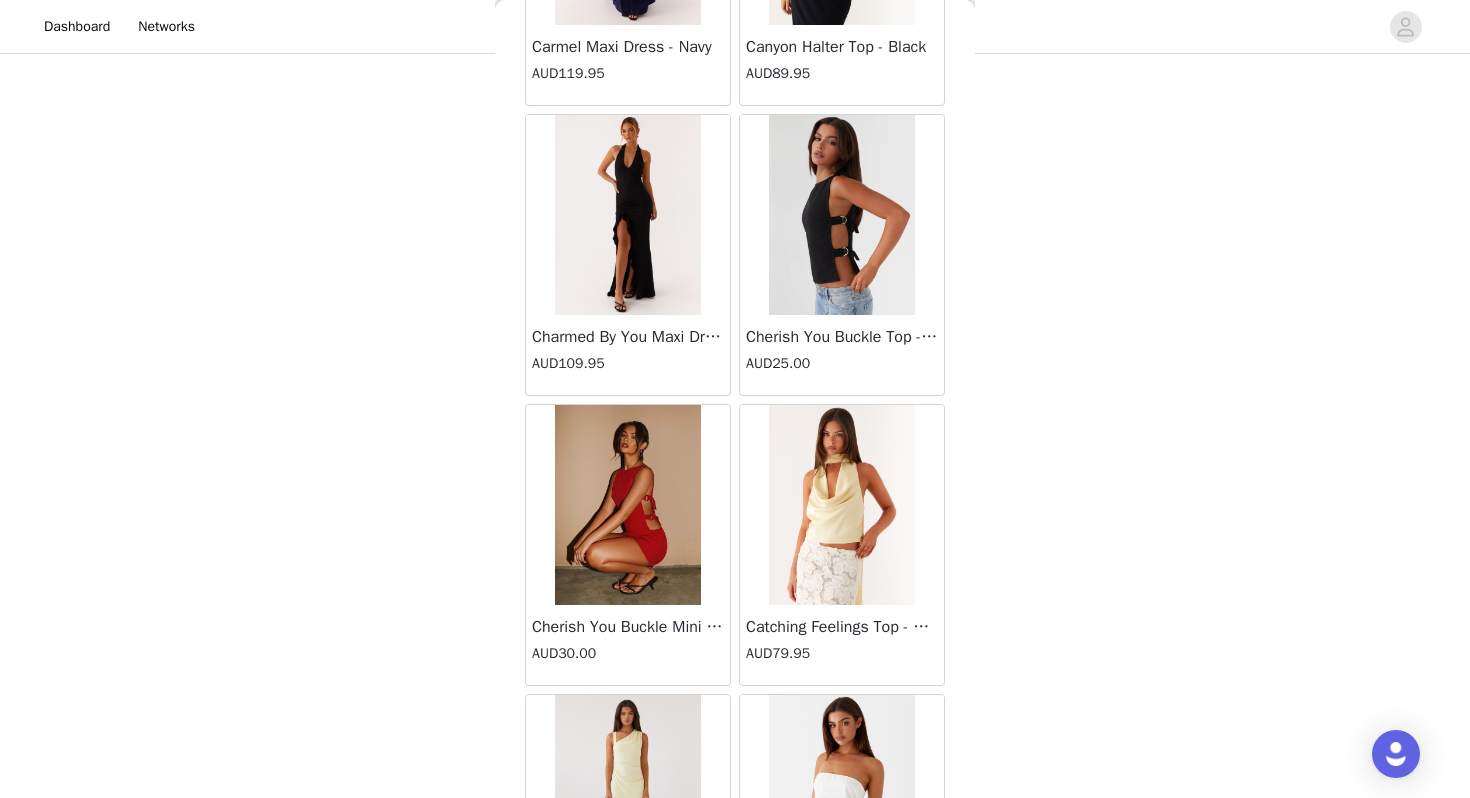 click at bounding box center [841, 505] 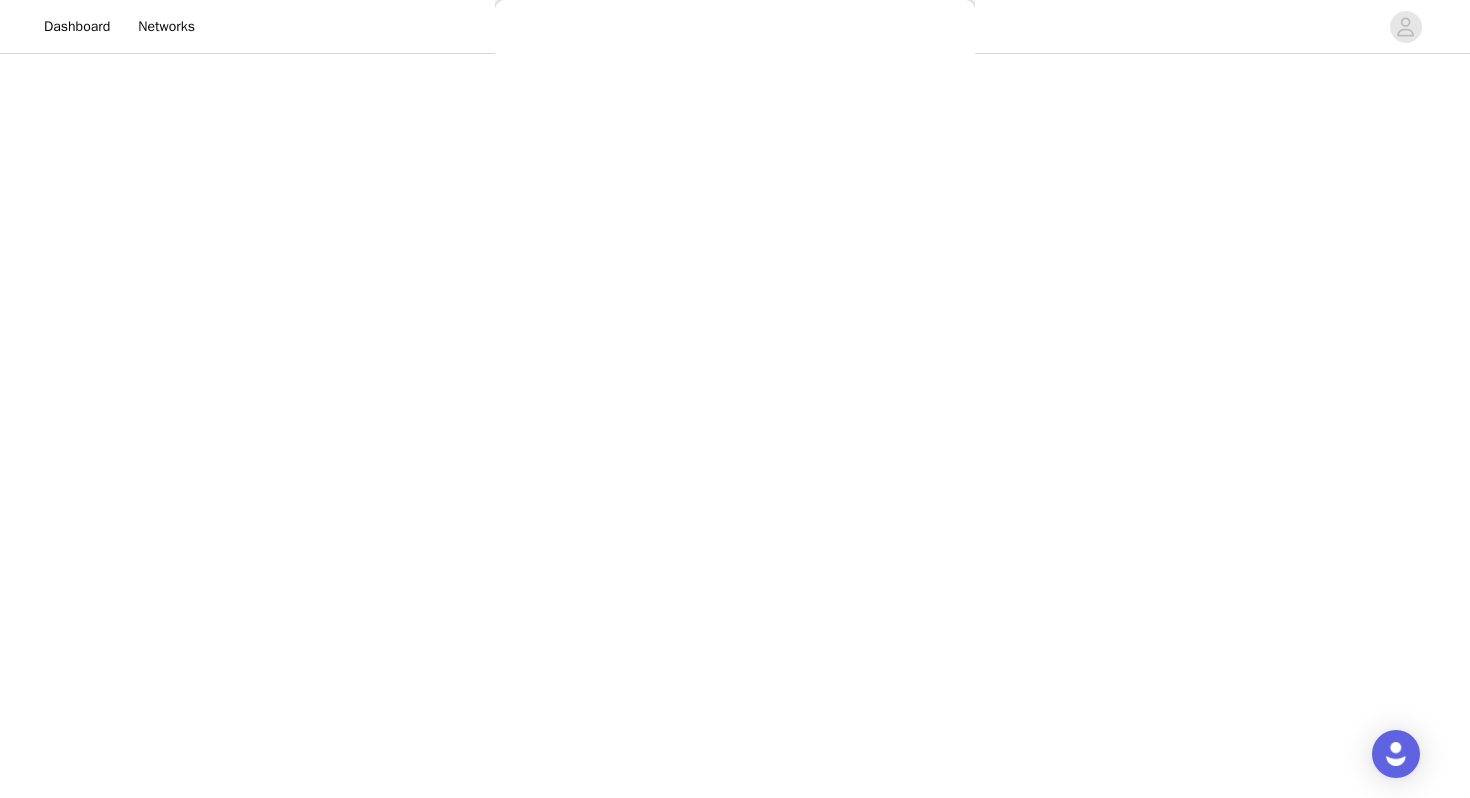 scroll, scrollTop: 0, scrollLeft: 0, axis: both 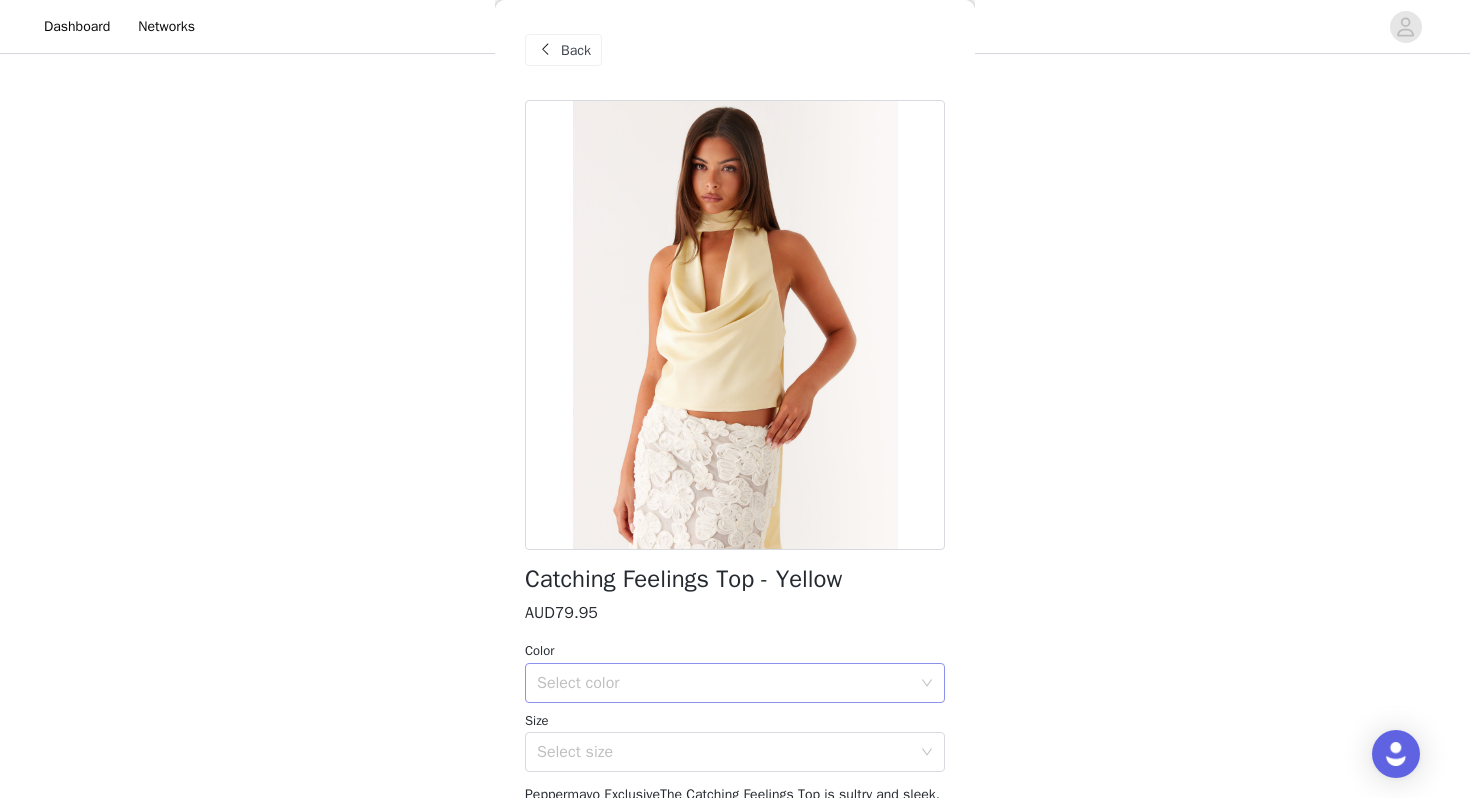 click on "Select color" at bounding box center [724, 683] 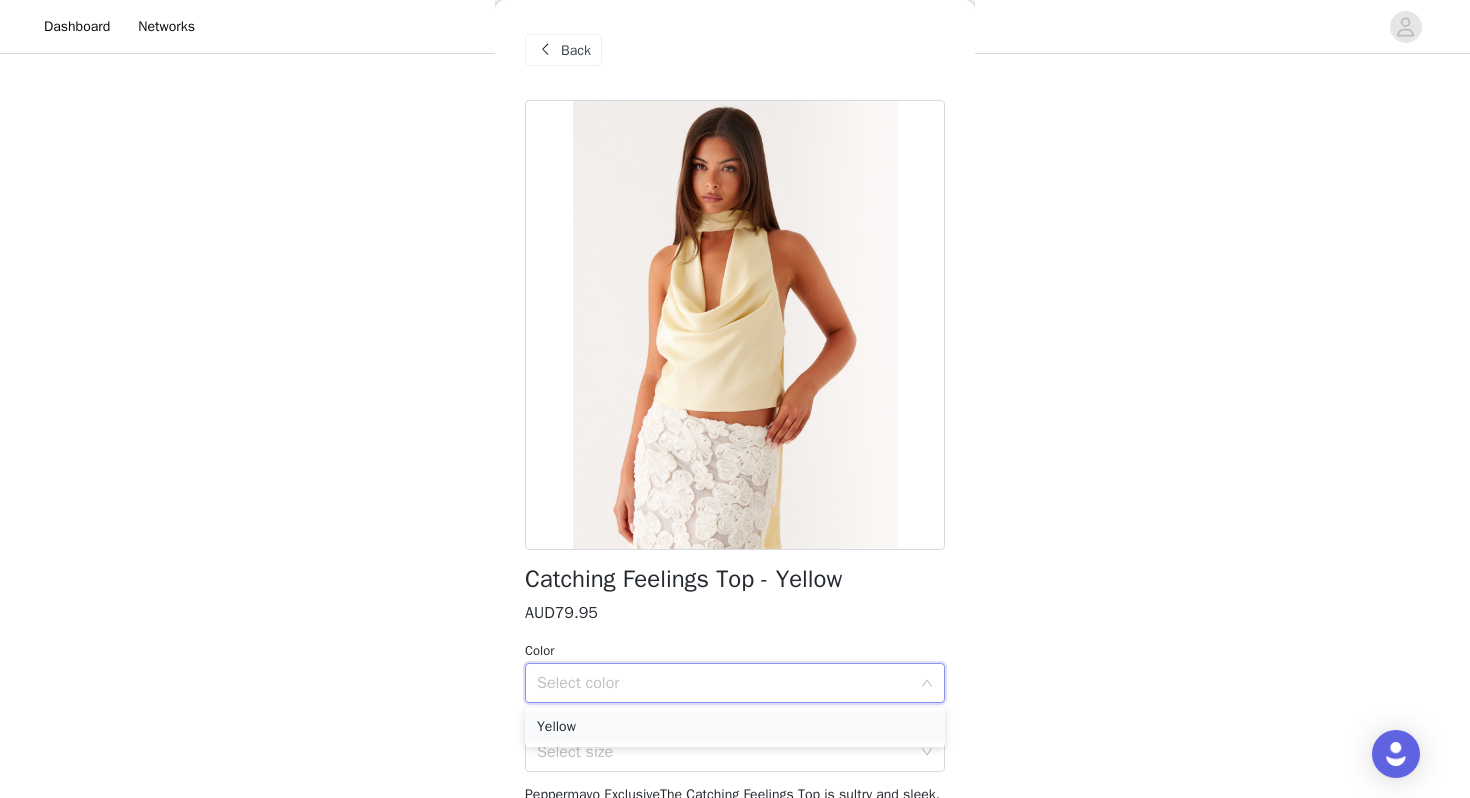 click on "Yellow" at bounding box center (735, 727) 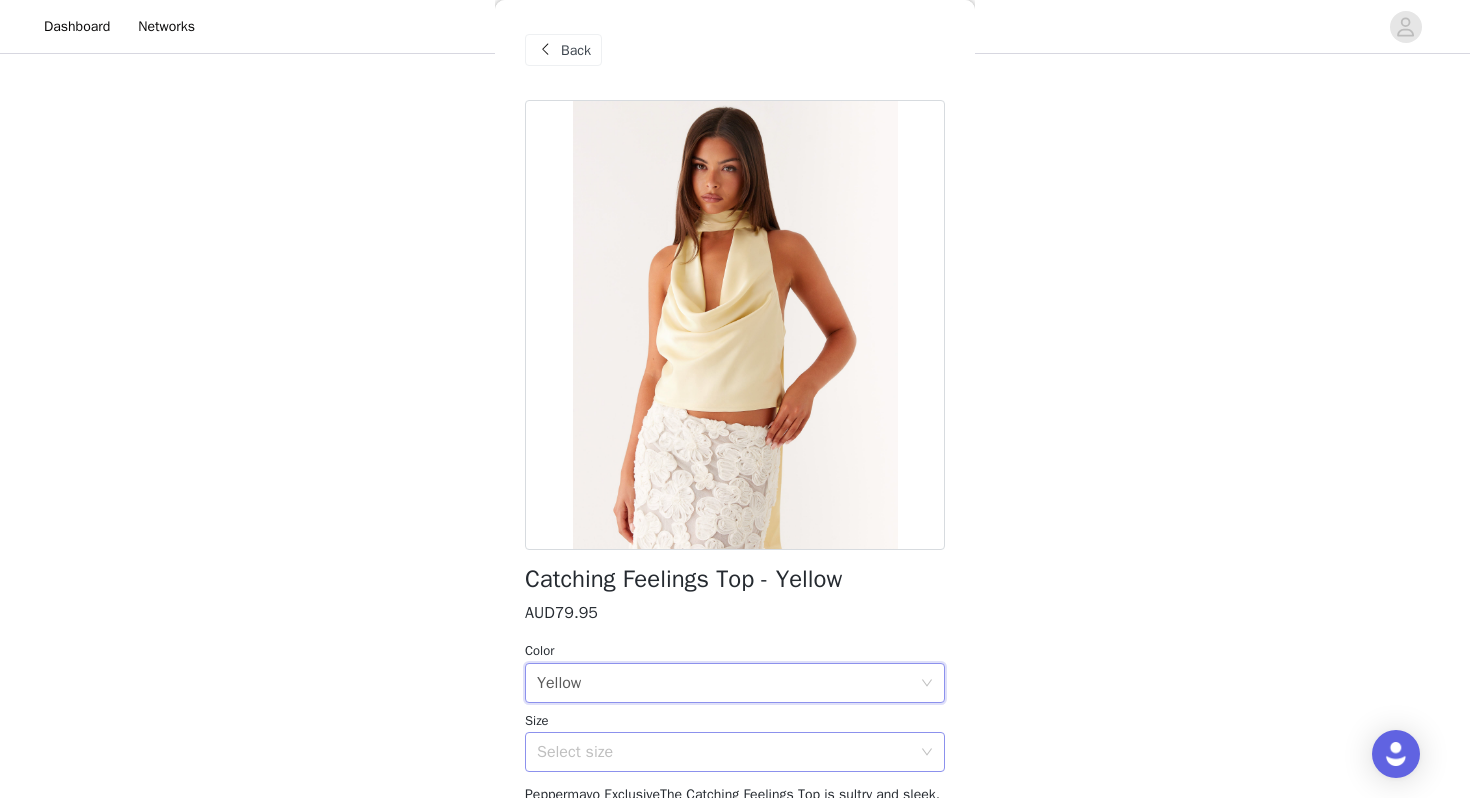 click on "Select size" at bounding box center (724, 752) 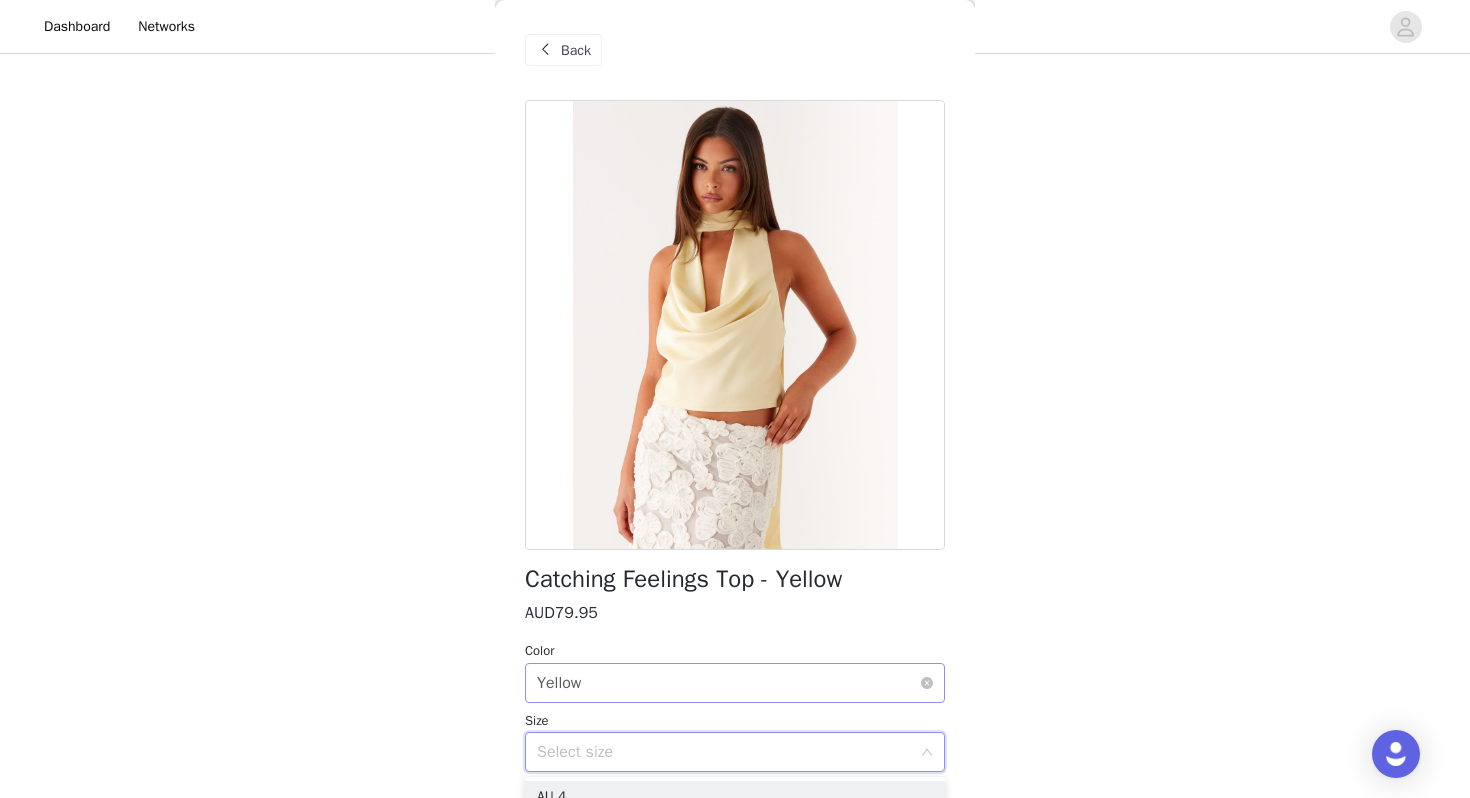 scroll, scrollTop: 143, scrollLeft: 0, axis: vertical 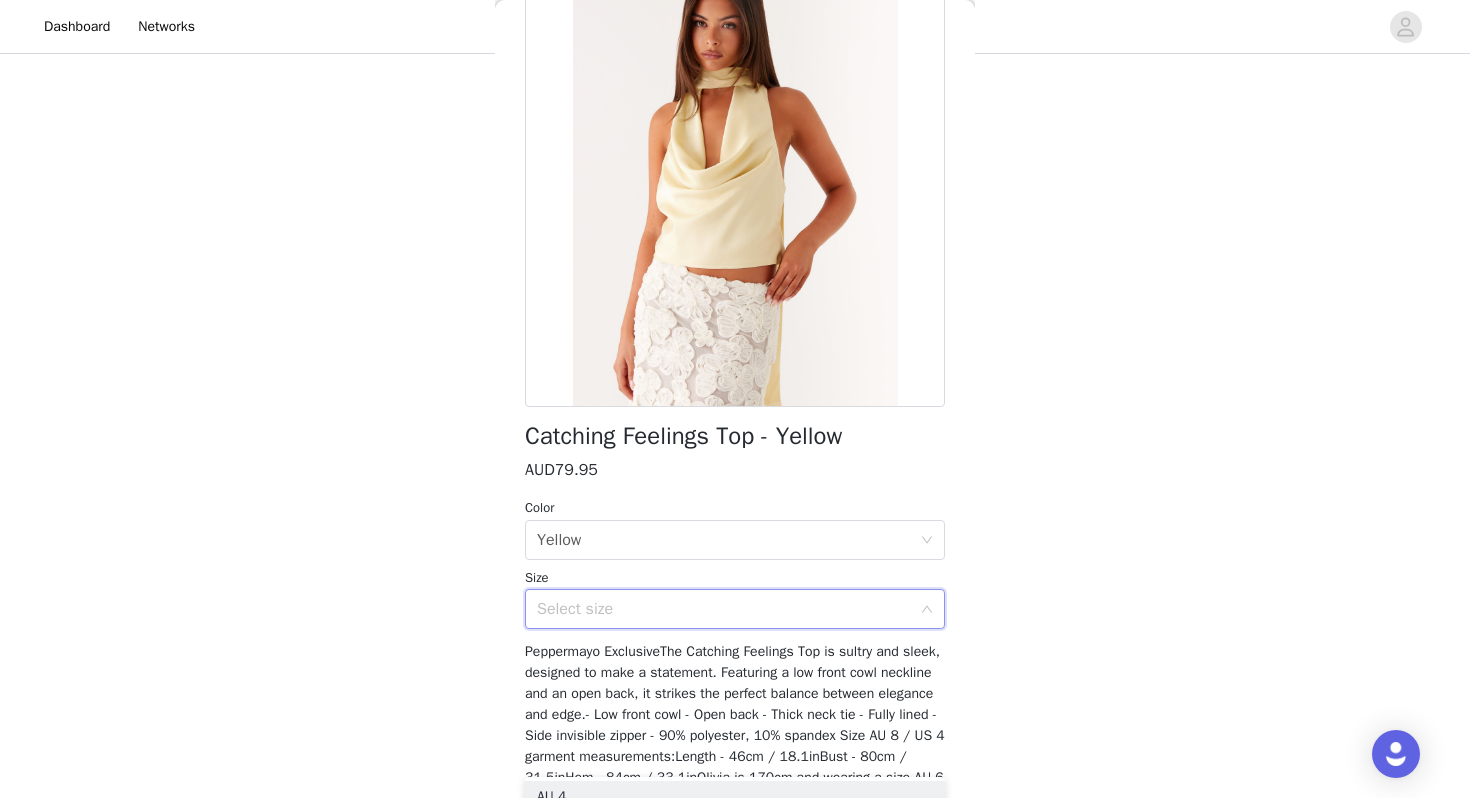 click on "Select size" at bounding box center (724, 609) 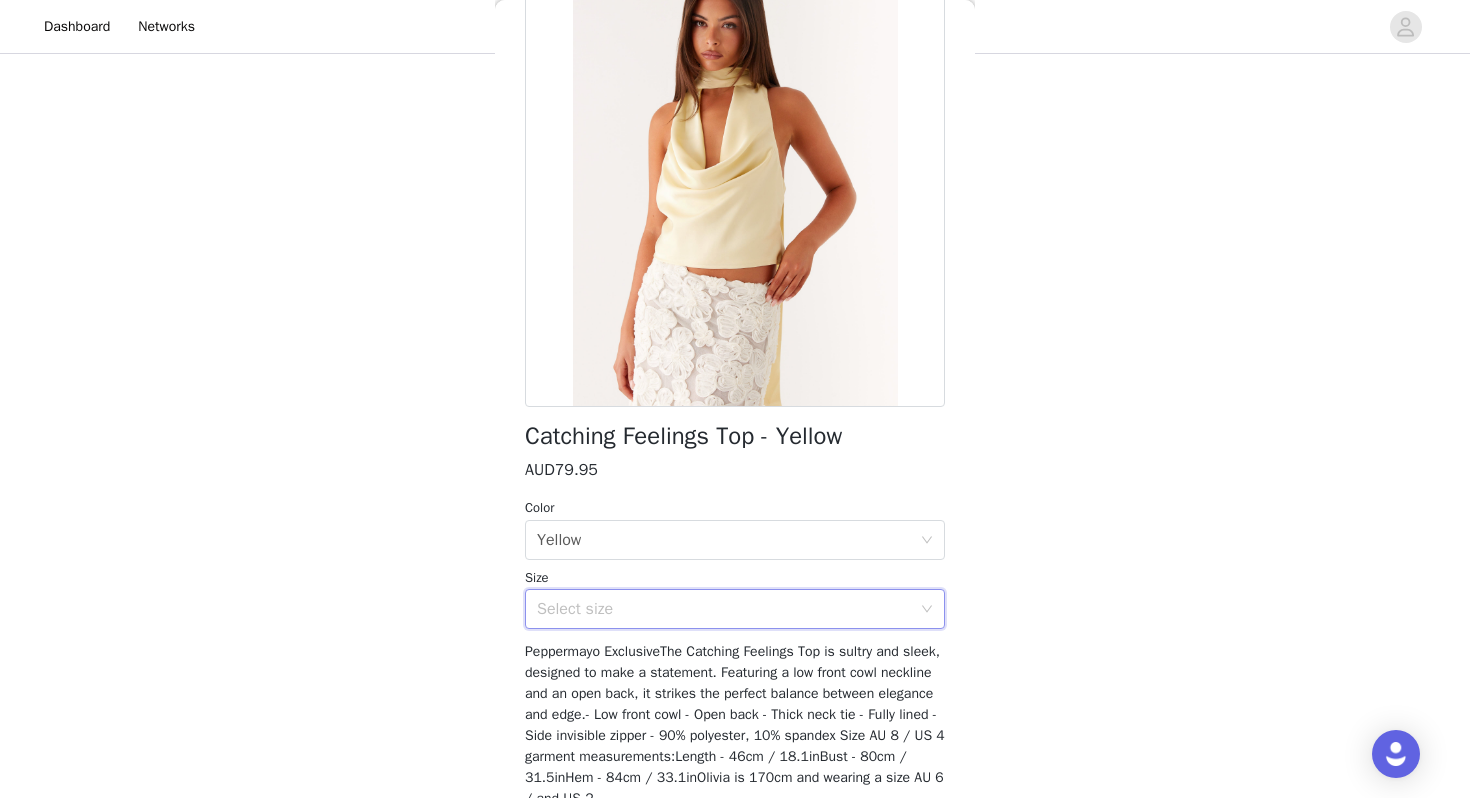 scroll, scrollTop: 259, scrollLeft: 0, axis: vertical 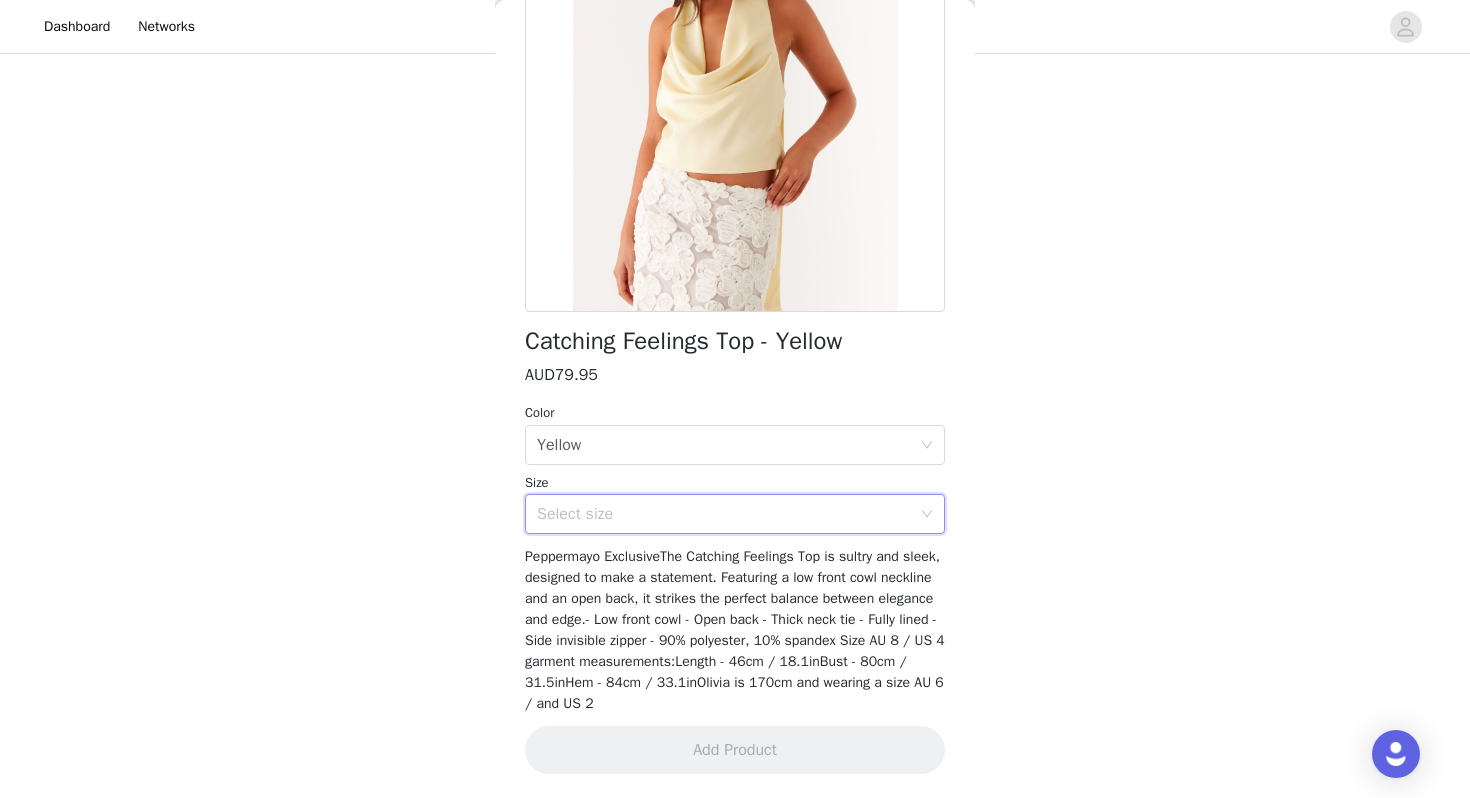 click on "Select size" at bounding box center [735, 514] 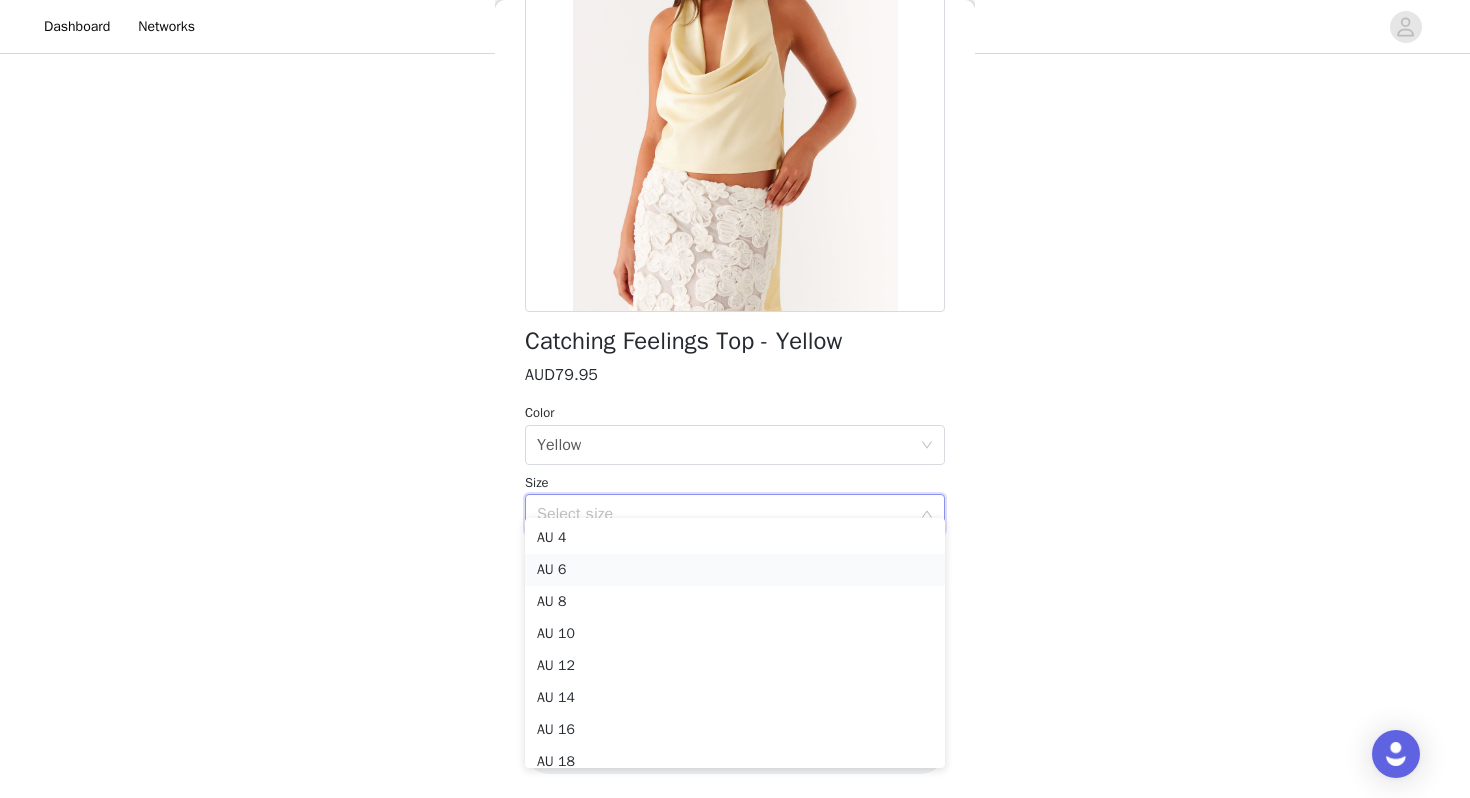 click on "AU 6" at bounding box center [735, 570] 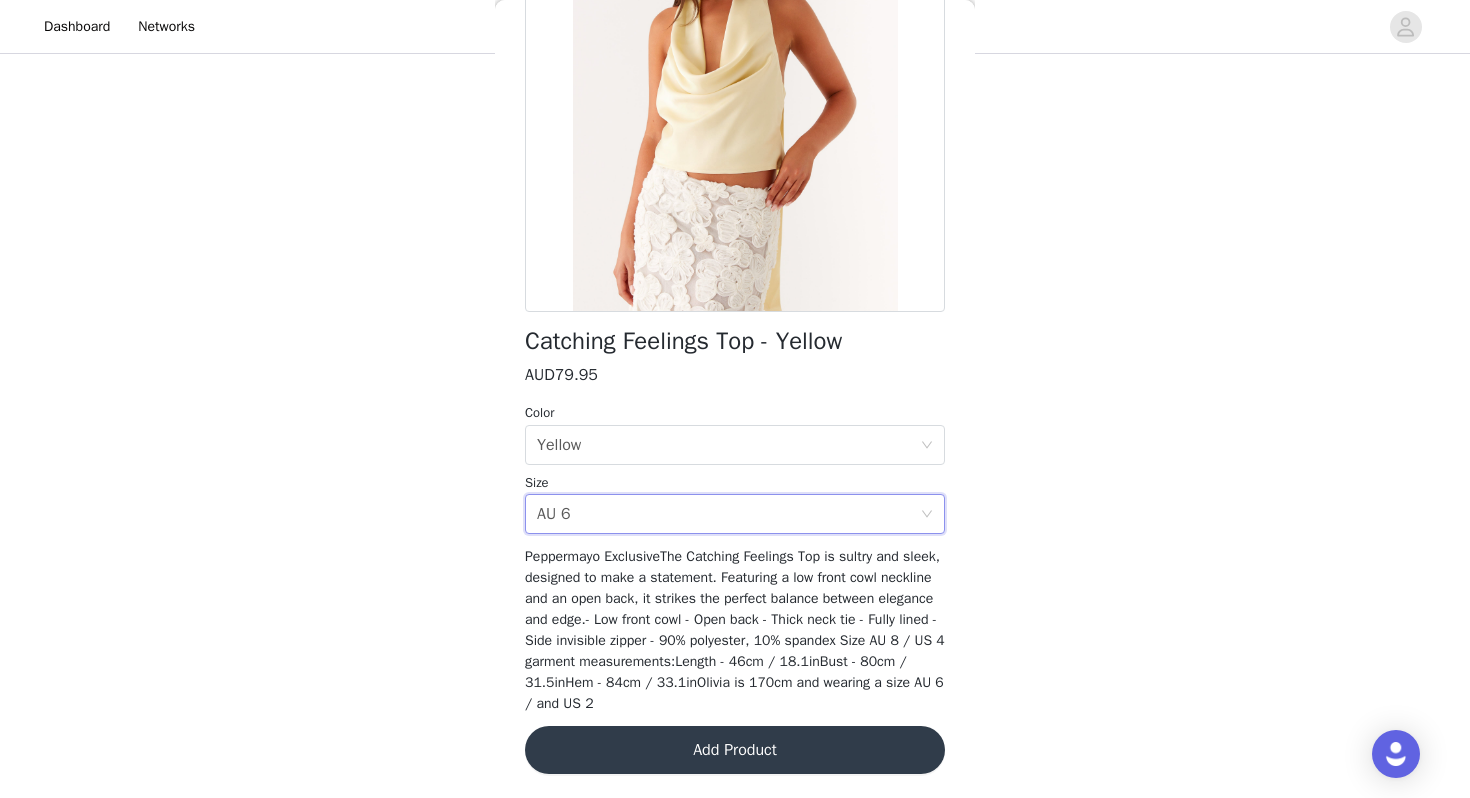 click on "Add Product" at bounding box center [735, 750] 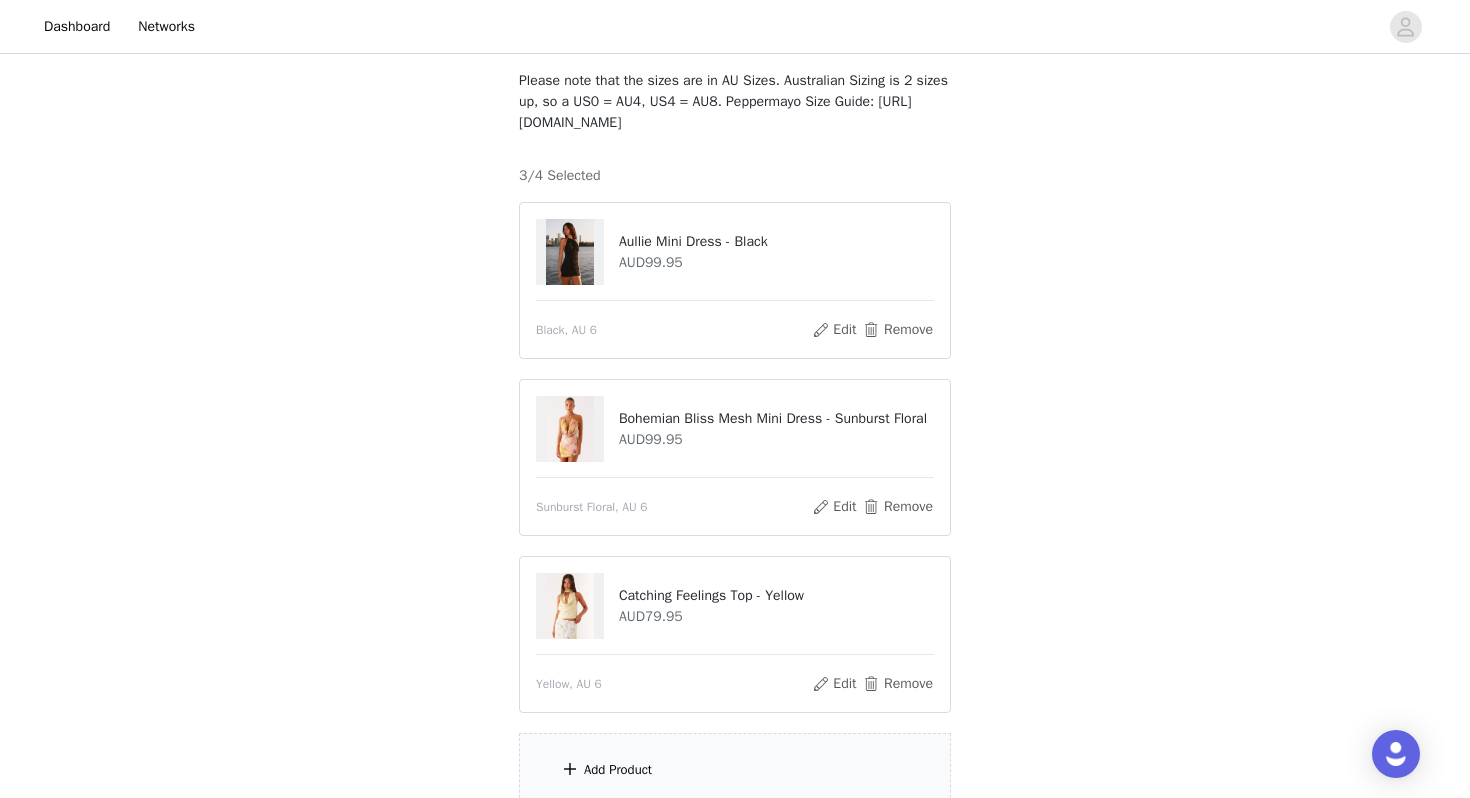 click on "Add Product" at bounding box center (735, 770) 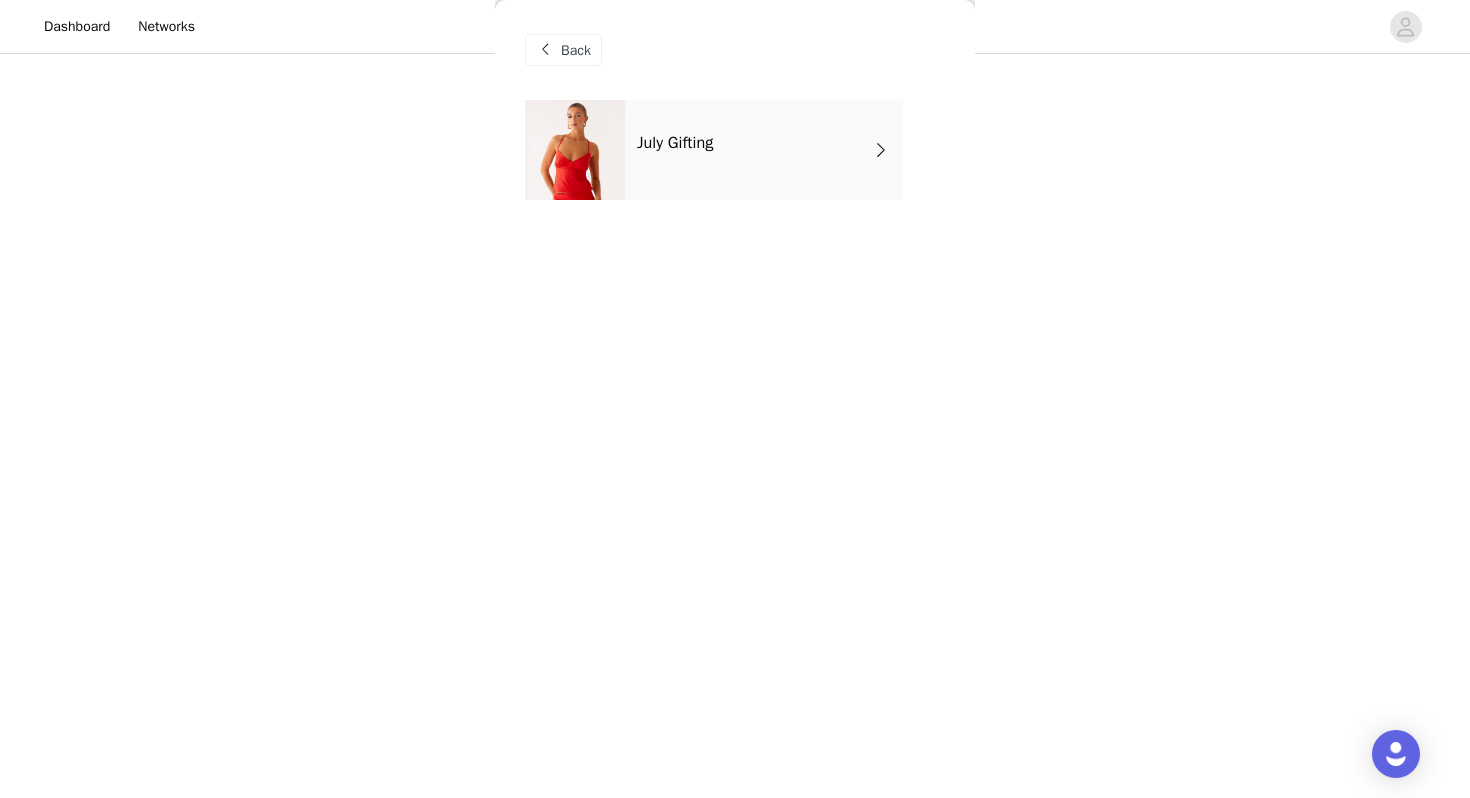 click on "July Gifting" at bounding box center (764, 150) 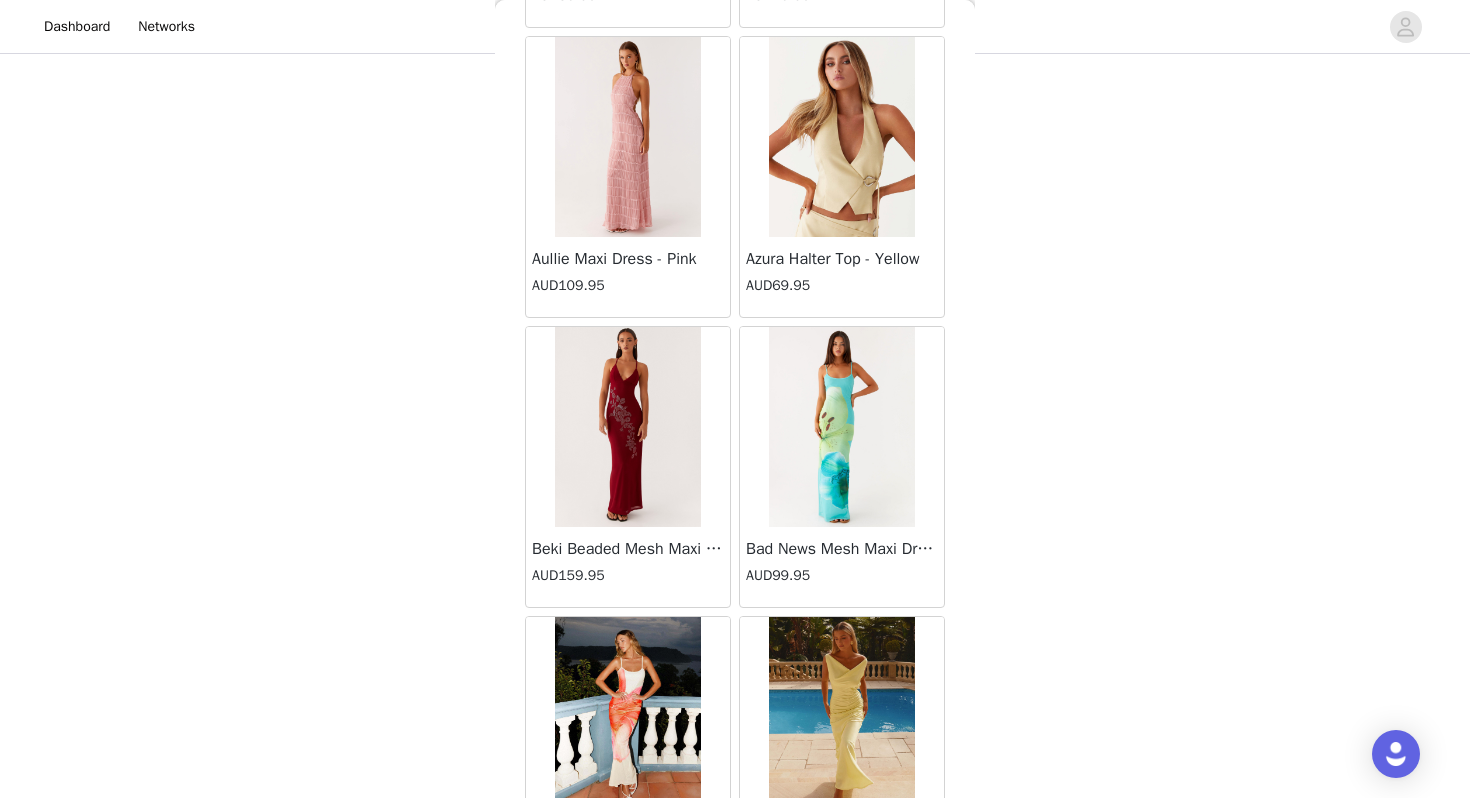 scroll, scrollTop: 2262, scrollLeft: 0, axis: vertical 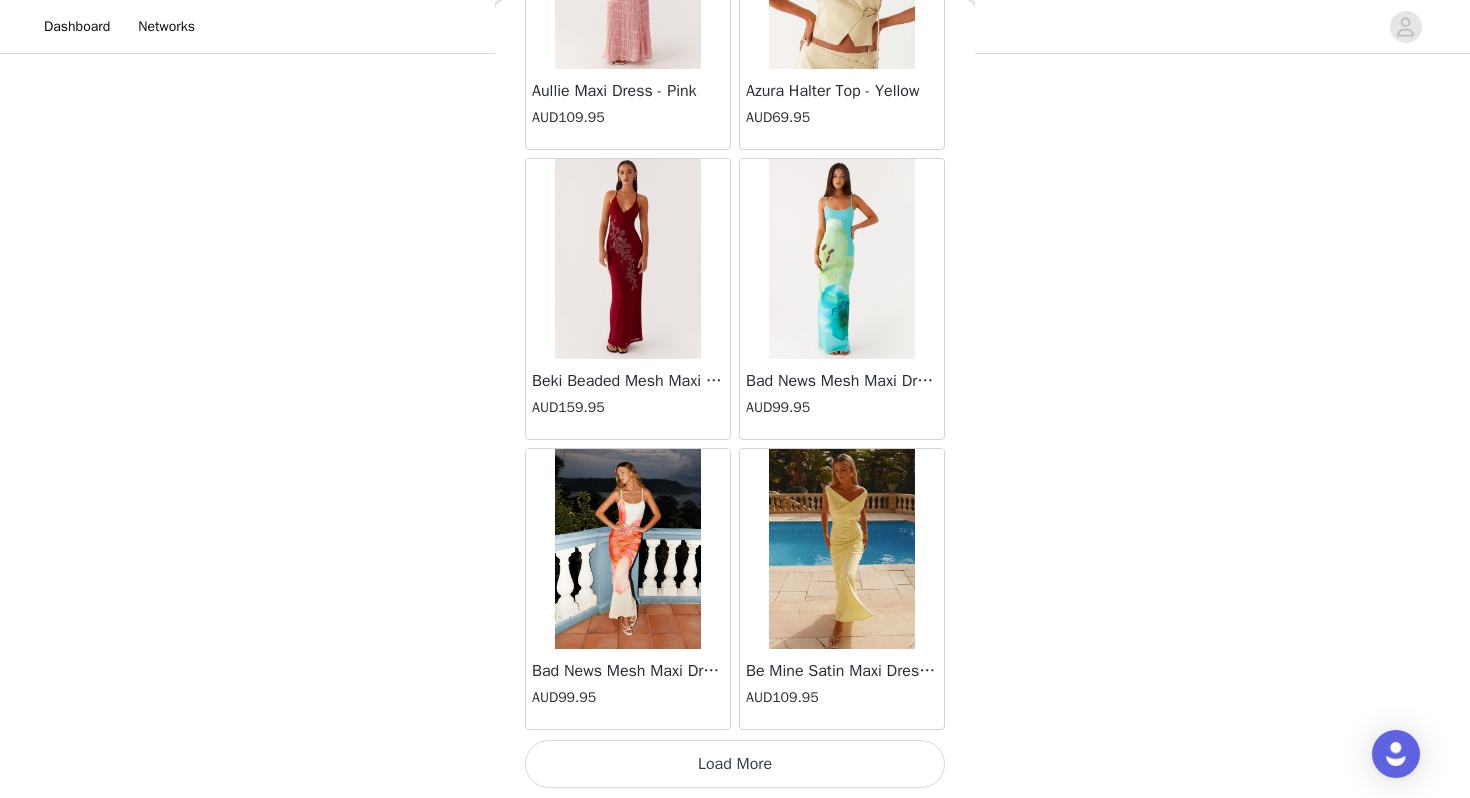 click on "Load More" at bounding box center [735, 764] 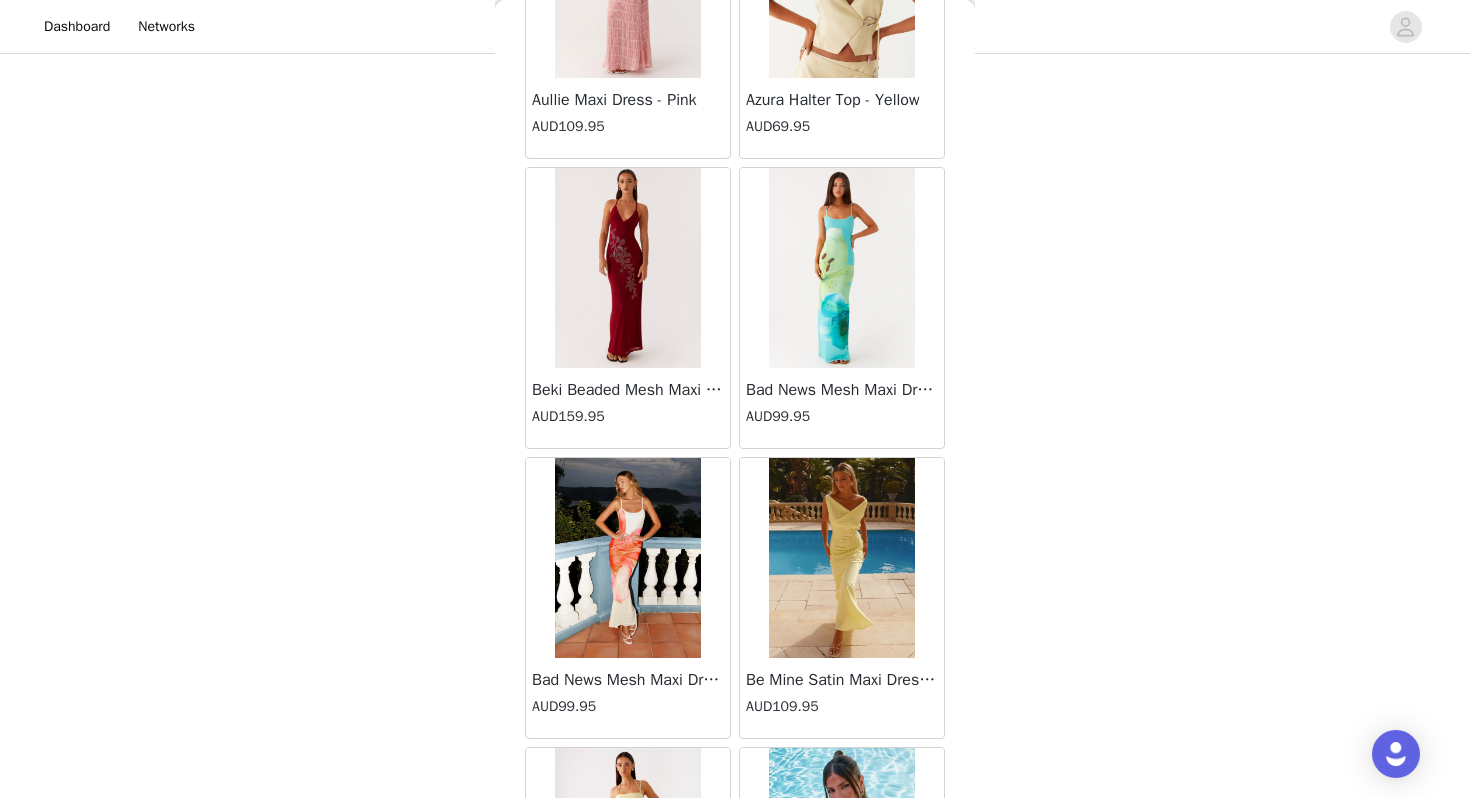 scroll, scrollTop: 2262, scrollLeft: 0, axis: vertical 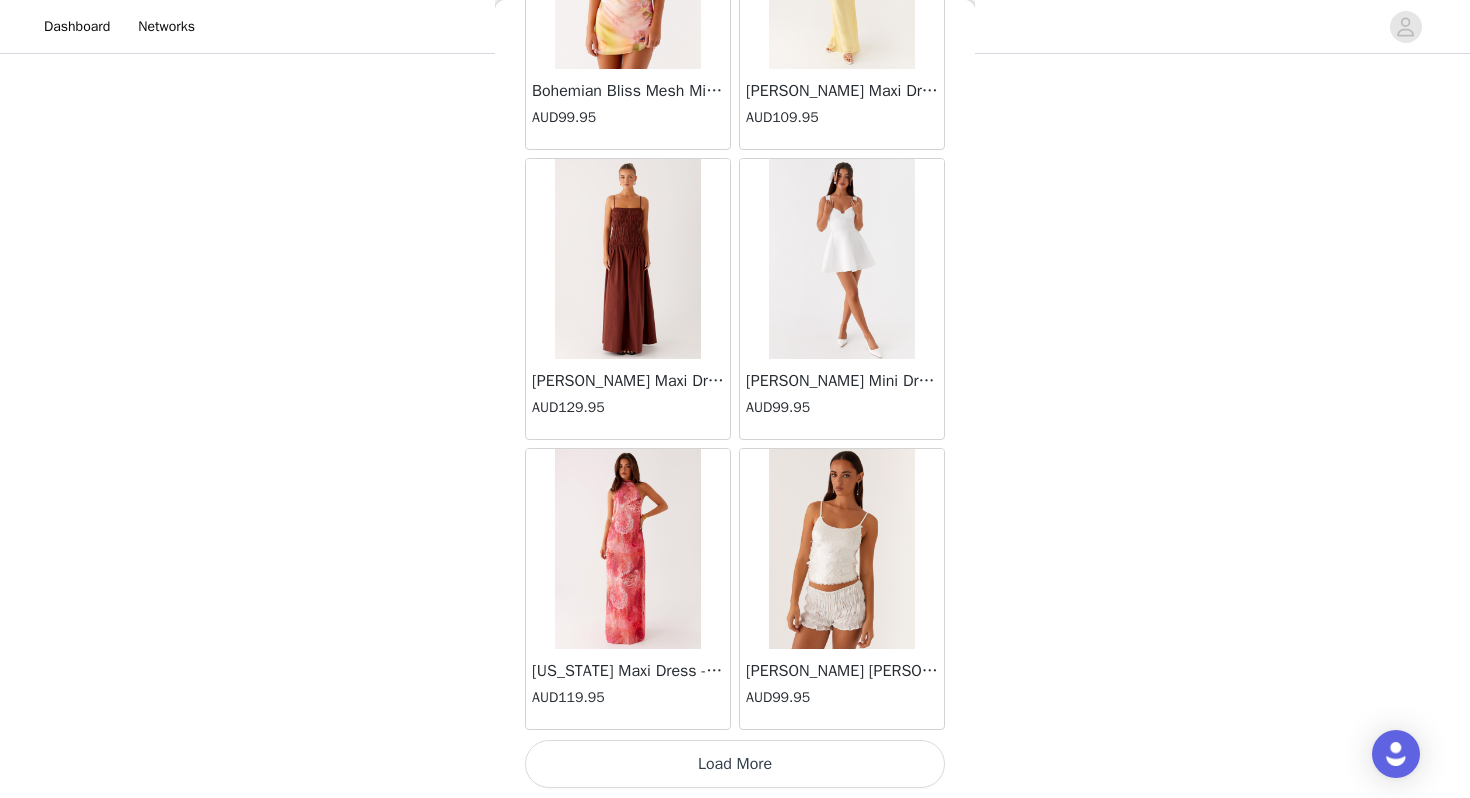 click on "Load More" at bounding box center (735, 764) 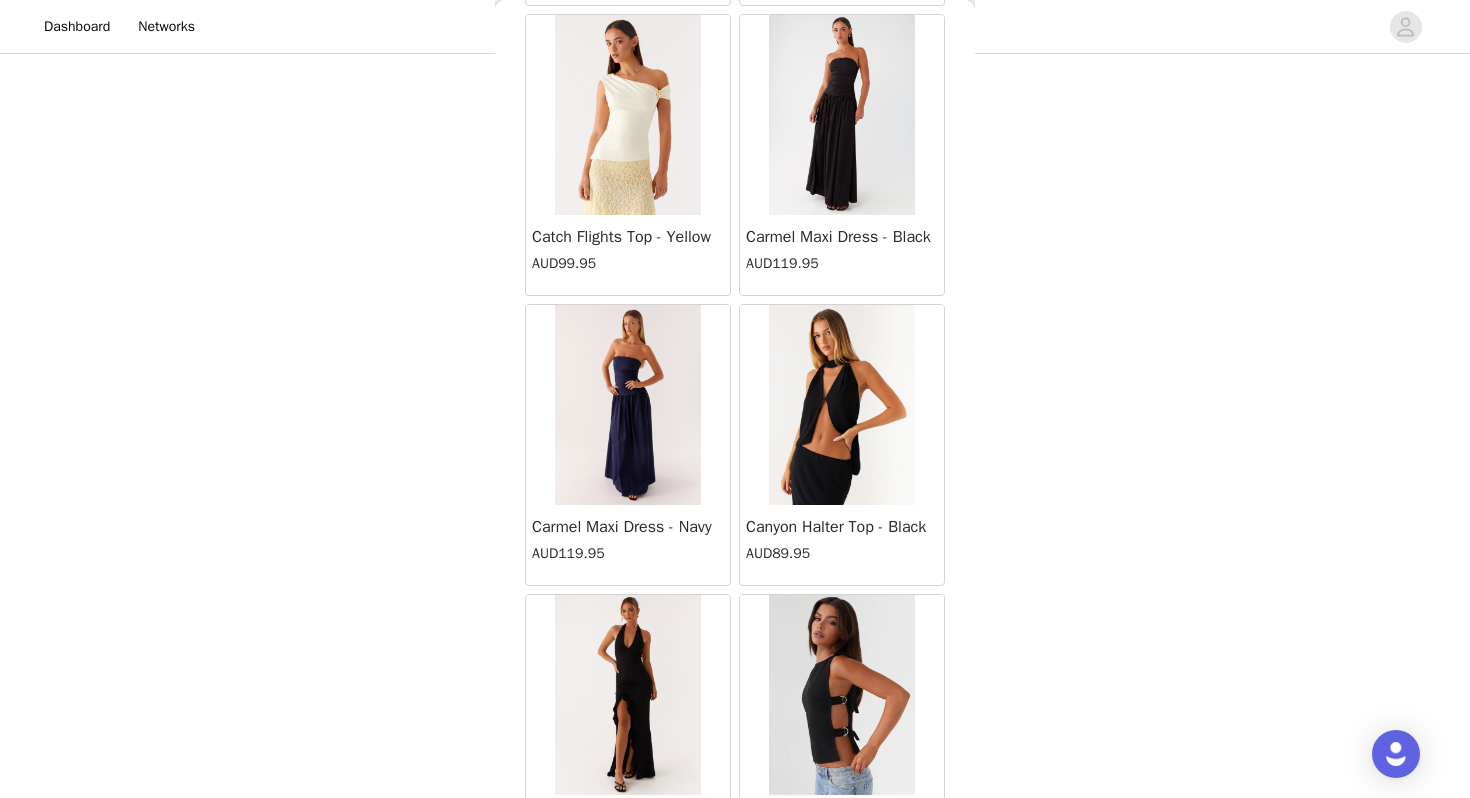 scroll, scrollTop: 8062, scrollLeft: 0, axis: vertical 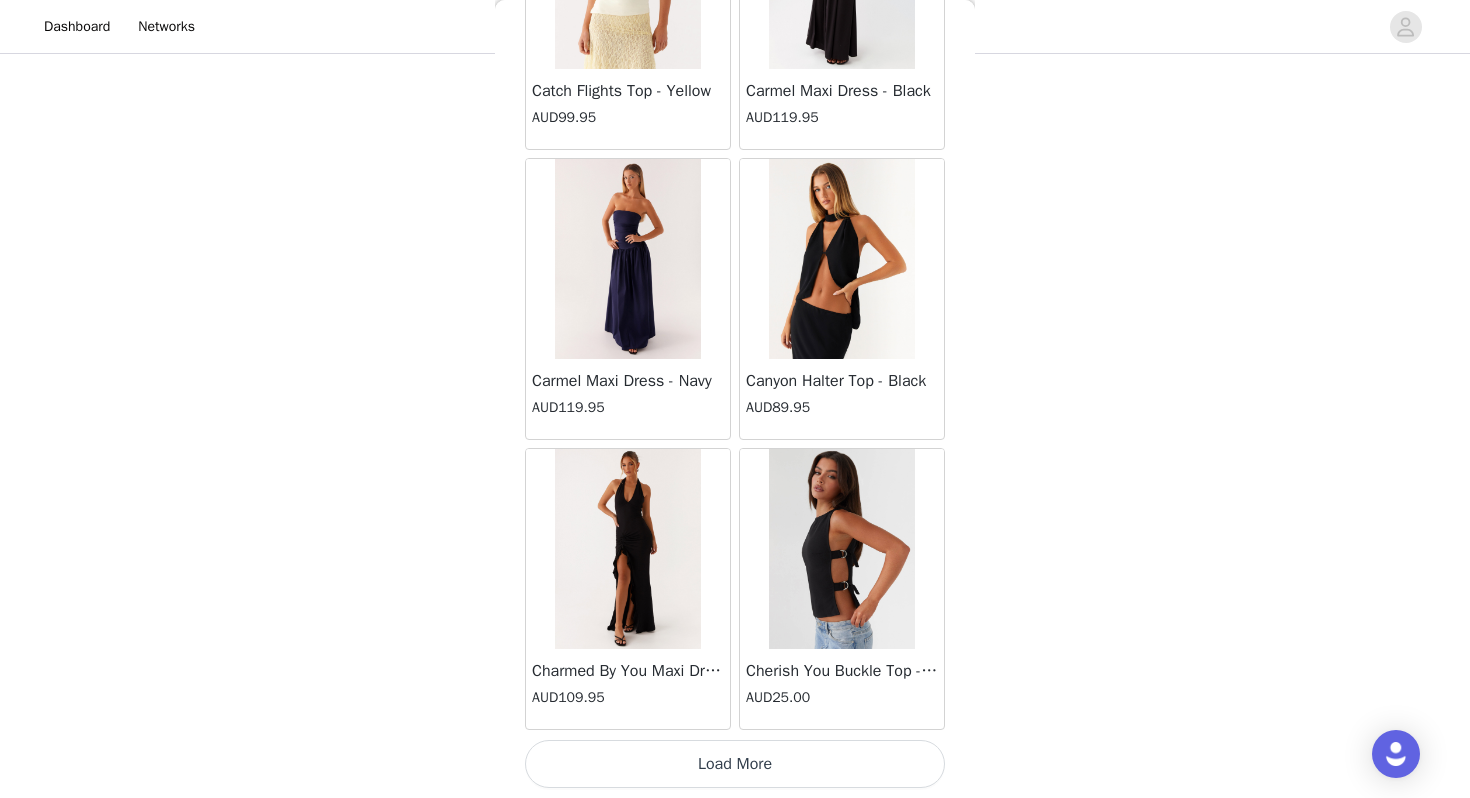 click on "Load More" at bounding box center [735, 764] 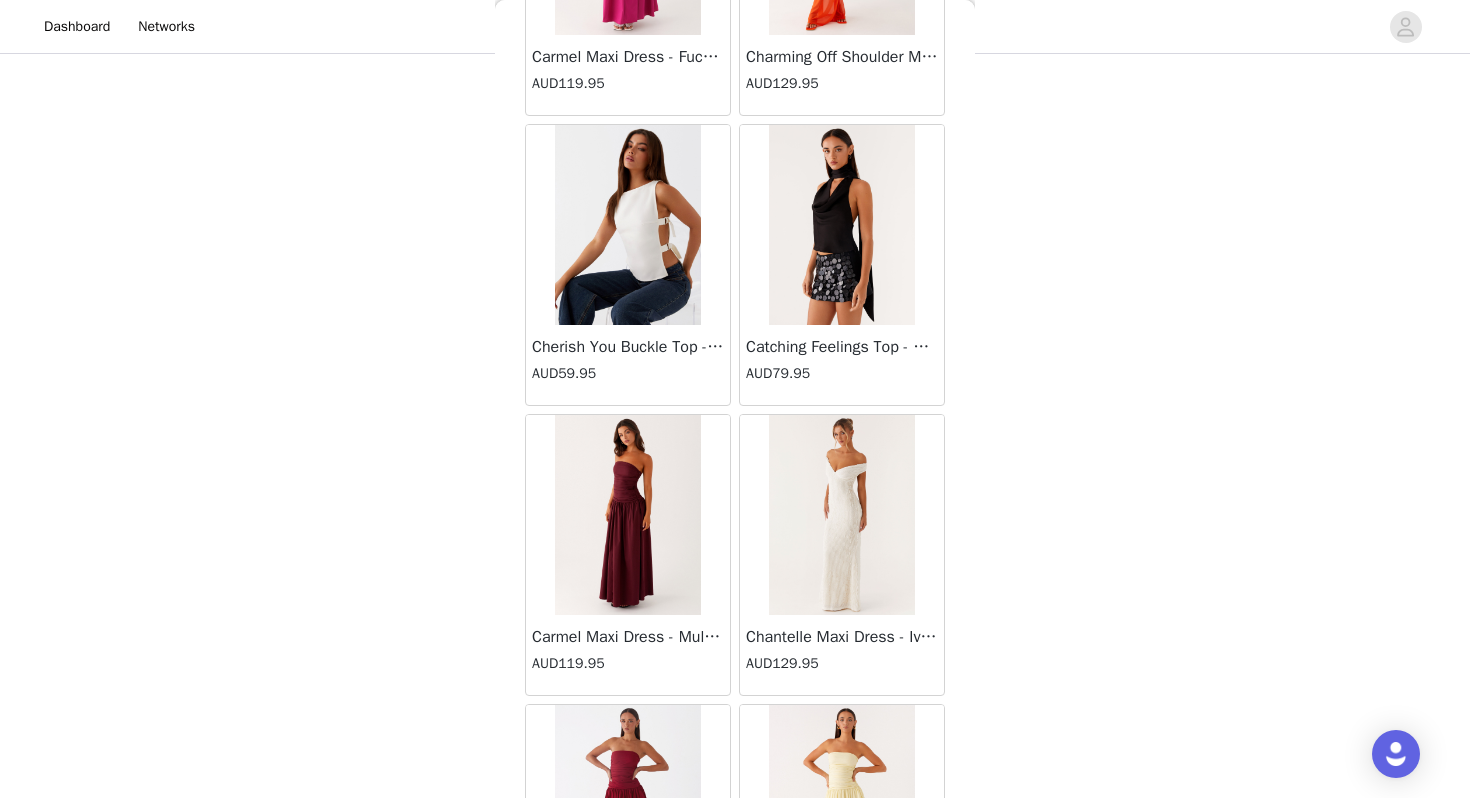 scroll, scrollTop: 9549, scrollLeft: 0, axis: vertical 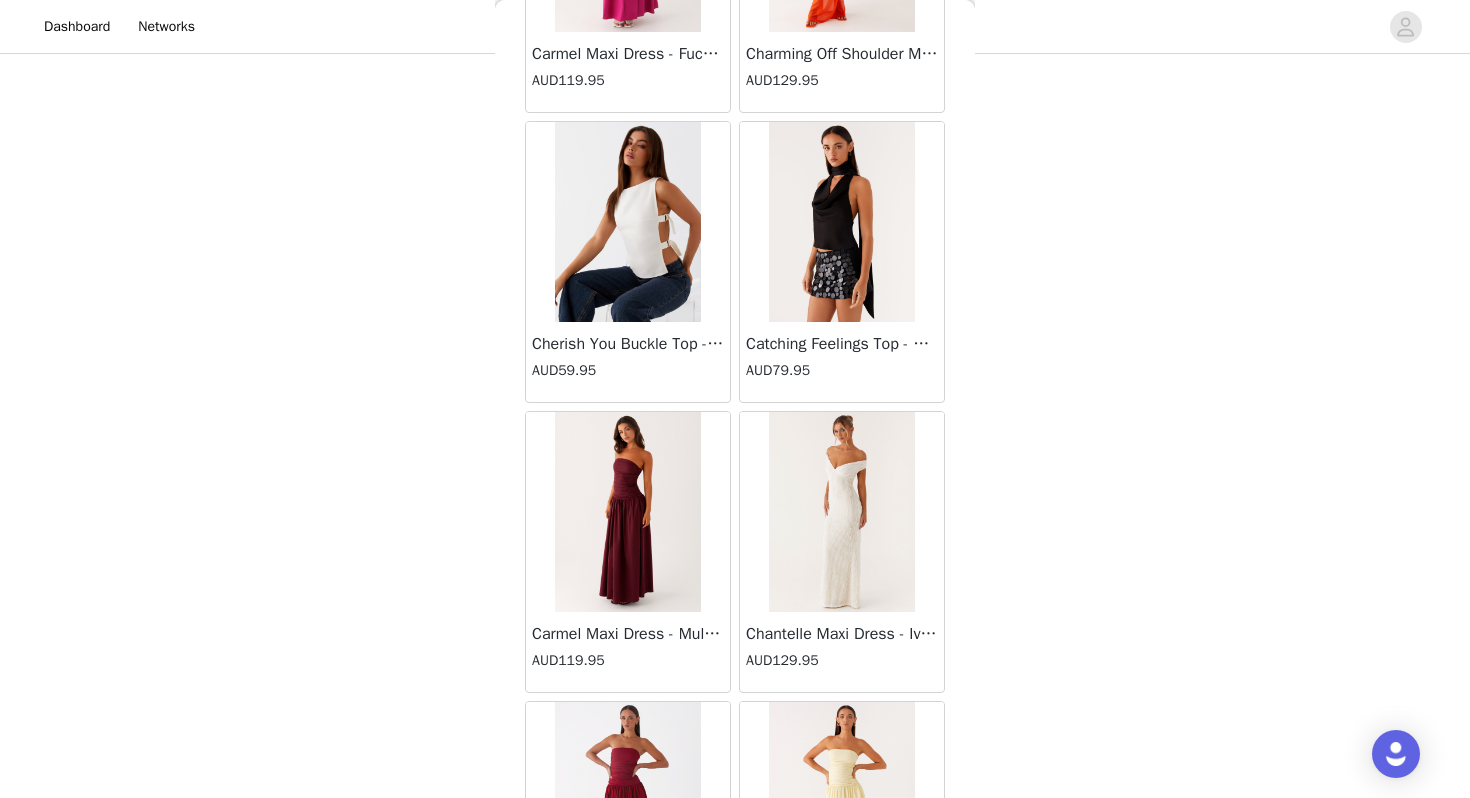 click at bounding box center (841, 222) 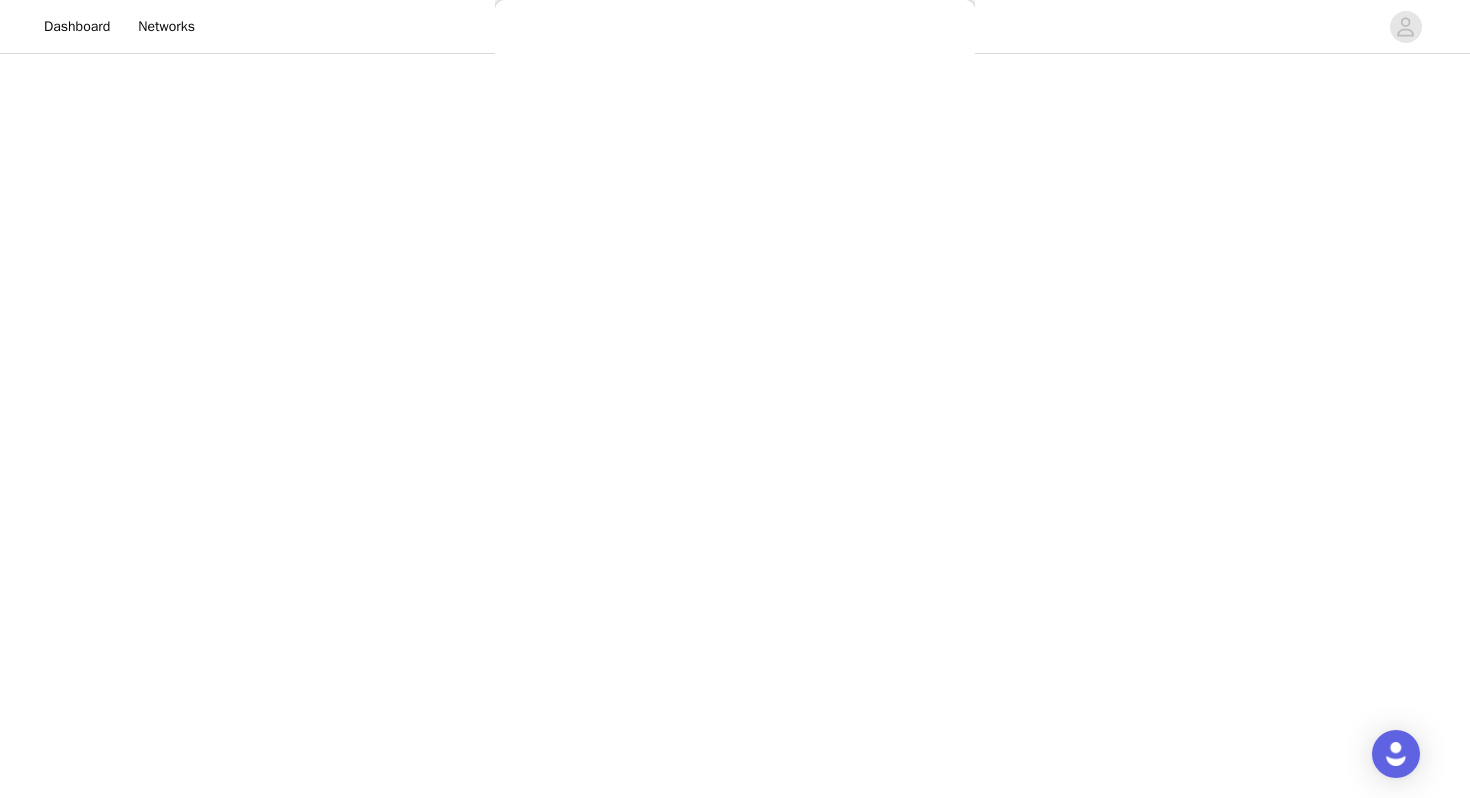 scroll, scrollTop: 0, scrollLeft: 0, axis: both 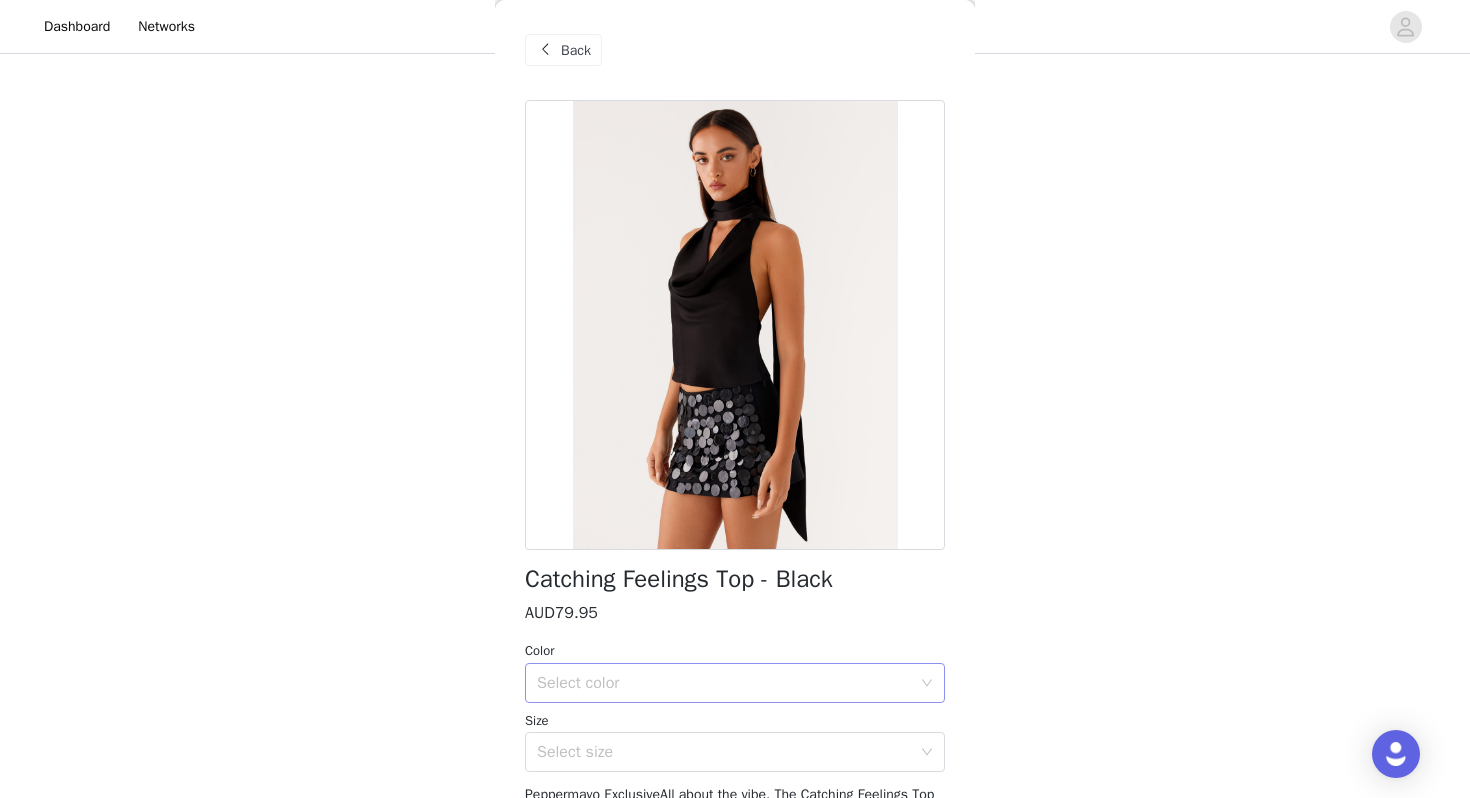 click on "Select color" at bounding box center (724, 683) 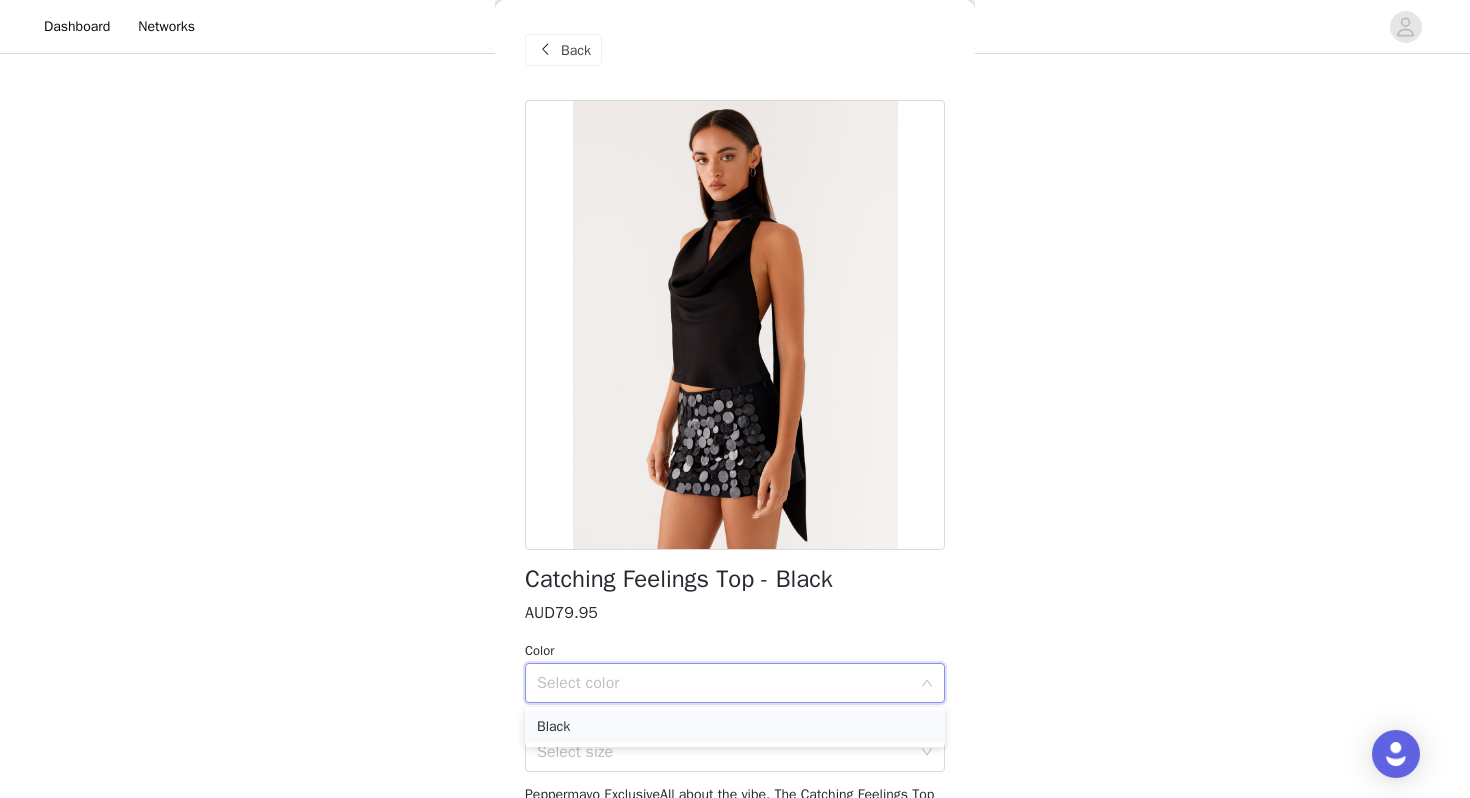 click on "Black" at bounding box center (735, 727) 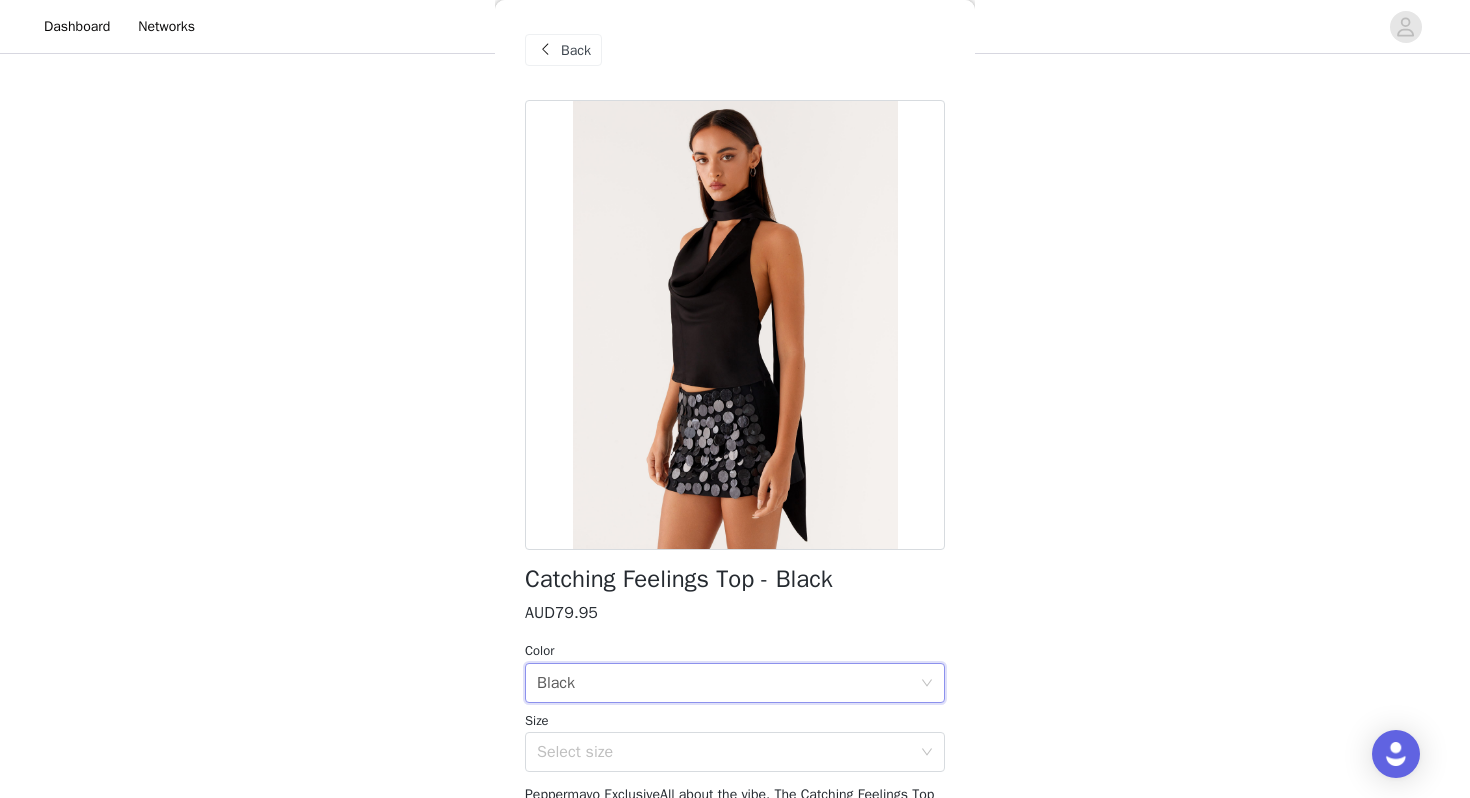 scroll, scrollTop: 220, scrollLeft: 0, axis: vertical 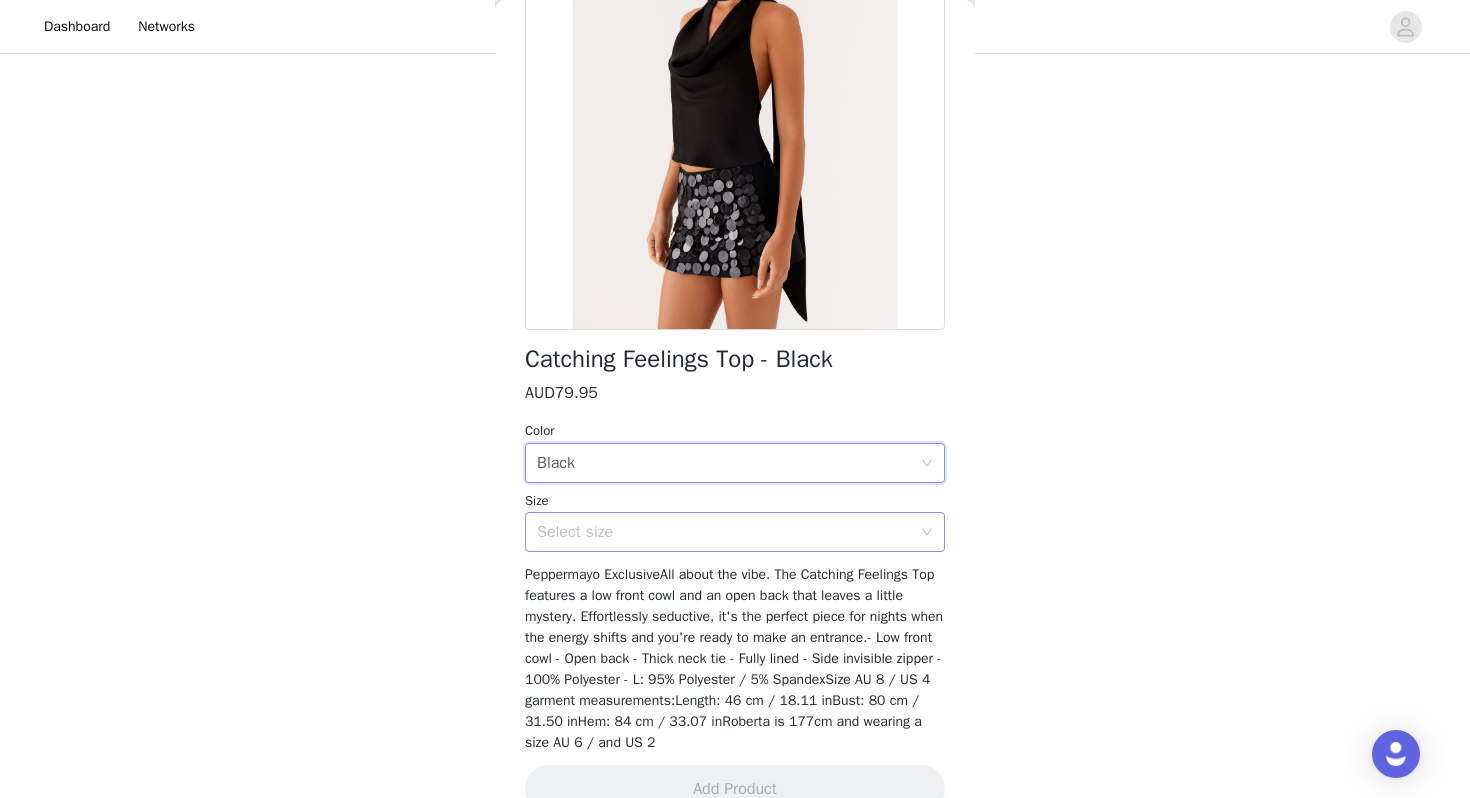 click on "Select size" at bounding box center (724, 532) 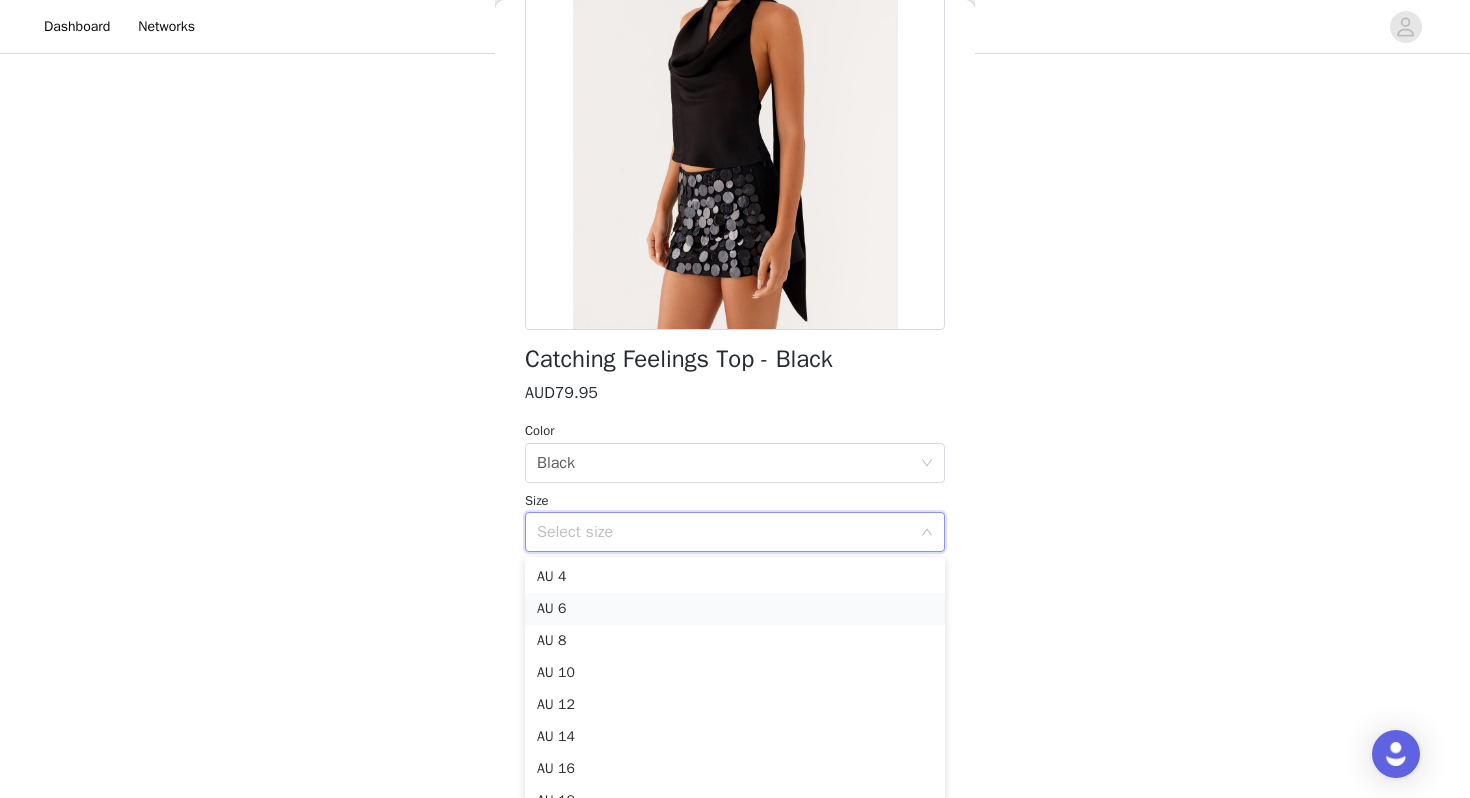 click on "AU 6" at bounding box center (735, 609) 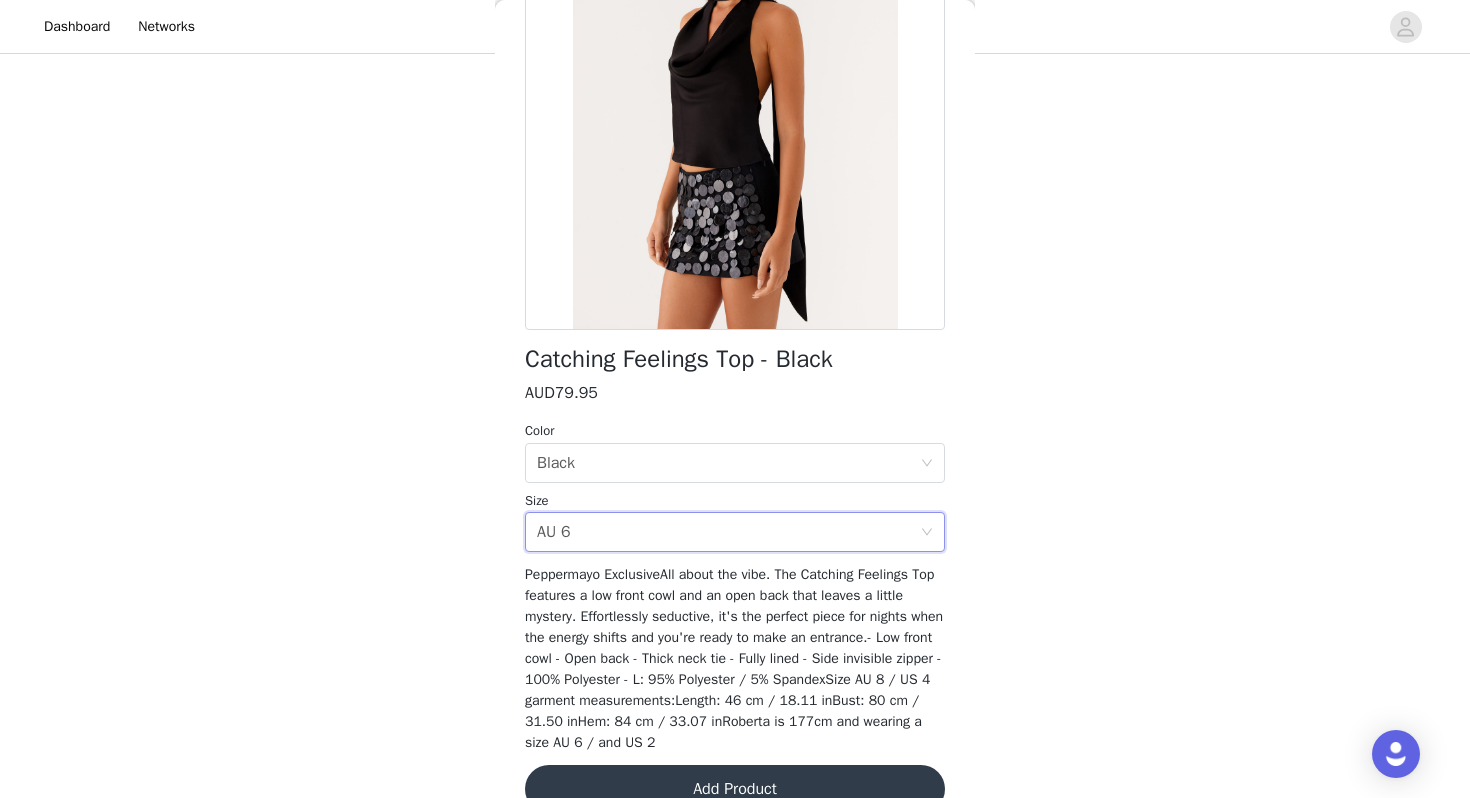 click on "Add Product" at bounding box center (735, 789) 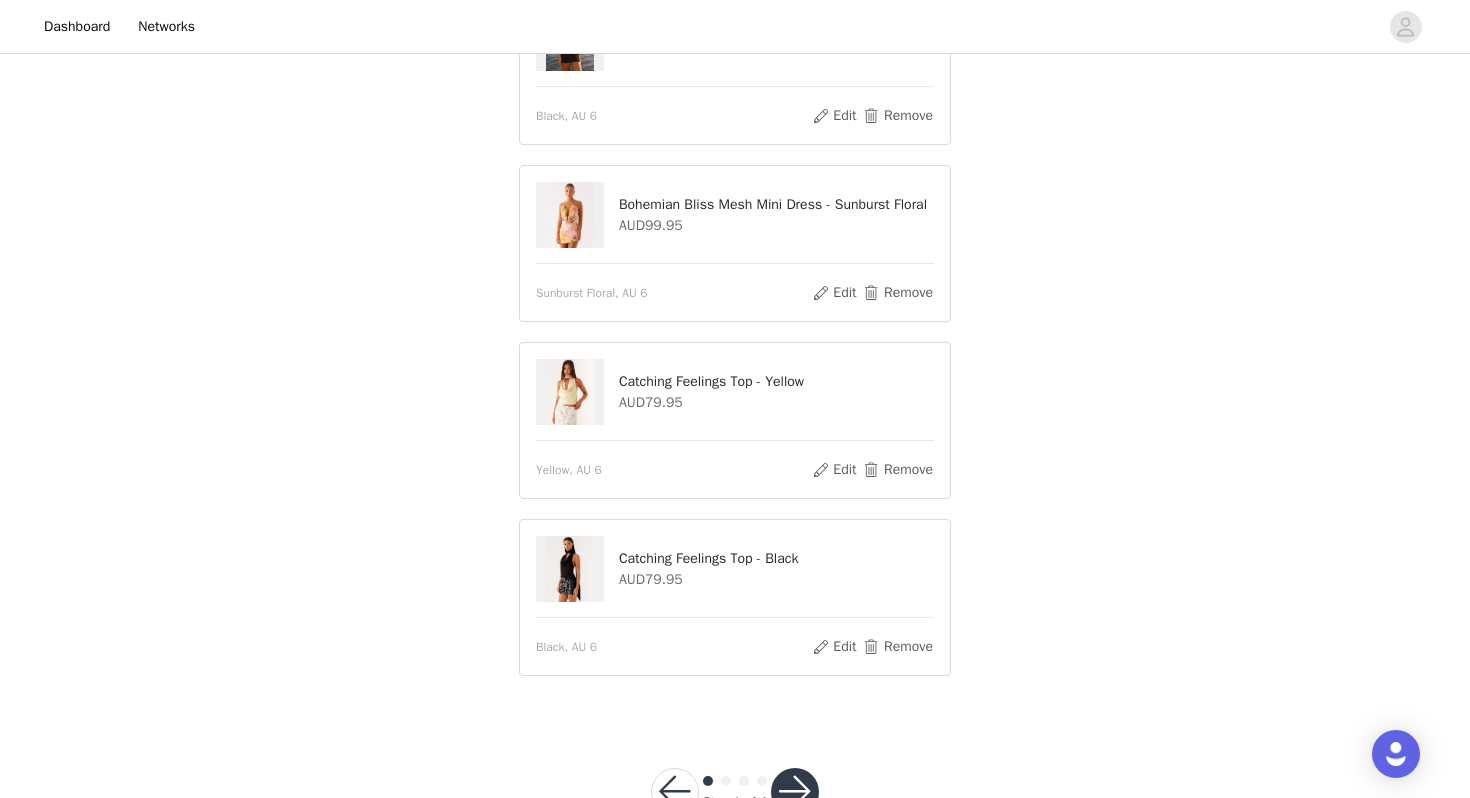 scroll, scrollTop: 264, scrollLeft: 0, axis: vertical 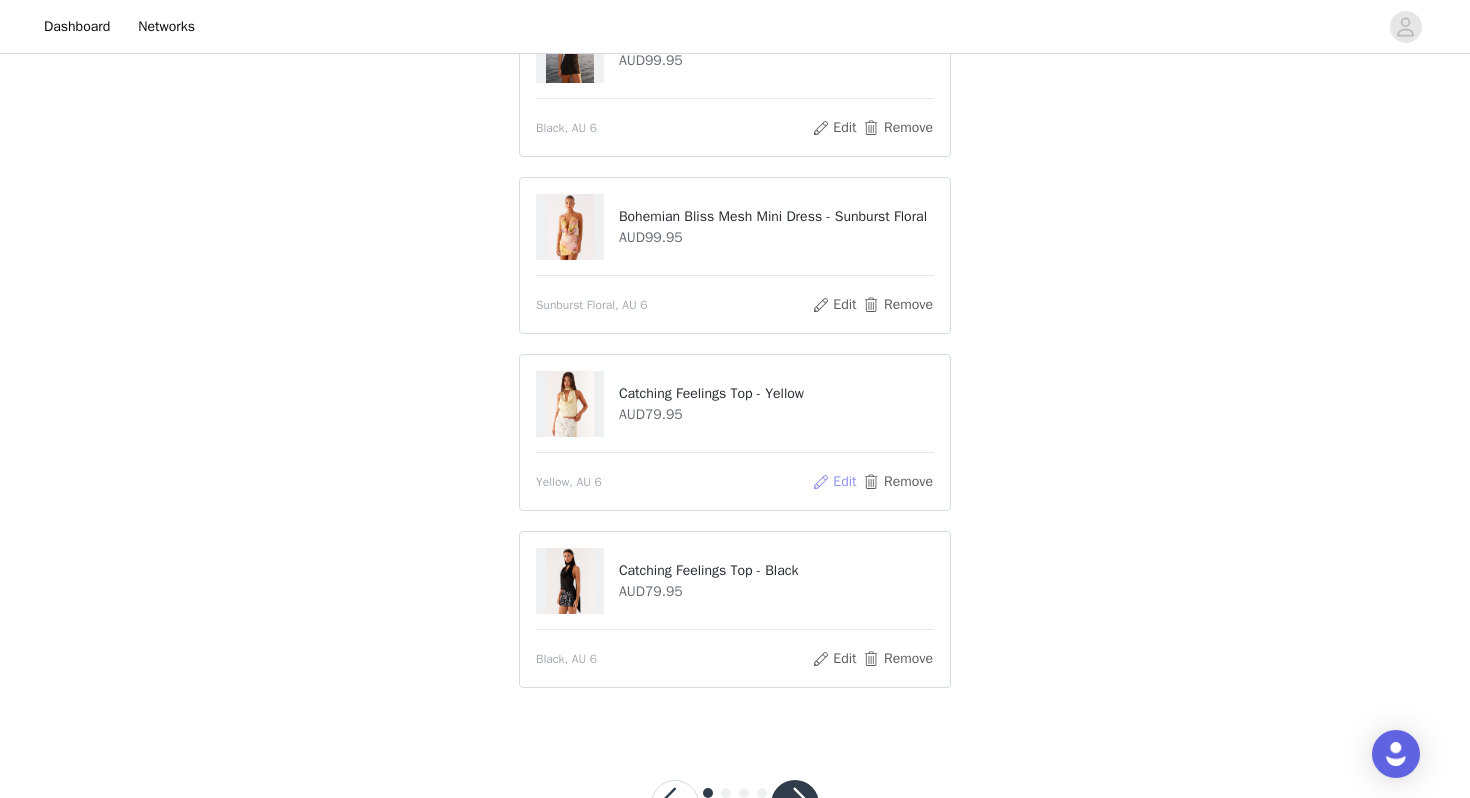click on "Edit" at bounding box center (834, 482) 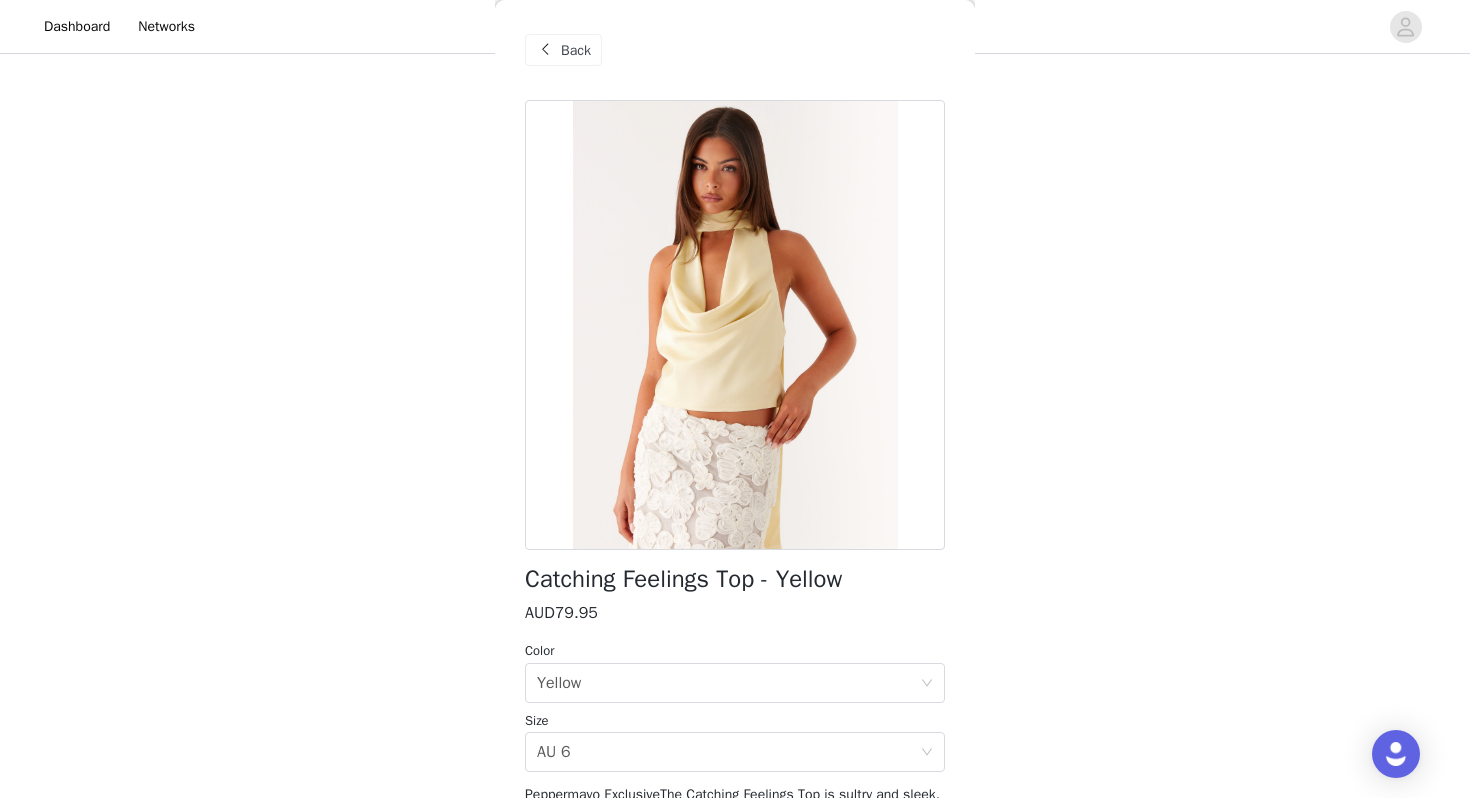 click on "Back" at bounding box center (576, 50) 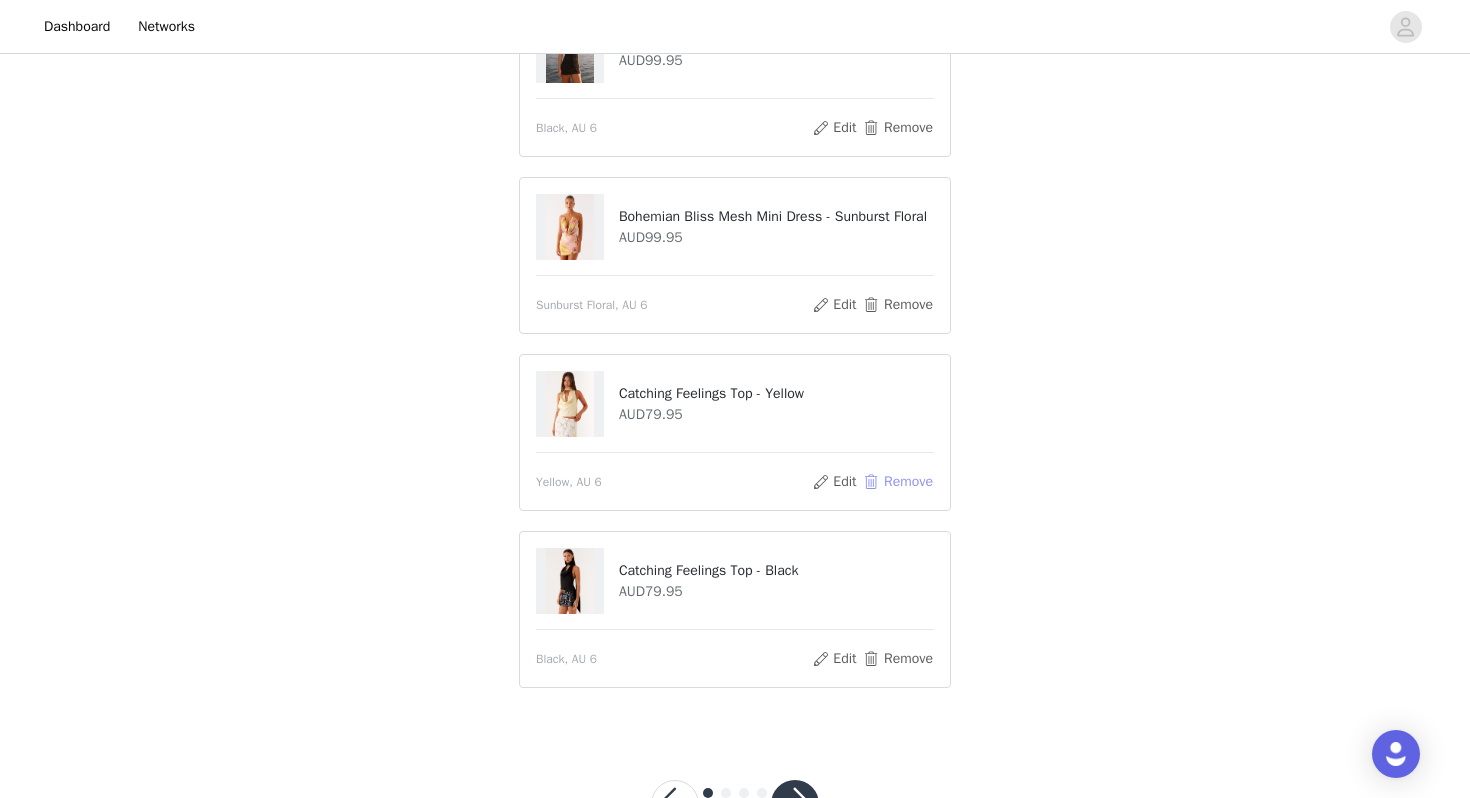 click on "Remove" at bounding box center [898, 482] 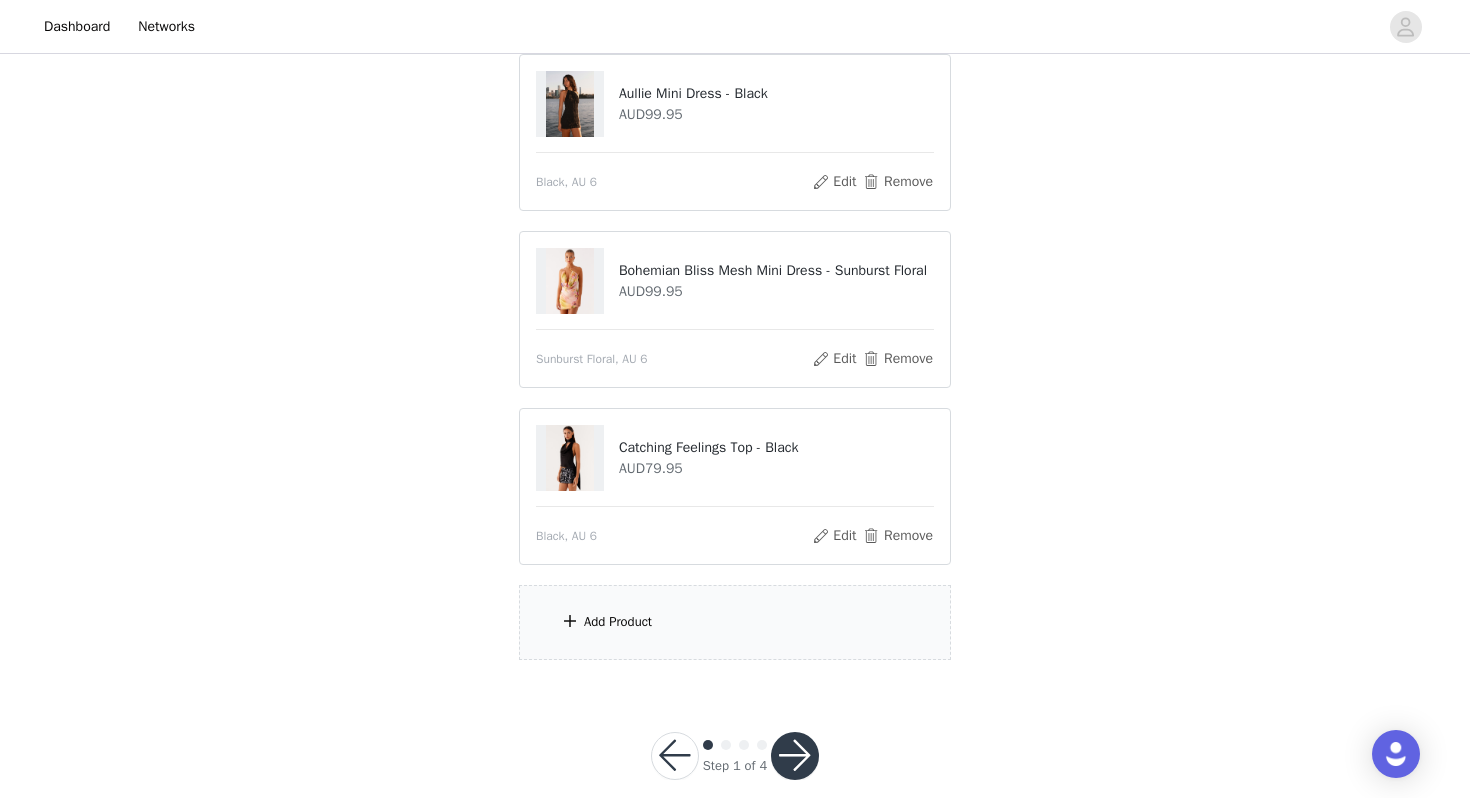 click on "Add Product" at bounding box center (735, 622) 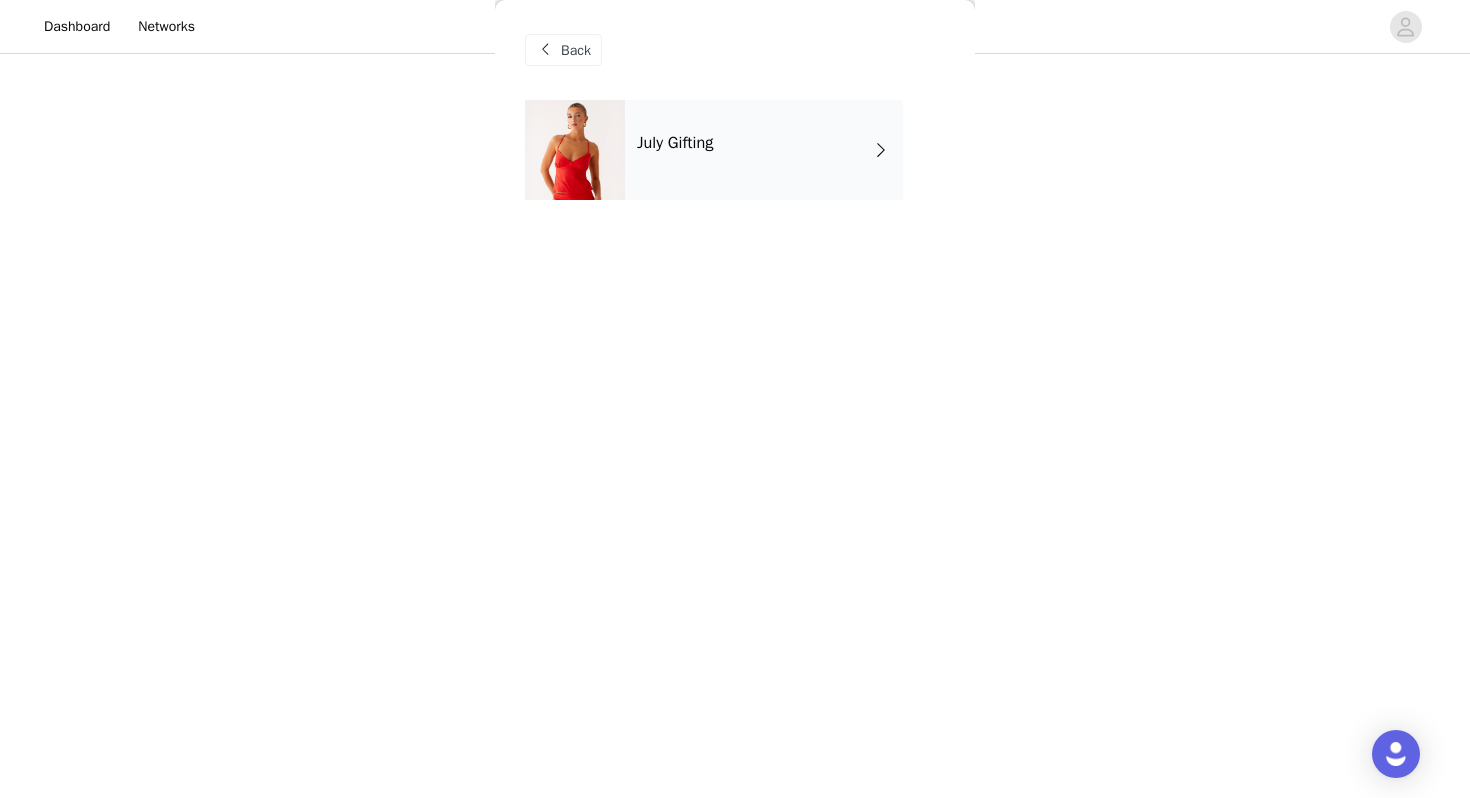click on "July Gifting" at bounding box center [764, 150] 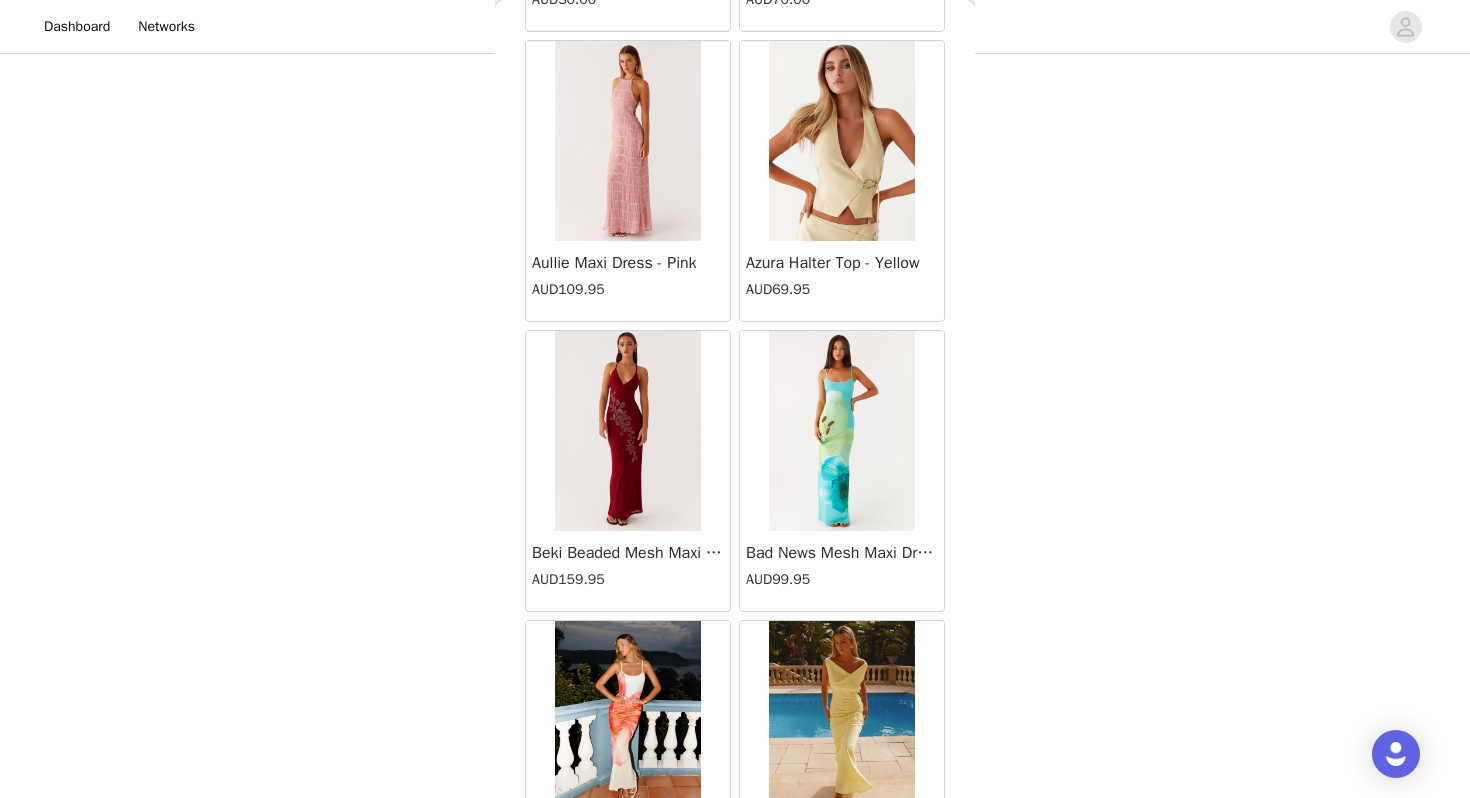 scroll, scrollTop: 2262, scrollLeft: 0, axis: vertical 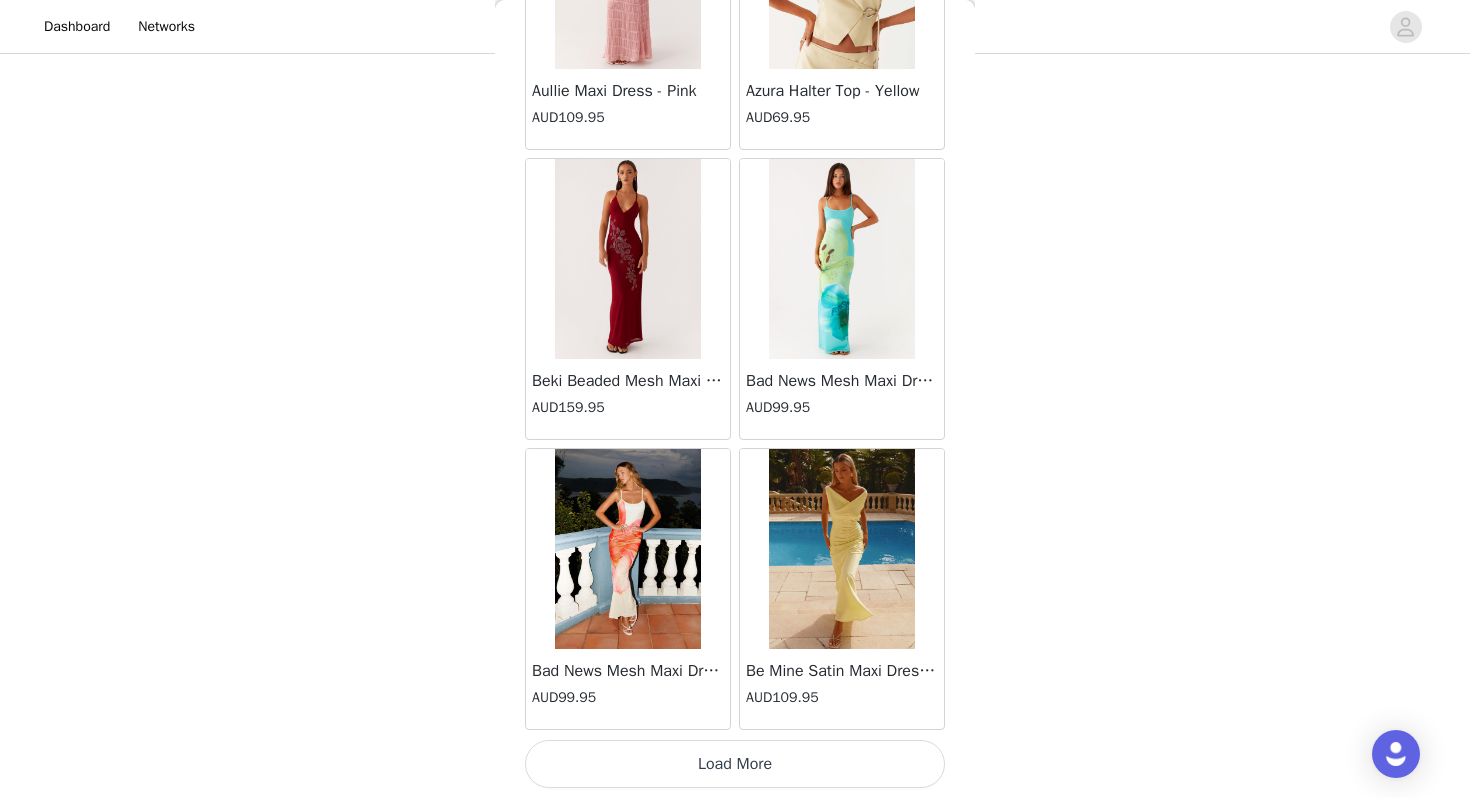 click on "Load More" at bounding box center (735, 764) 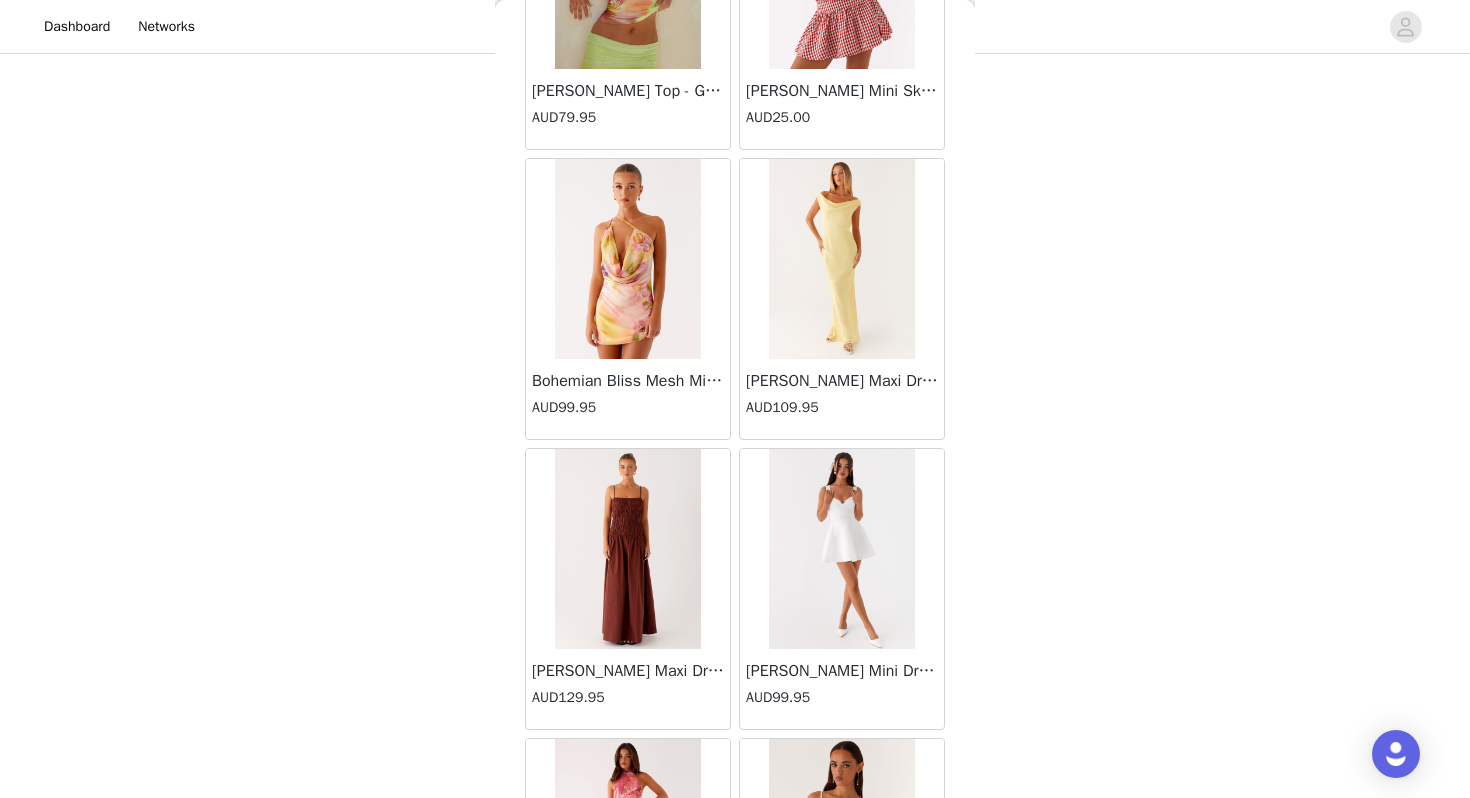 scroll, scrollTop: 5162, scrollLeft: 0, axis: vertical 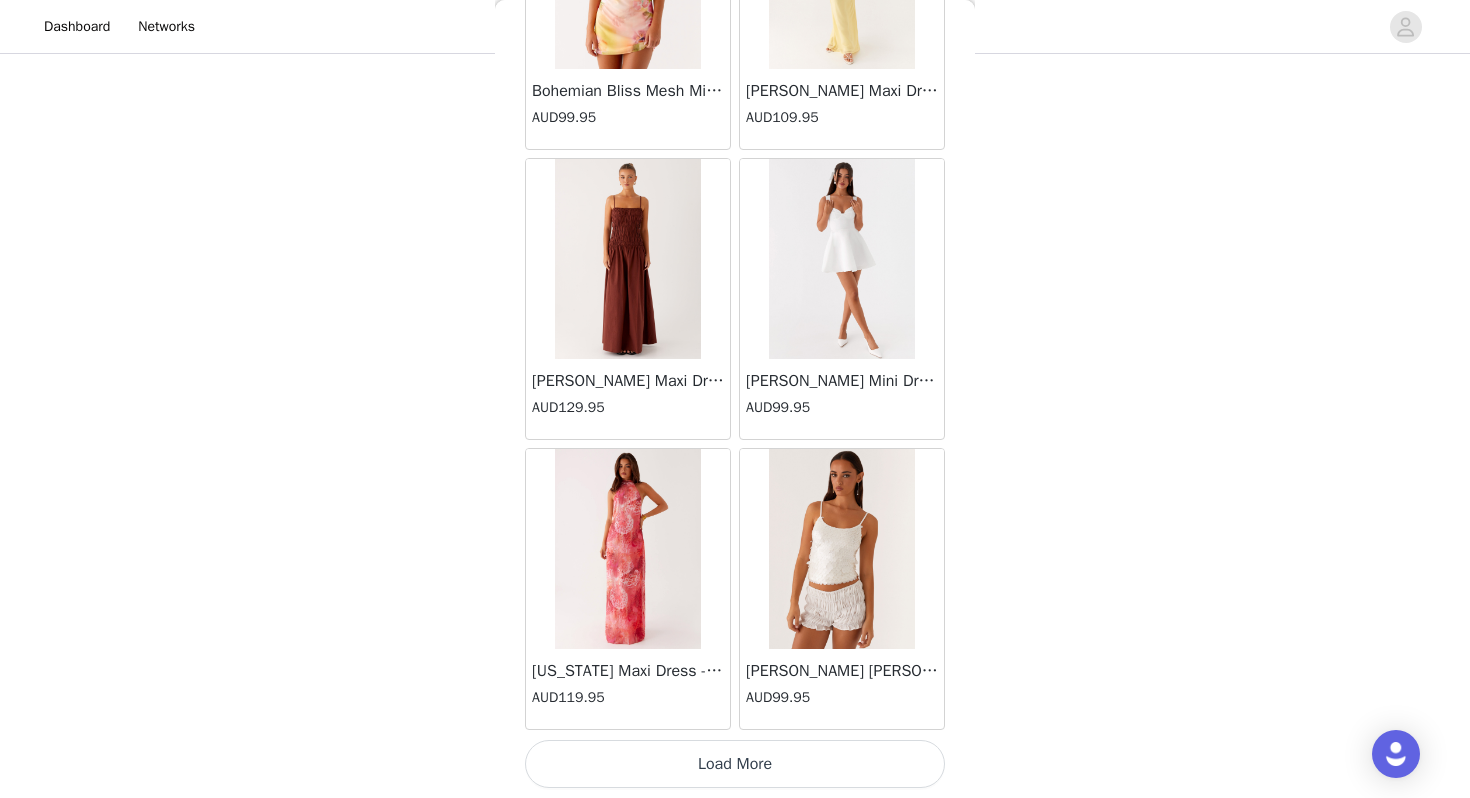 click on "Load More" at bounding box center (735, 764) 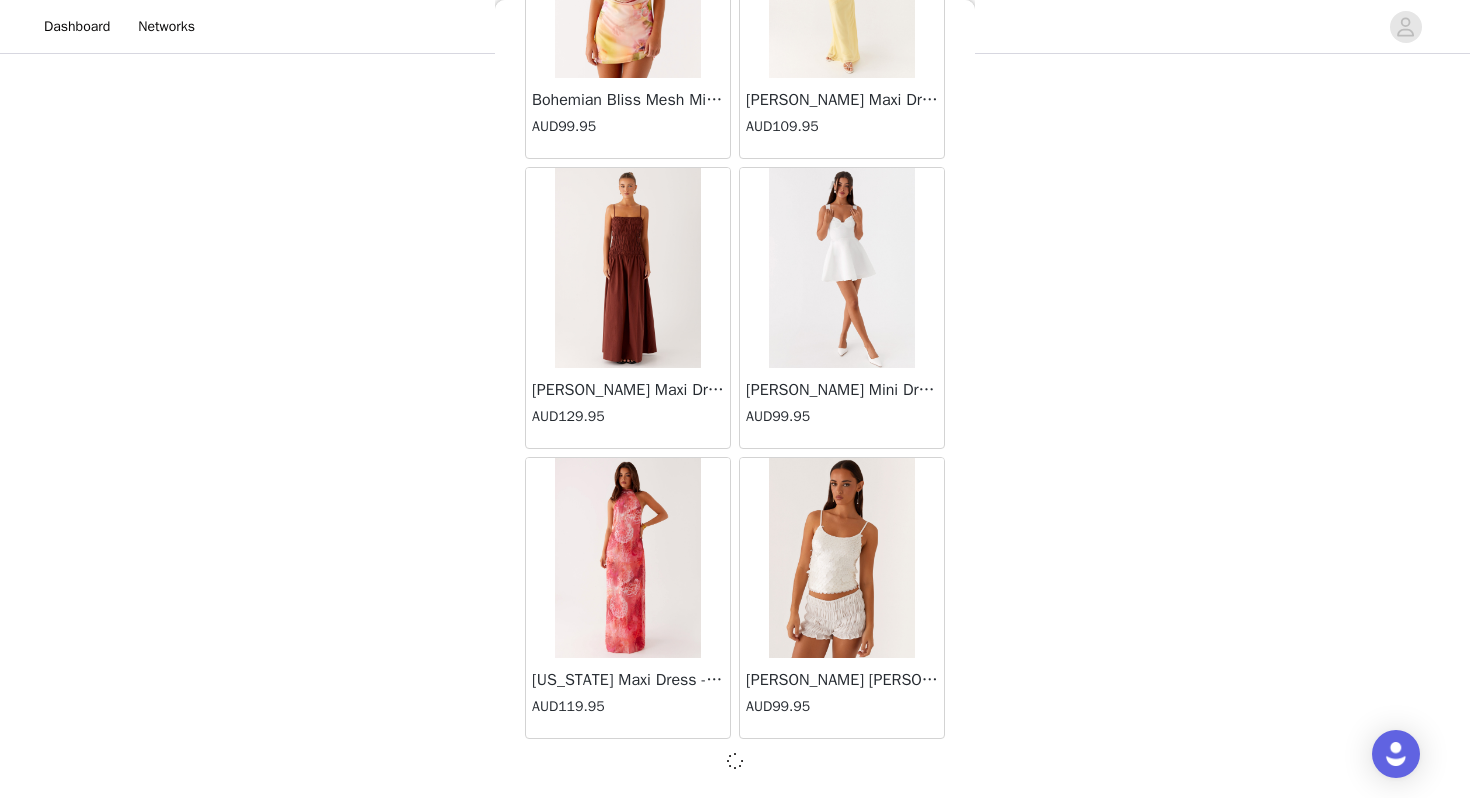 scroll, scrollTop: 5153, scrollLeft: 0, axis: vertical 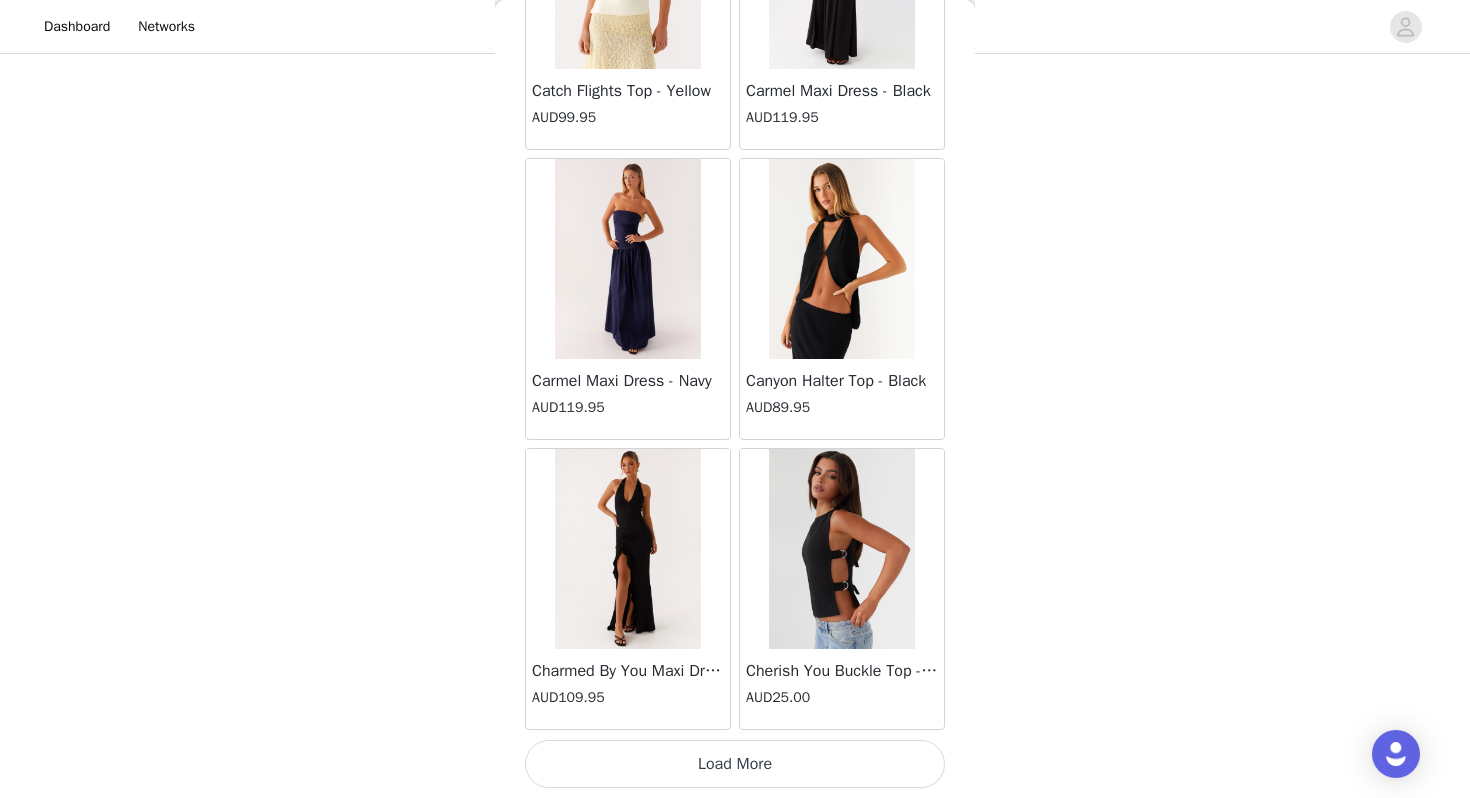 click on "Load More" at bounding box center [735, 764] 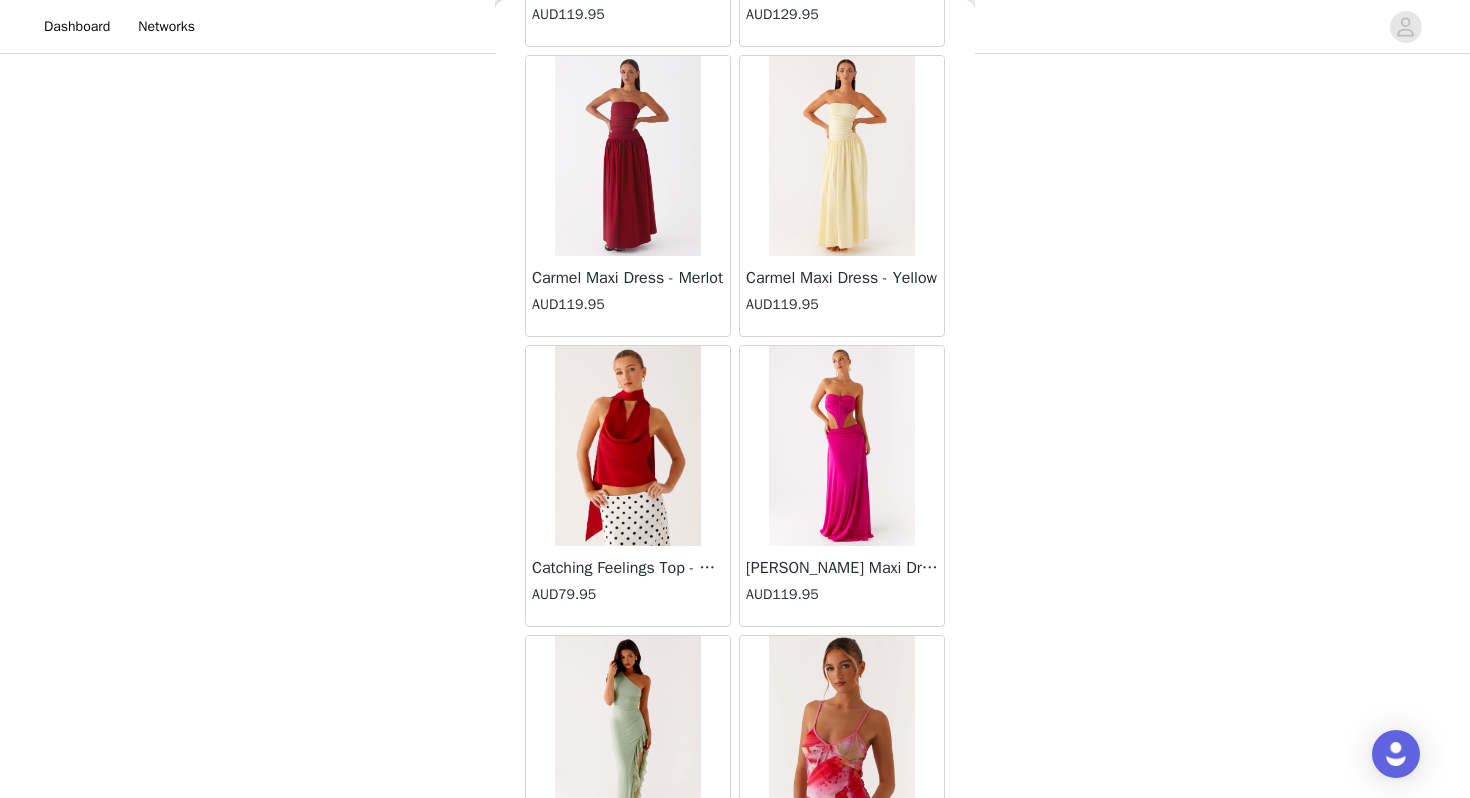 scroll, scrollTop: 10962, scrollLeft: 0, axis: vertical 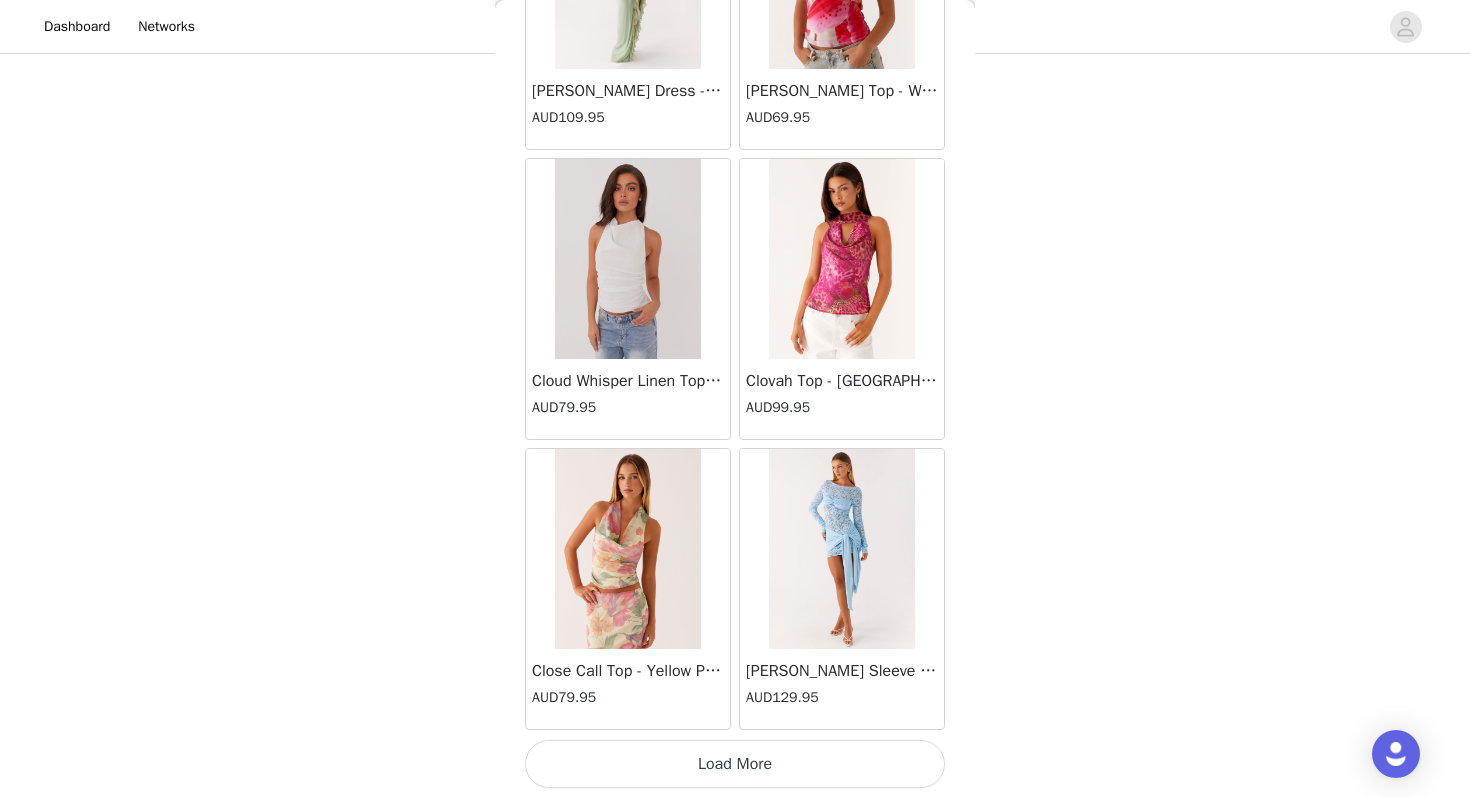 click on "Load More" at bounding box center [735, 764] 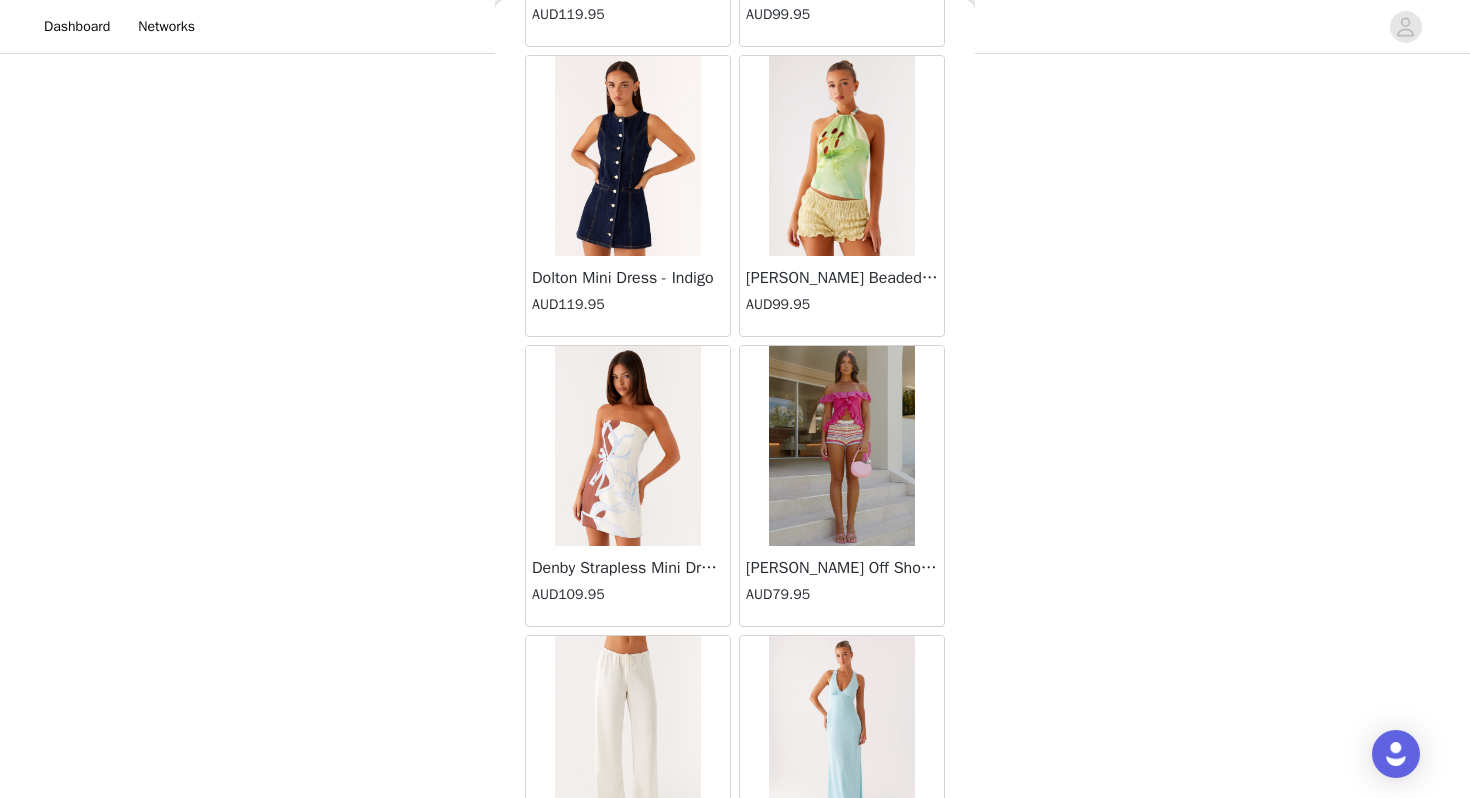 scroll, scrollTop: 13862, scrollLeft: 0, axis: vertical 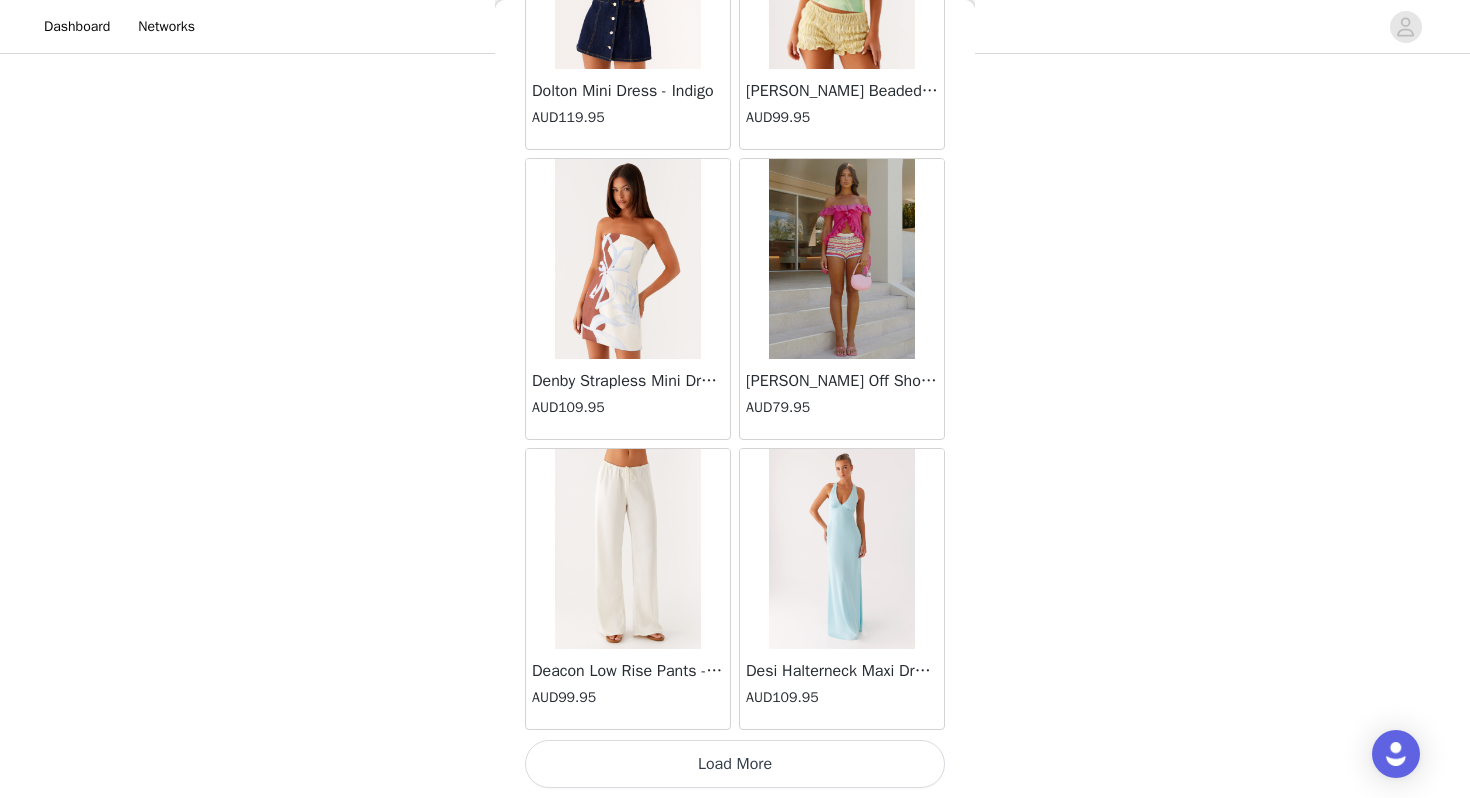 click on "Load More" at bounding box center [735, 764] 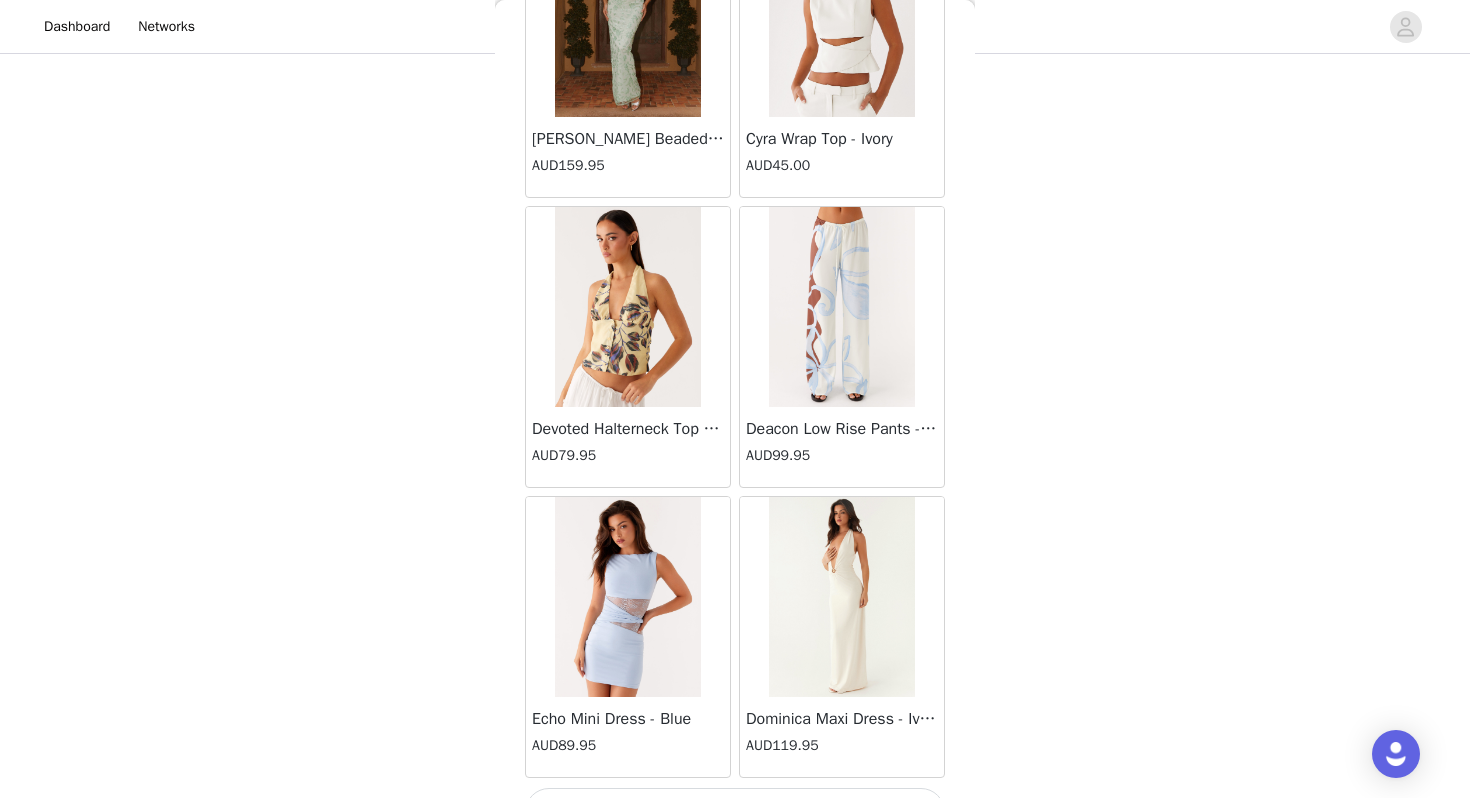 scroll, scrollTop: 16762, scrollLeft: 0, axis: vertical 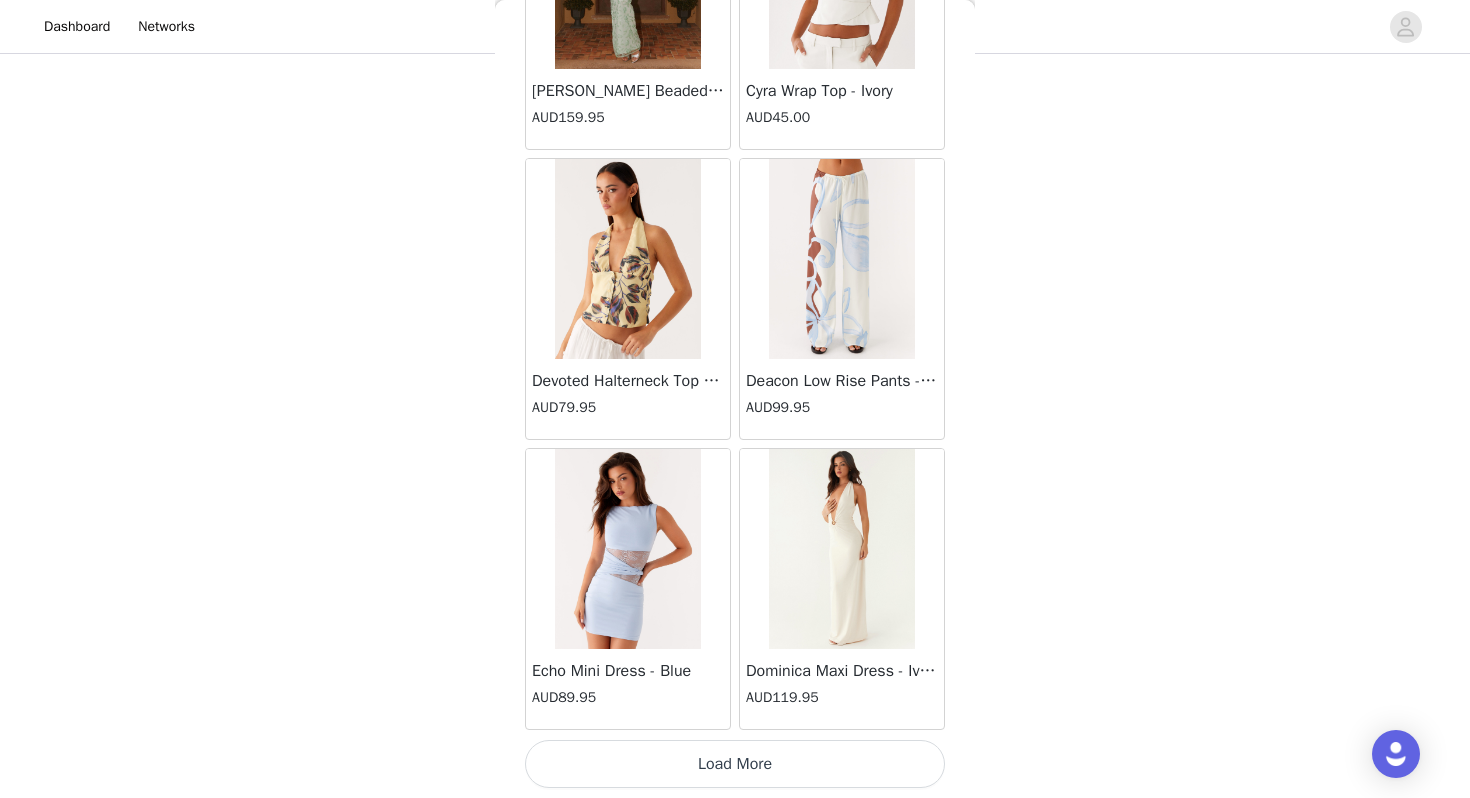 click on "Load More" at bounding box center (735, 764) 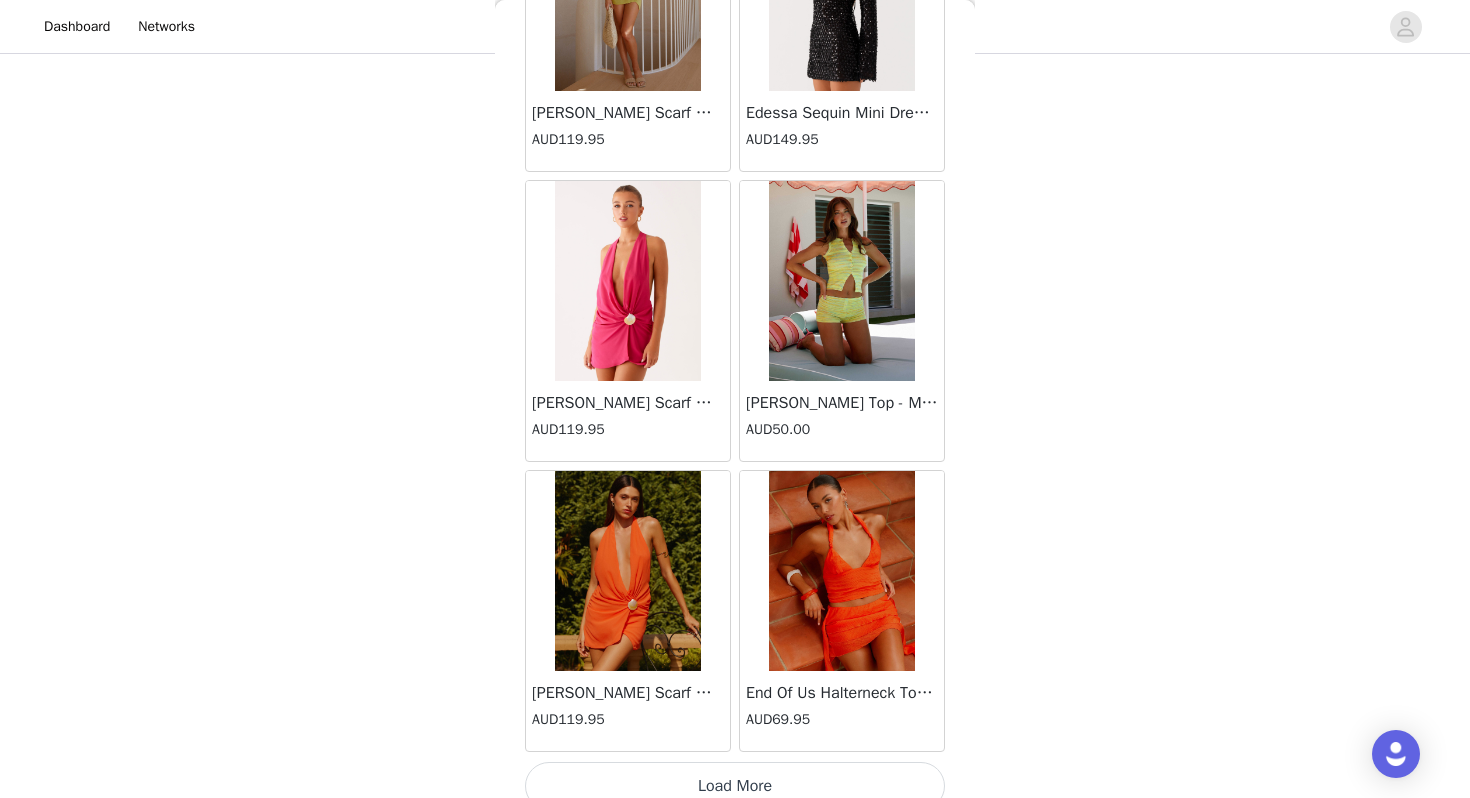 scroll, scrollTop: 19662, scrollLeft: 0, axis: vertical 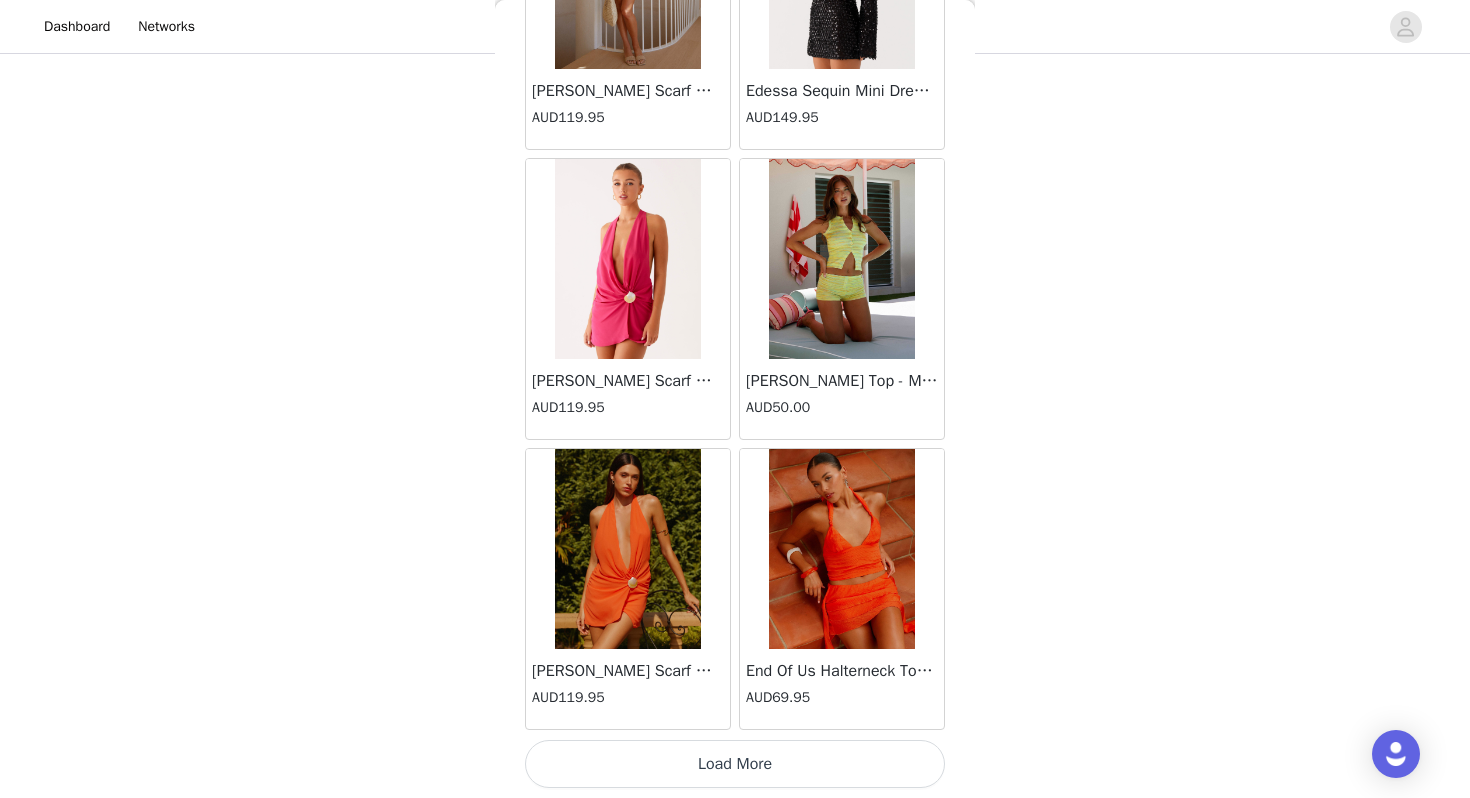 click on "Load More" at bounding box center (735, 764) 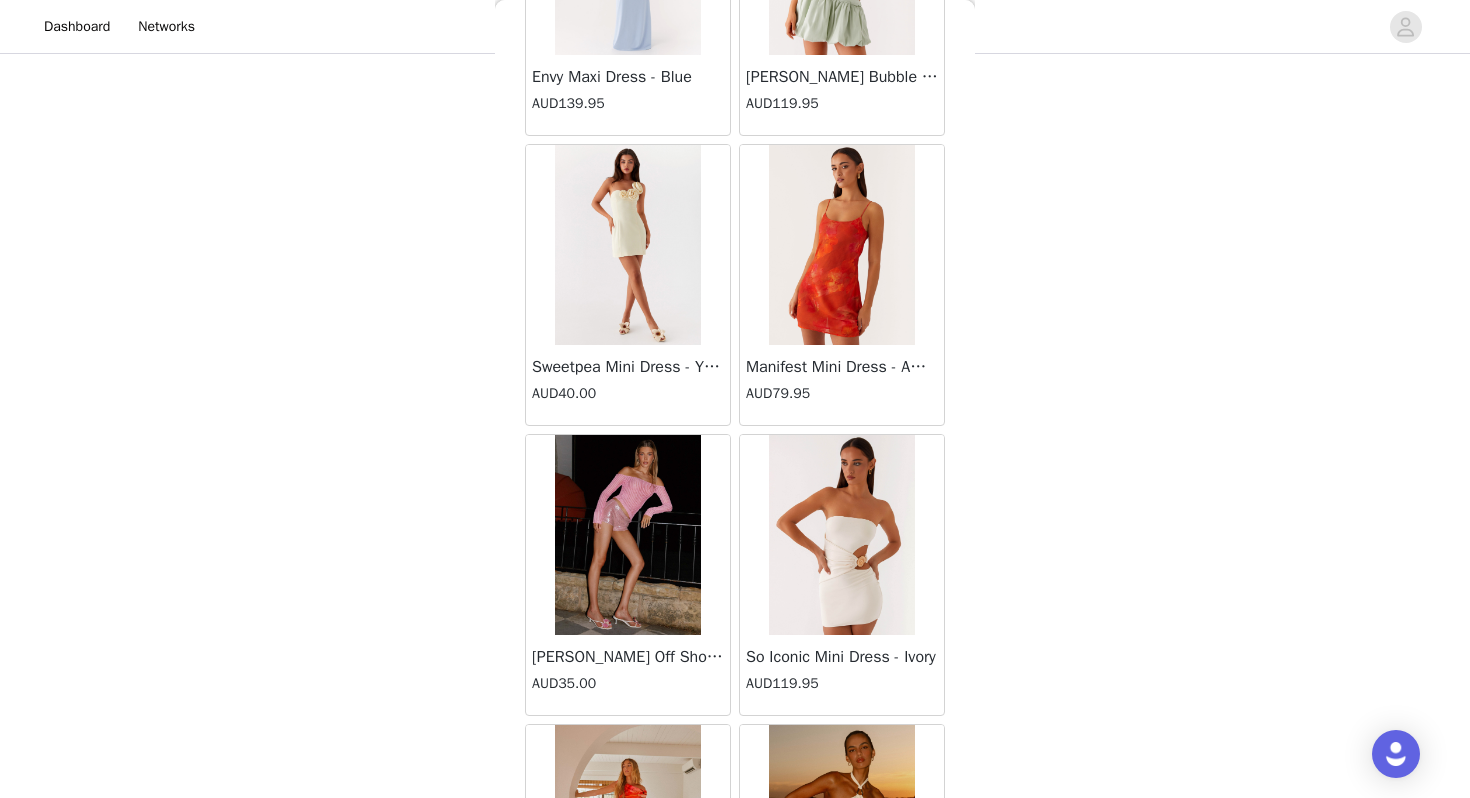 scroll, scrollTop: 22562, scrollLeft: 0, axis: vertical 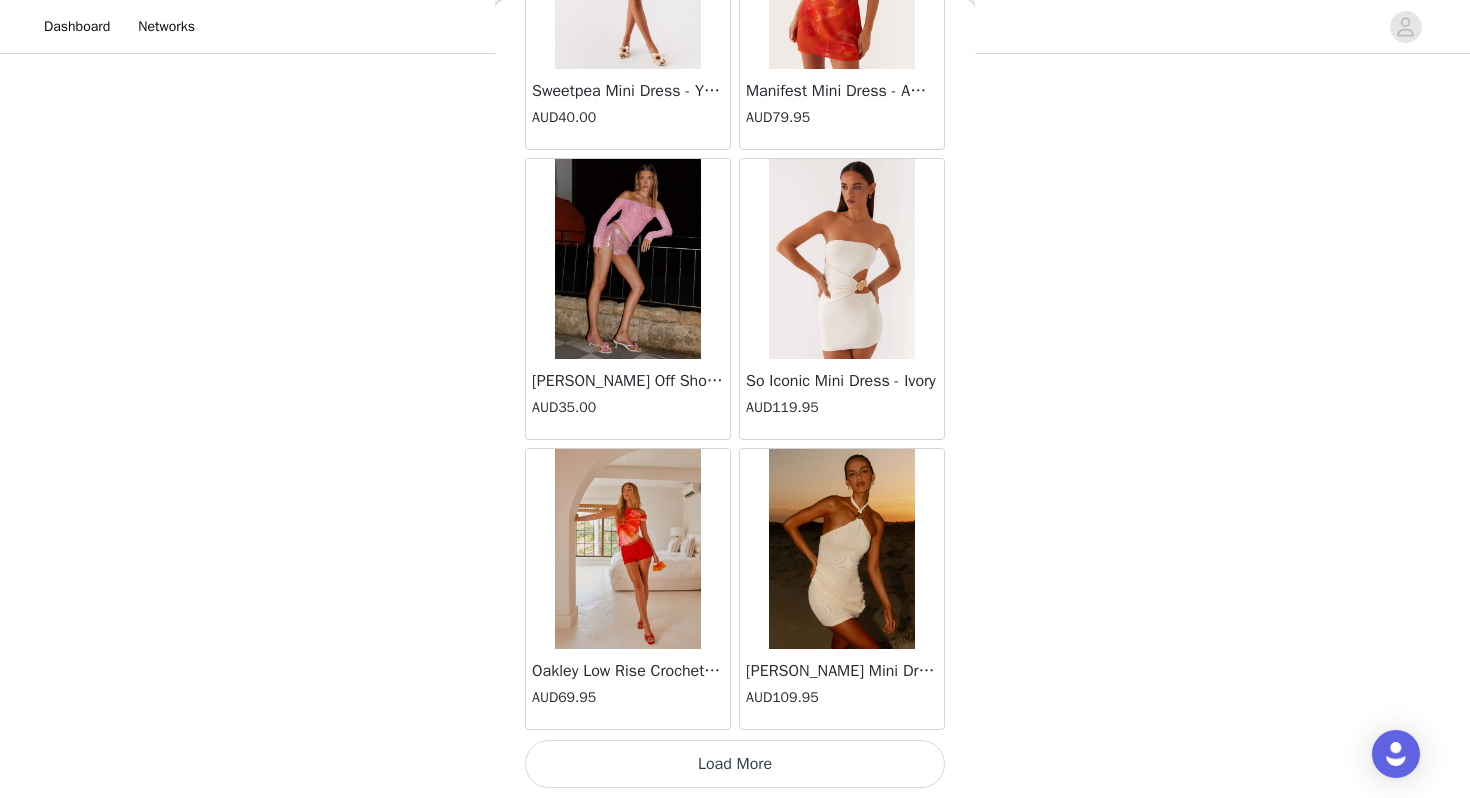 click on "Load More" at bounding box center [735, 764] 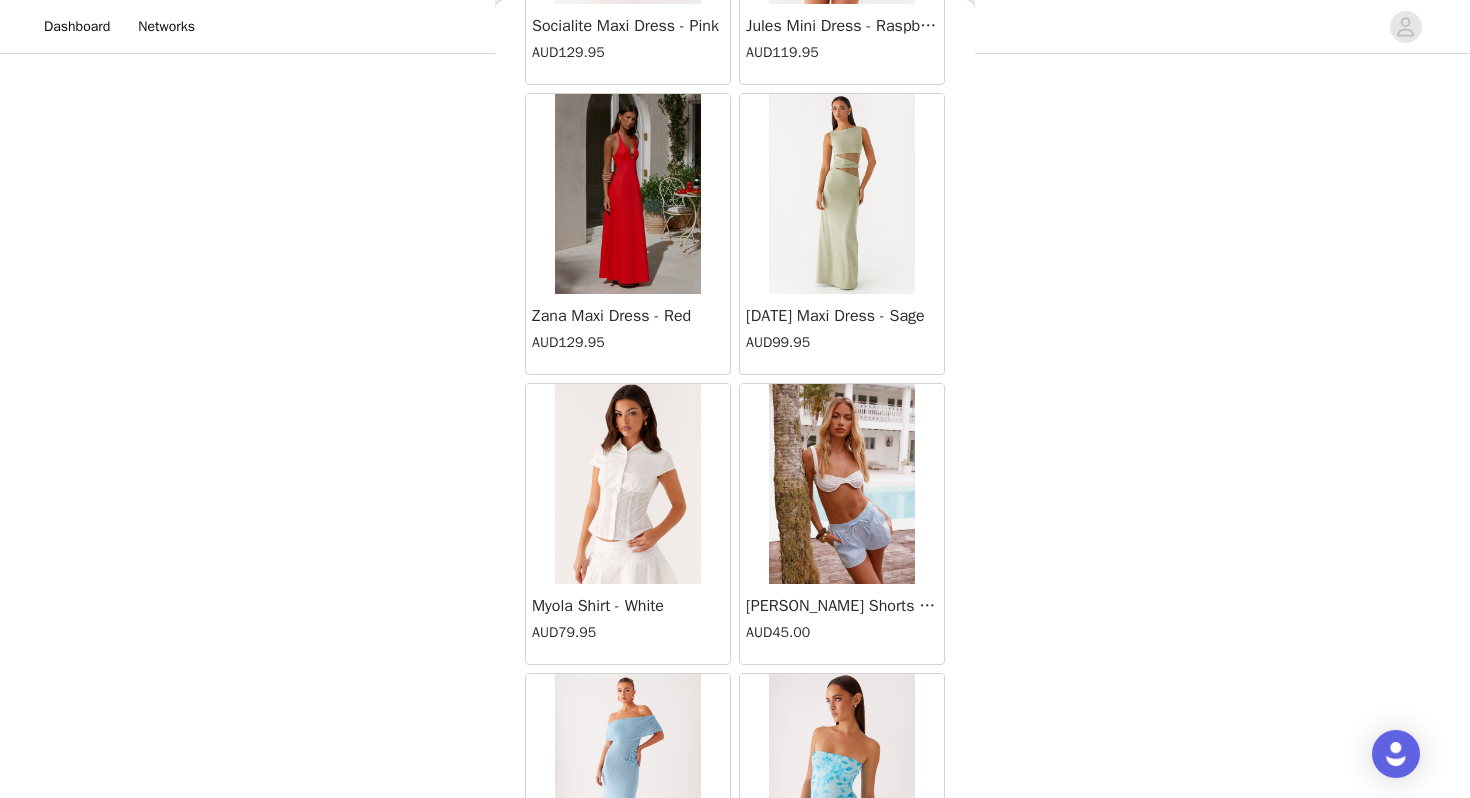 scroll, scrollTop: 25462, scrollLeft: 0, axis: vertical 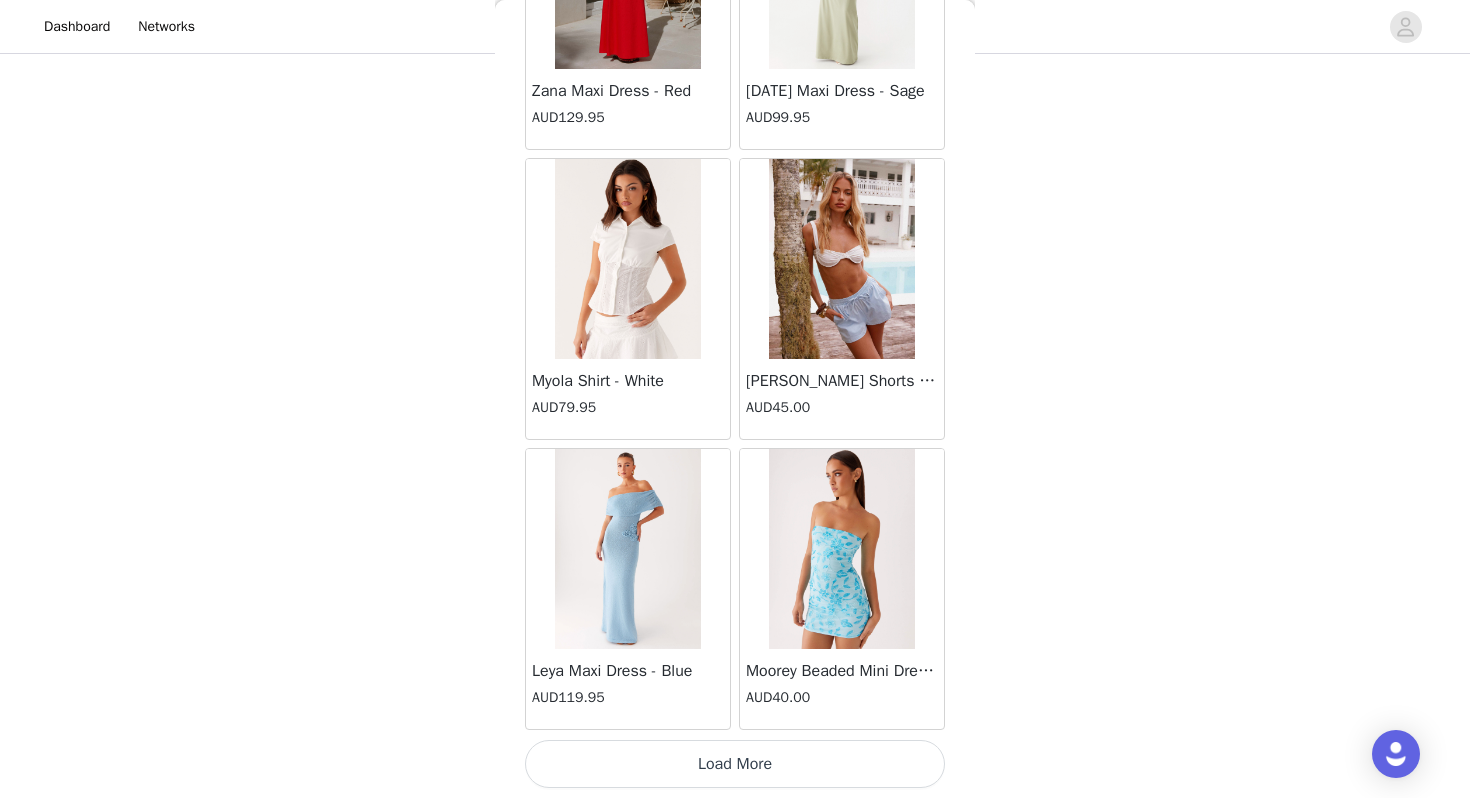 click on "Load More" at bounding box center (735, 764) 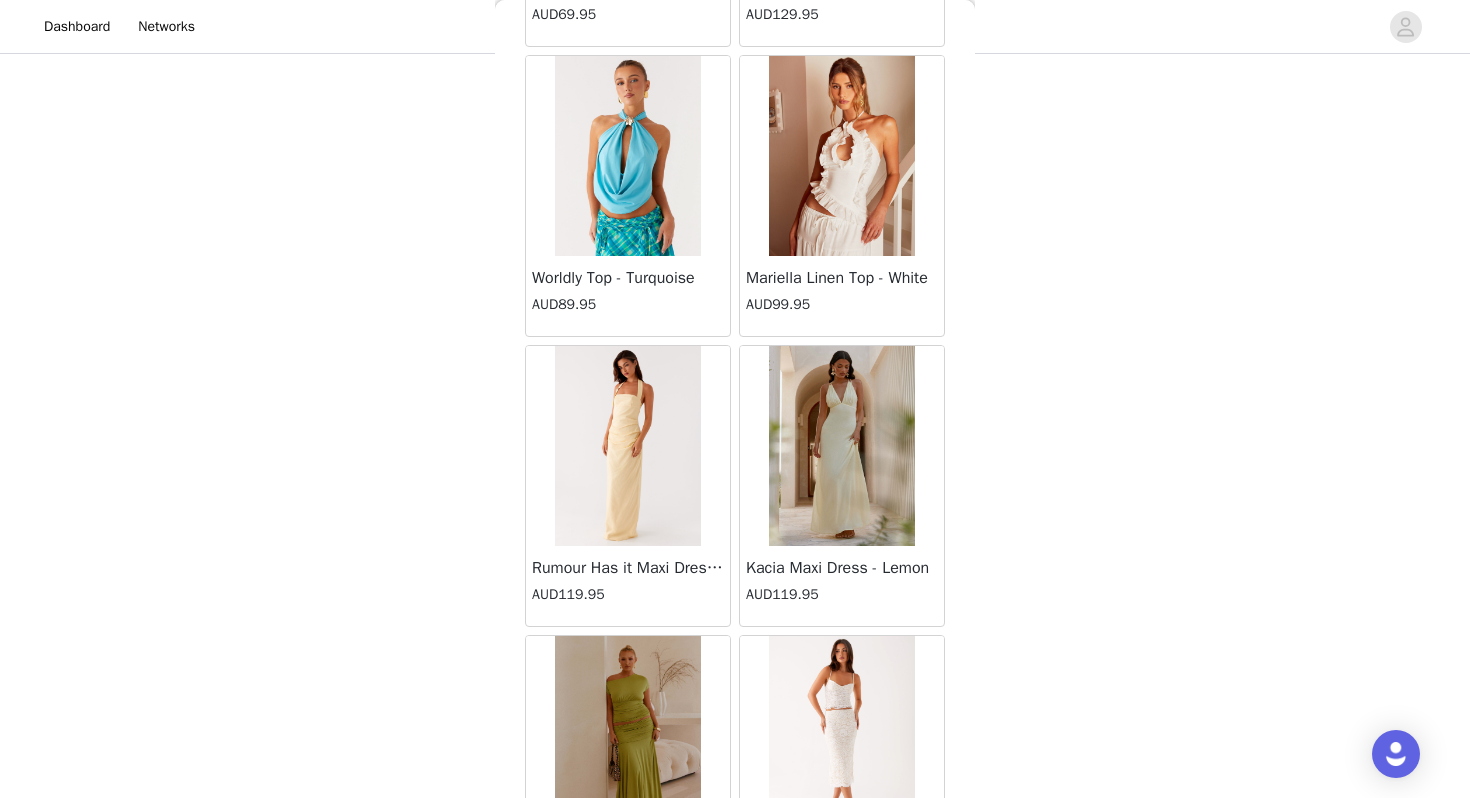 scroll, scrollTop: 28362, scrollLeft: 0, axis: vertical 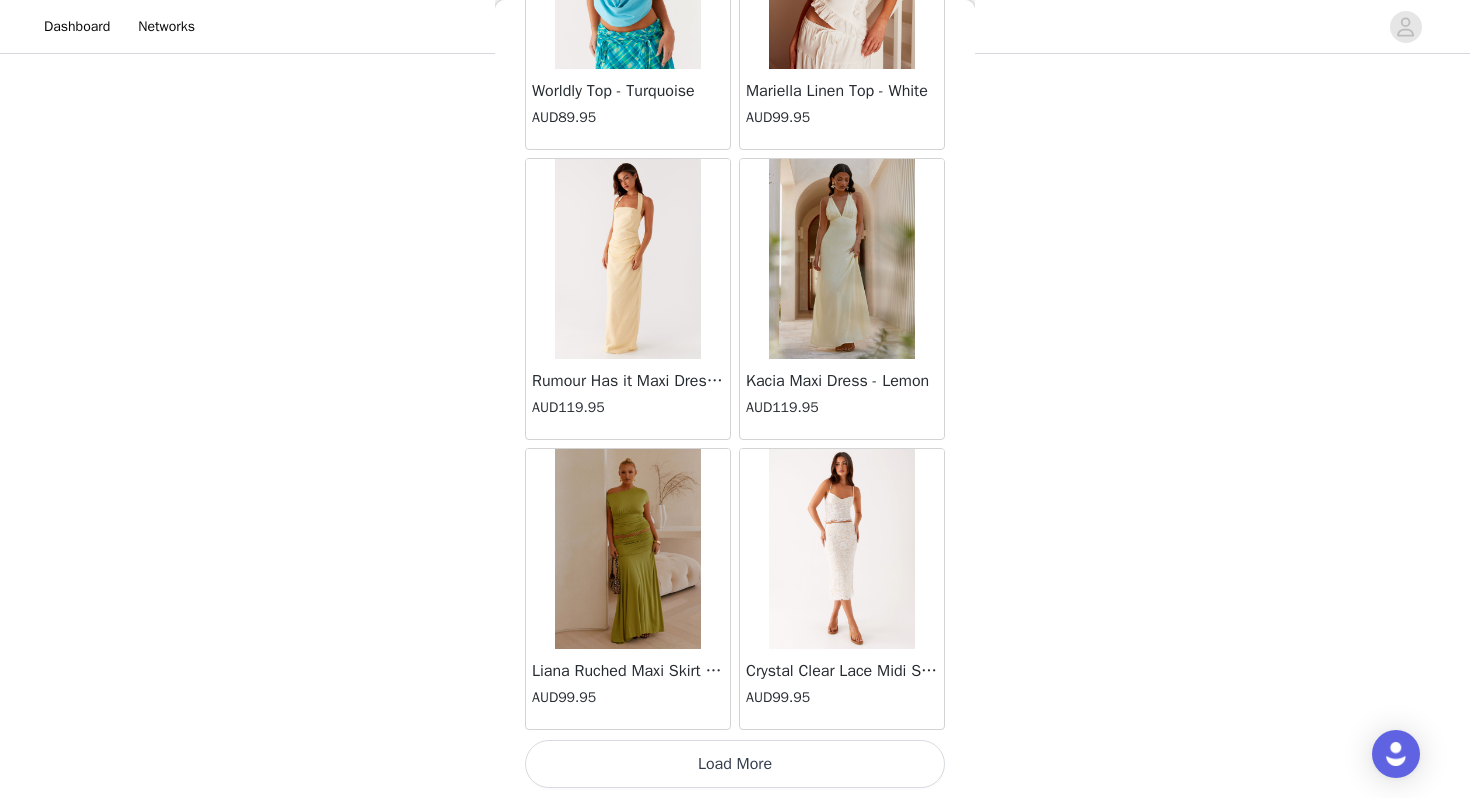 click on "Load More" at bounding box center (735, 764) 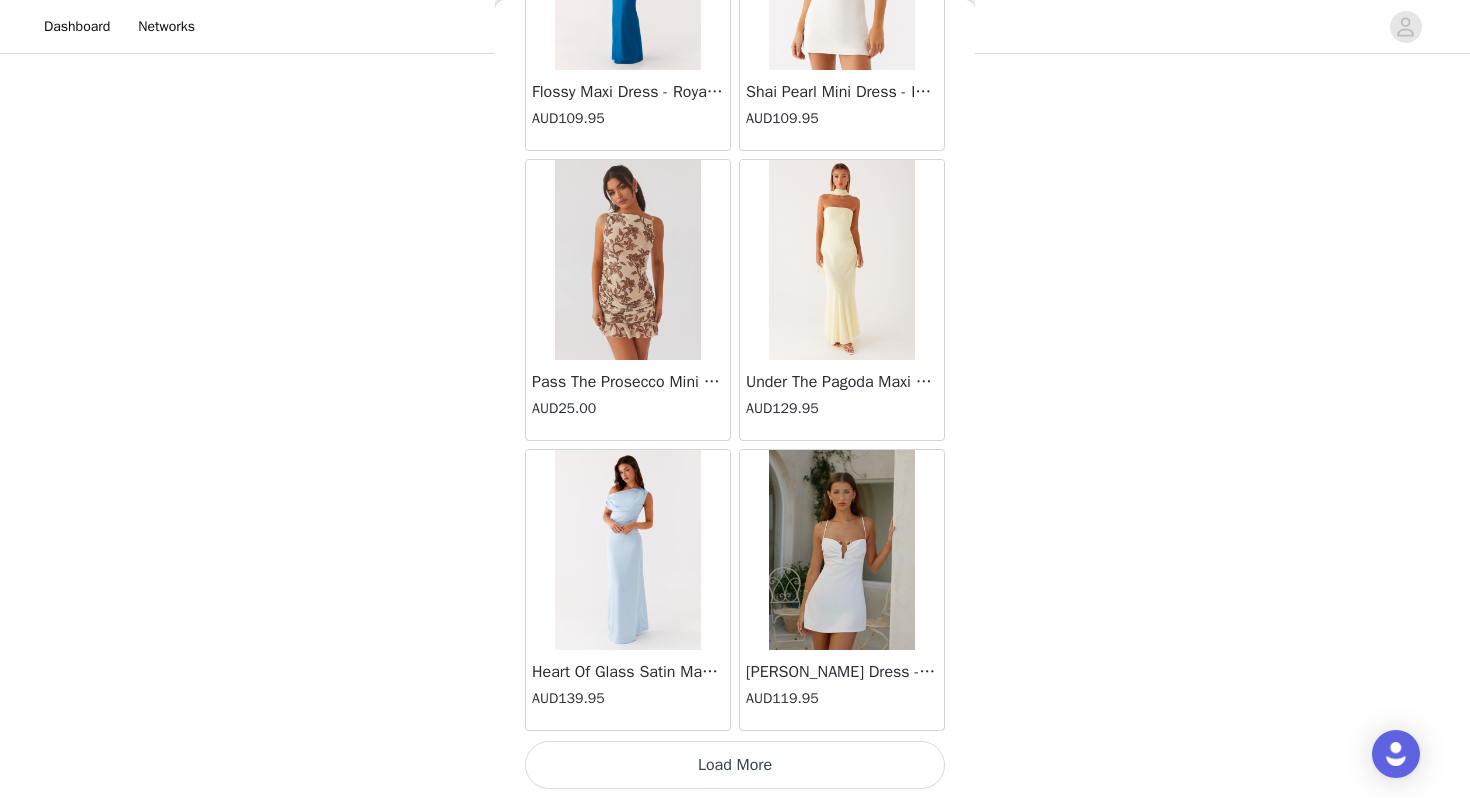 scroll, scrollTop: 31262, scrollLeft: 0, axis: vertical 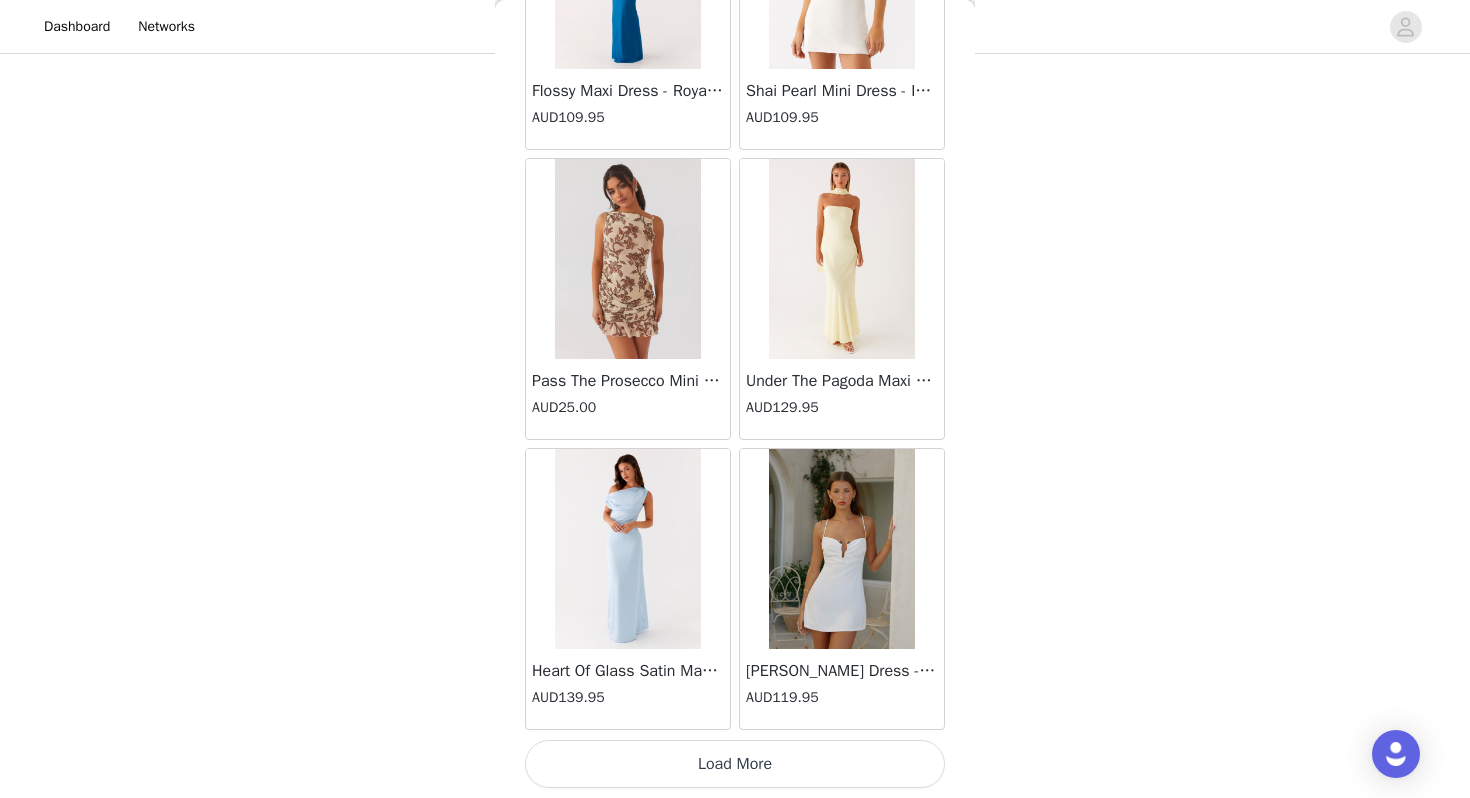 click on "Load More" at bounding box center (735, 764) 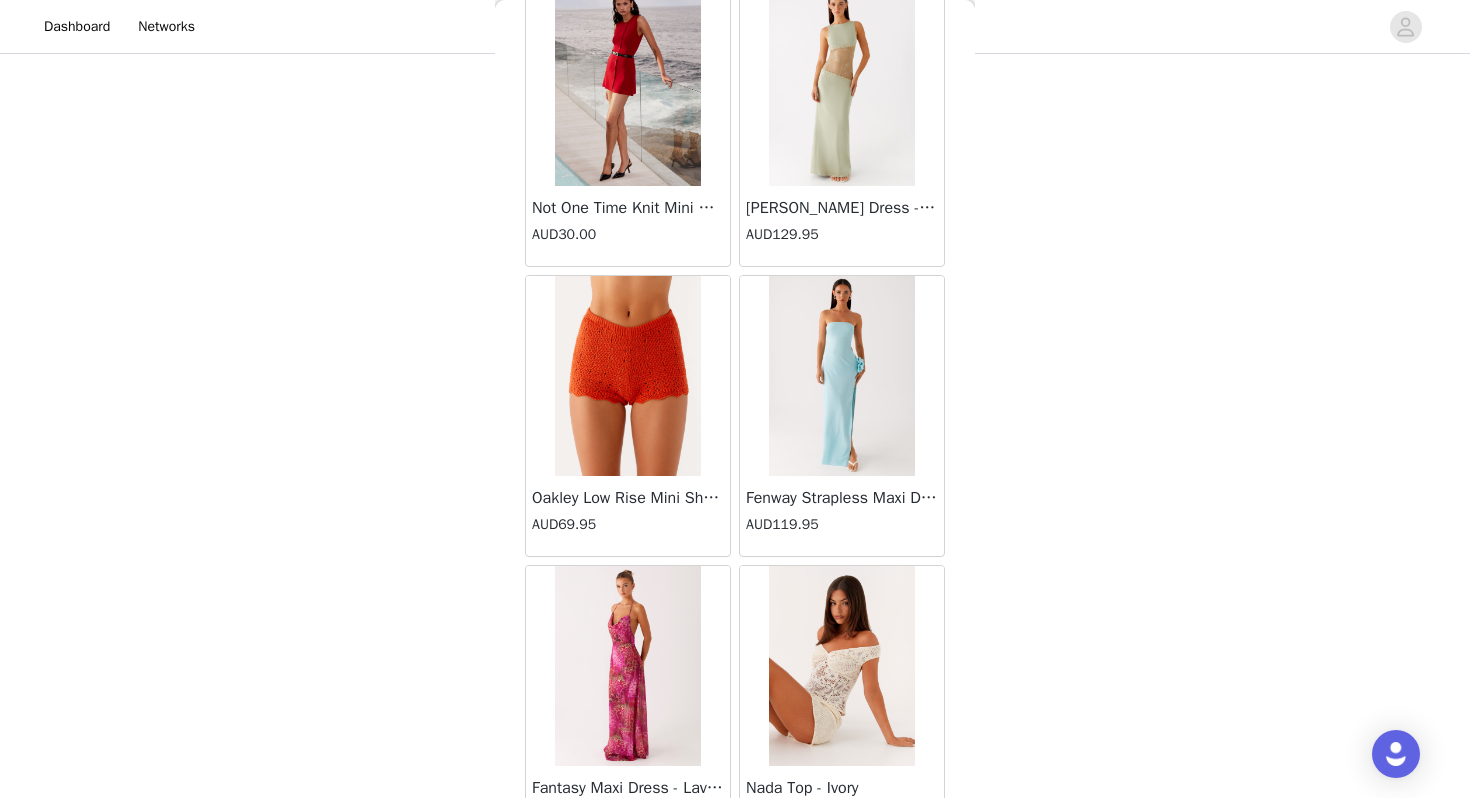 scroll, scrollTop: 32016, scrollLeft: 0, axis: vertical 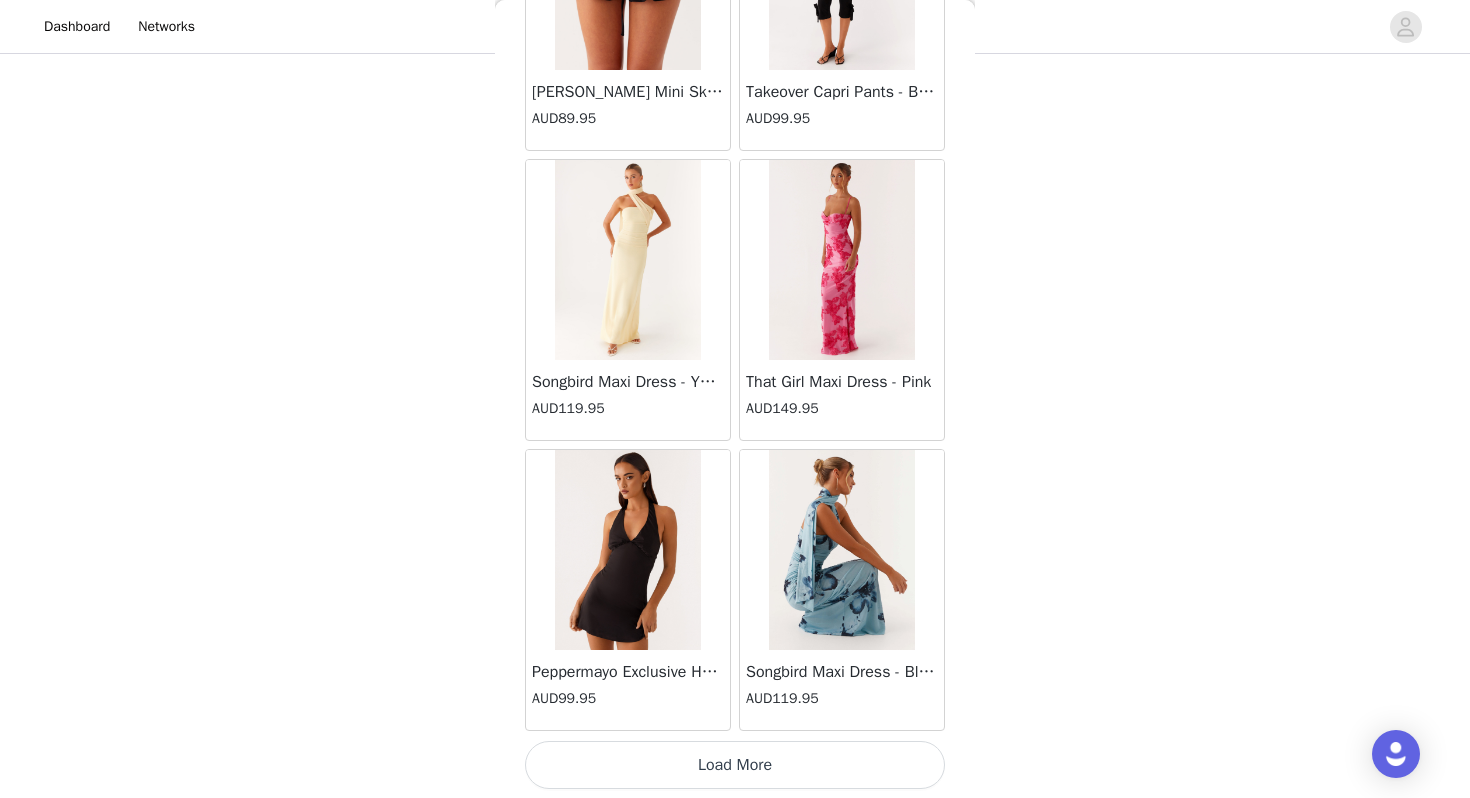 click on "Load More" at bounding box center [735, 765] 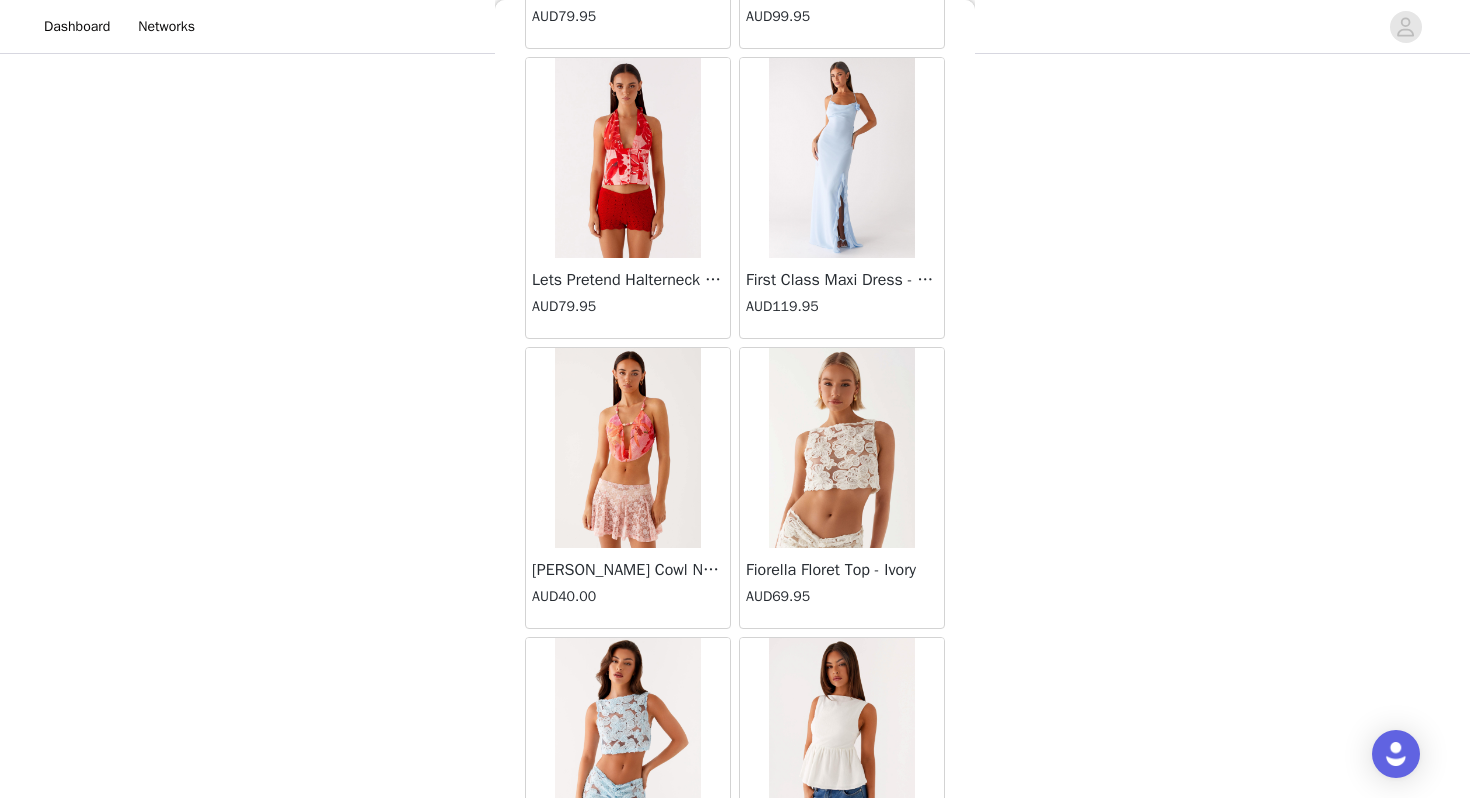 scroll, scrollTop: 37062, scrollLeft: 0, axis: vertical 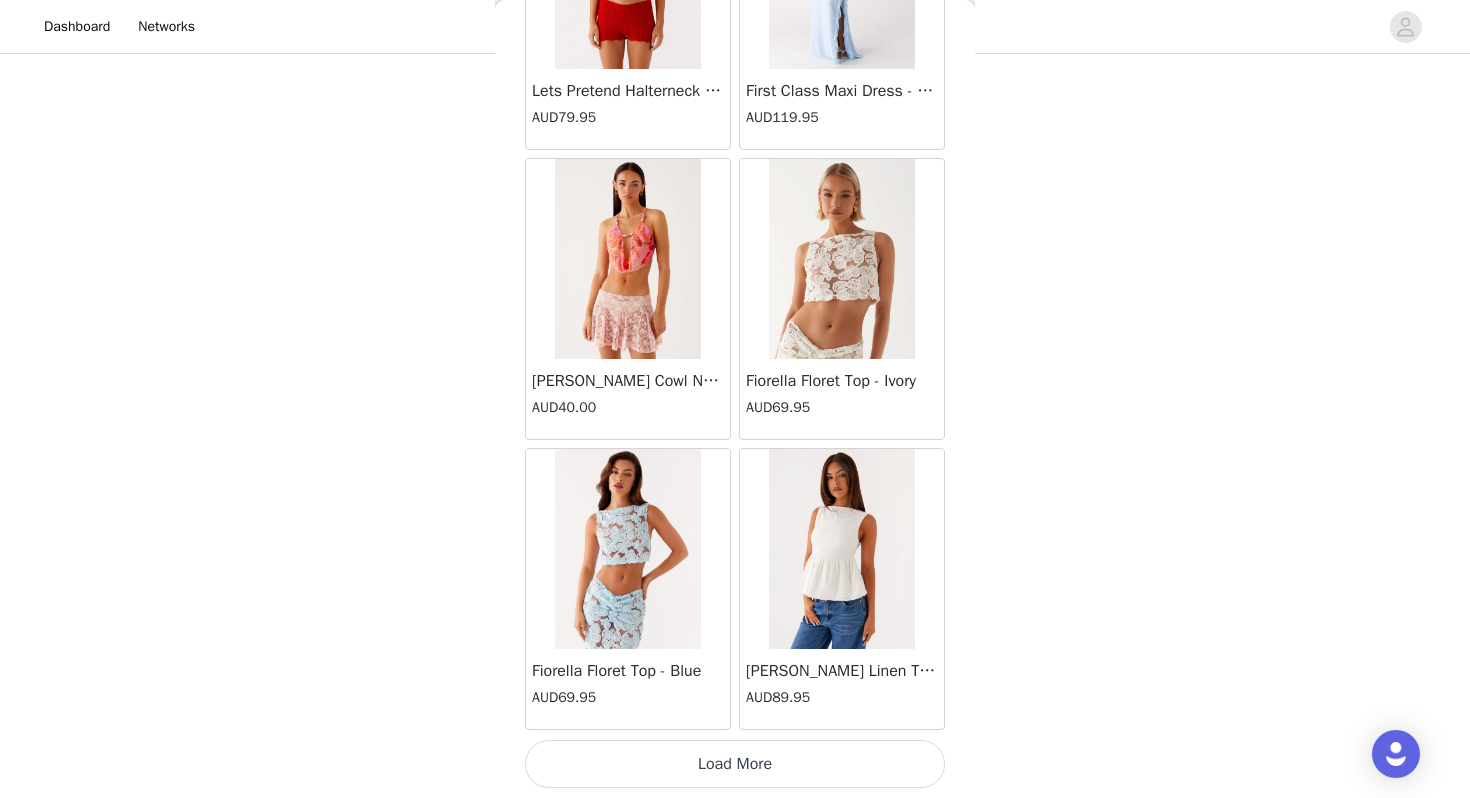 click on "Load More" at bounding box center [735, 764] 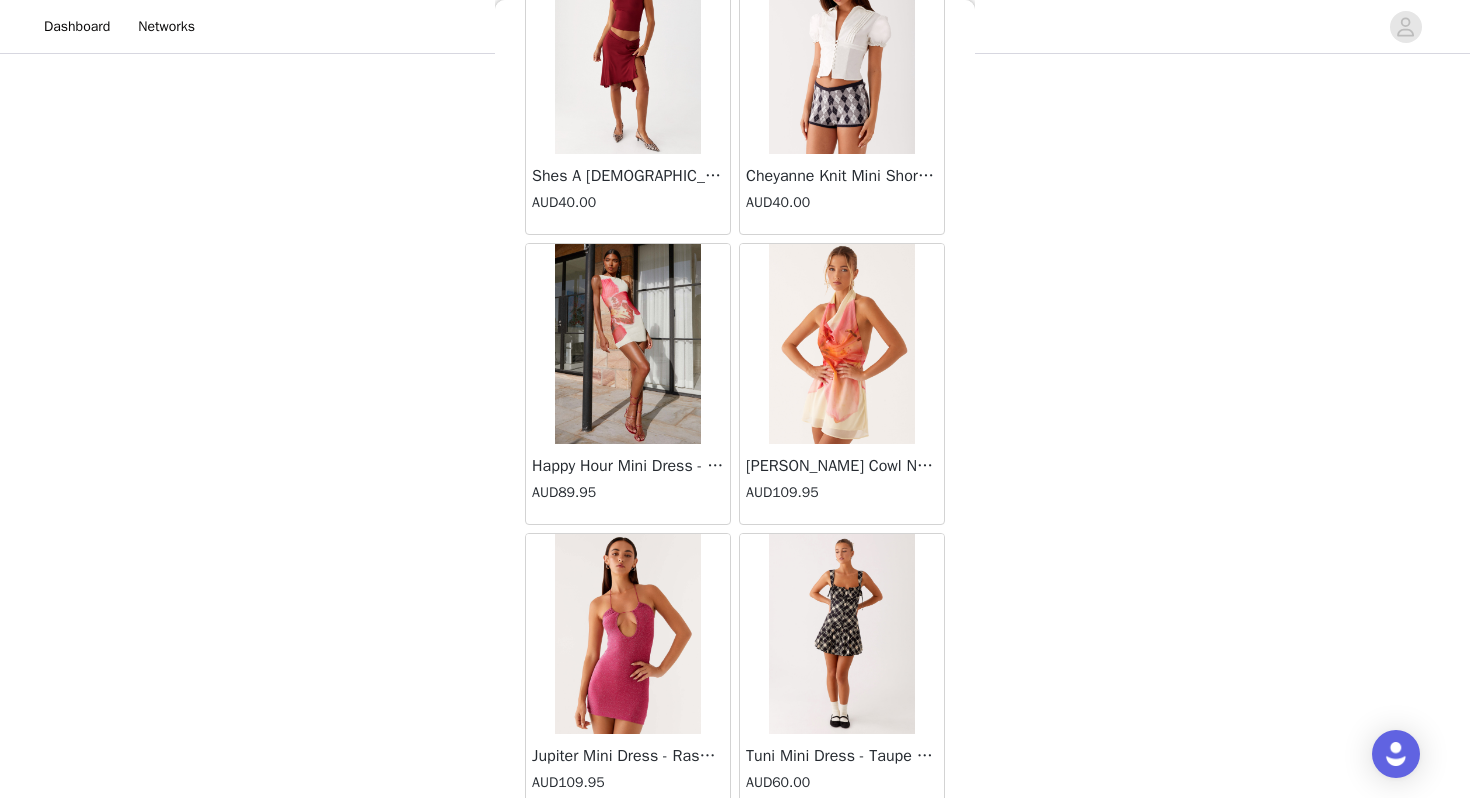 scroll, scrollTop: 39962, scrollLeft: 0, axis: vertical 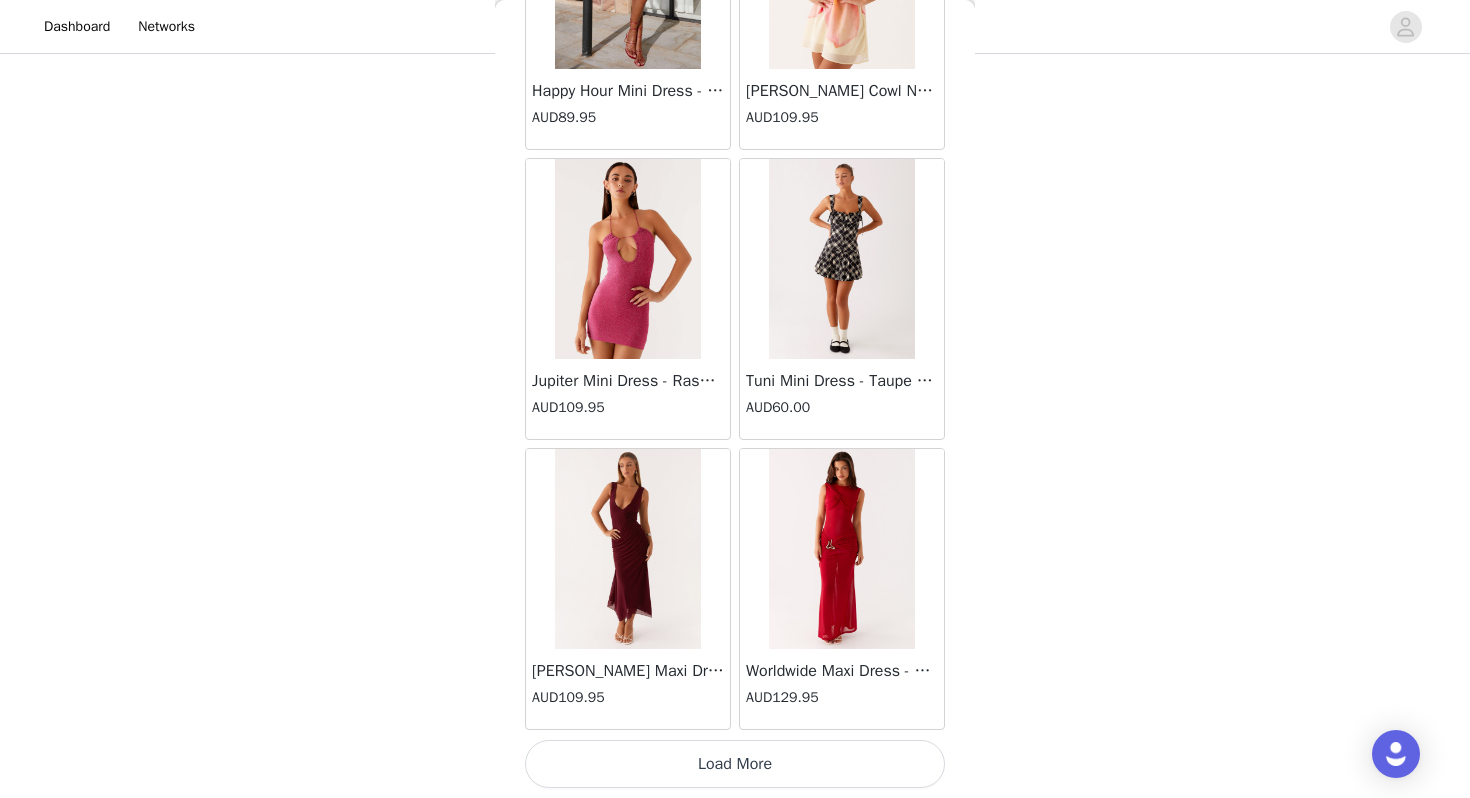 click on "Load More" at bounding box center [735, 764] 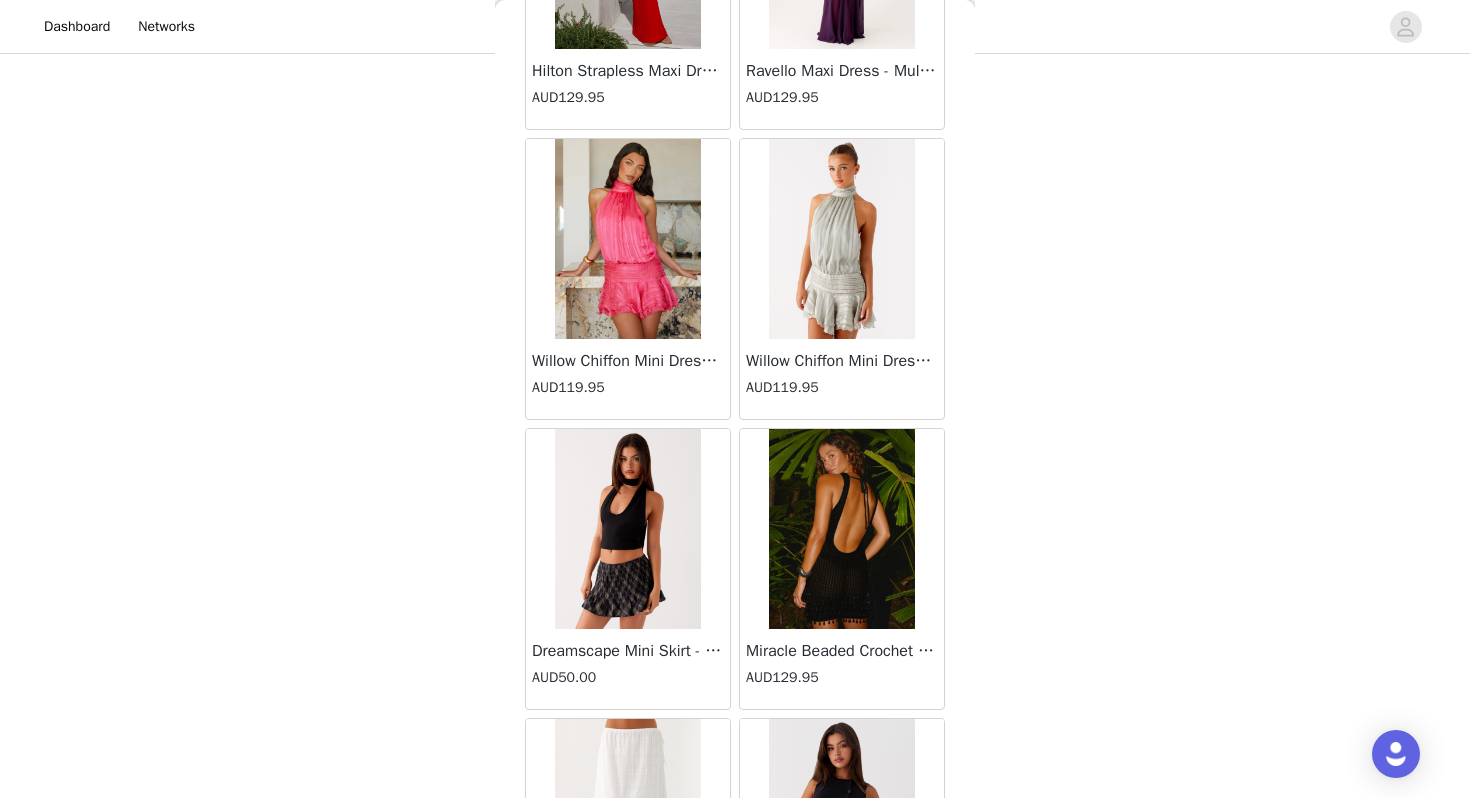scroll, scrollTop: 42862, scrollLeft: 0, axis: vertical 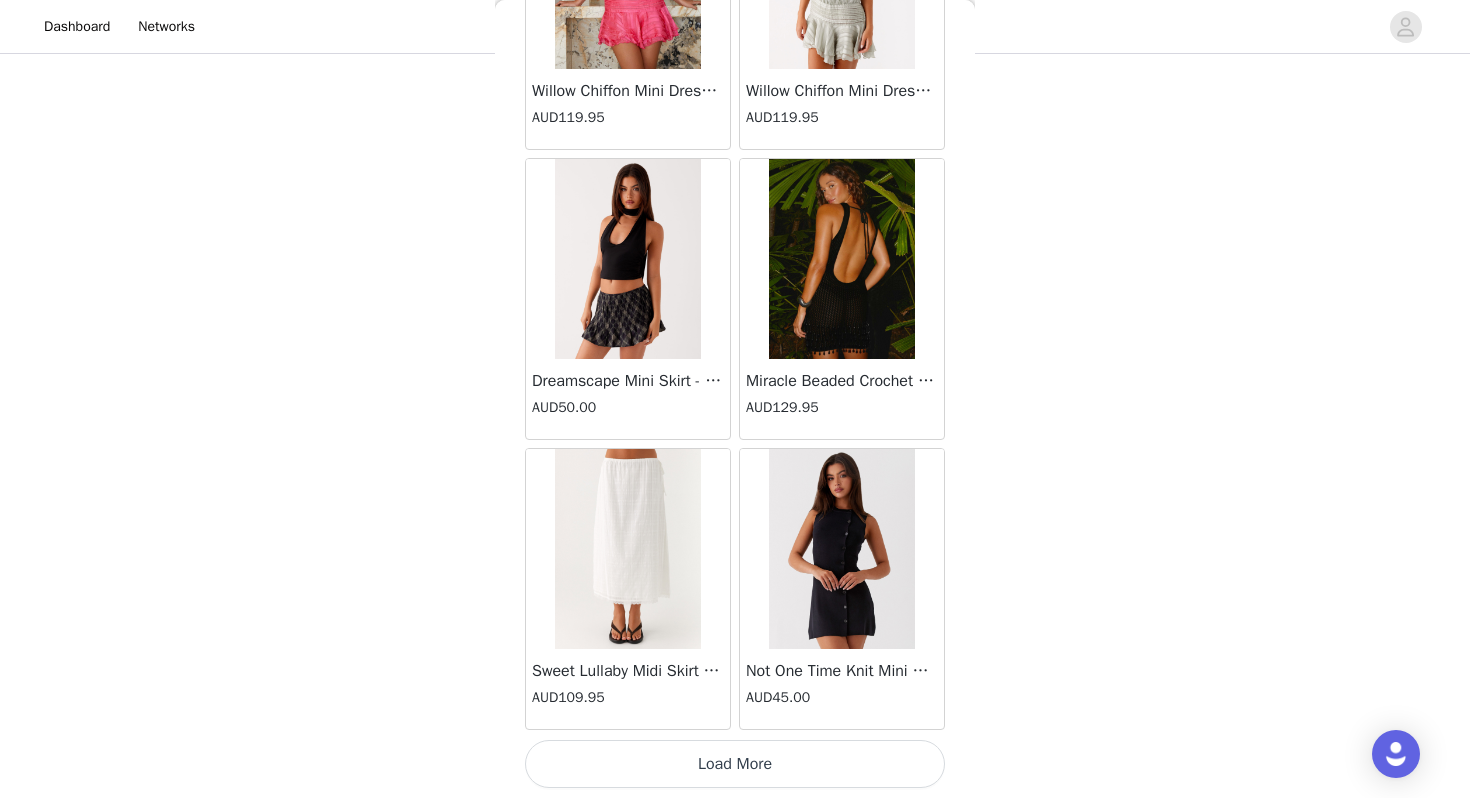 click on "Load More" at bounding box center (735, 764) 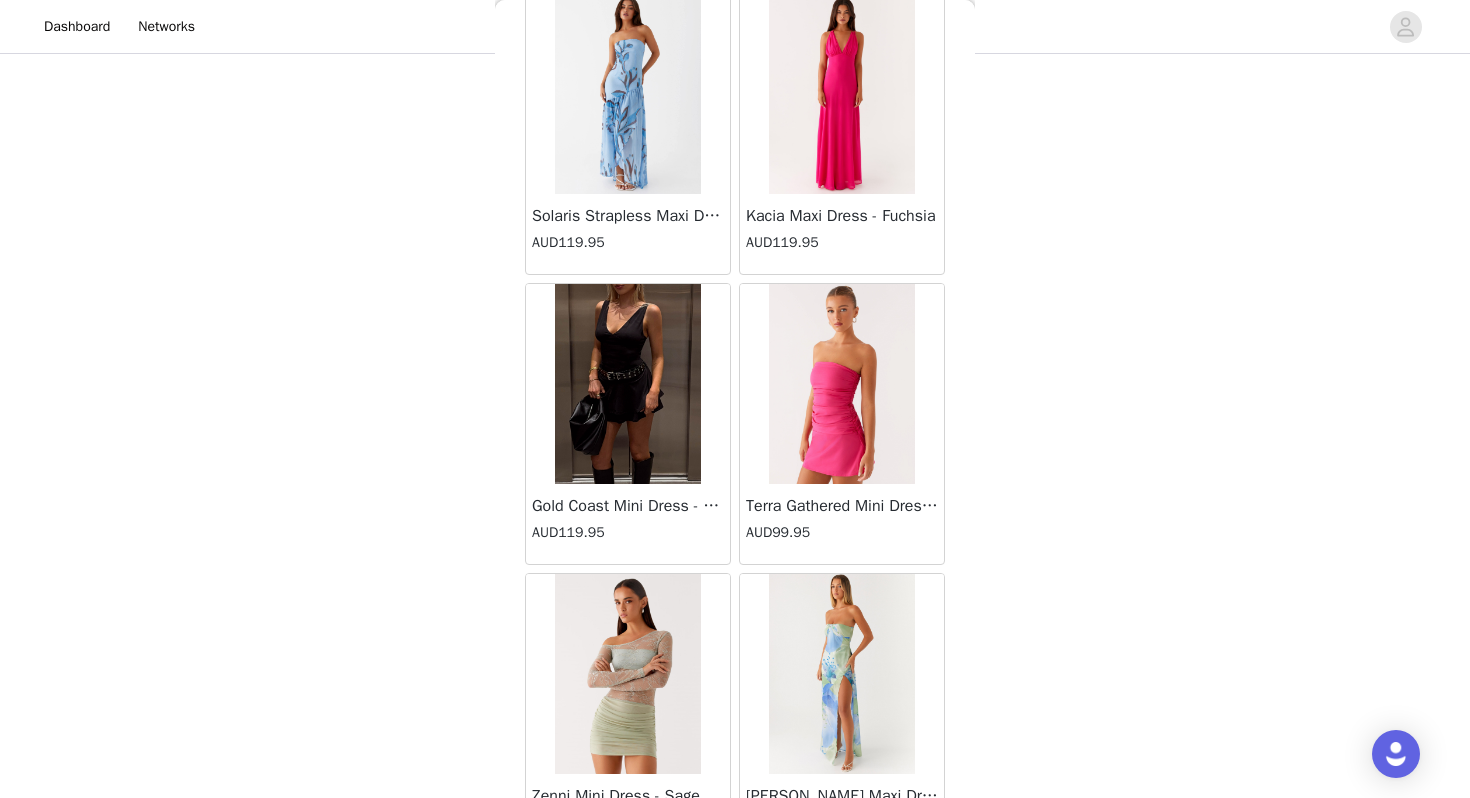 scroll, scrollTop: 45345, scrollLeft: 0, axis: vertical 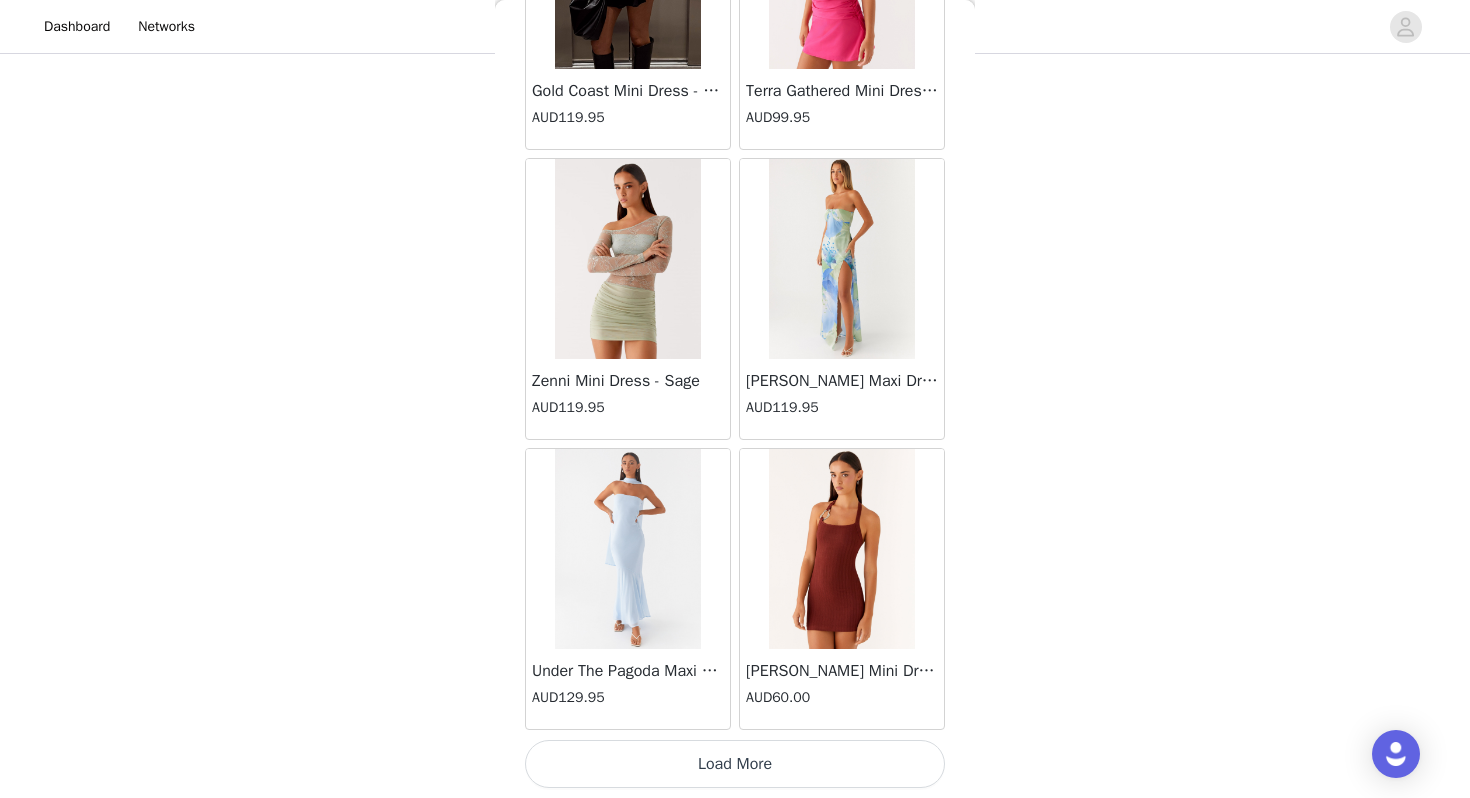 click on "Load More" at bounding box center (735, 764) 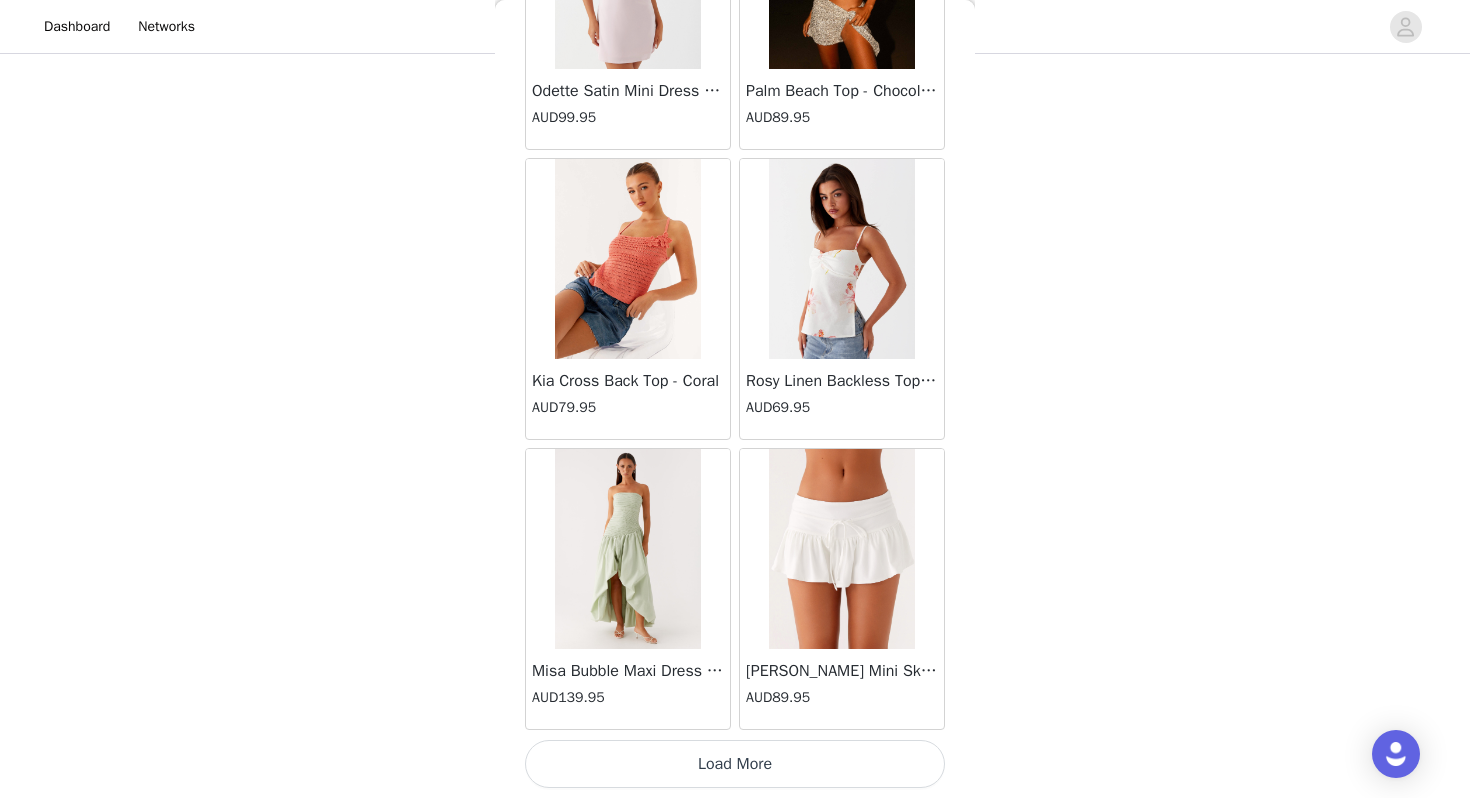 scroll, scrollTop: 48661, scrollLeft: 0, axis: vertical 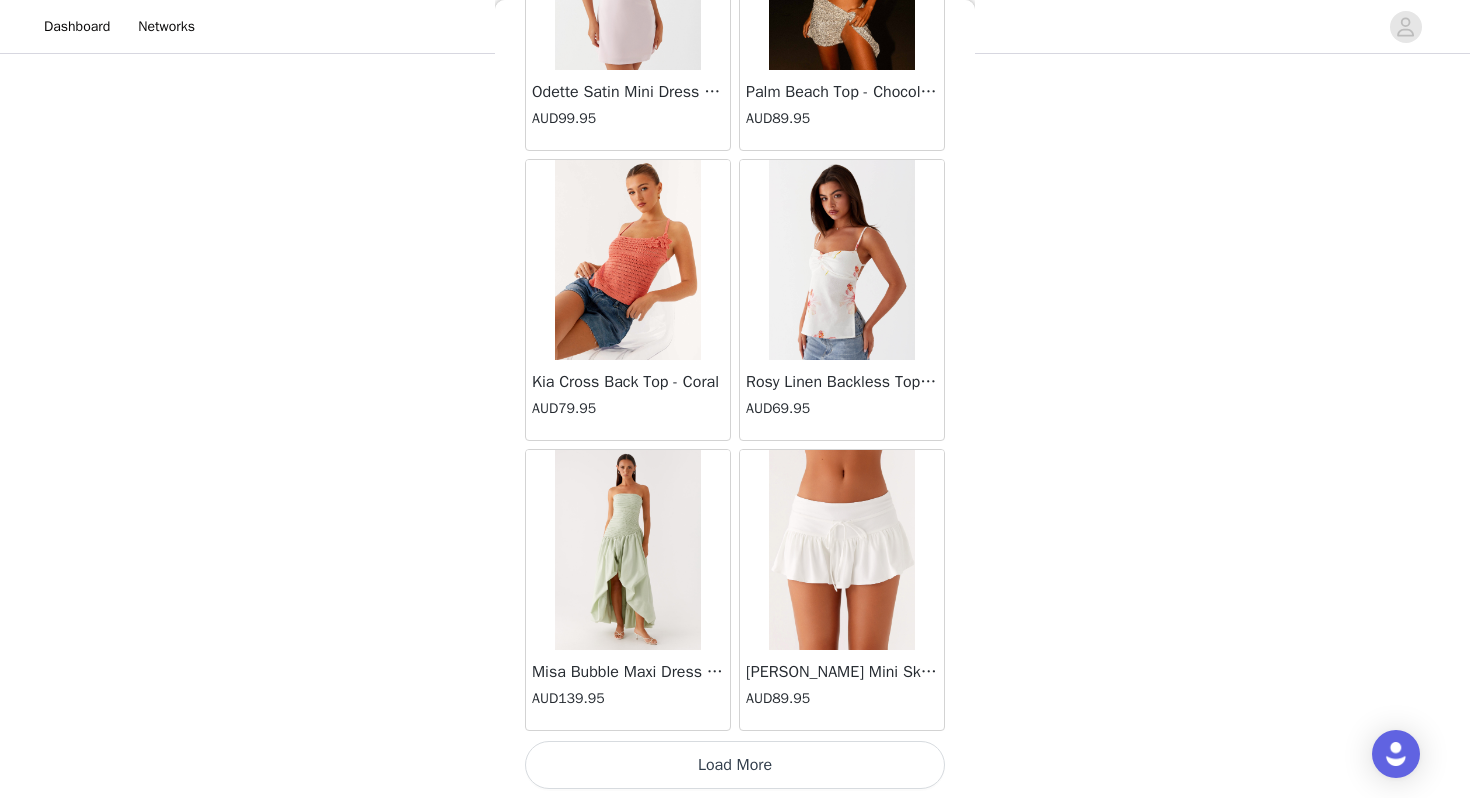 click on "Load More" at bounding box center [735, 765] 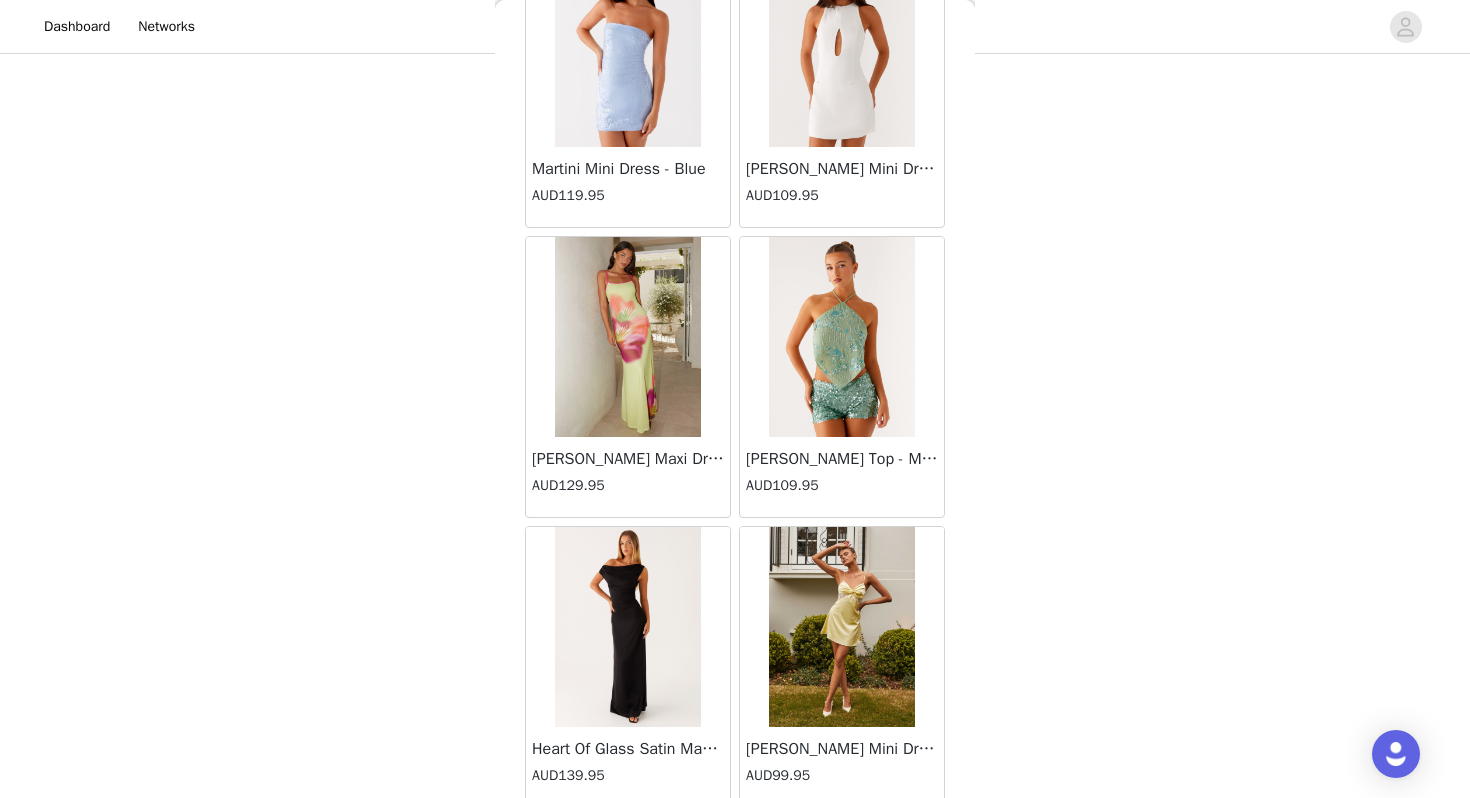 scroll, scrollTop: 51562, scrollLeft: 0, axis: vertical 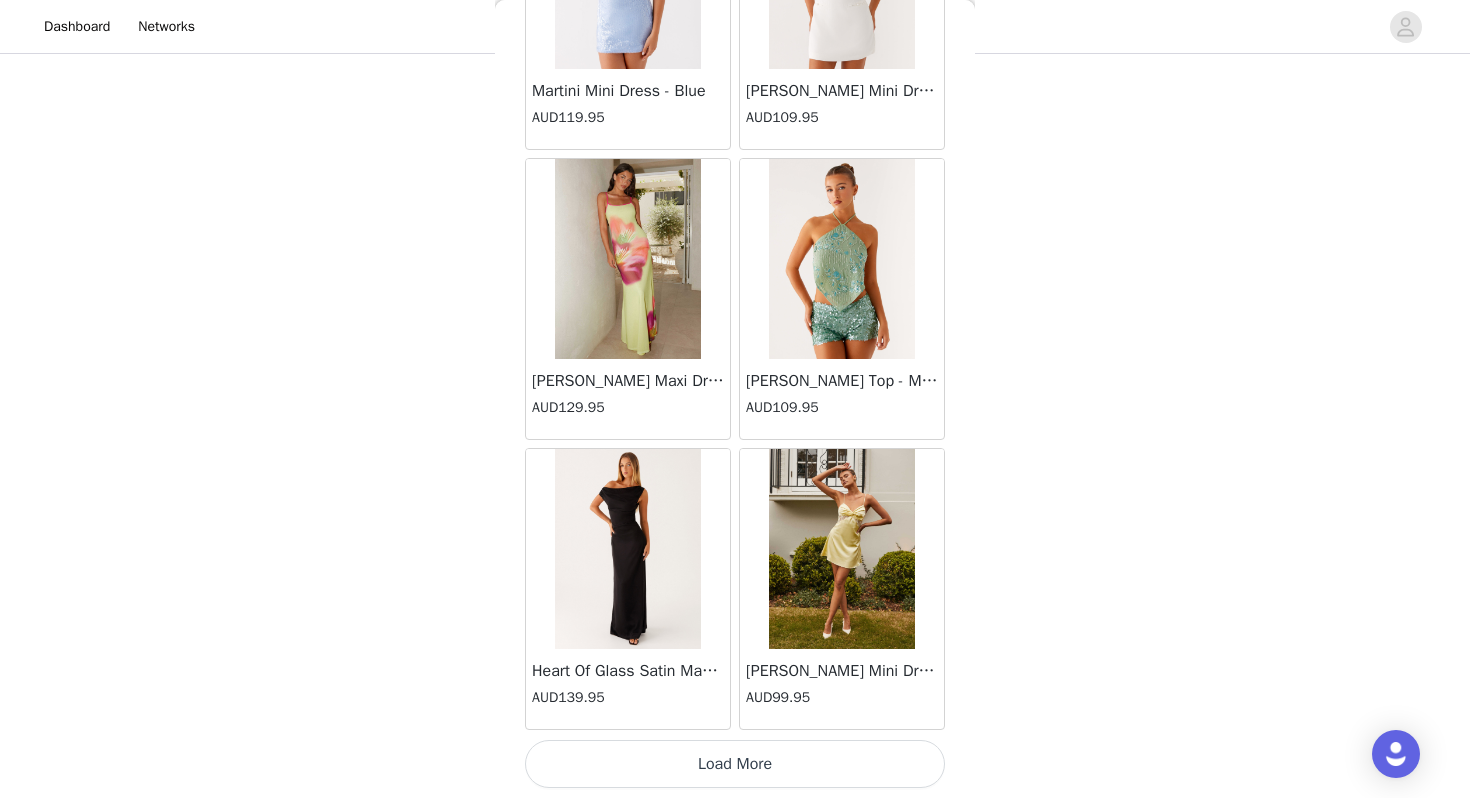 click on "Load More" at bounding box center [735, 764] 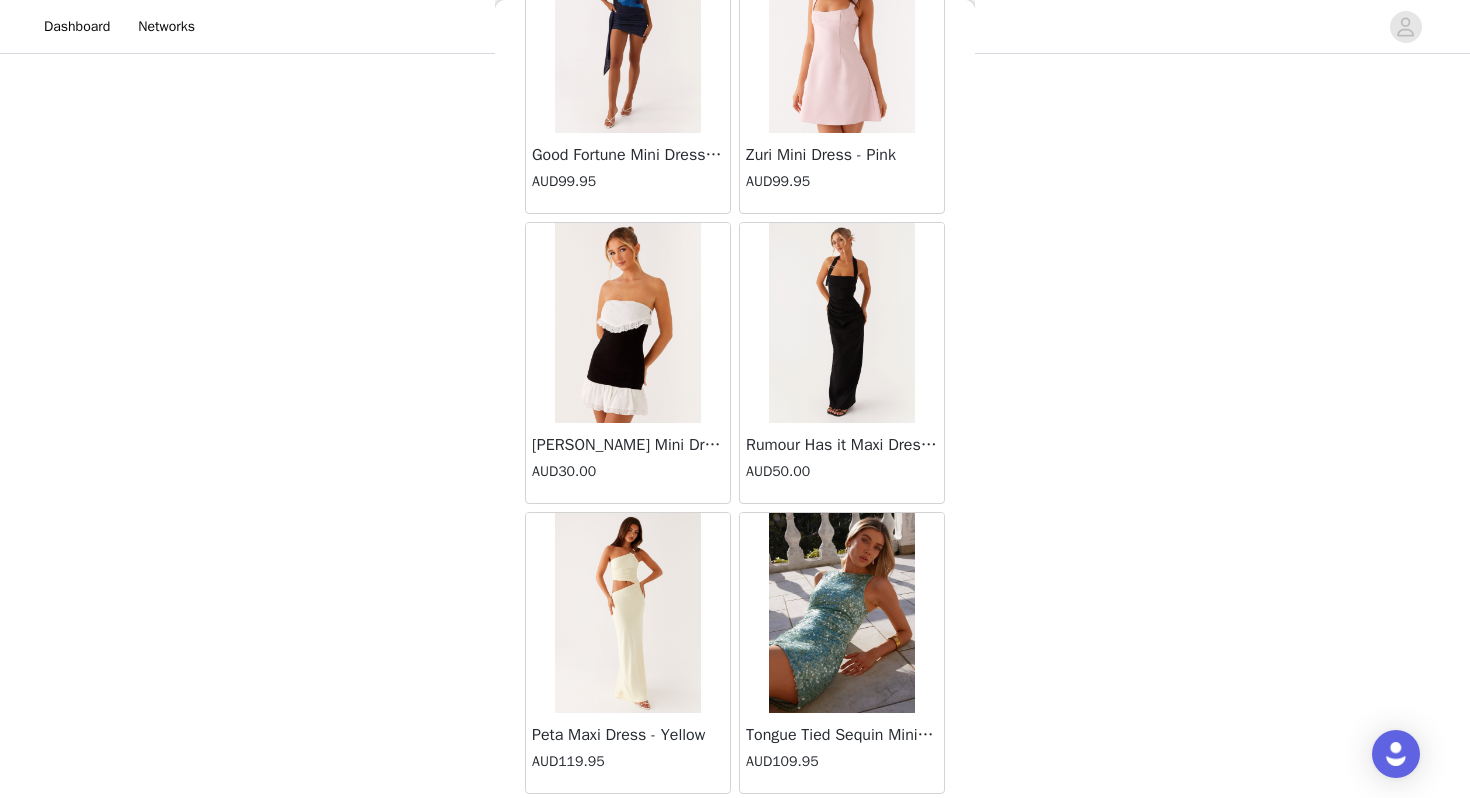 scroll, scrollTop: 54462, scrollLeft: 0, axis: vertical 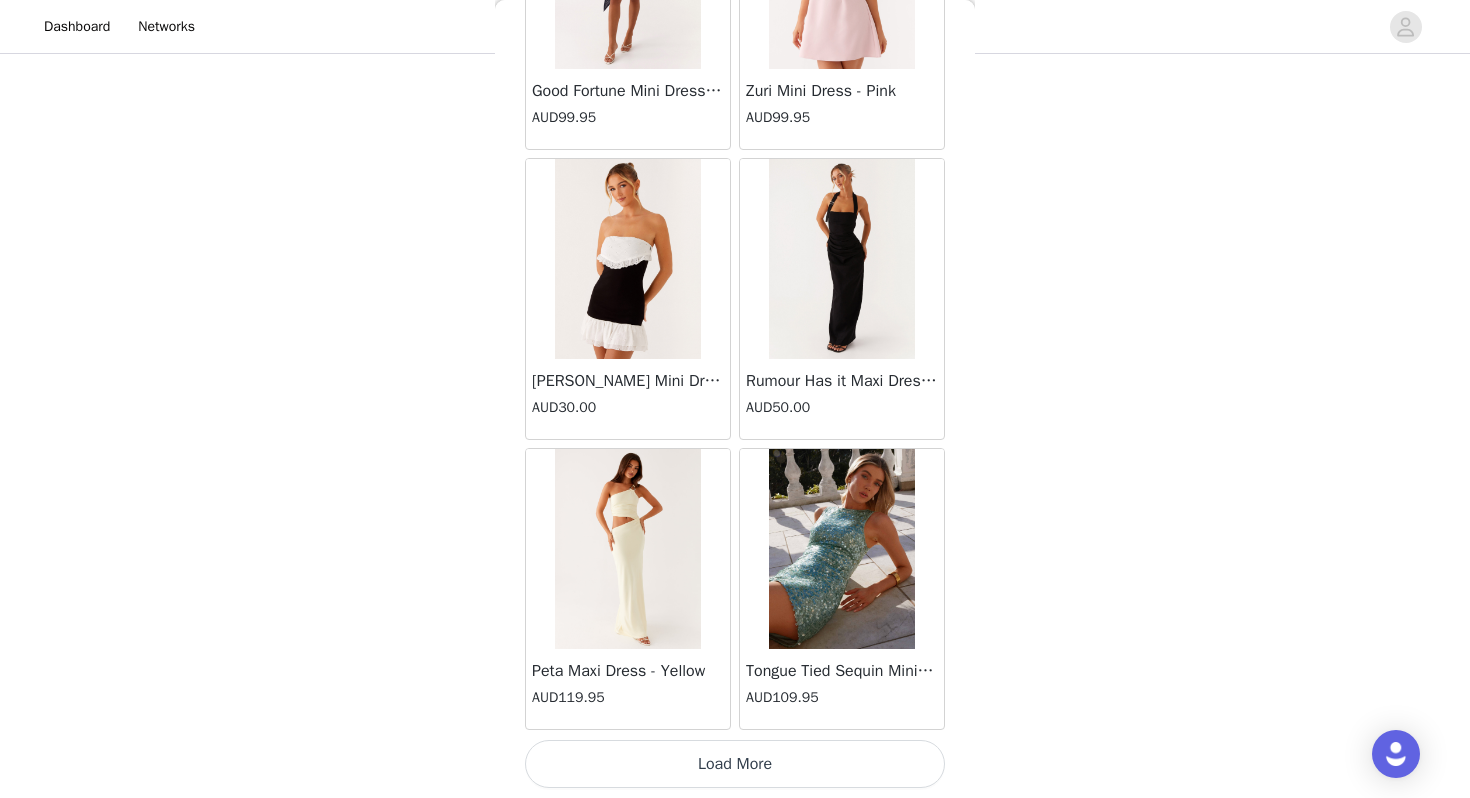 click on "Load More" at bounding box center (735, 764) 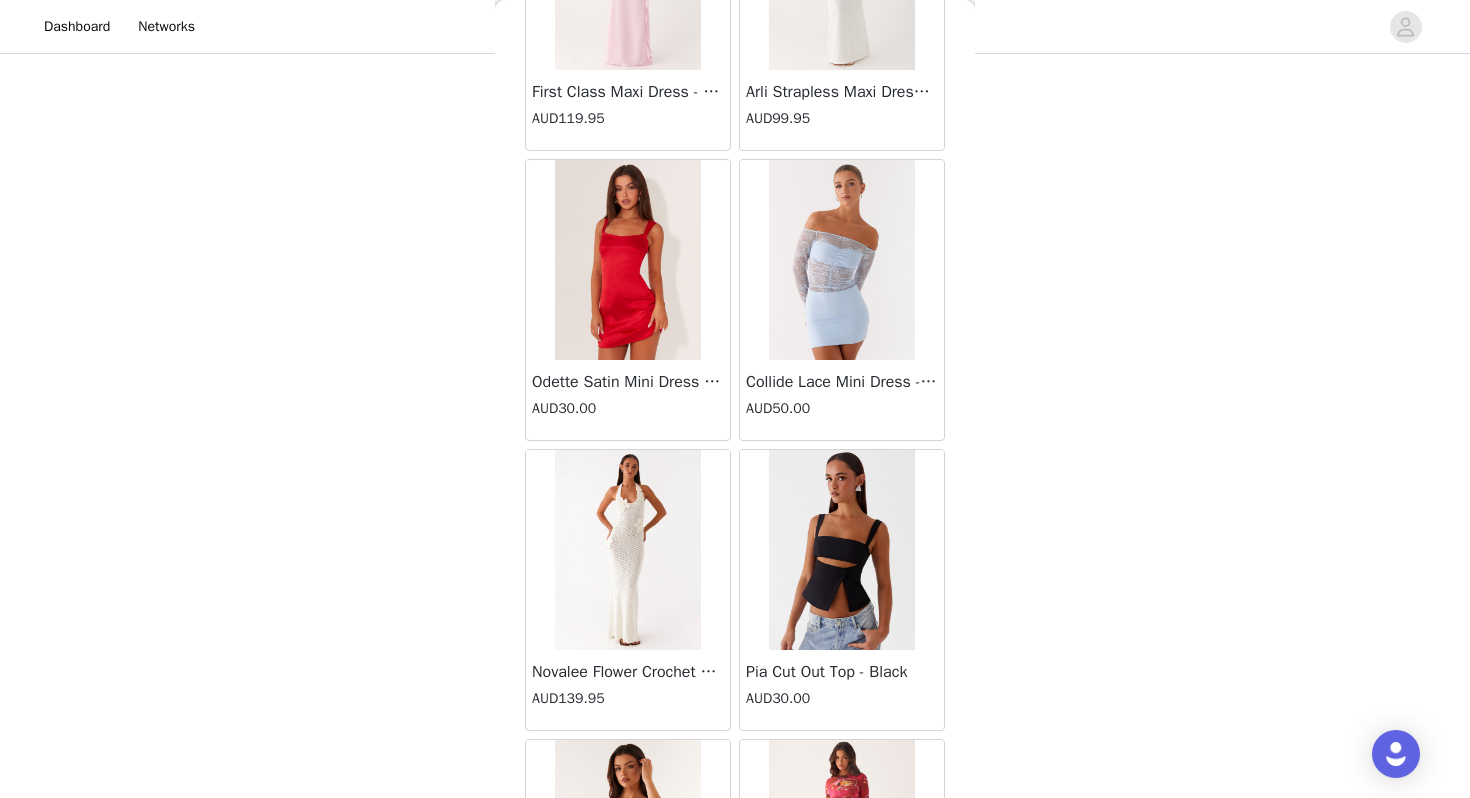 scroll, scrollTop: 57362, scrollLeft: 0, axis: vertical 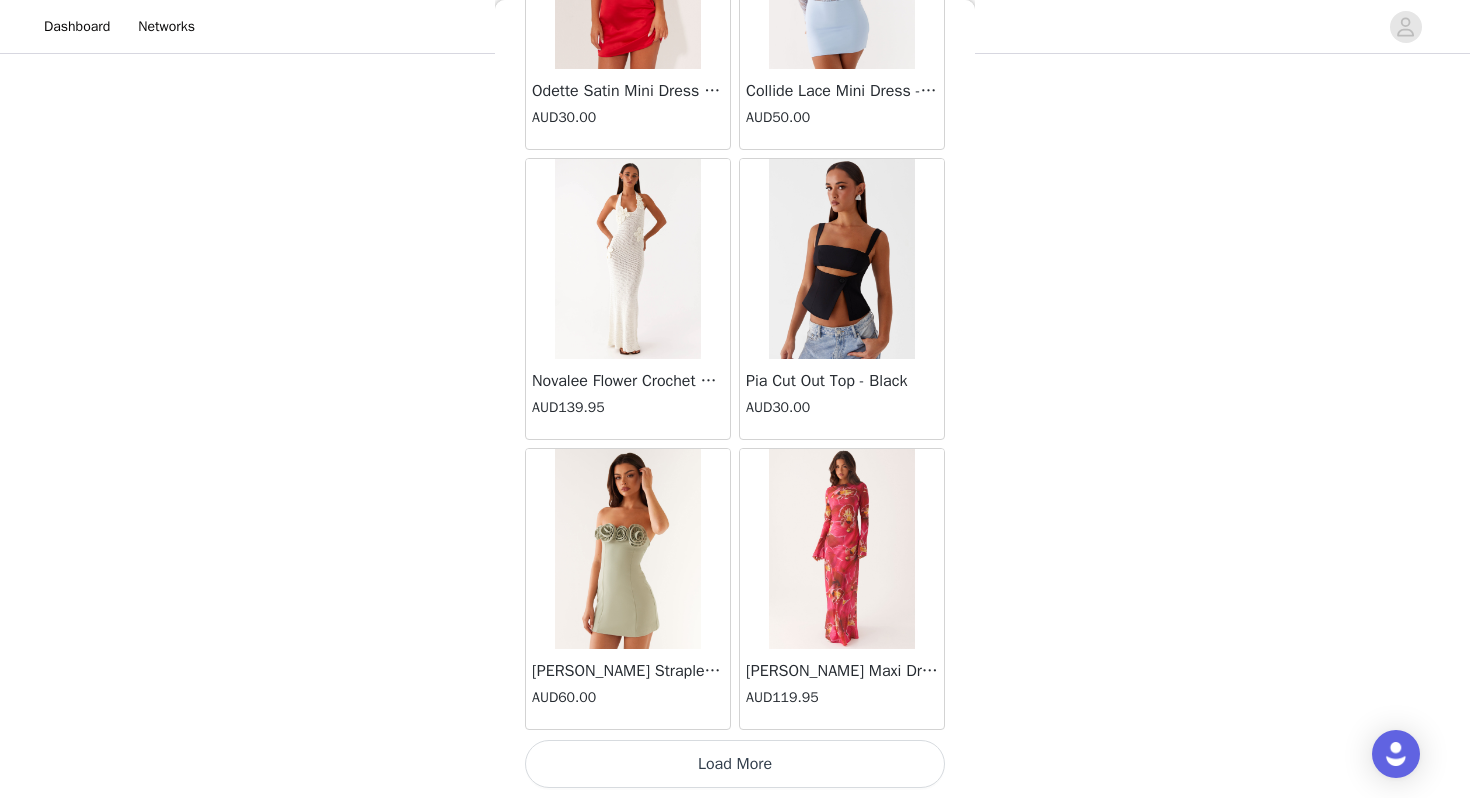 click on "Load More" at bounding box center (735, 764) 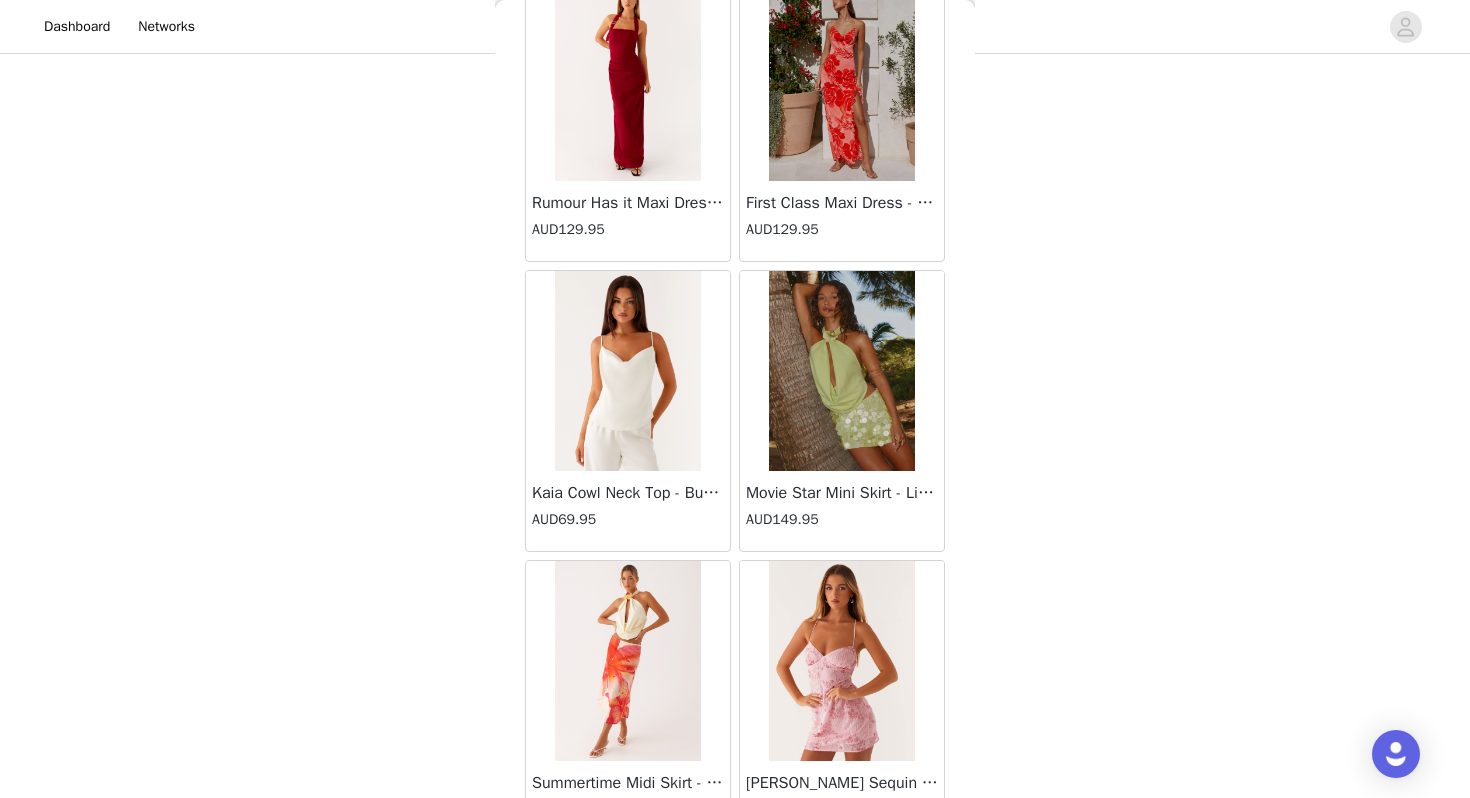 scroll, scrollTop: 60262, scrollLeft: 0, axis: vertical 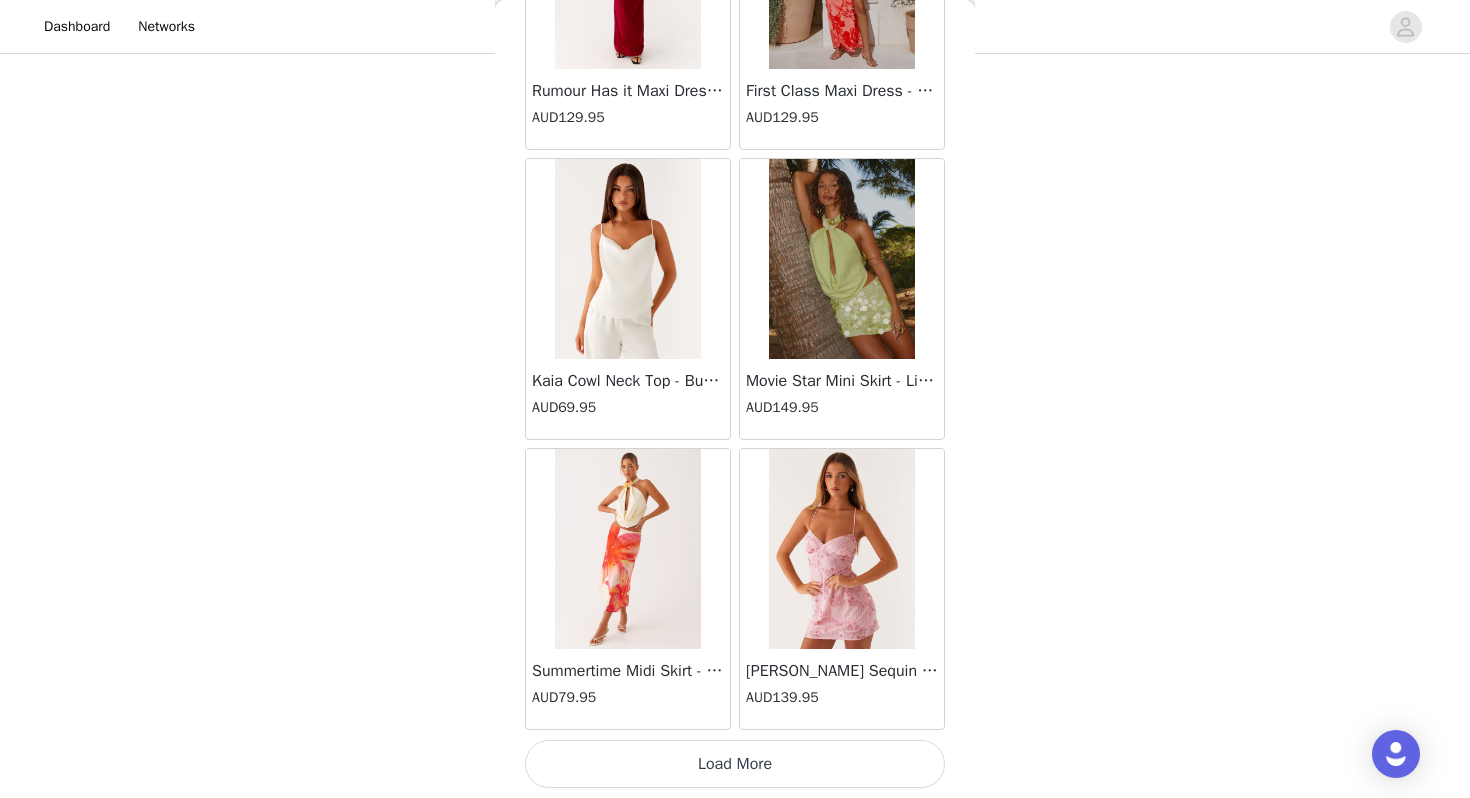 click on "Load More" at bounding box center [735, 764] 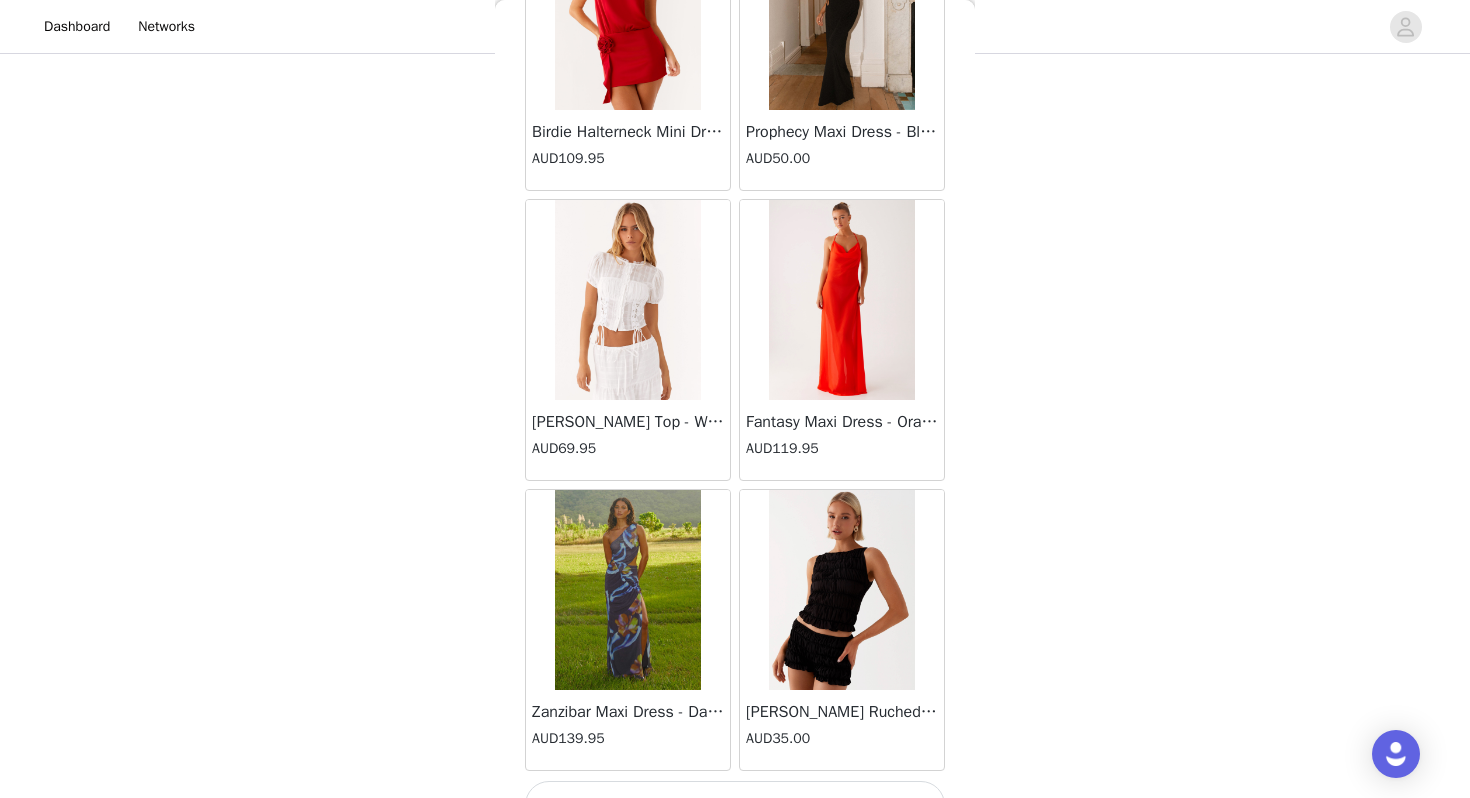 scroll, scrollTop: 63162, scrollLeft: 0, axis: vertical 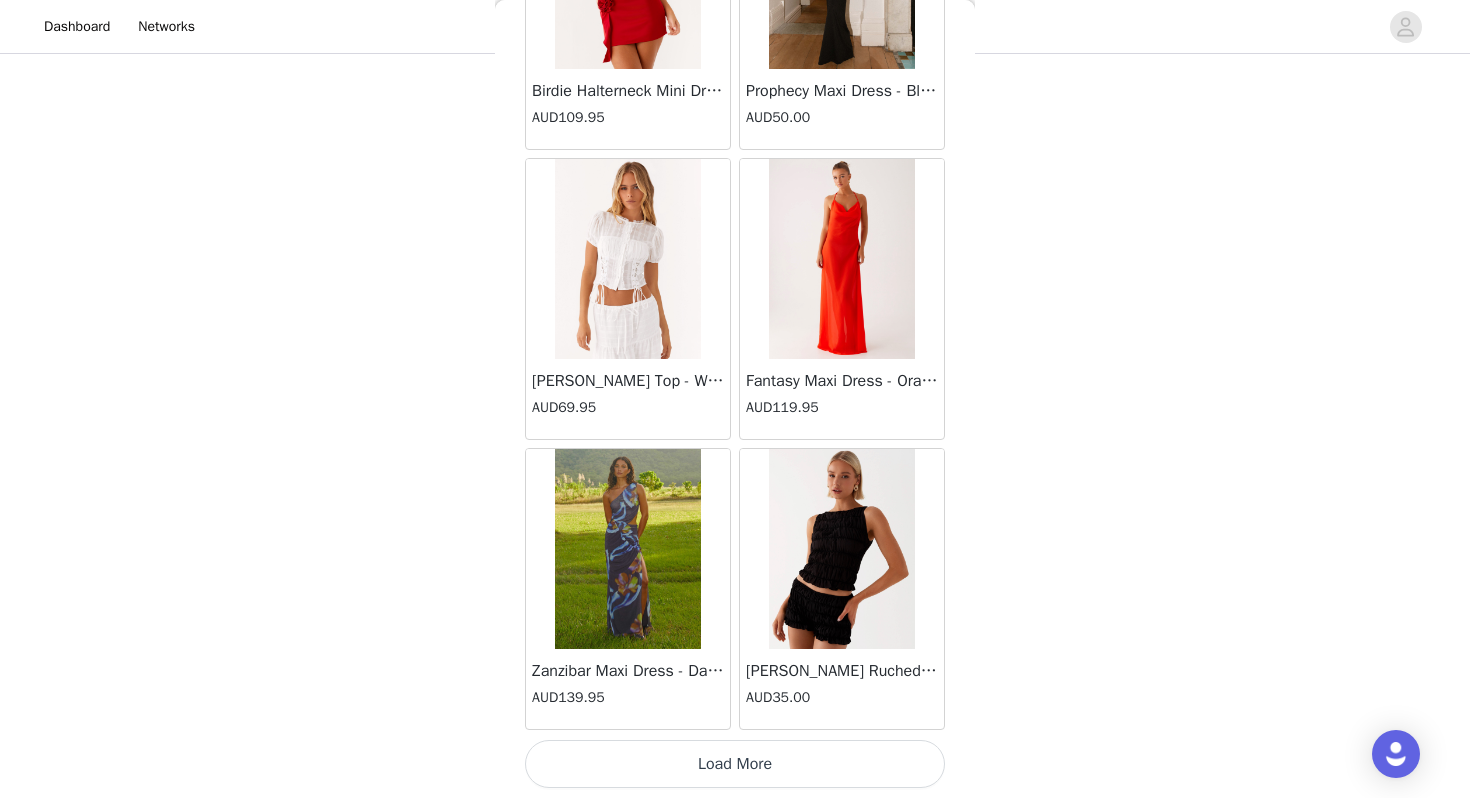 click on "Load More" at bounding box center [735, 764] 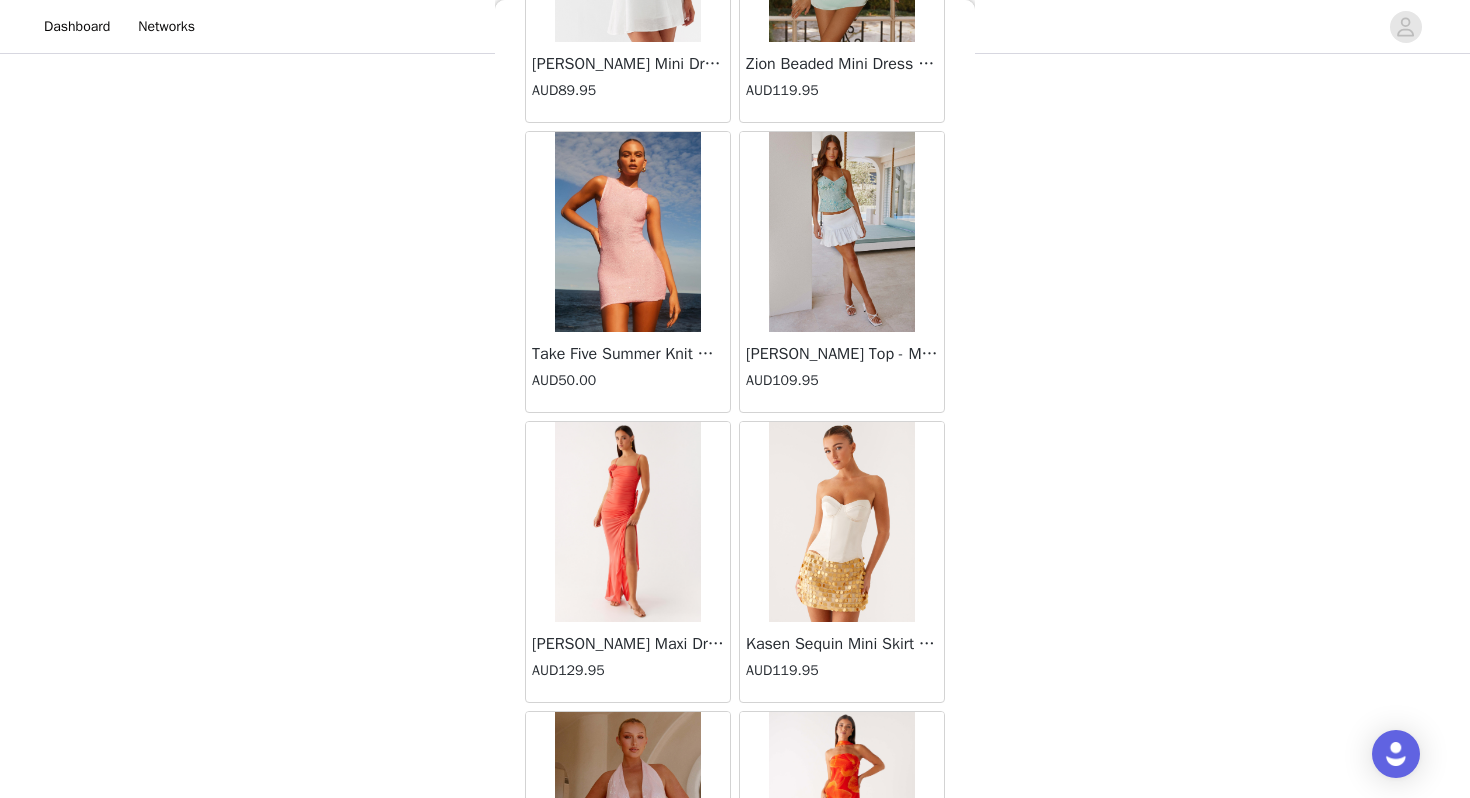 scroll, scrollTop: 66056, scrollLeft: 0, axis: vertical 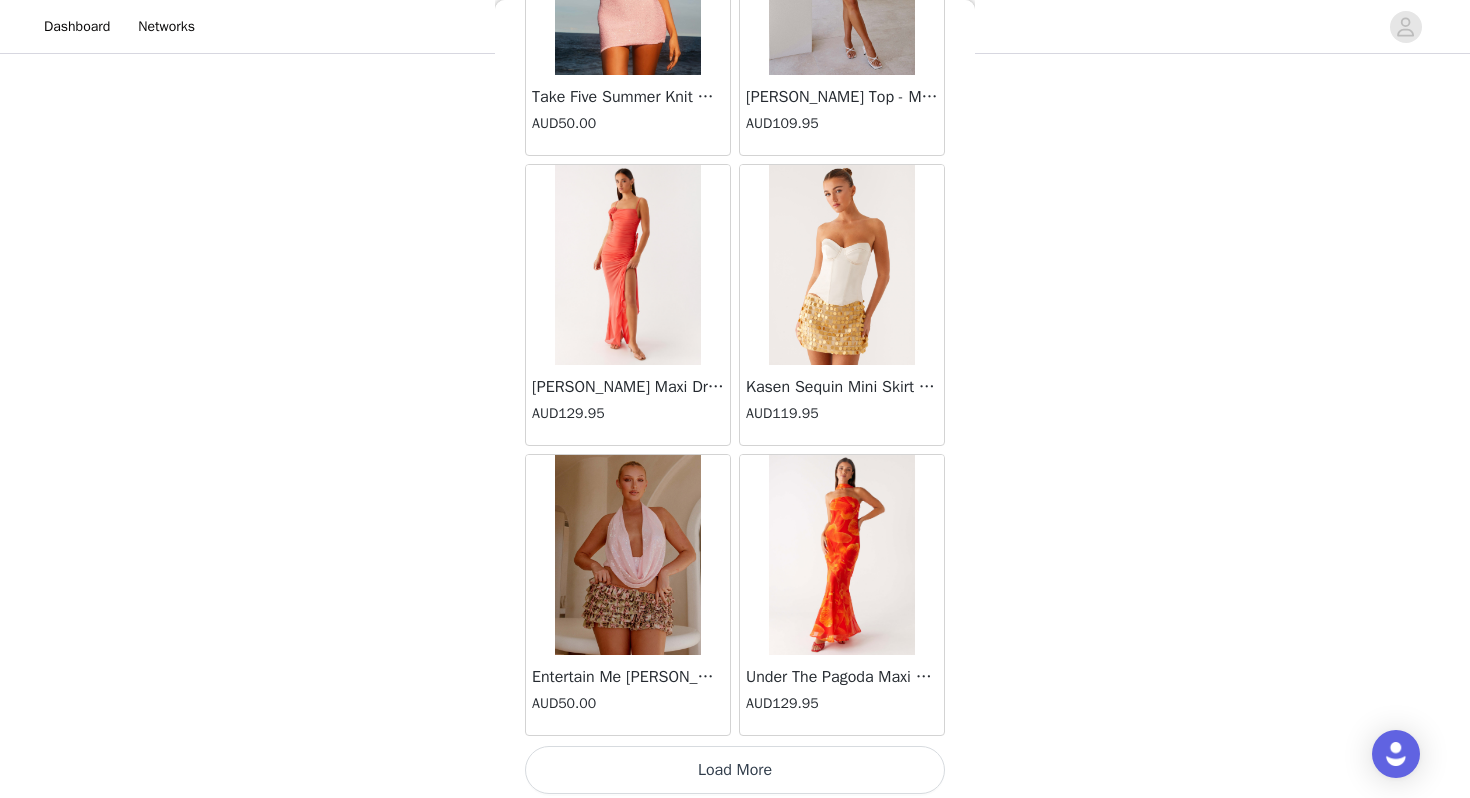click on "Load More" at bounding box center [735, 770] 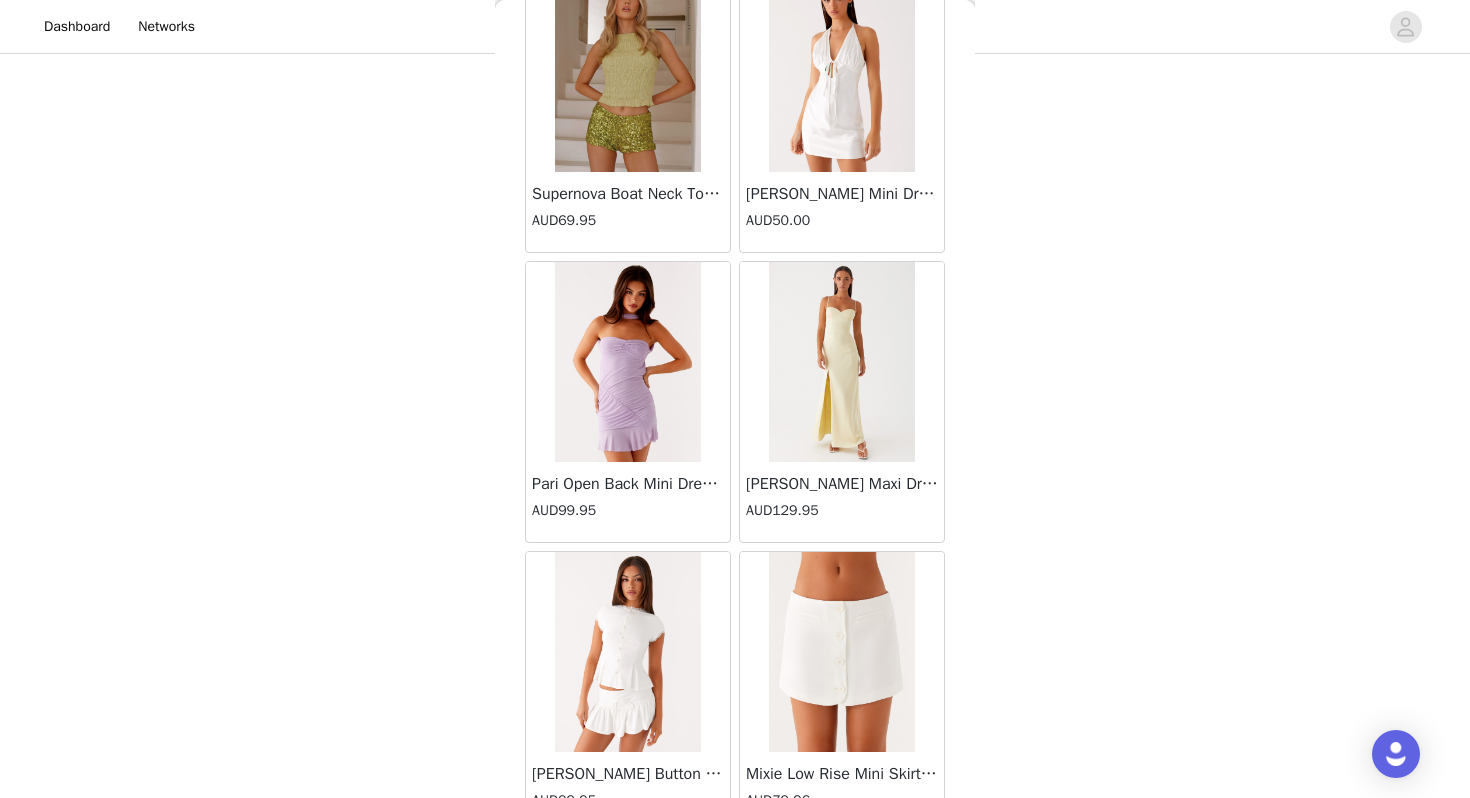 scroll, scrollTop: 68962, scrollLeft: 0, axis: vertical 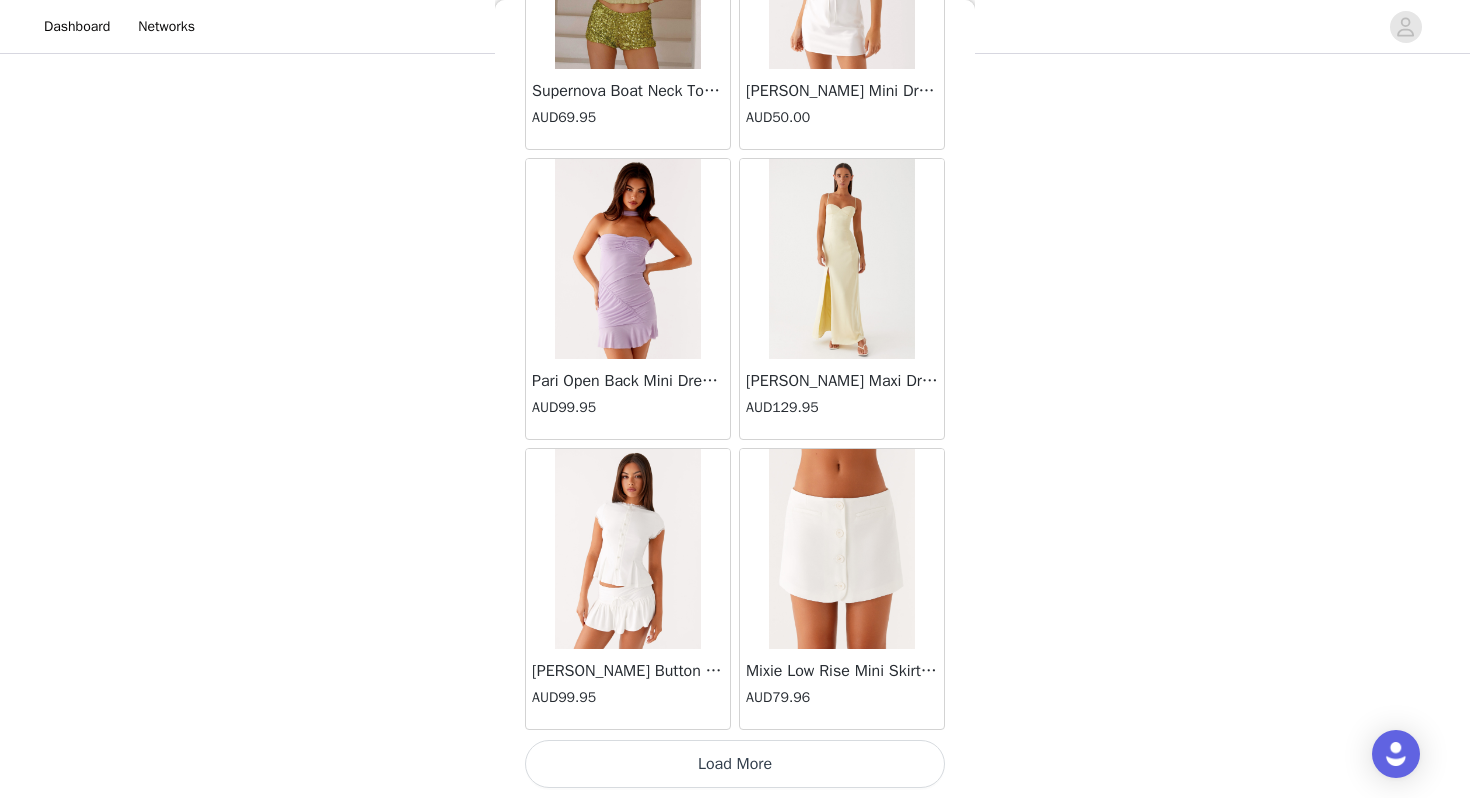 click on "Load More" at bounding box center (735, 764) 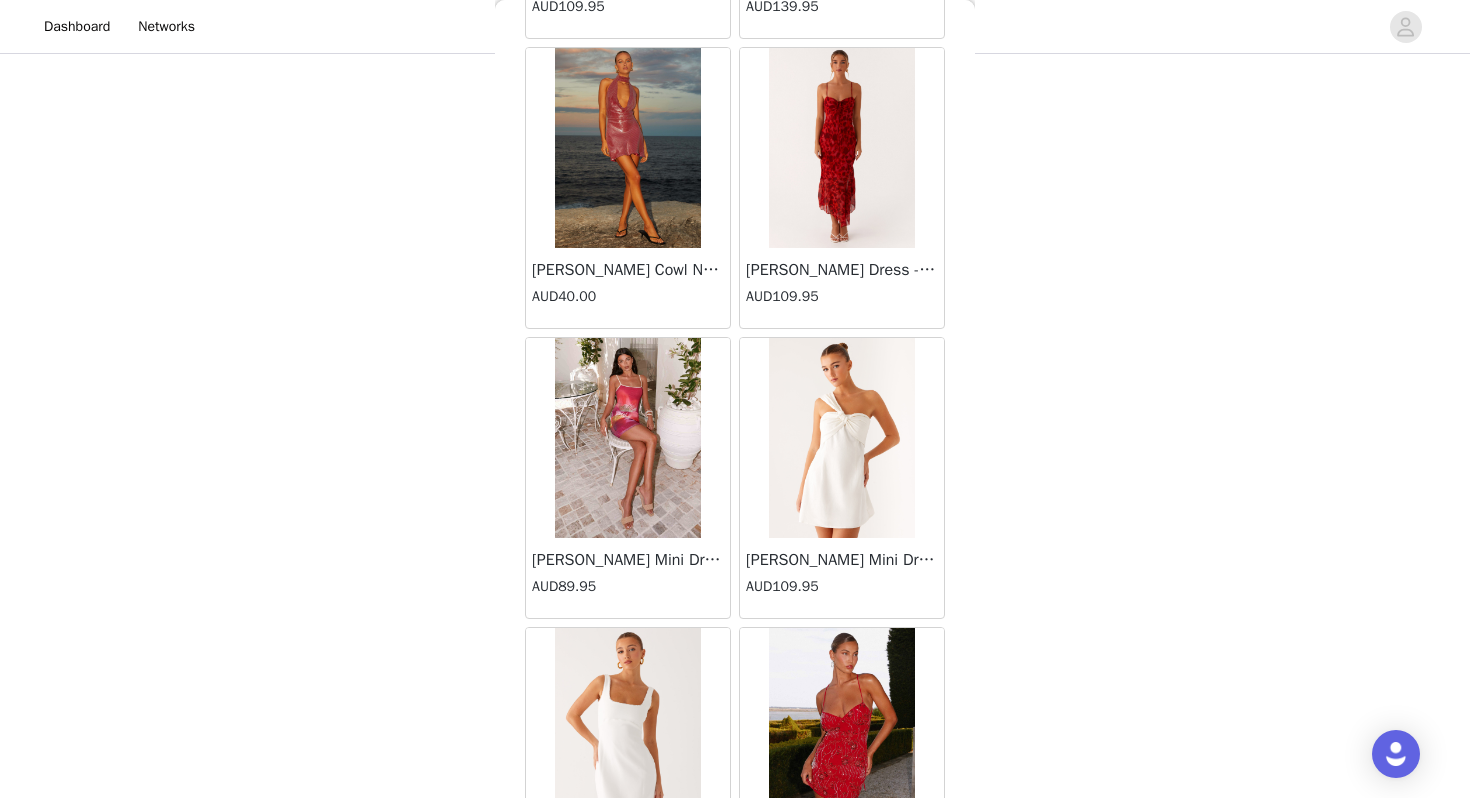scroll, scrollTop: 71785, scrollLeft: 0, axis: vertical 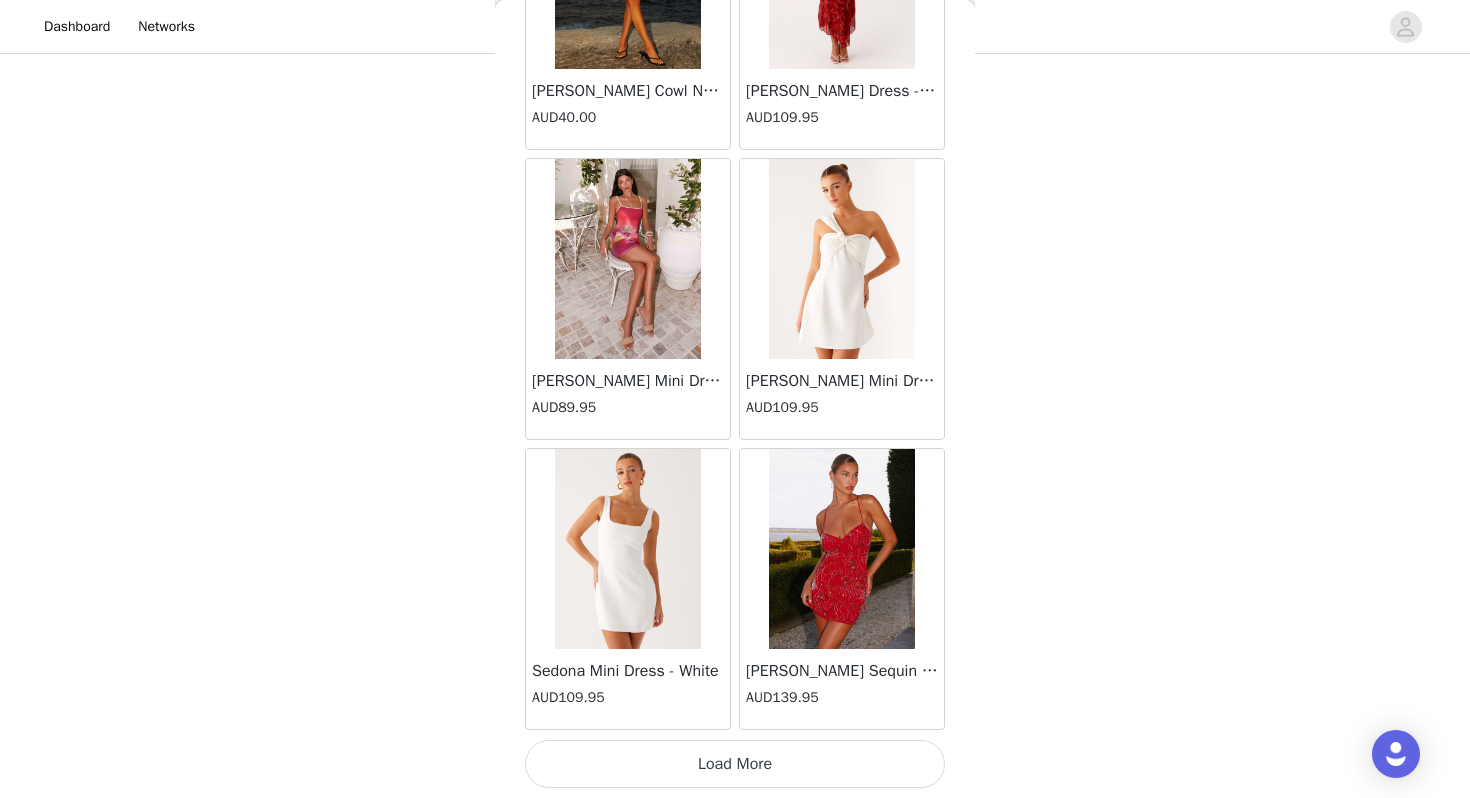 click on "Load More" at bounding box center [735, 764] 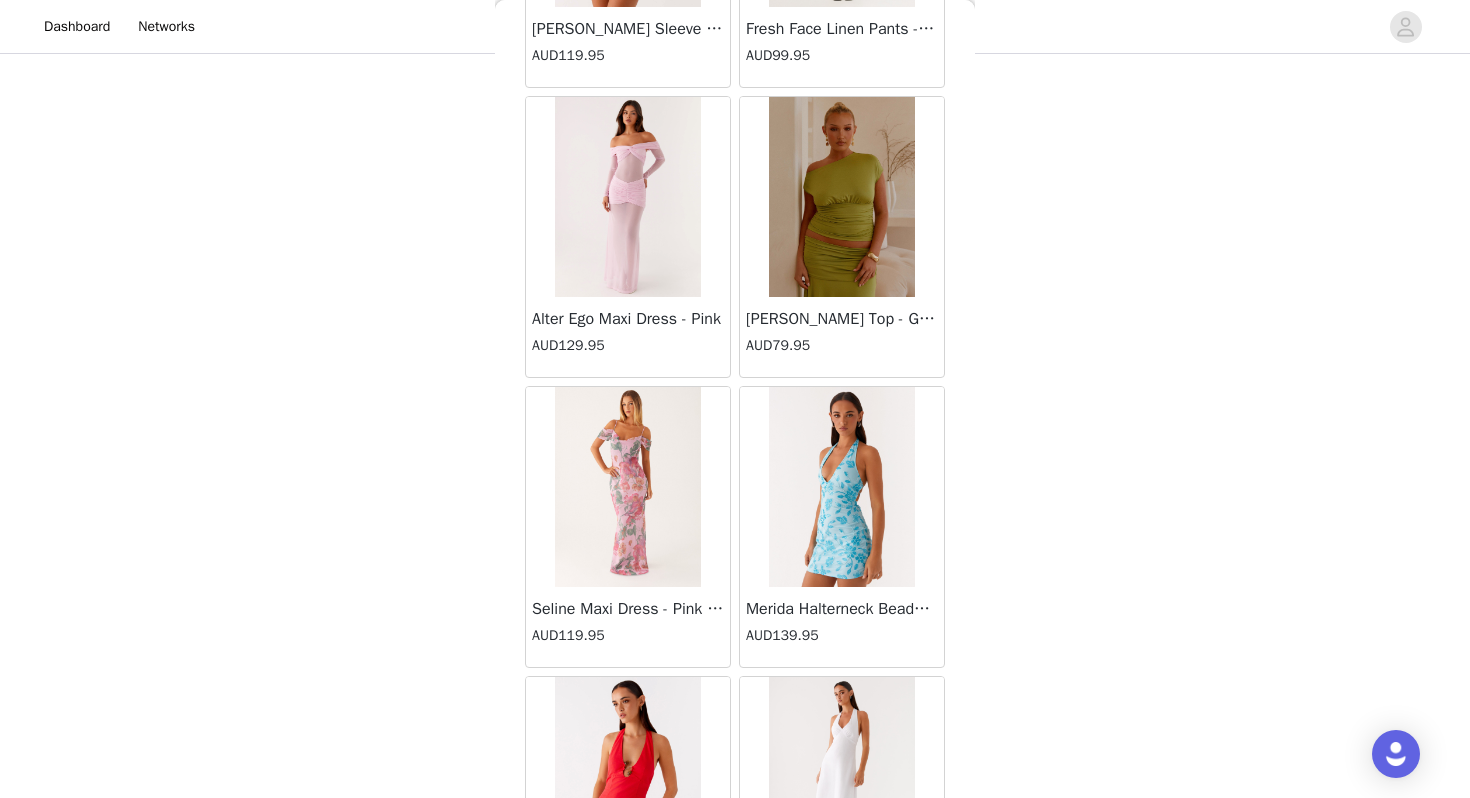scroll, scrollTop: 74762, scrollLeft: 0, axis: vertical 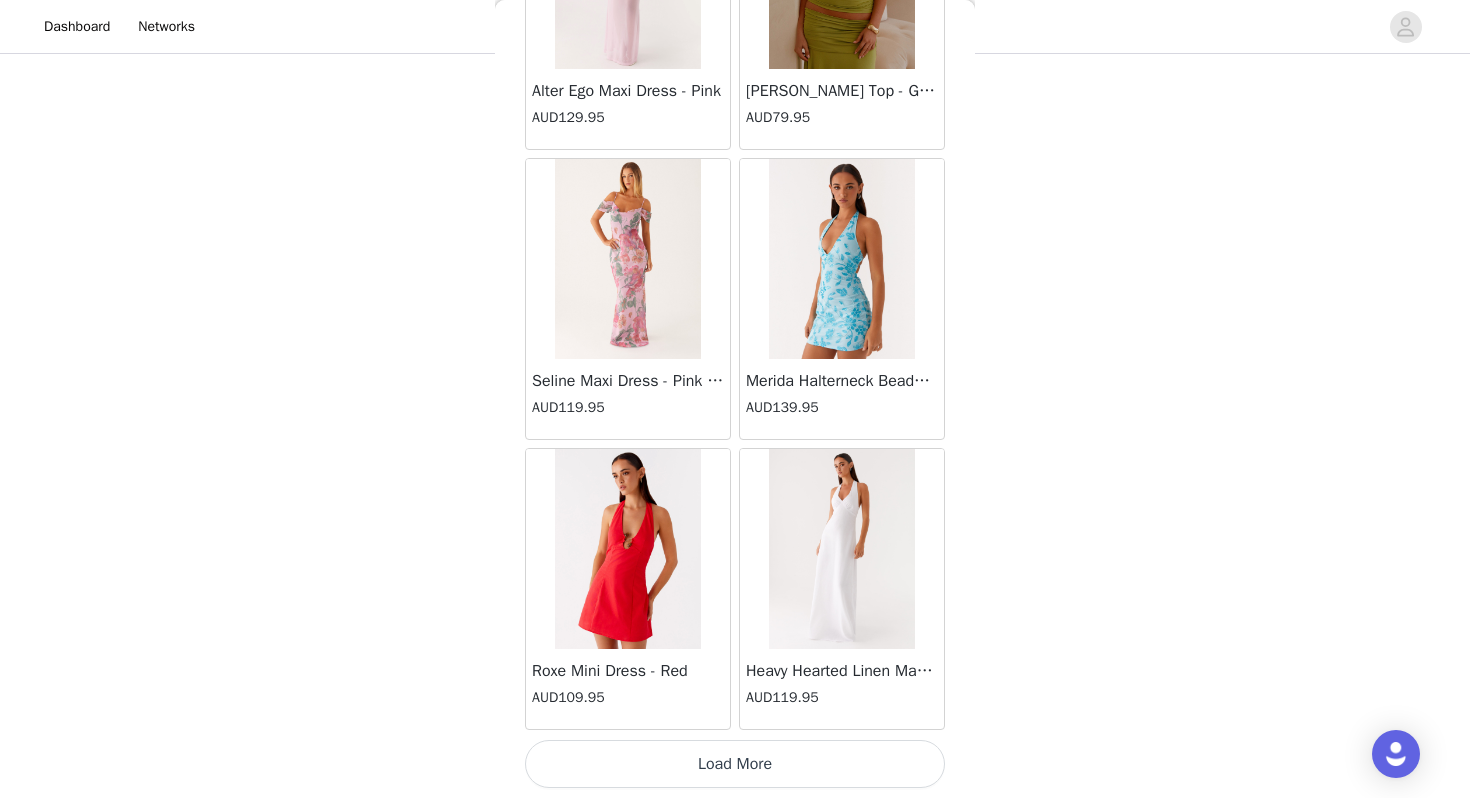 click on "Load More" at bounding box center [735, 764] 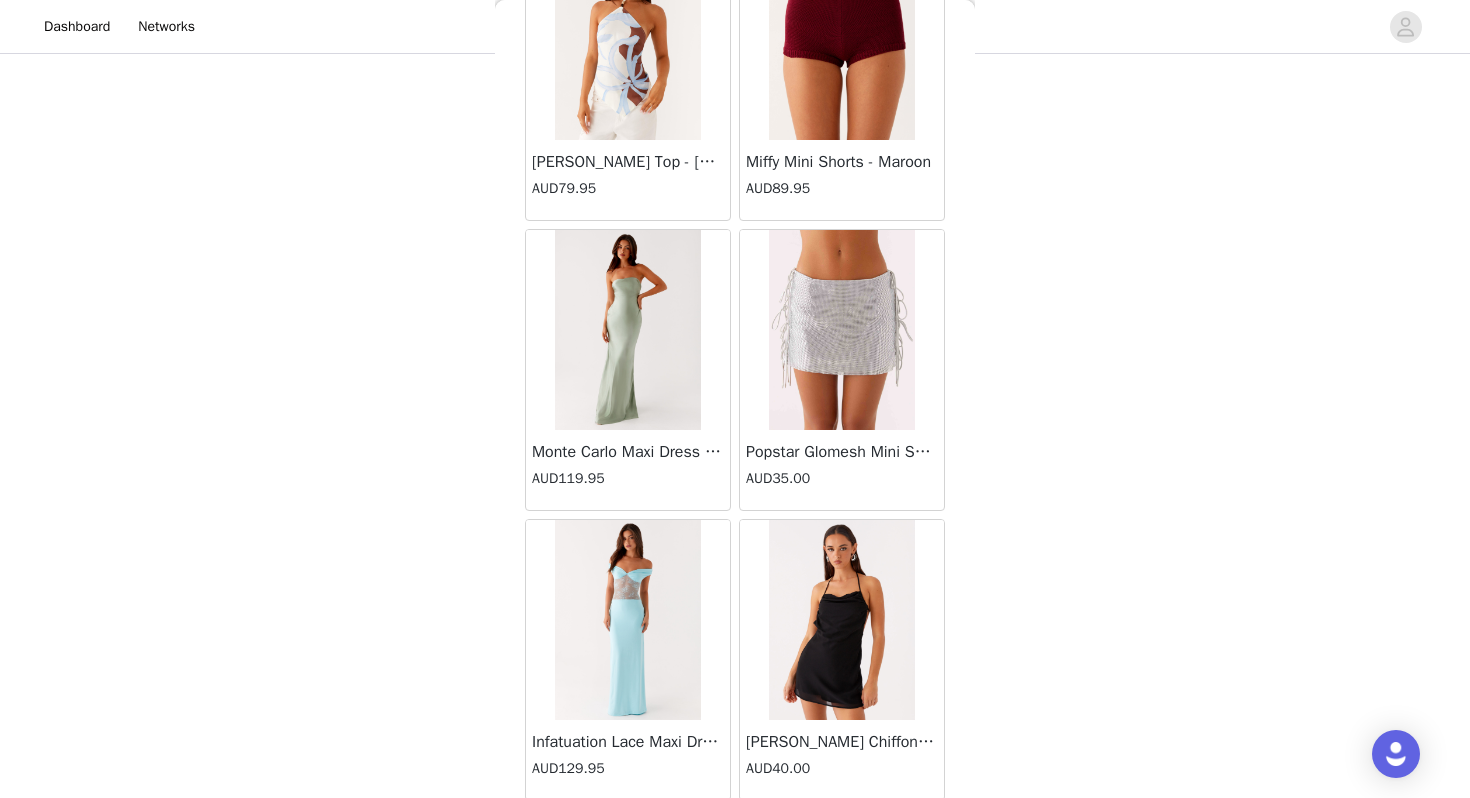 scroll, scrollTop: 77662, scrollLeft: 0, axis: vertical 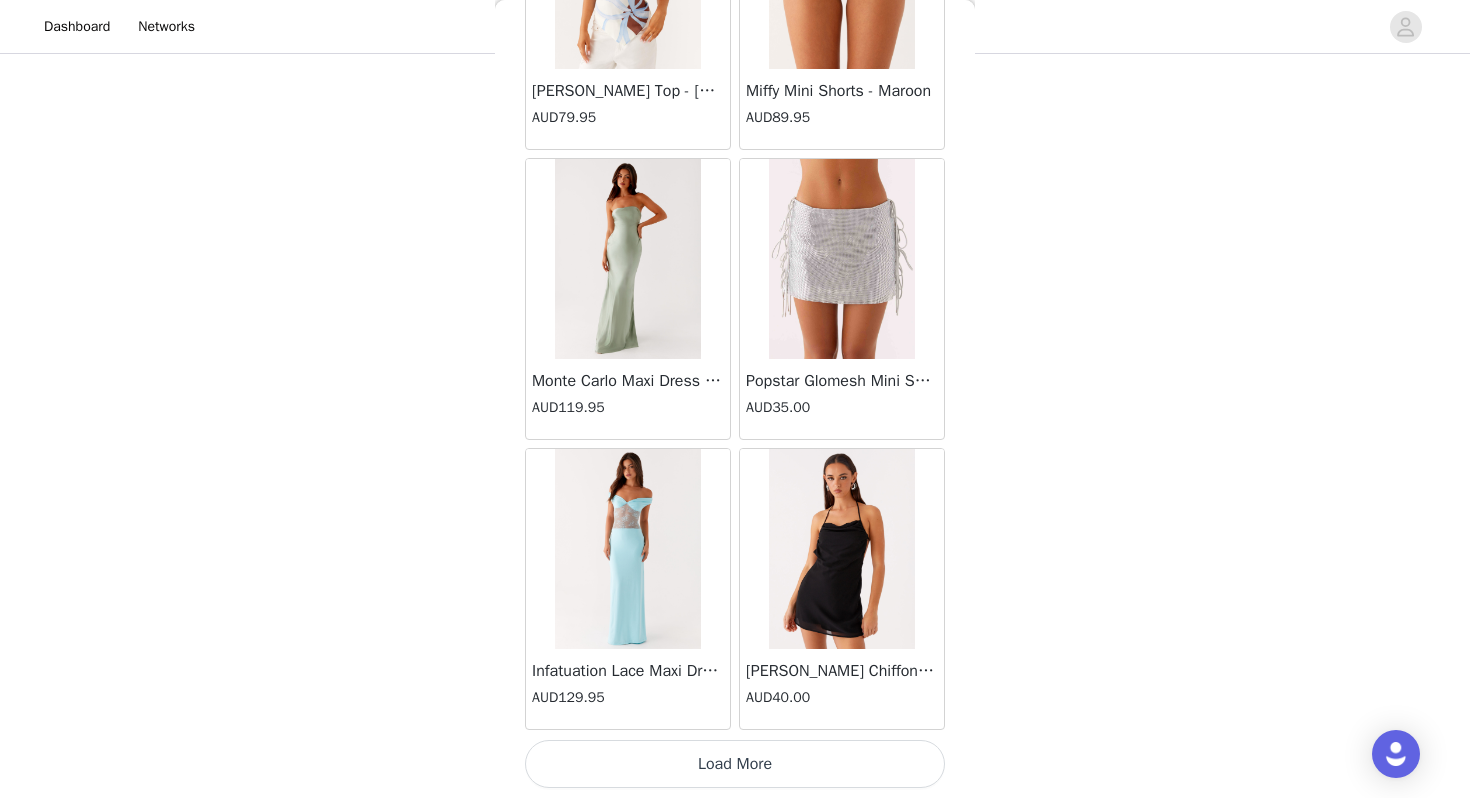 click on "Load More" at bounding box center [735, 764] 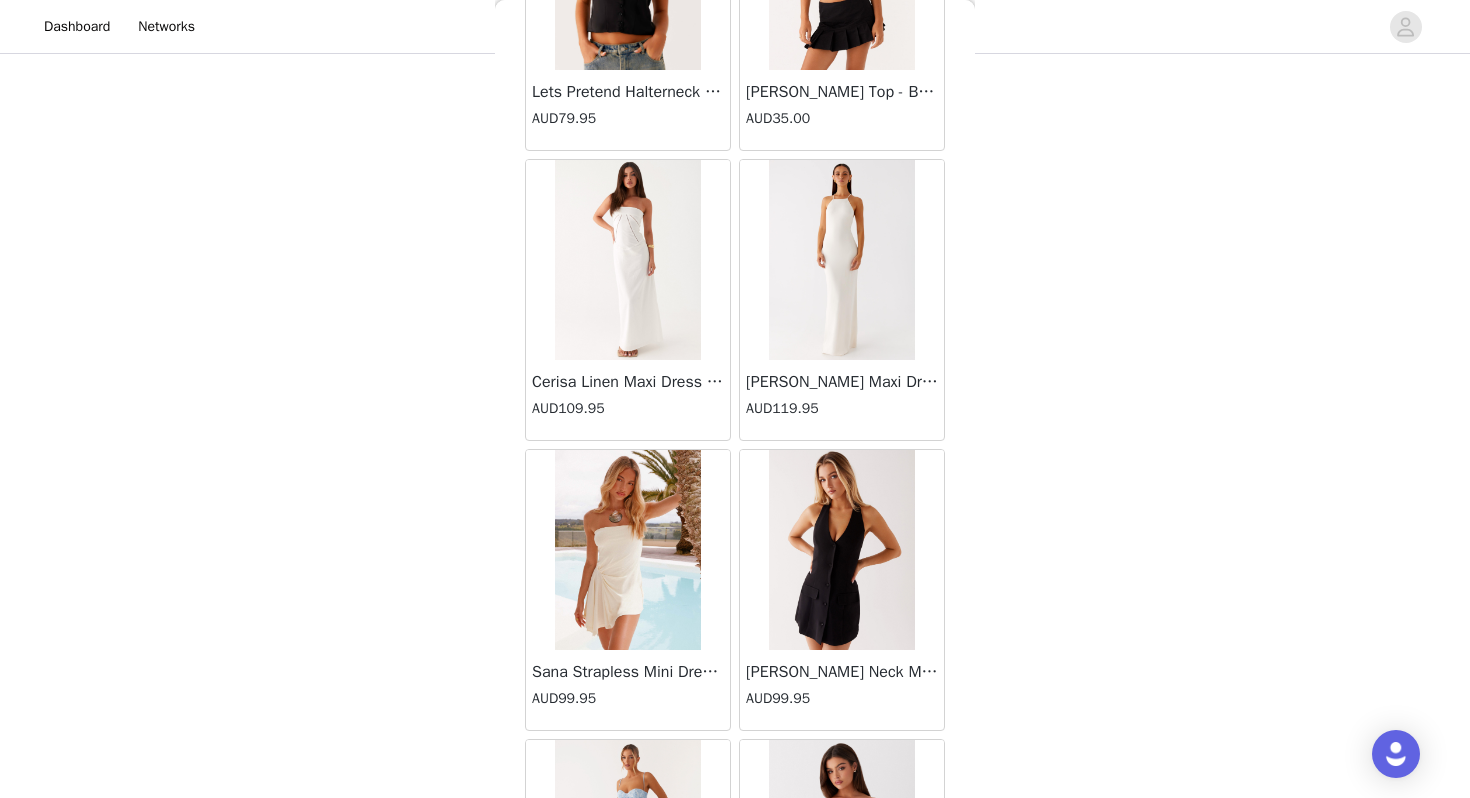 scroll, scrollTop: 80060, scrollLeft: 0, axis: vertical 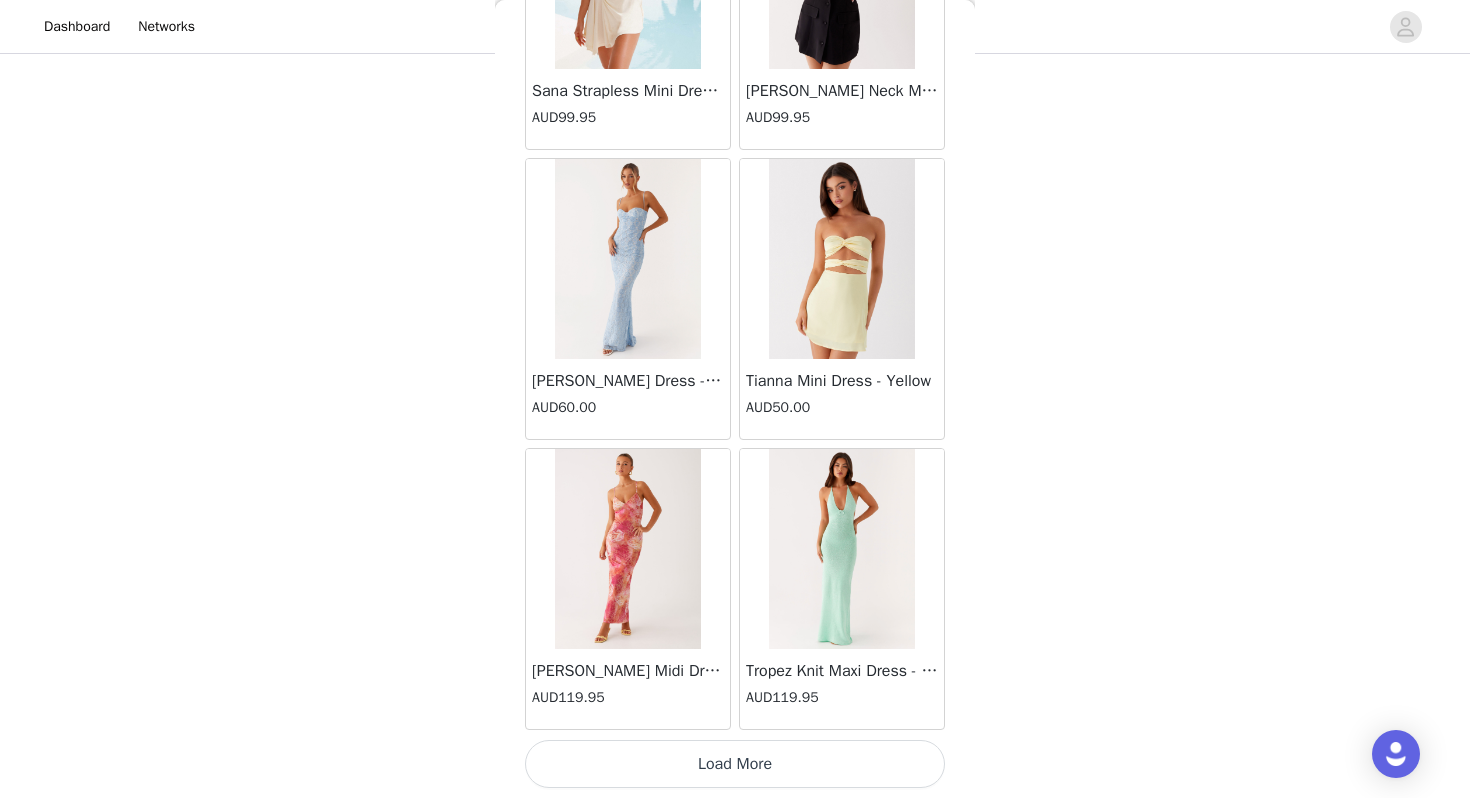 click on "Load More" at bounding box center (735, 764) 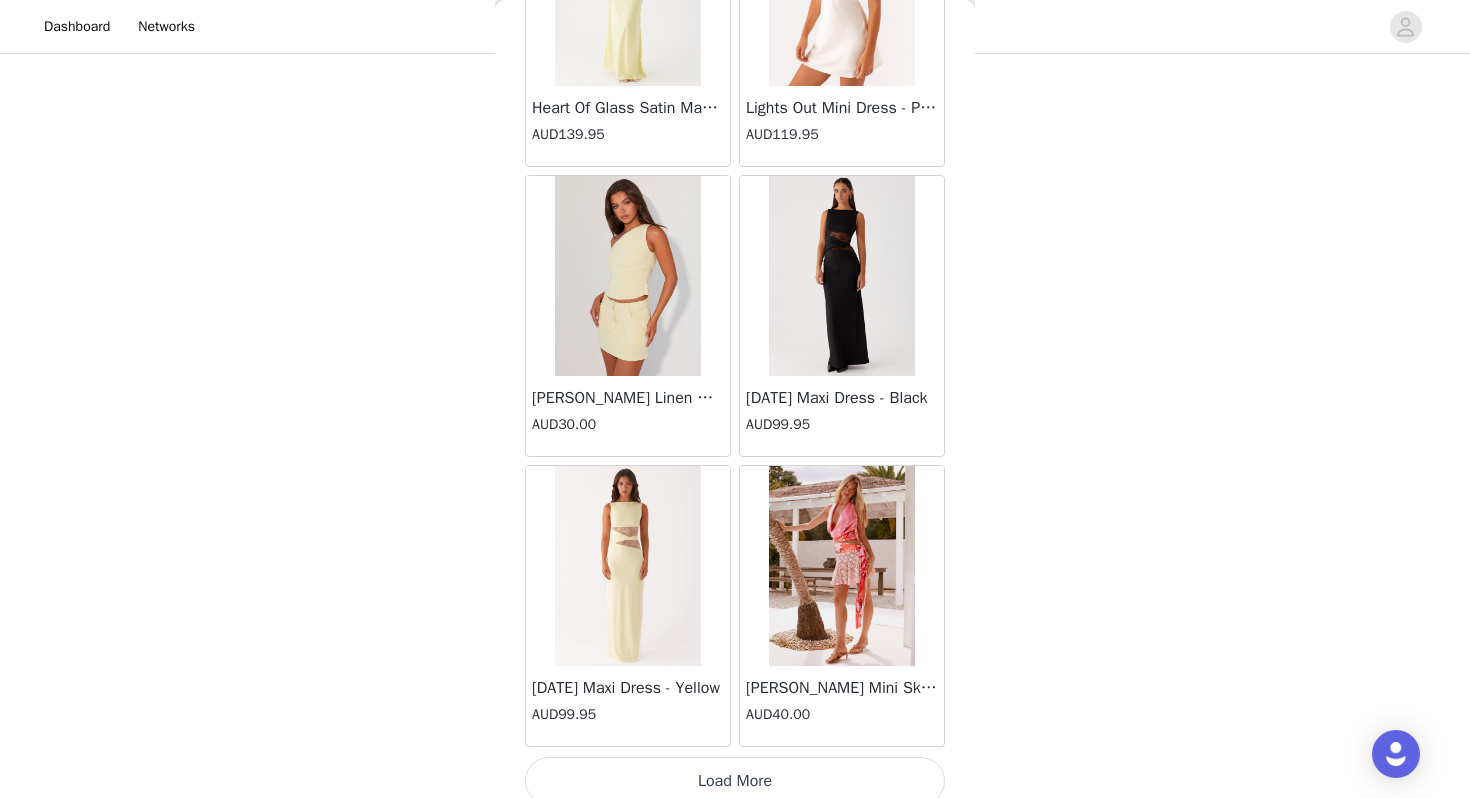 scroll, scrollTop: 83462, scrollLeft: 0, axis: vertical 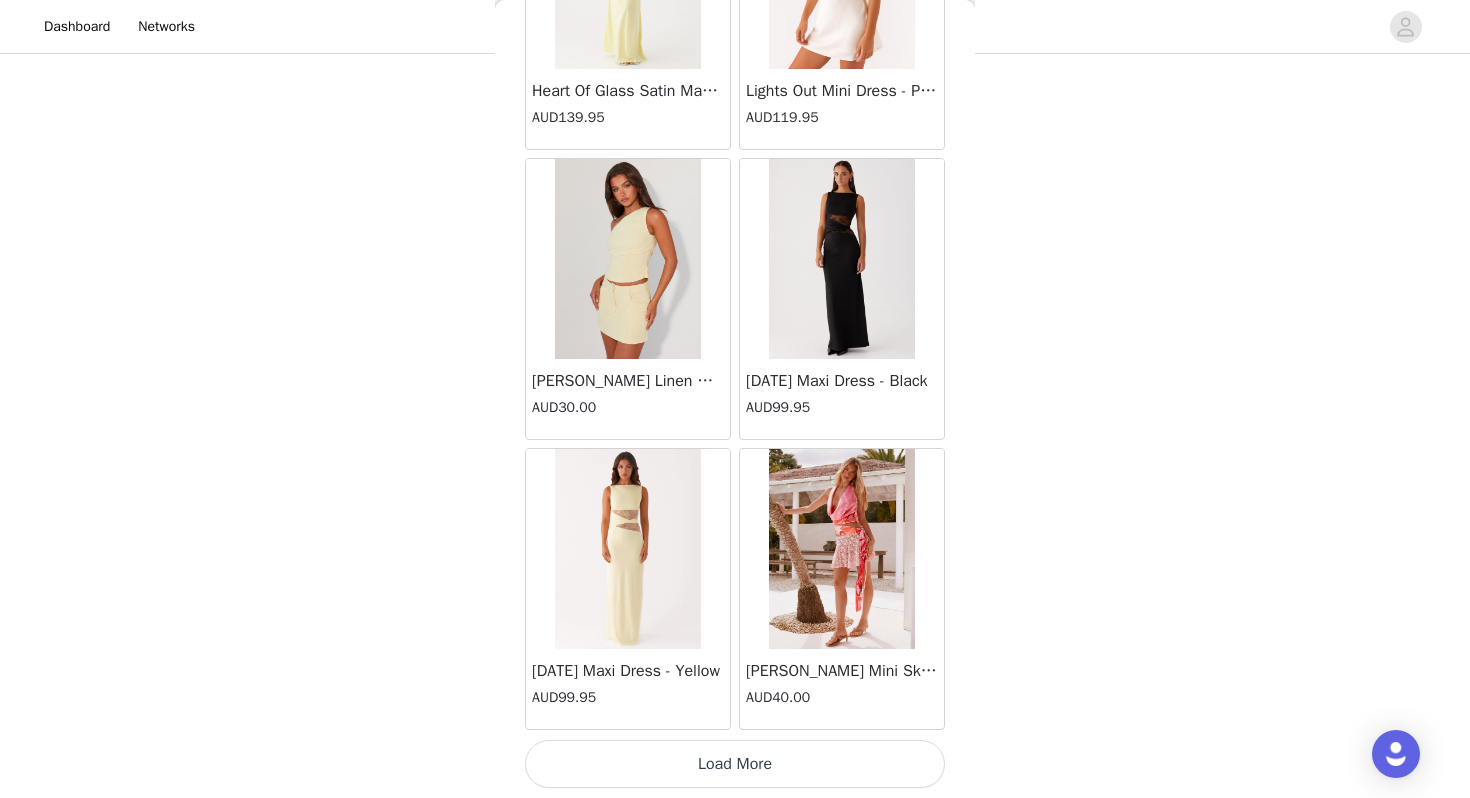 click on "Load More" at bounding box center [735, 764] 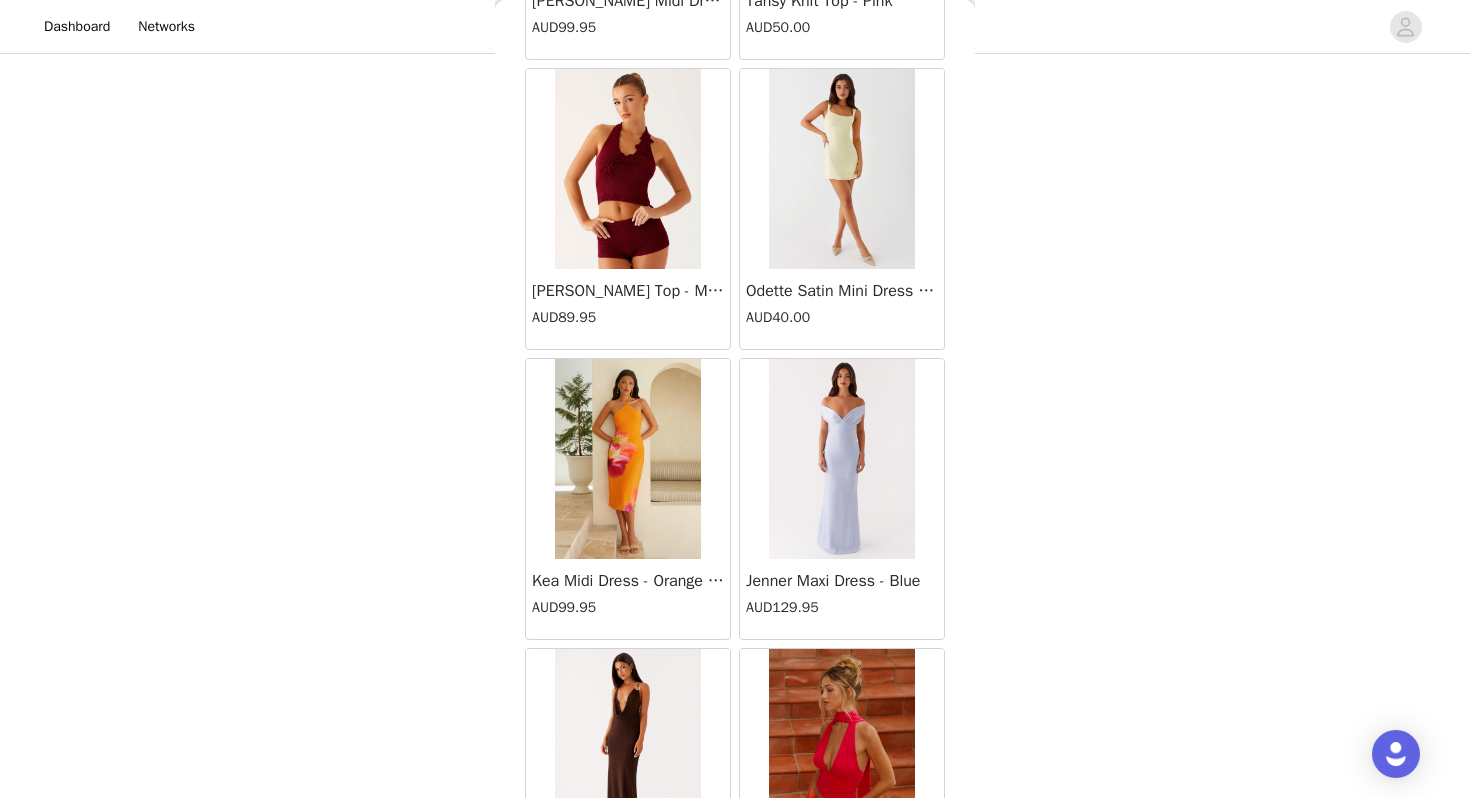scroll, scrollTop: 86362, scrollLeft: 0, axis: vertical 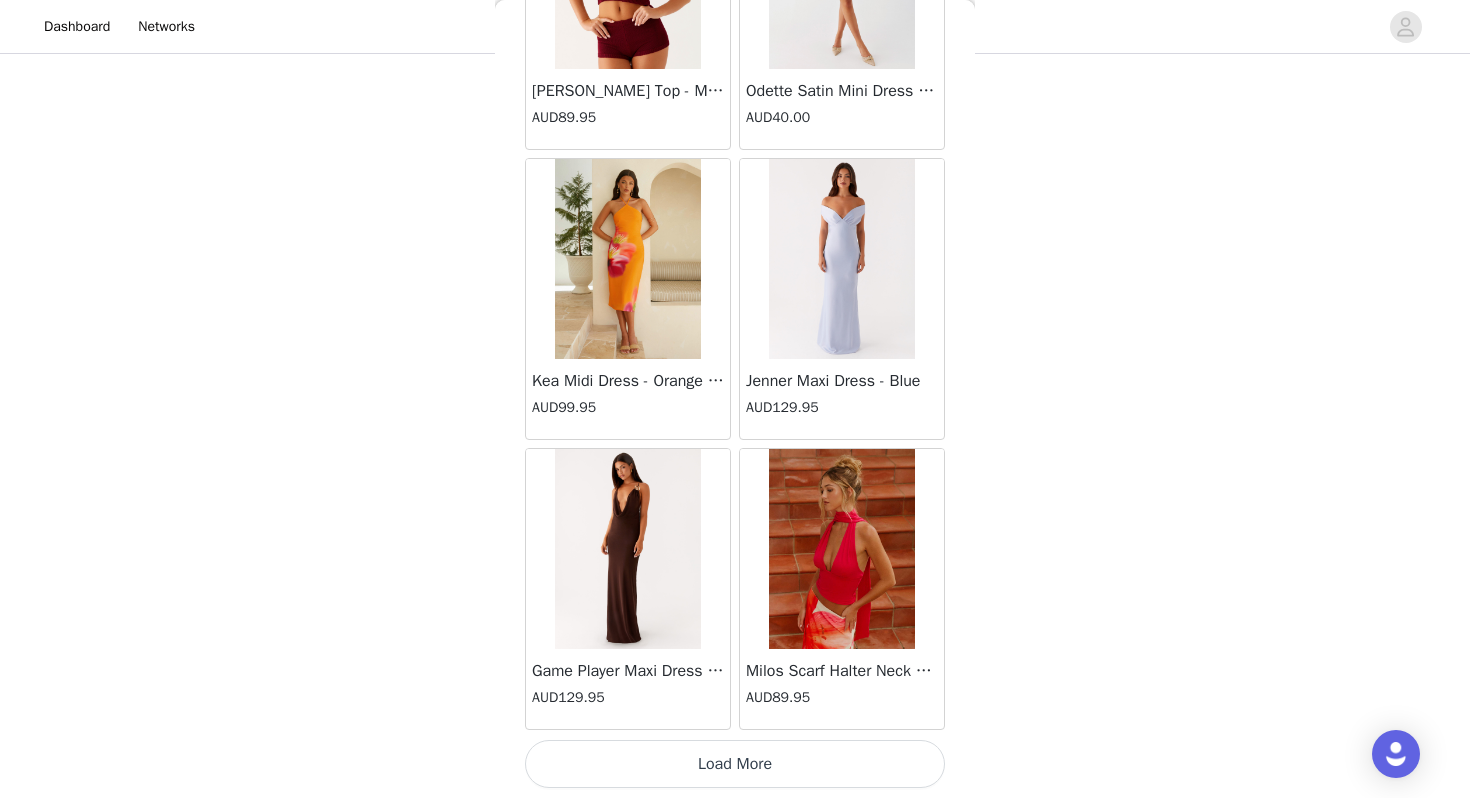 click on "Load More" at bounding box center [735, 764] 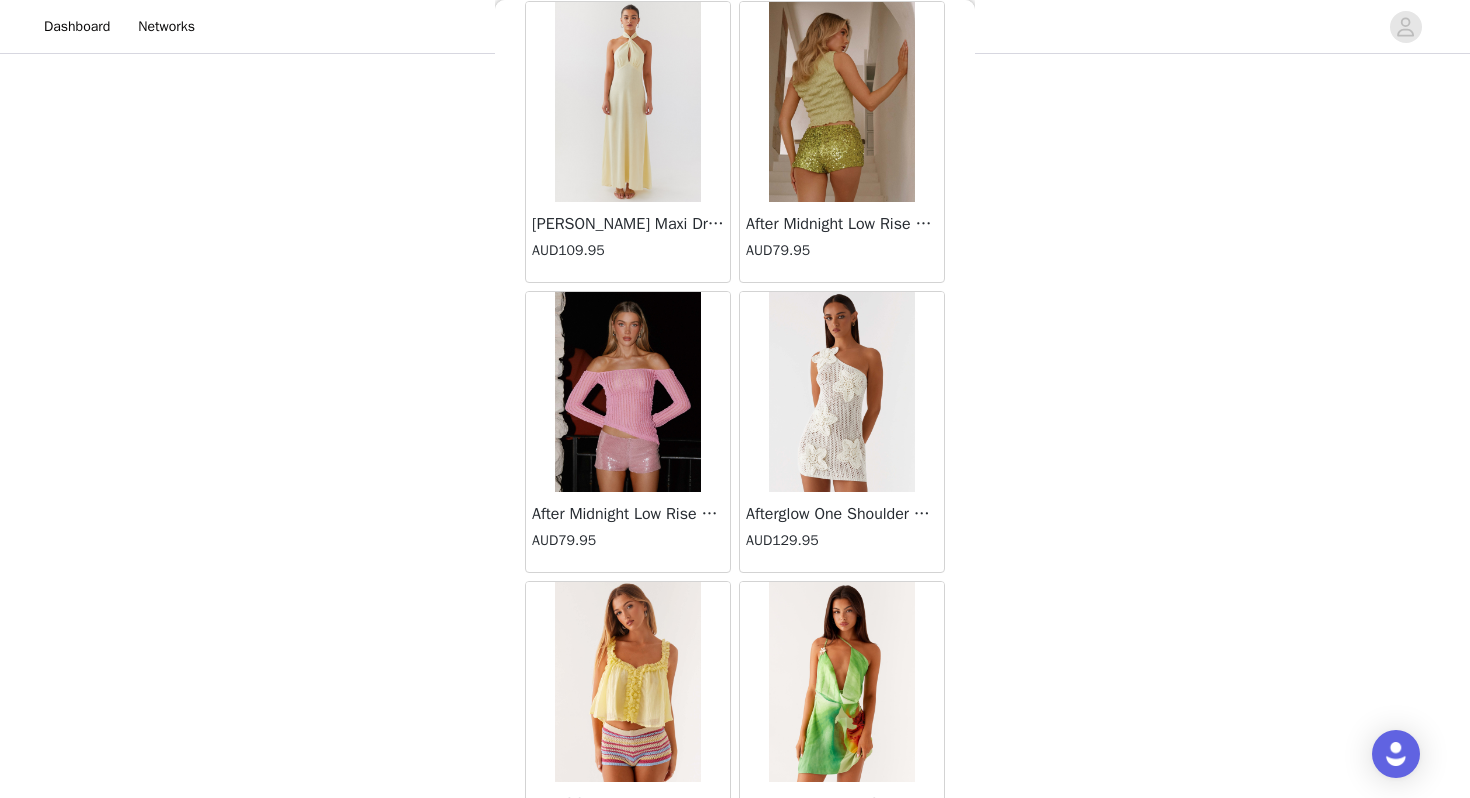 scroll, scrollTop: 89262, scrollLeft: 0, axis: vertical 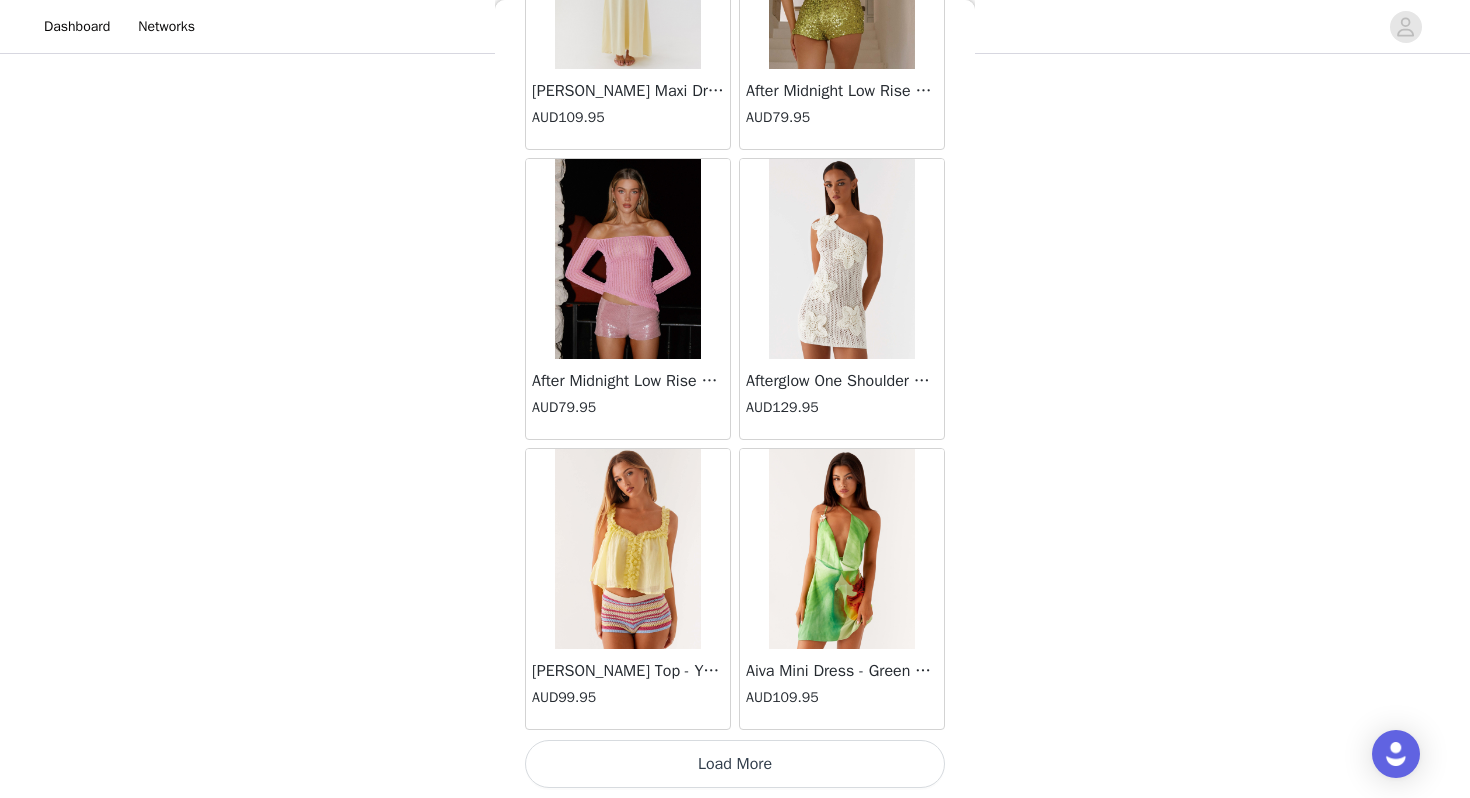 click on "Load More" at bounding box center [735, 764] 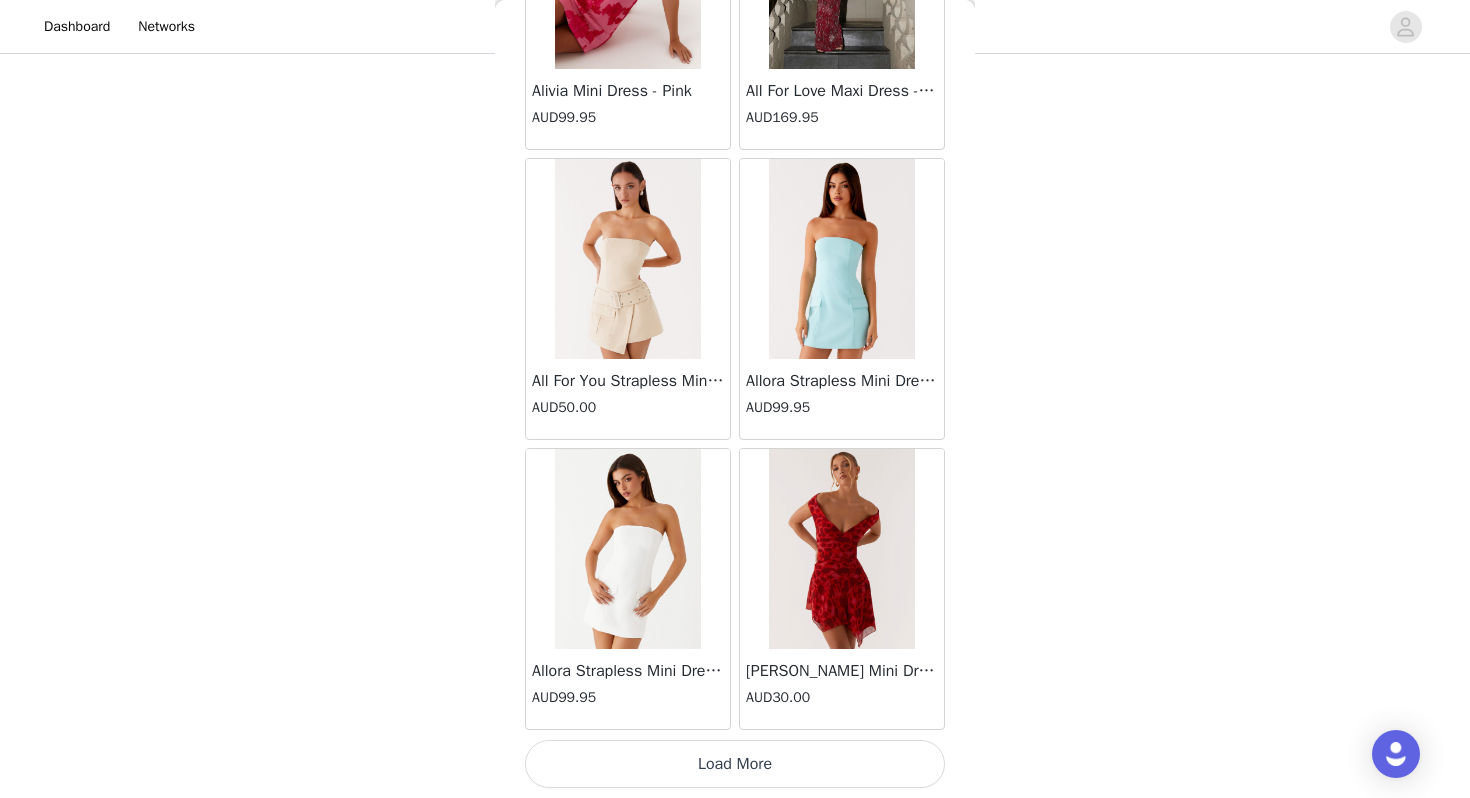 scroll, scrollTop: 92161, scrollLeft: 0, axis: vertical 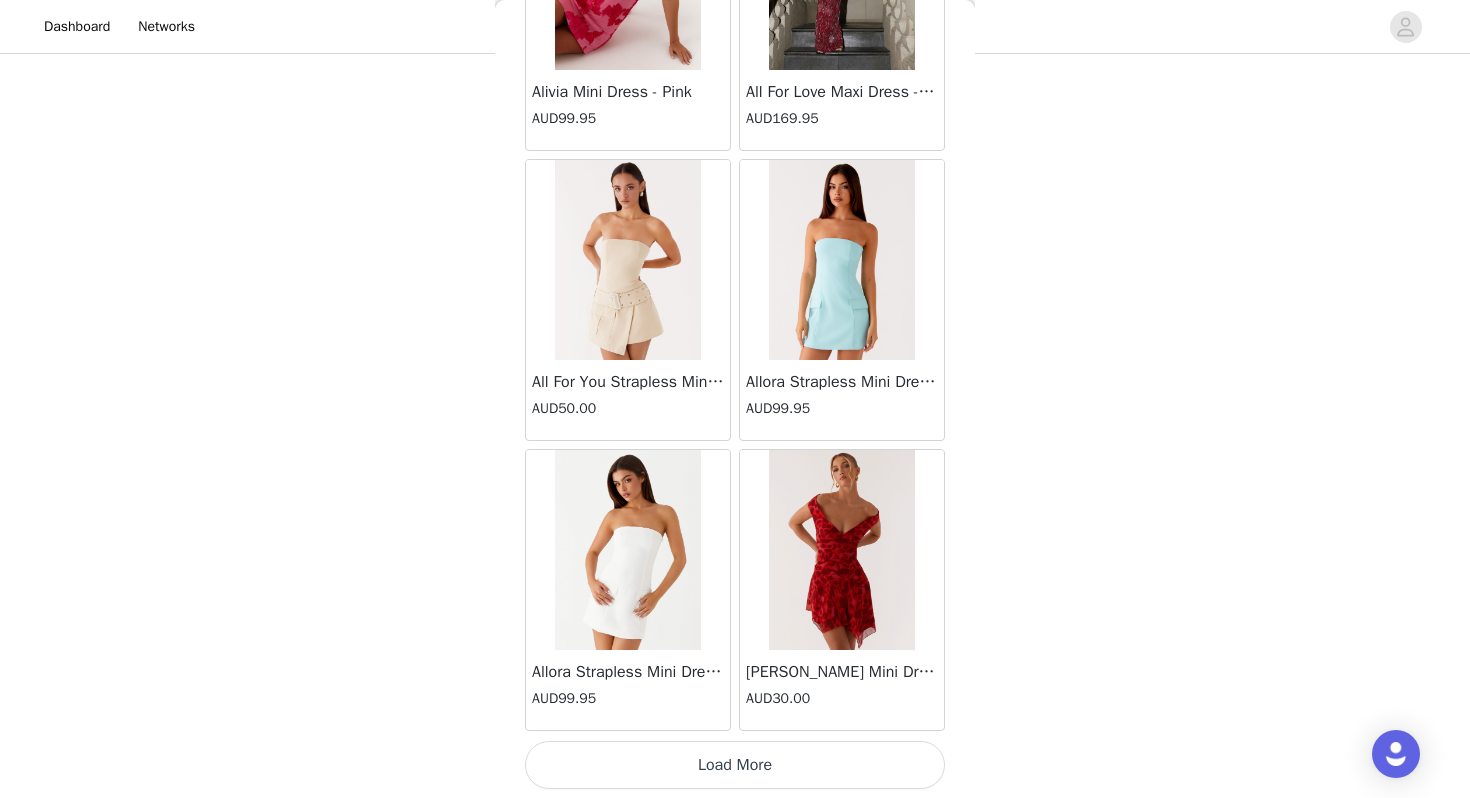 click on "Load More" at bounding box center (735, 765) 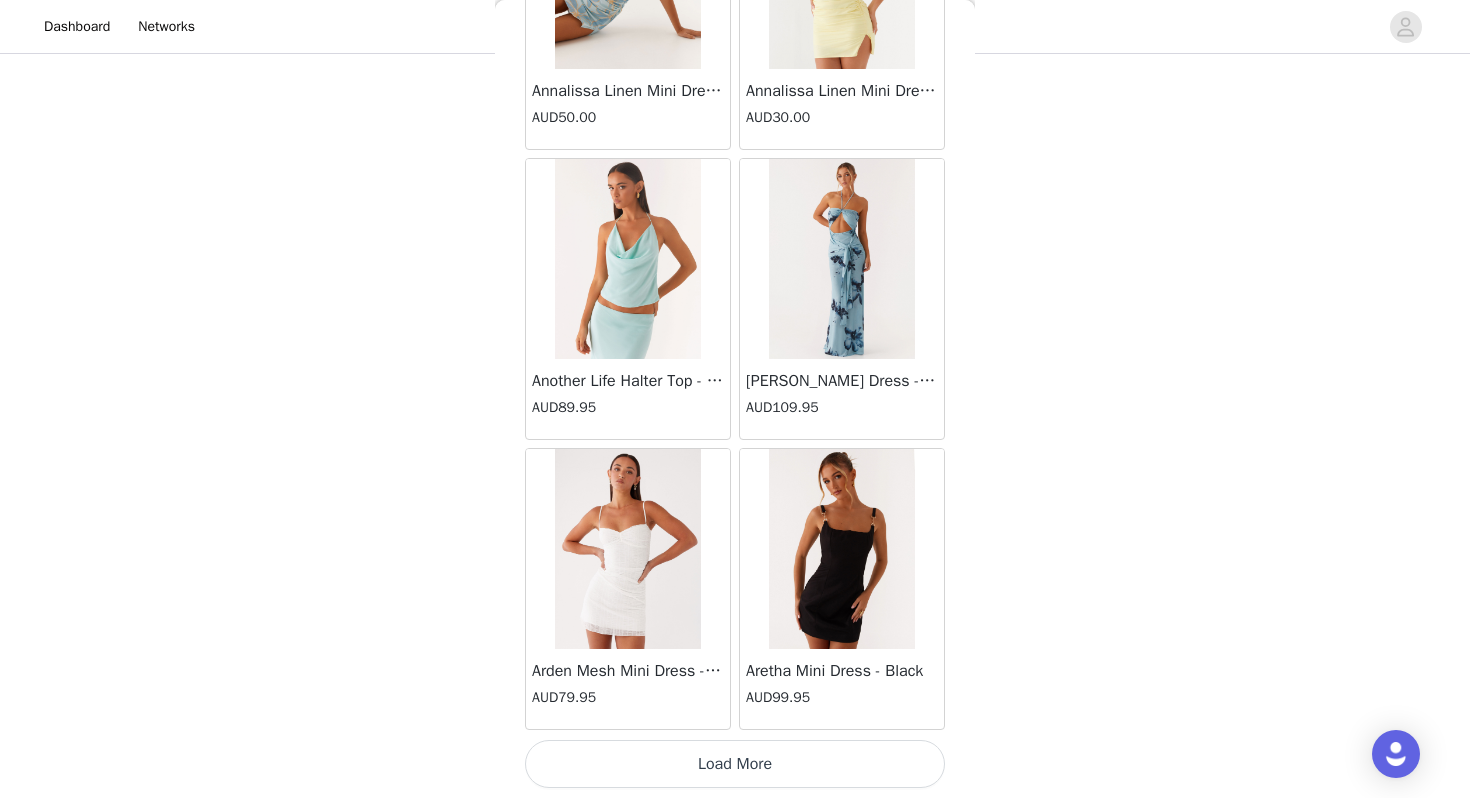 scroll, scrollTop: 95061, scrollLeft: 0, axis: vertical 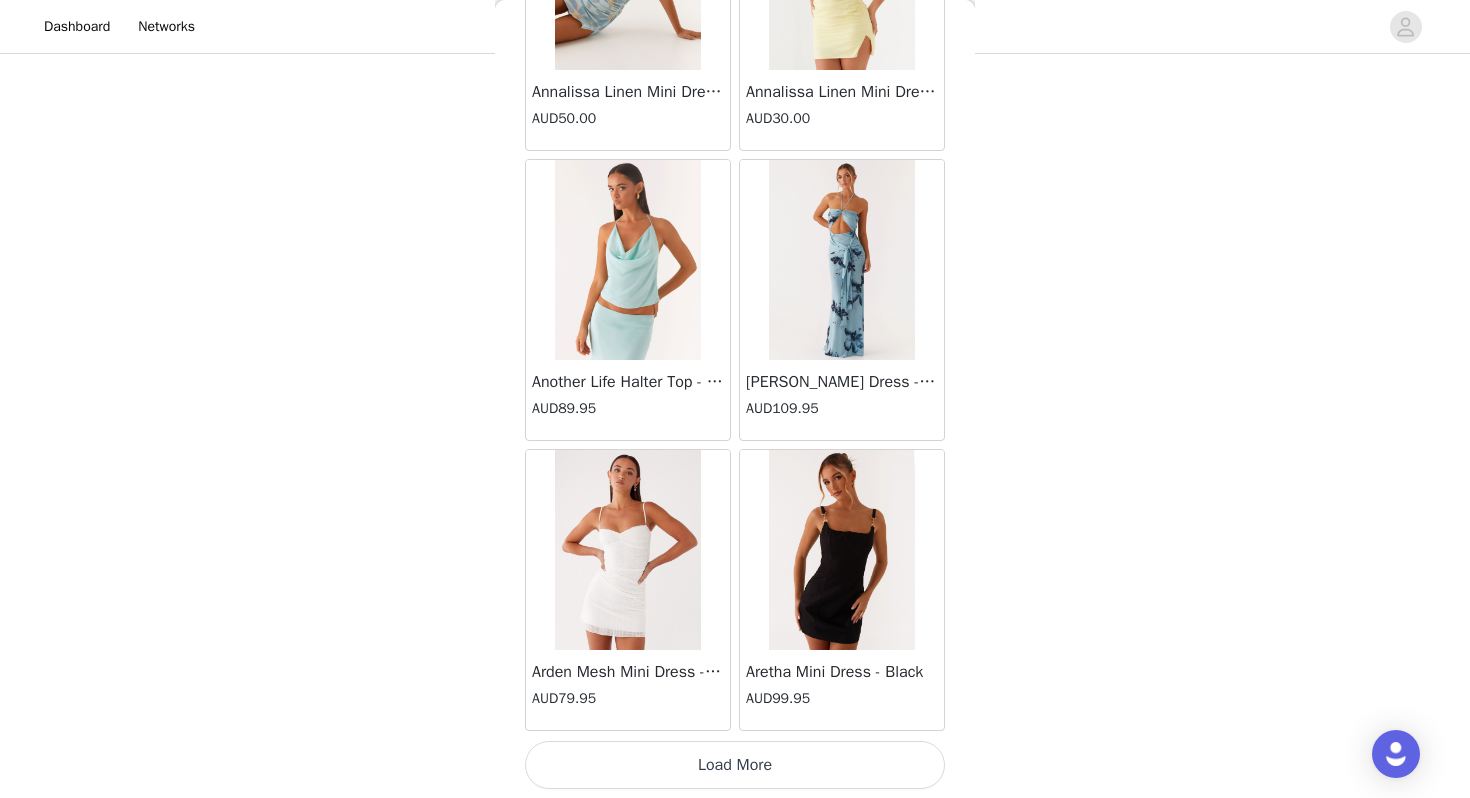 click on "Load More" at bounding box center [735, 765] 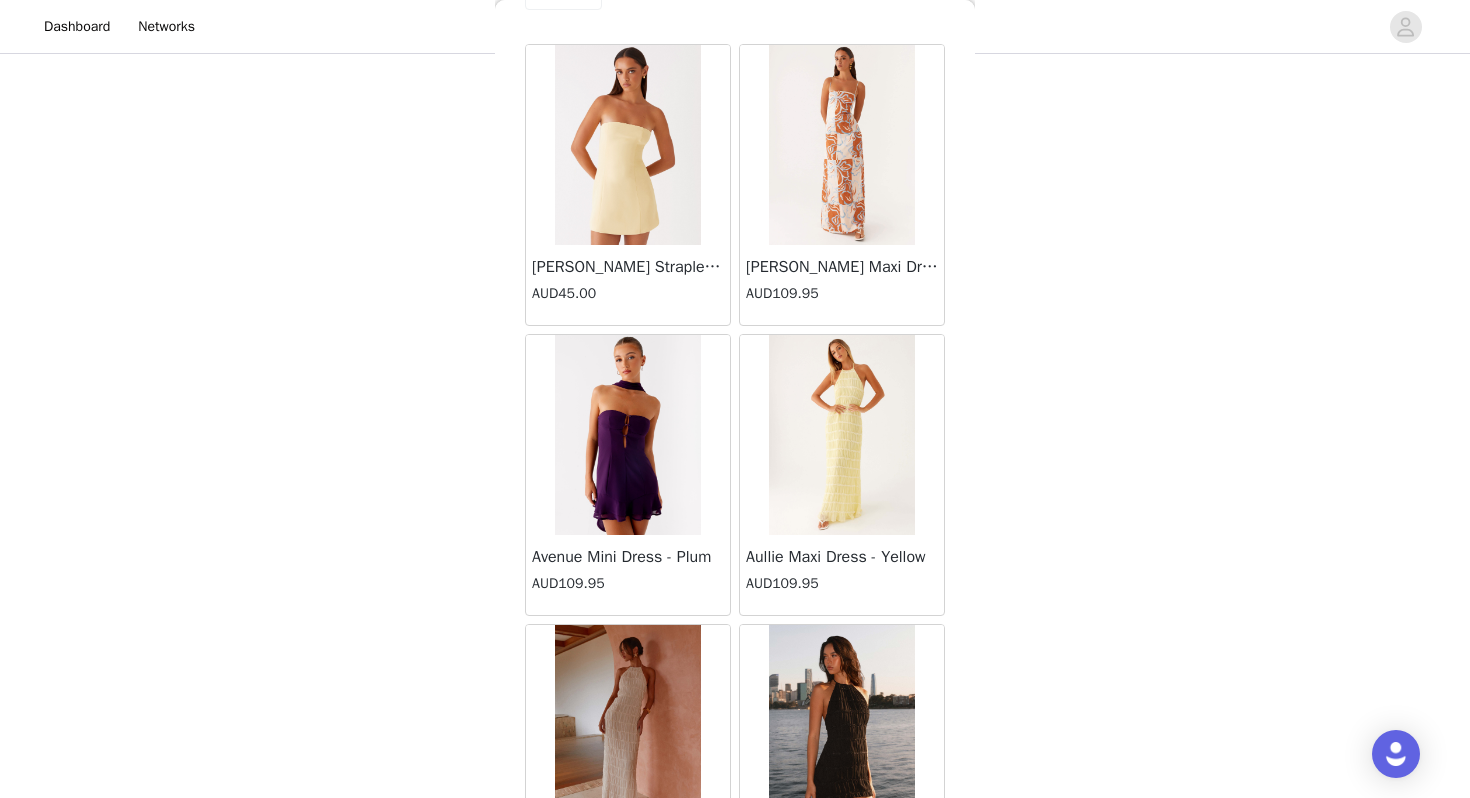scroll, scrollTop: 0, scrollLeft: 0, axis: both 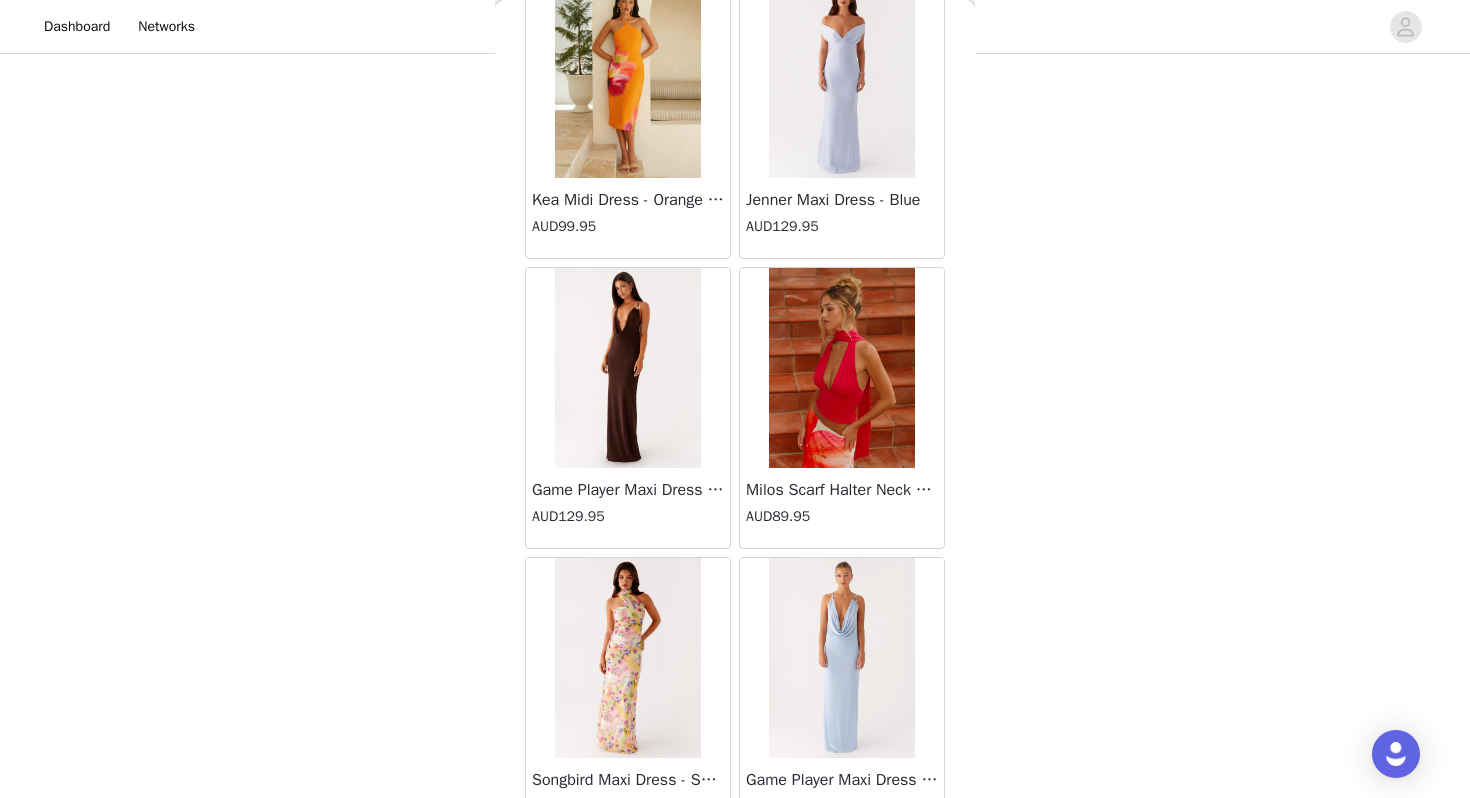 click at bounding box center [627, 368] 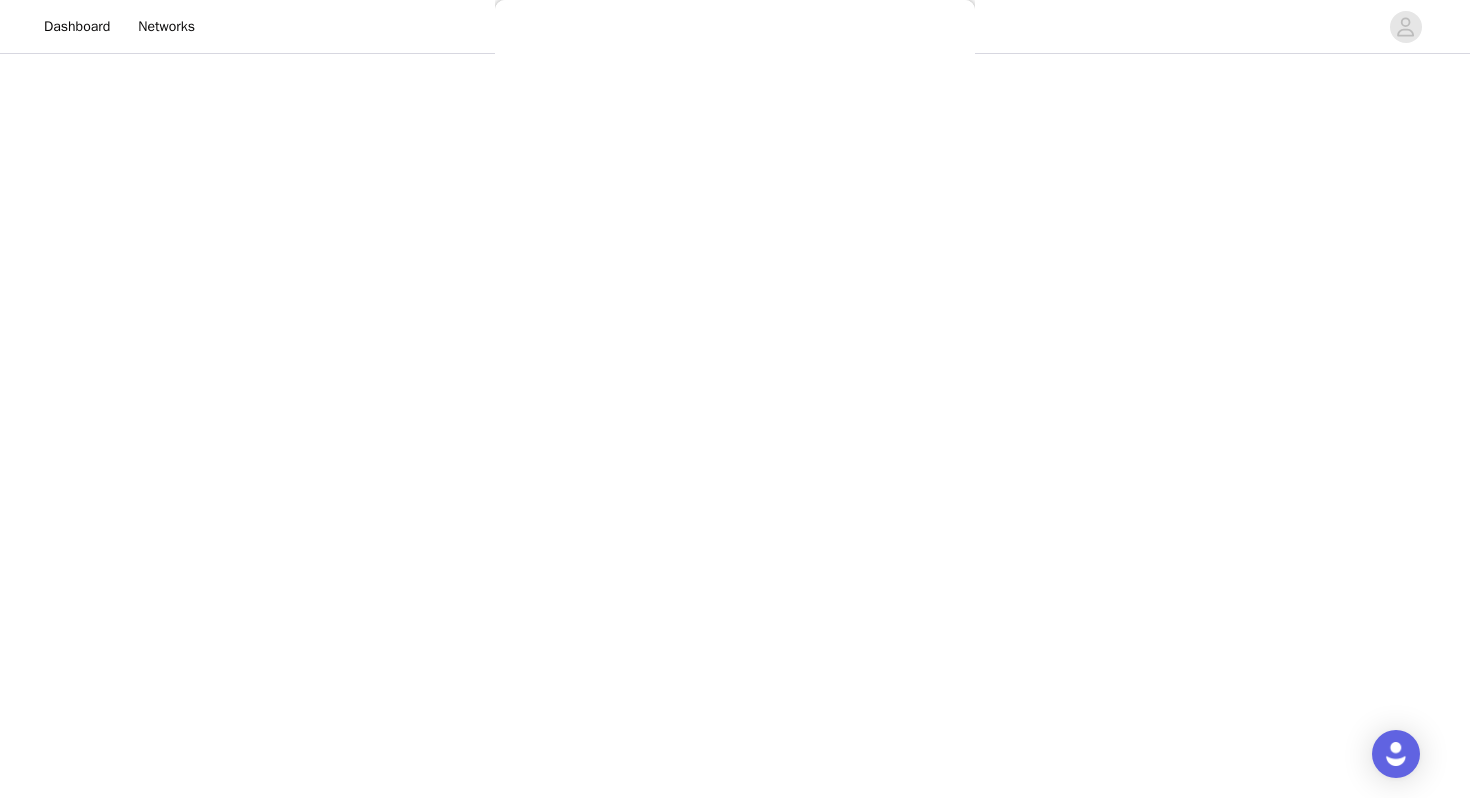 scroll, scrollTop: 0, scrollLeft: 0, axis: both 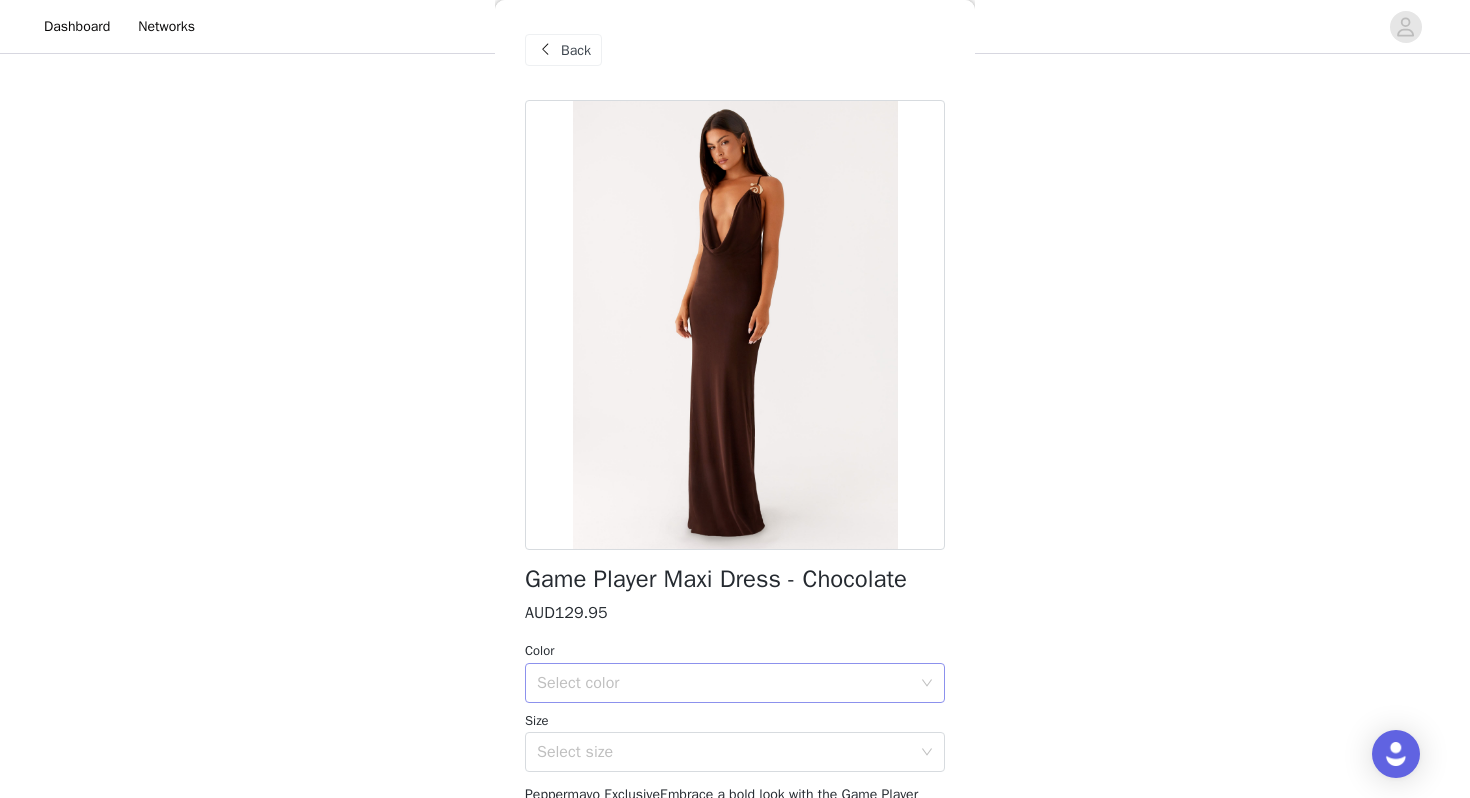 click on "Select color" at bounding box center (728, 683) 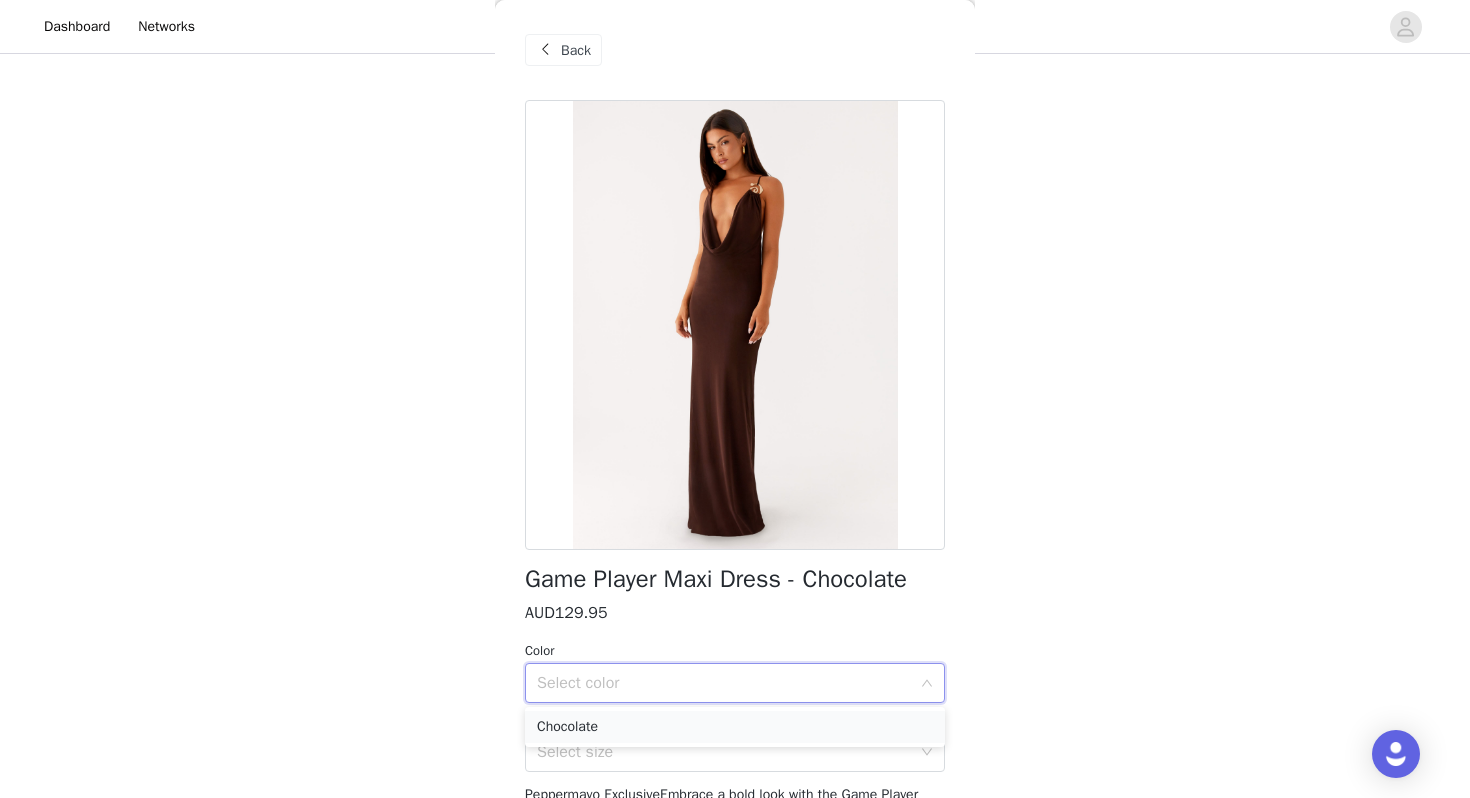 click on "Chocolate" at bounding box center (735, 727) 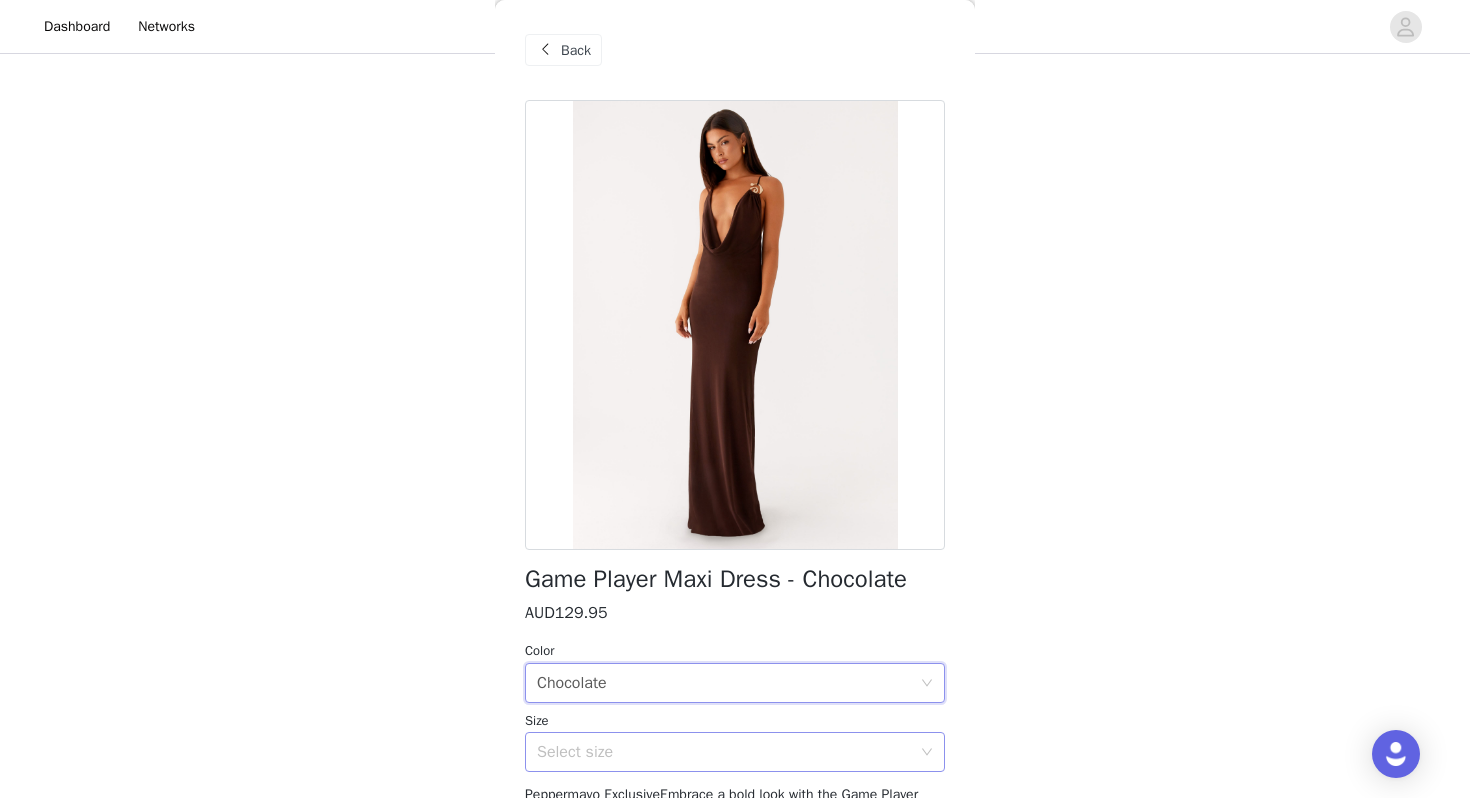 click on "Select size" at bounding box center [724, 752] 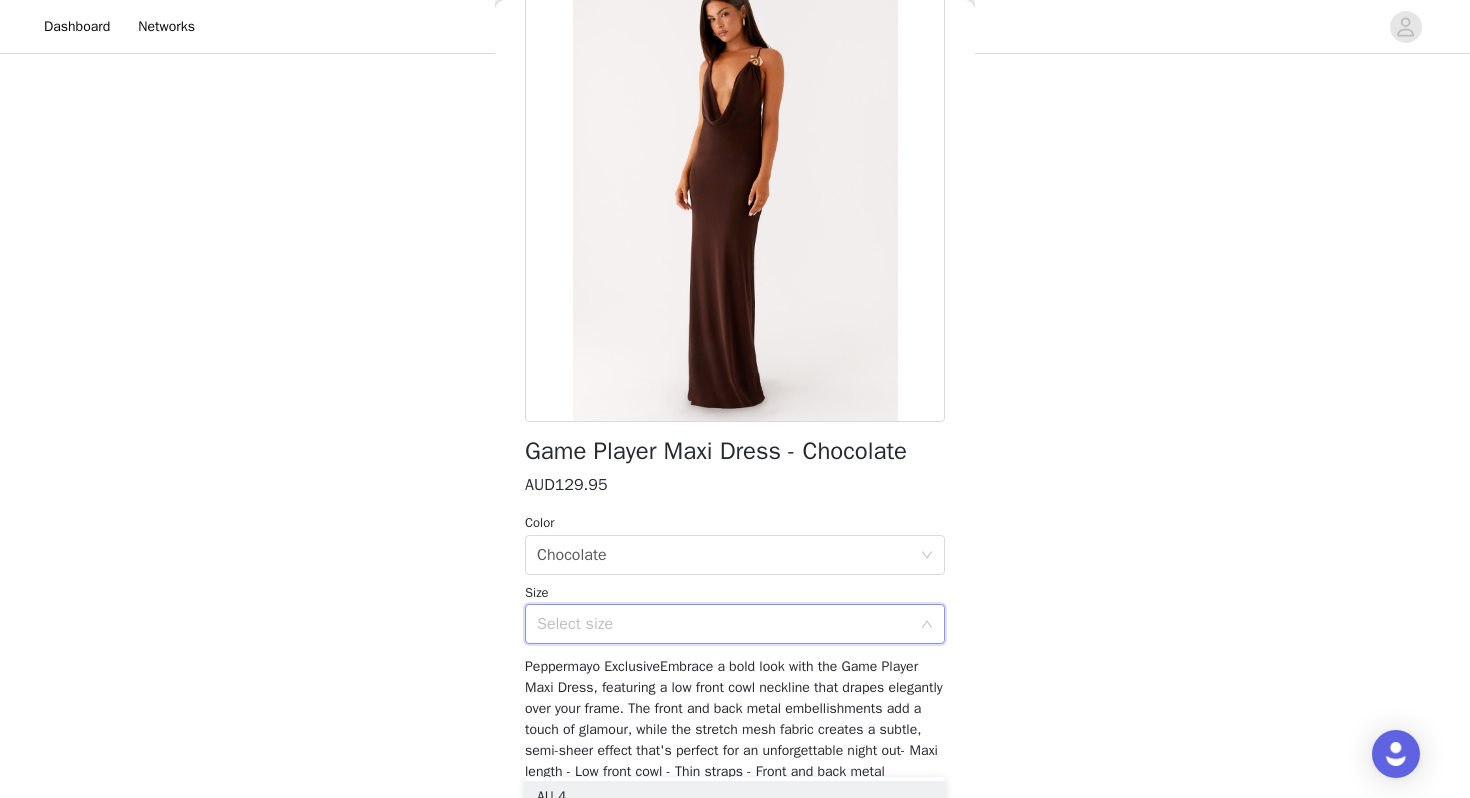 scroll, scrollTop: 168, scrollLeft: 0, axis: vertical 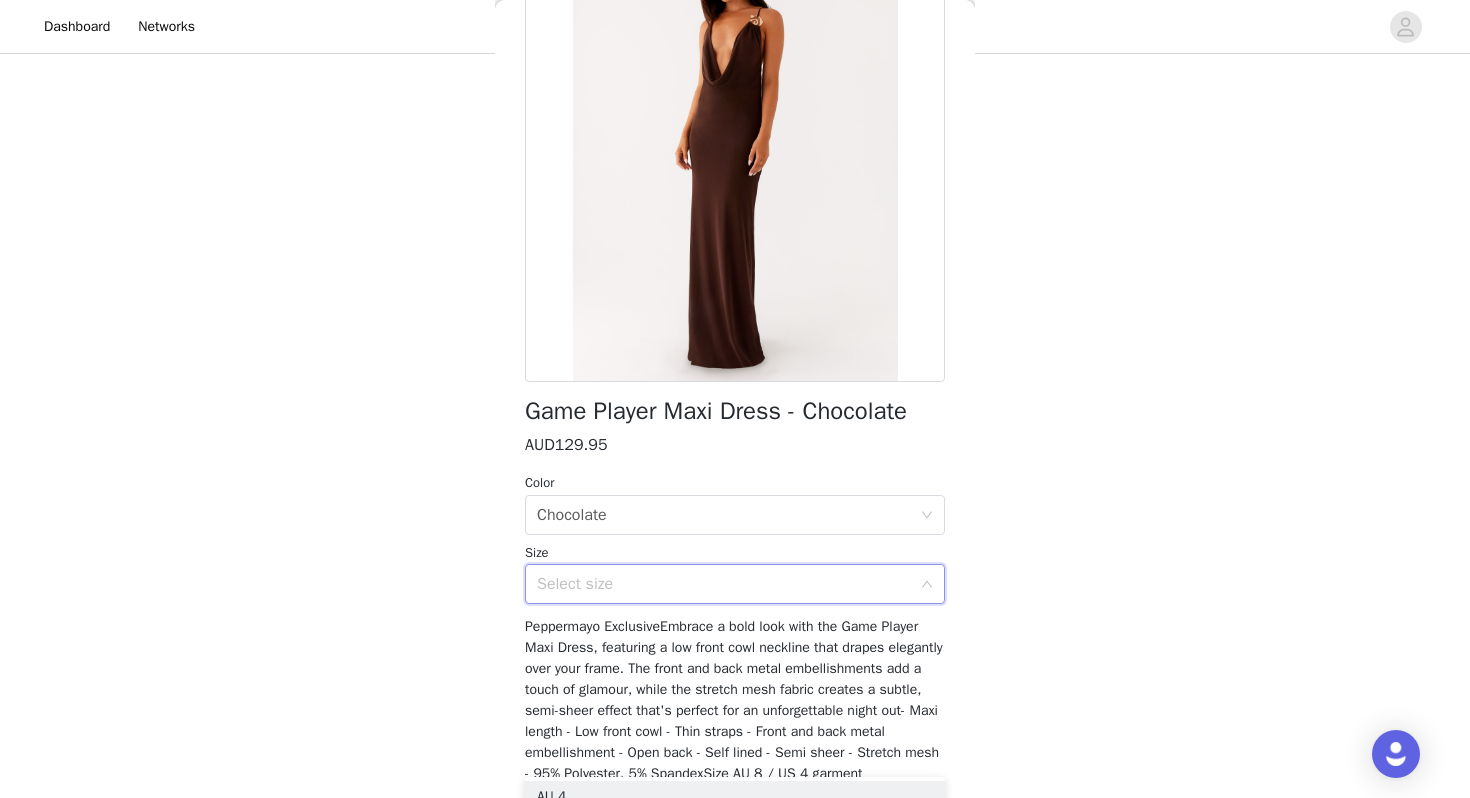 click on "Select size" at bounding box center [728, 584] 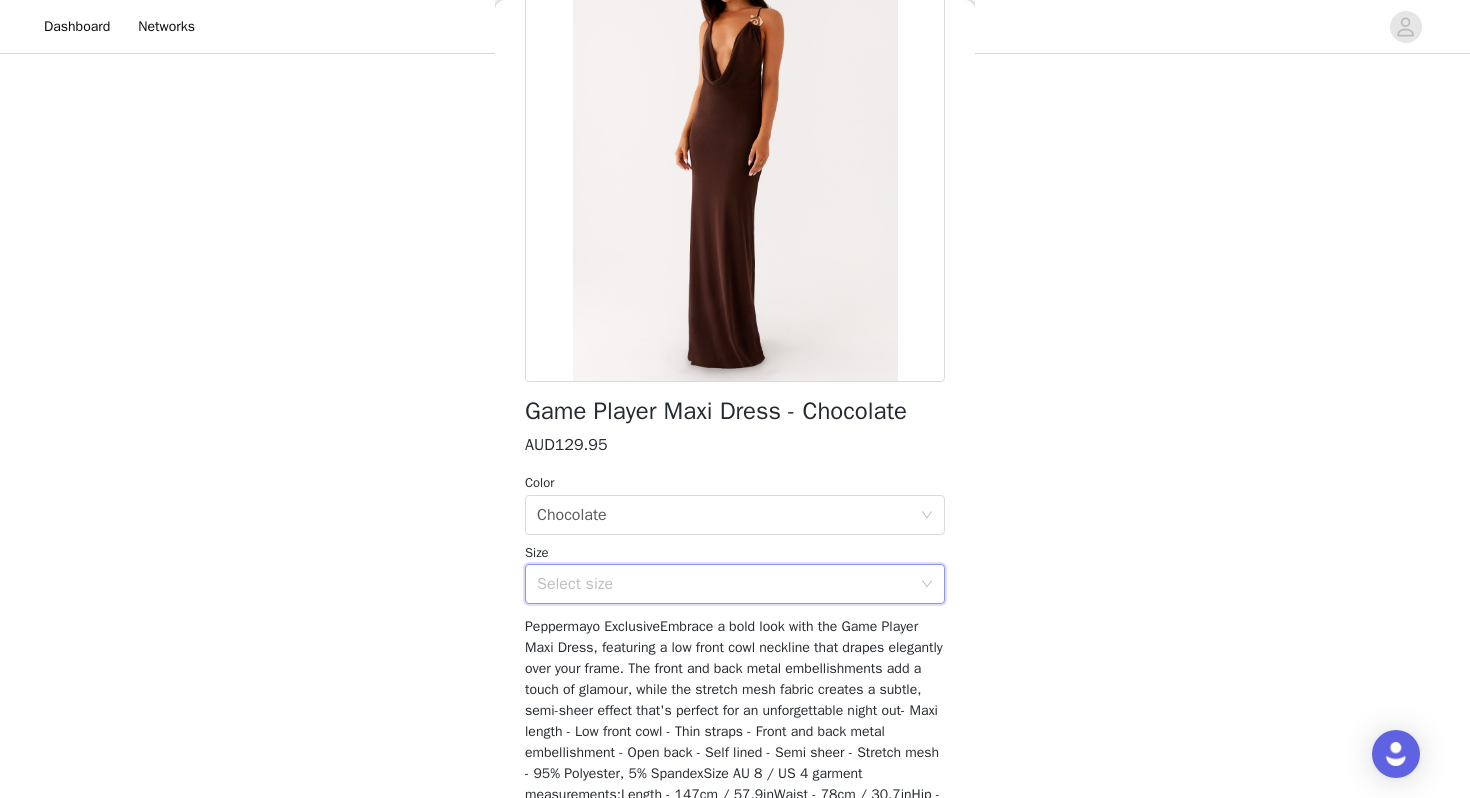 click on "Size" at bounding box center (735, 553) 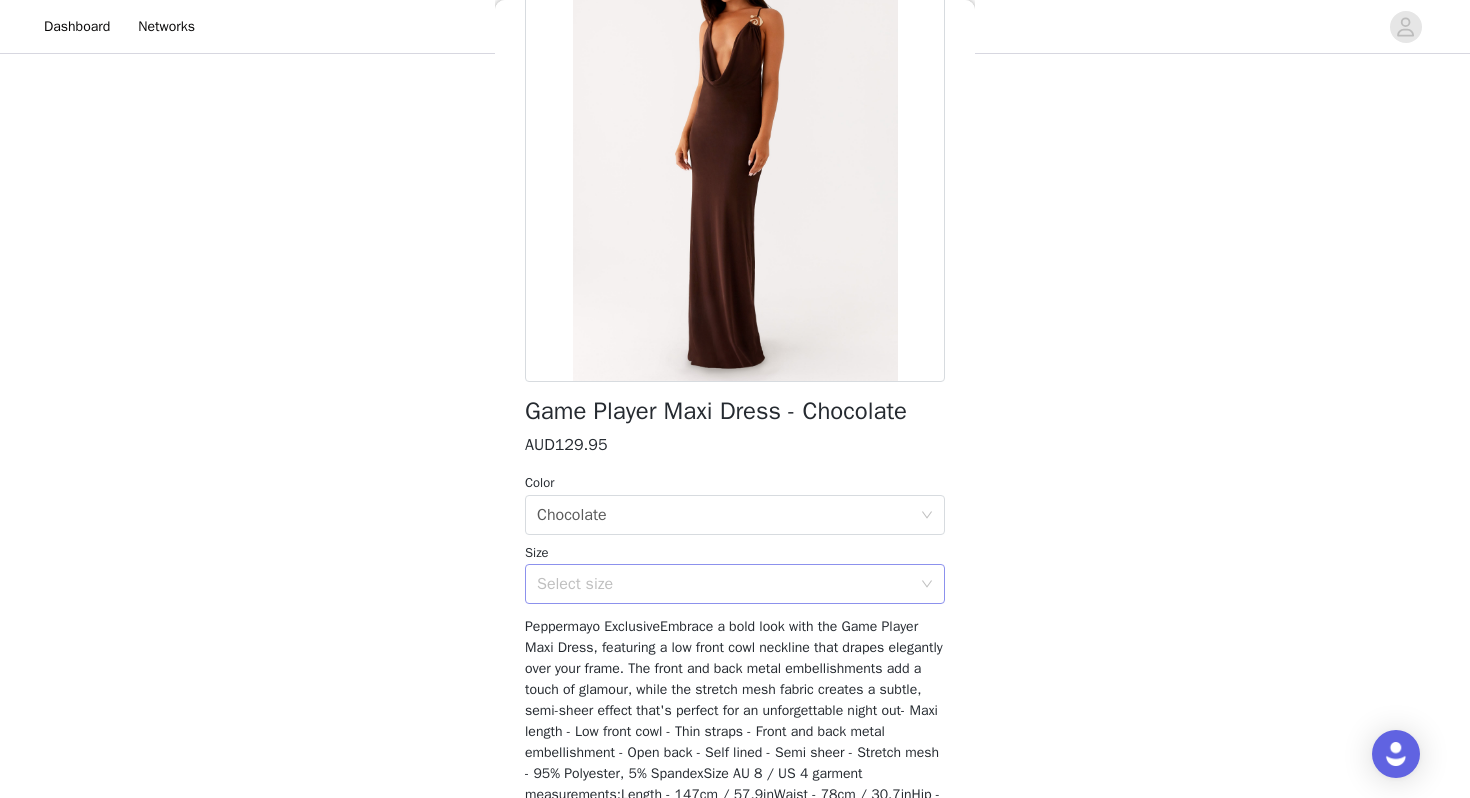 click on "Select size" at bounding box center (728, 584) 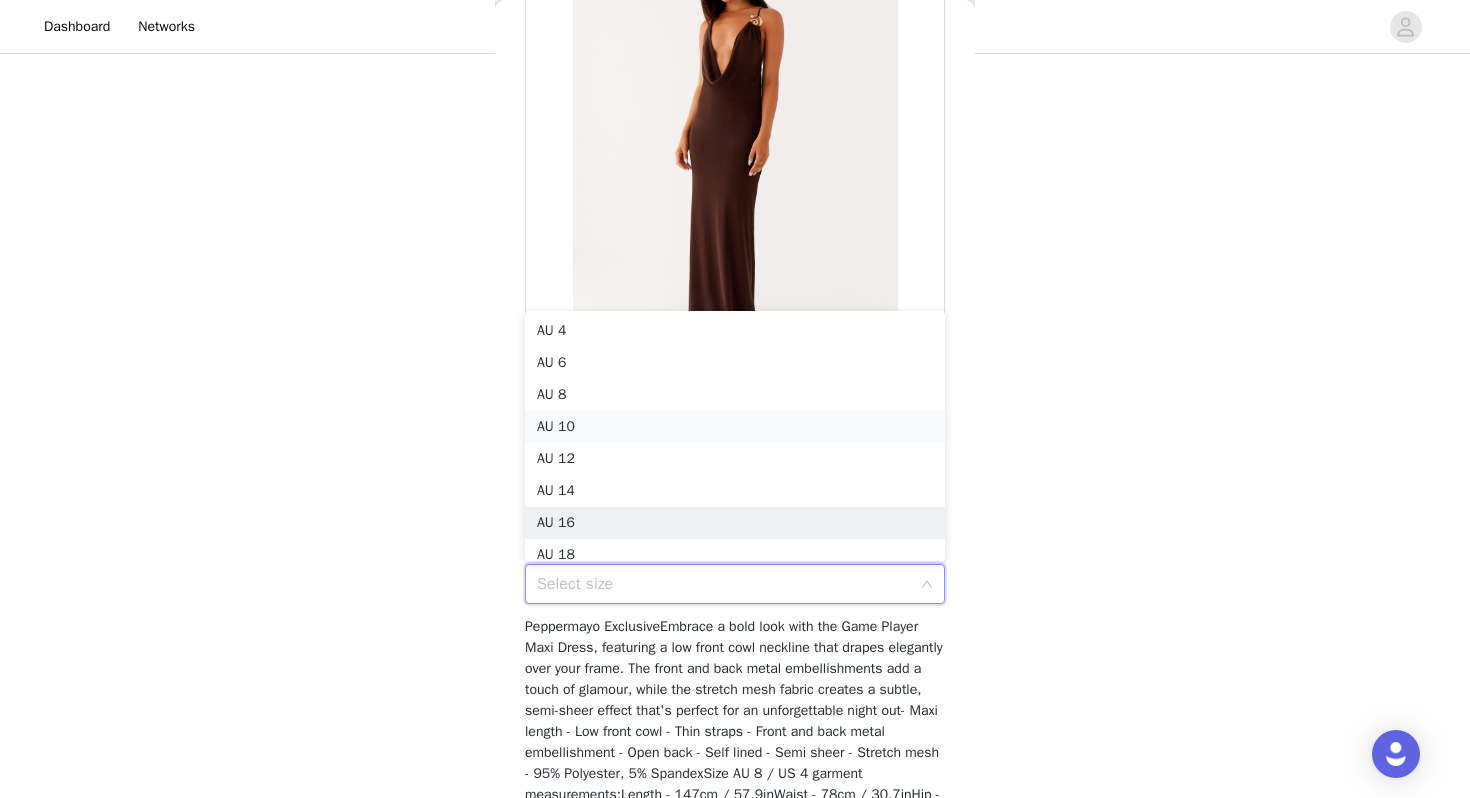 scroll, scrollTop: 10, scrollLeft: 0, axis: vertical 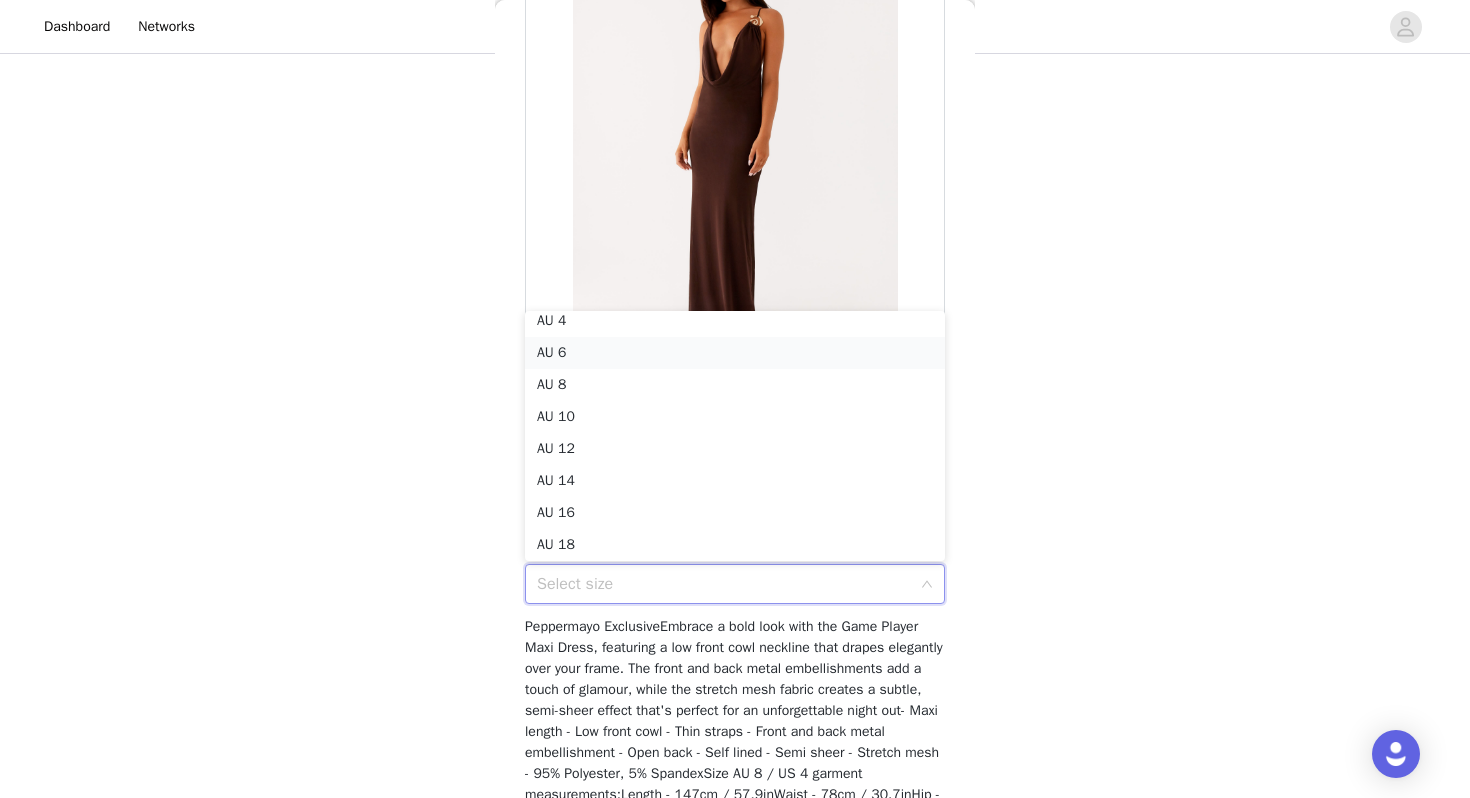 click on "AU 6" at bounding box center (735, 353) 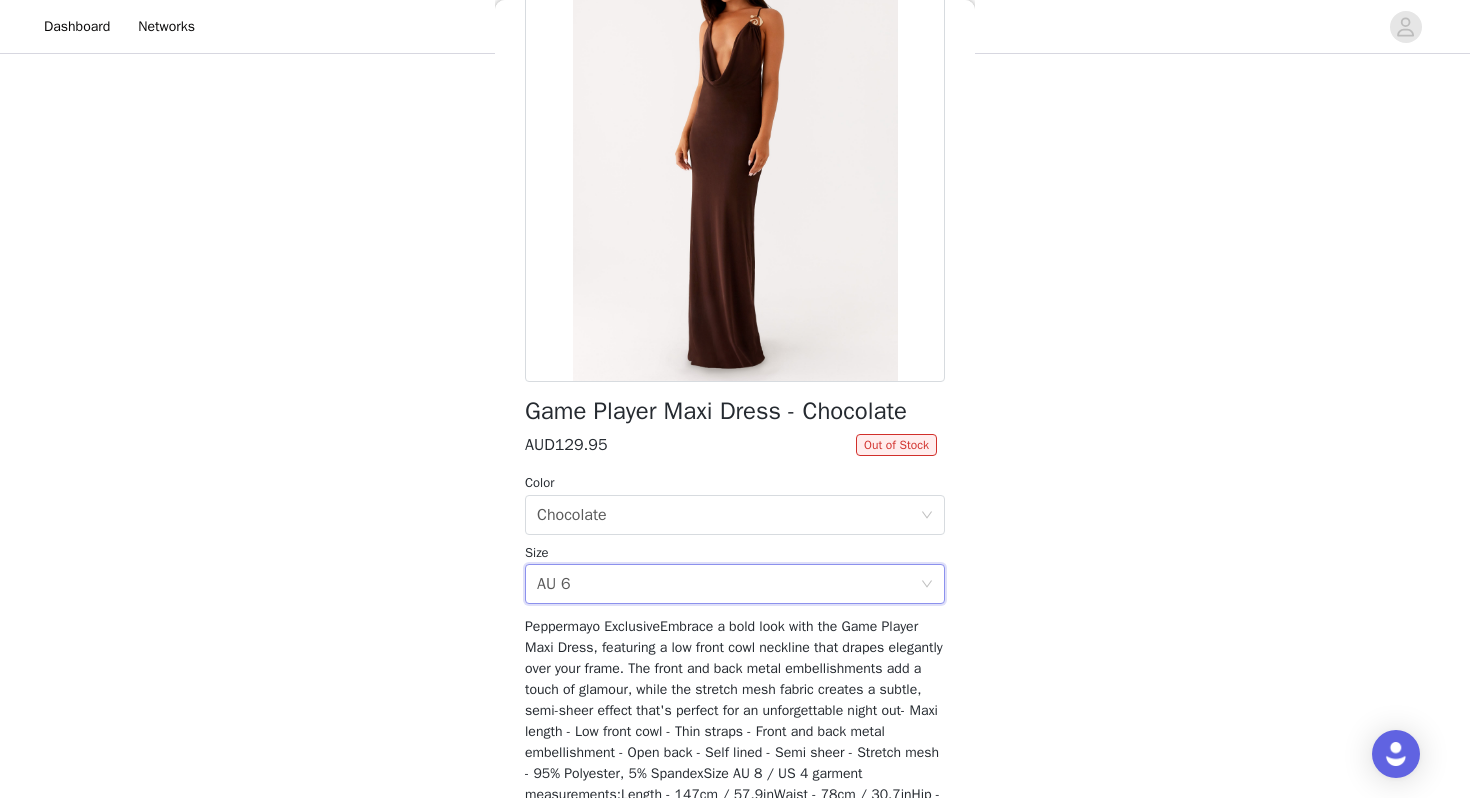 click on "STEP 1 OF 4
Select your styles!
Please note that the sizes are in AU Sizes. Australian Sizing is 2 sizes up, so a US0 = AU4, US4 = AU8. Peppermayo Size Guide: [URL][DOMAIN_NAME]       3/4 Selected           Aullie Mini Dress - Black     AUD99.95       Black, AU 6       Edit   Remove     Bohemian Bliss Mesh Mini Dress - Sunburst Floral     AUD99.95       Sunburst Floral, AU 6       Edit   Remove     Catching Feelings Top - Black     AUD79.95       Black, AU 6       Edit   Remove     Add Product       Back     Game Player Maxi Dress - Chocolate       AUD129.95        Out of Stock   Color   Select color Chocolate Size   Select size AU 6     Add Product" at bounding box center [735, 210] 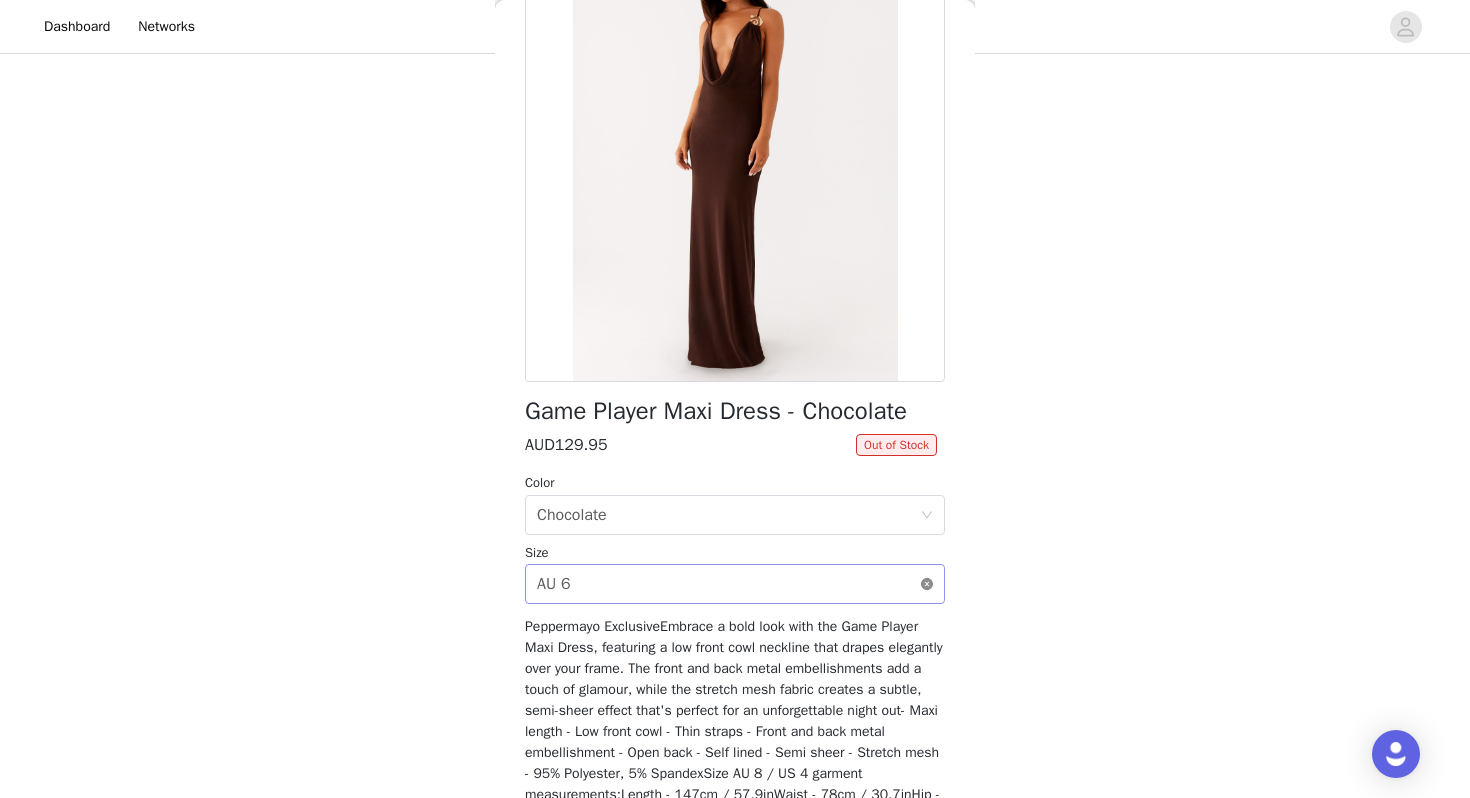 click 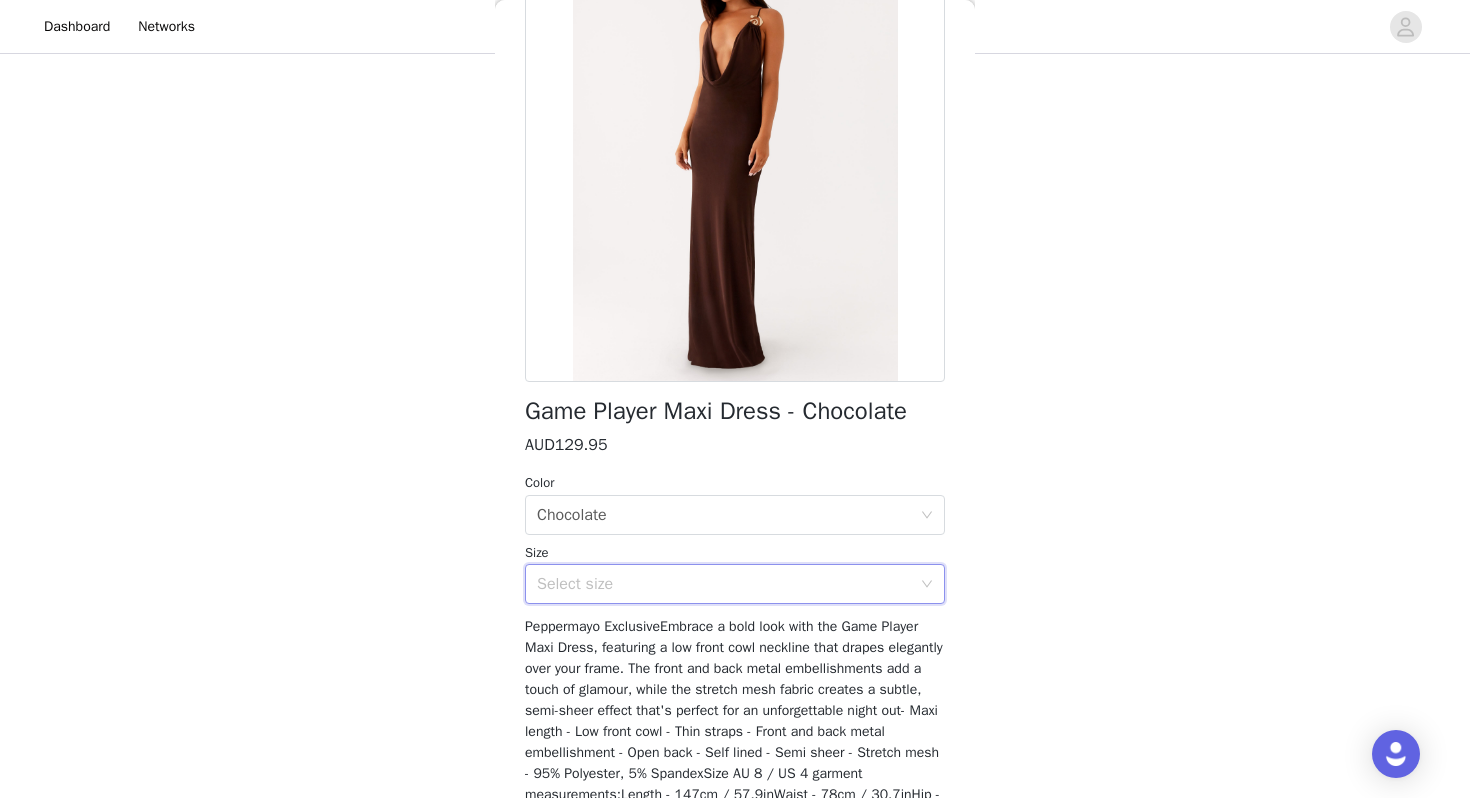 click on "Select size" at bounding box center (724, 584) 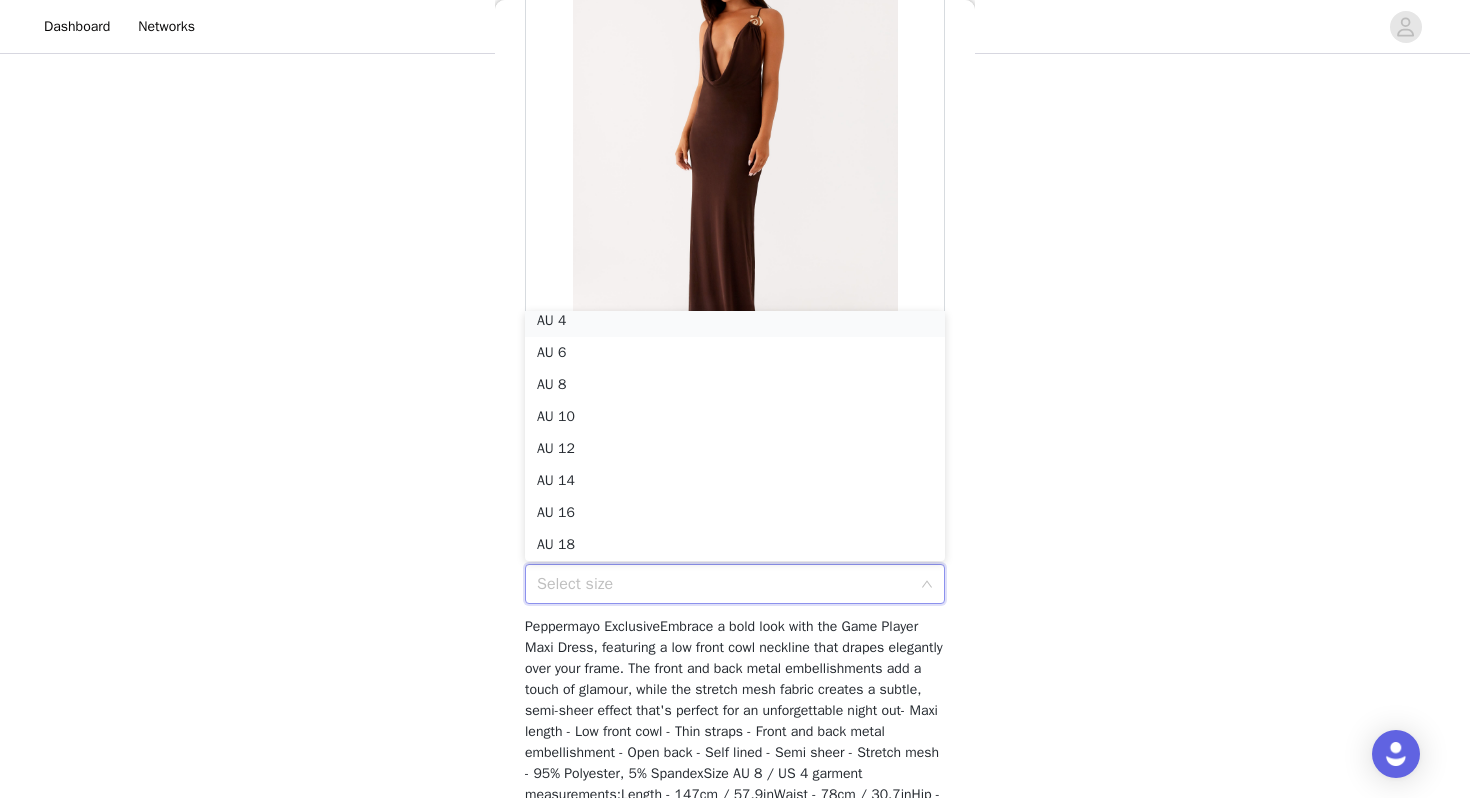 scroll, scrollTop: 4, scrollLeft: 0, axis: vertical 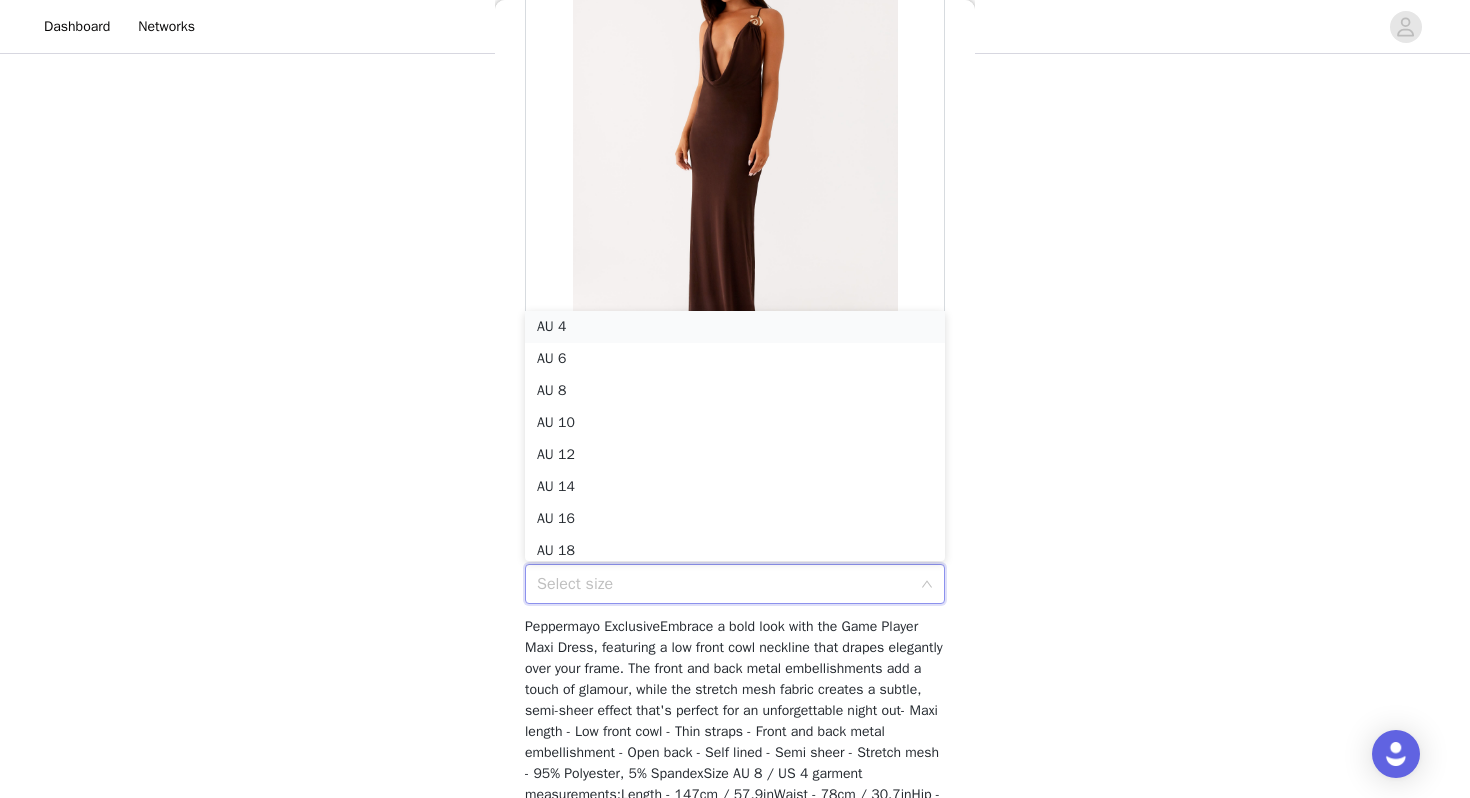 click on "AU 4" at bounding box center [735, 327] 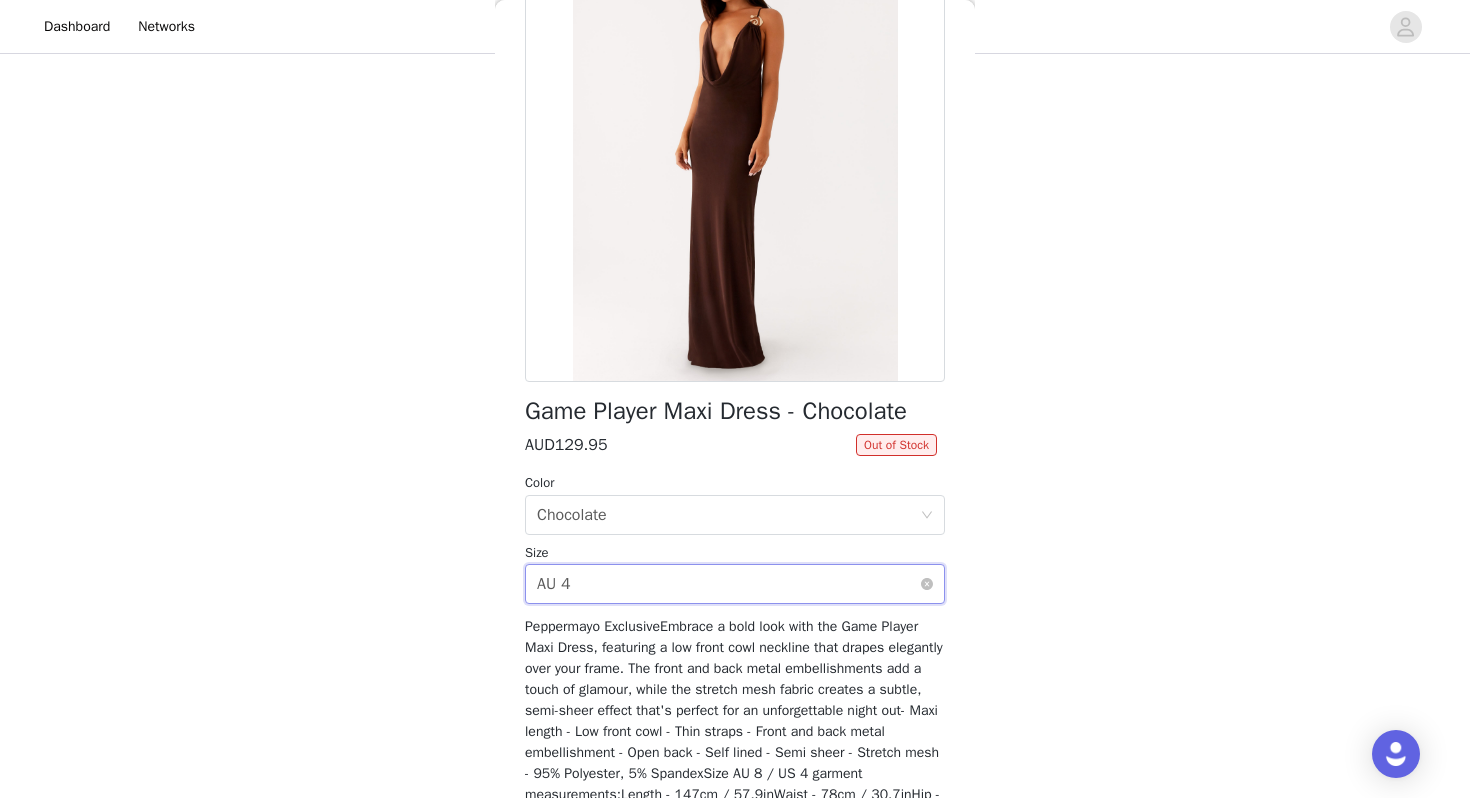 click on "Select size AU 4" at bounding box center (735, 584) 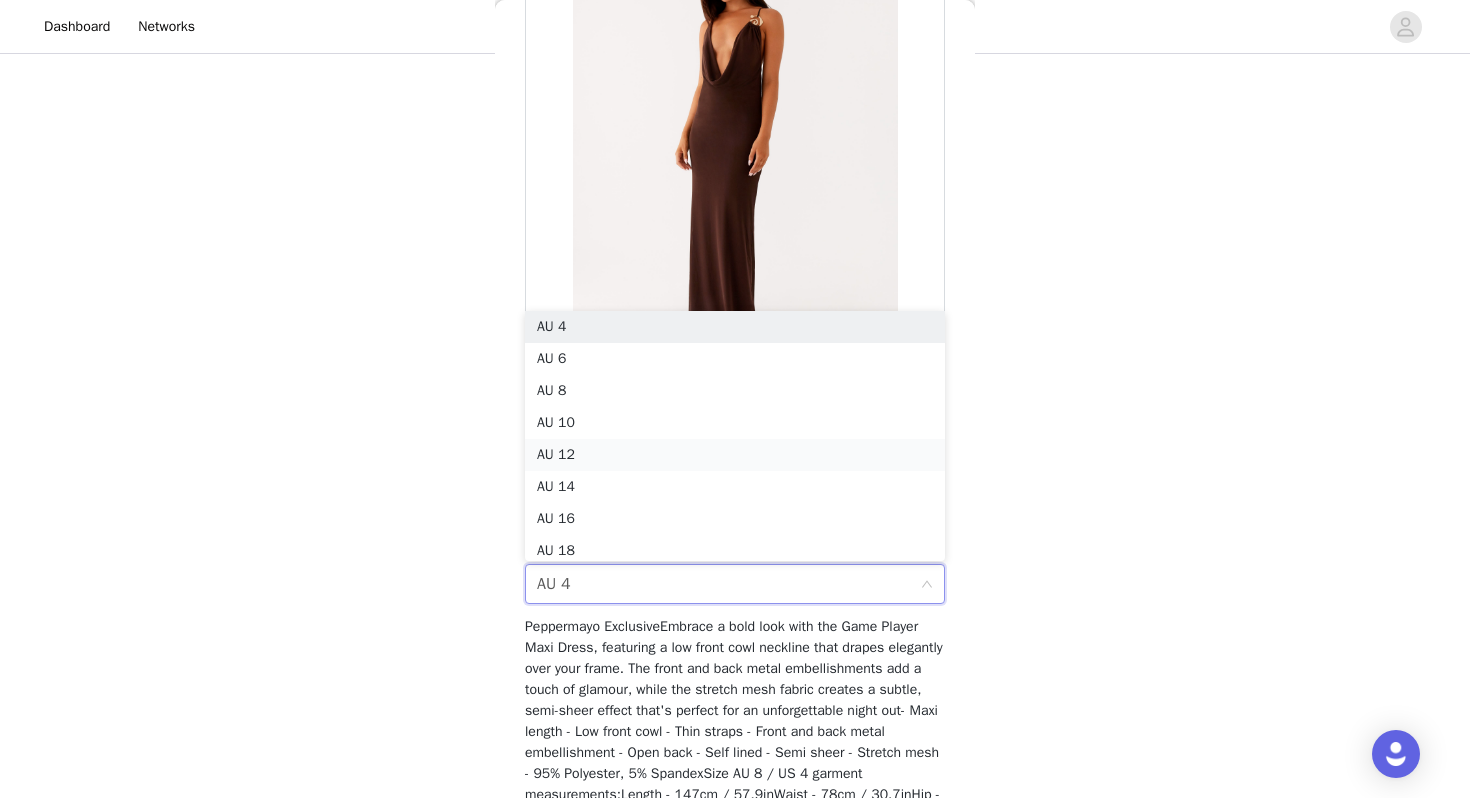 scroll, scrollTop: 10, scrollLeft: 0, axis: vertical 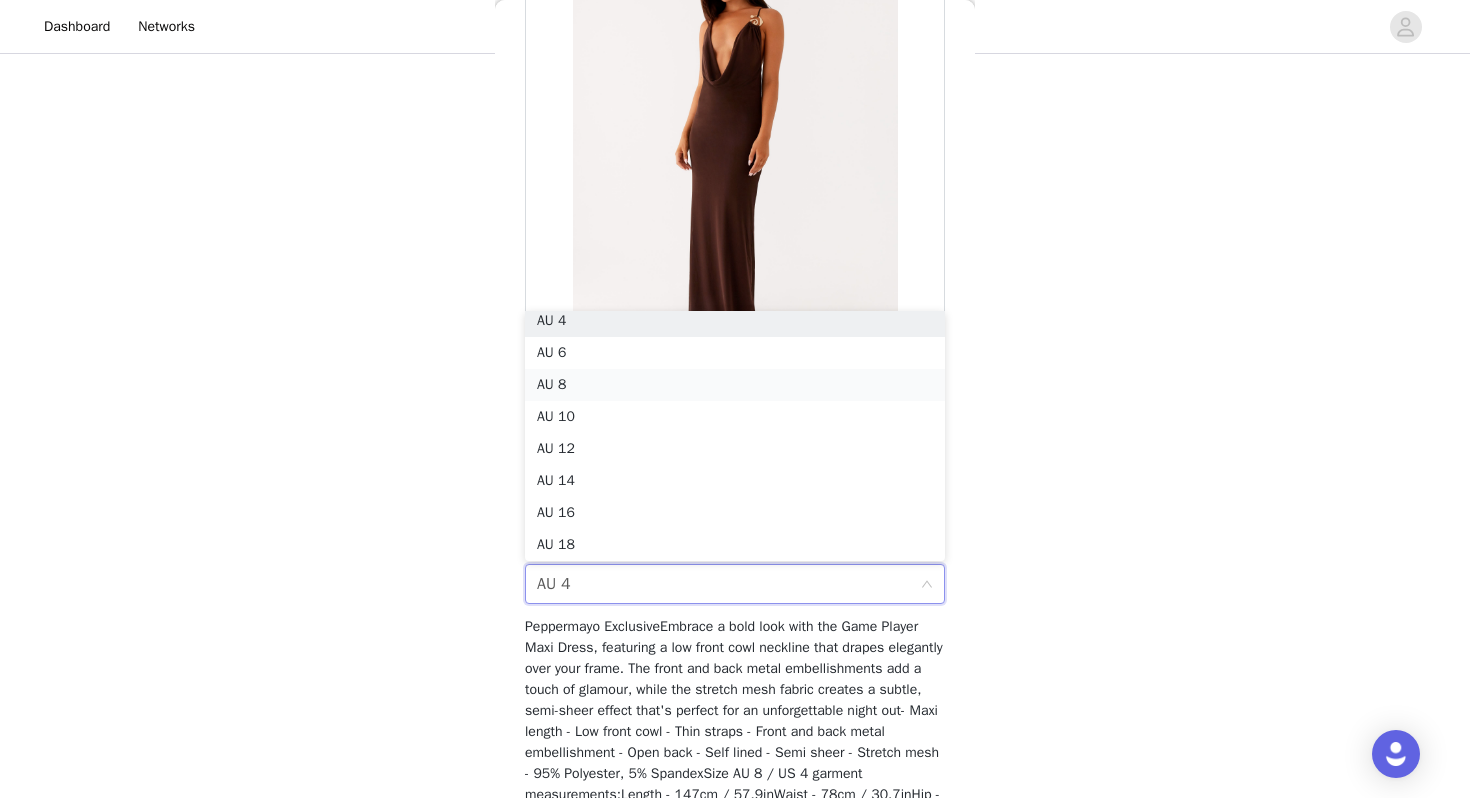 click on "AU 8" at bounding box center [735, 385] 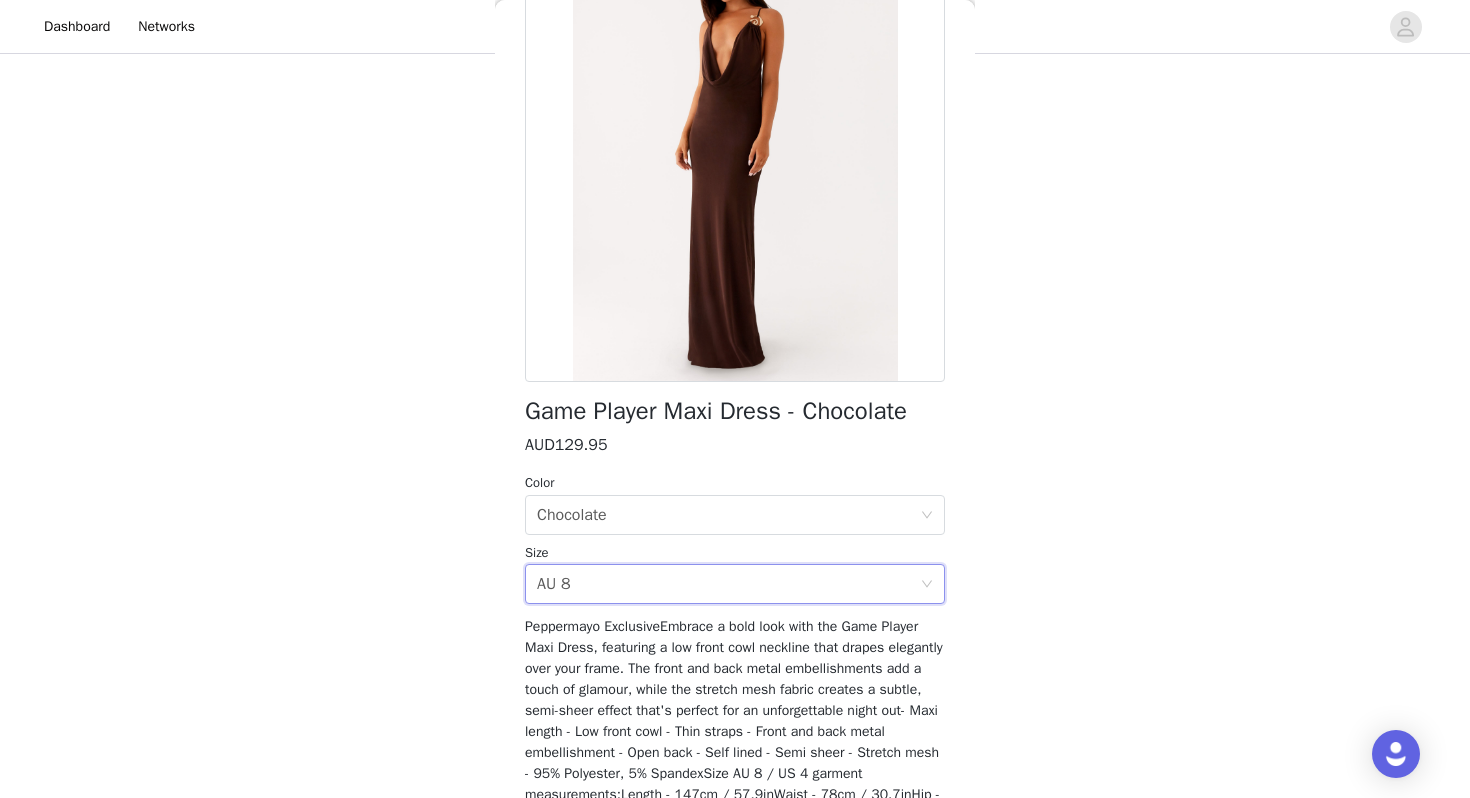 click on "Back     Game Player Maxi Dress - Chocolate       AUD129.95         Color   Select color Chocolate Size   Select size AU 8   Peppermayo ExclusiveEmbrace a bold look with the Game Player Maxi Dress, featuring a low front cowl neckline that drapes elegantly over your frame. The front and back metal embellishments add a touch of glamour, while the stretch mesh fabric creates a subtle, semi-sheer effect that's perfect for an unforgettable night out- Maxi length - Low front cowl - Thin straps - Front and back metal embellishment - Open back - Self lined - Semi sheer - Stretch mesh - 95% Polyester, 5% SpandexSize AU 8 / US 4 garment measurements:Length - 147cm / 57.9inWaist - 78cm / 30.7inHip - 82cm / 32.3inHem - 110cm / 43.3inOlivia is 170cm and wears size AU 6 / size US 2   Add Product" at bounding box center [735, 399] 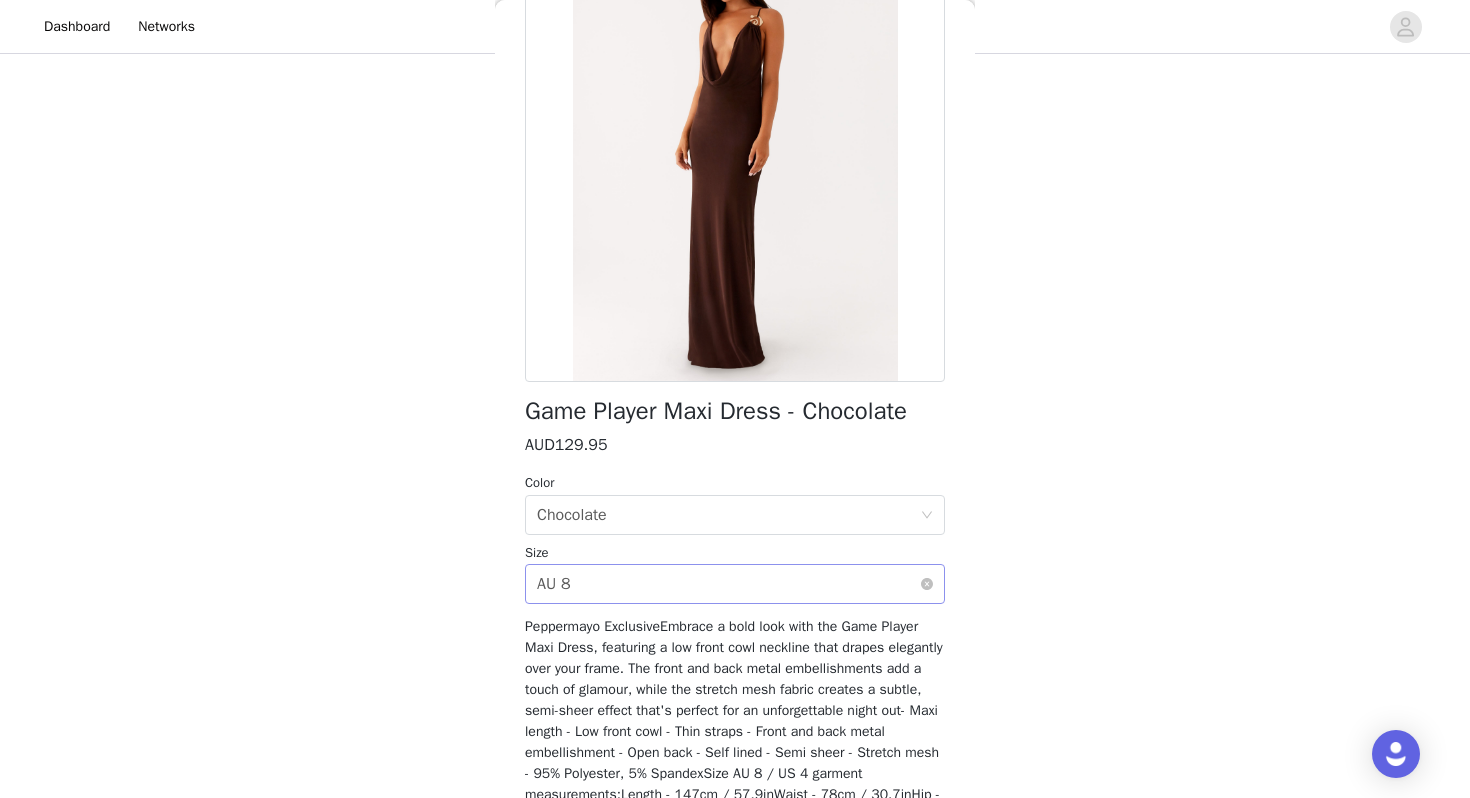 click on "Select size AU 8" at bounding box center (728, 584) 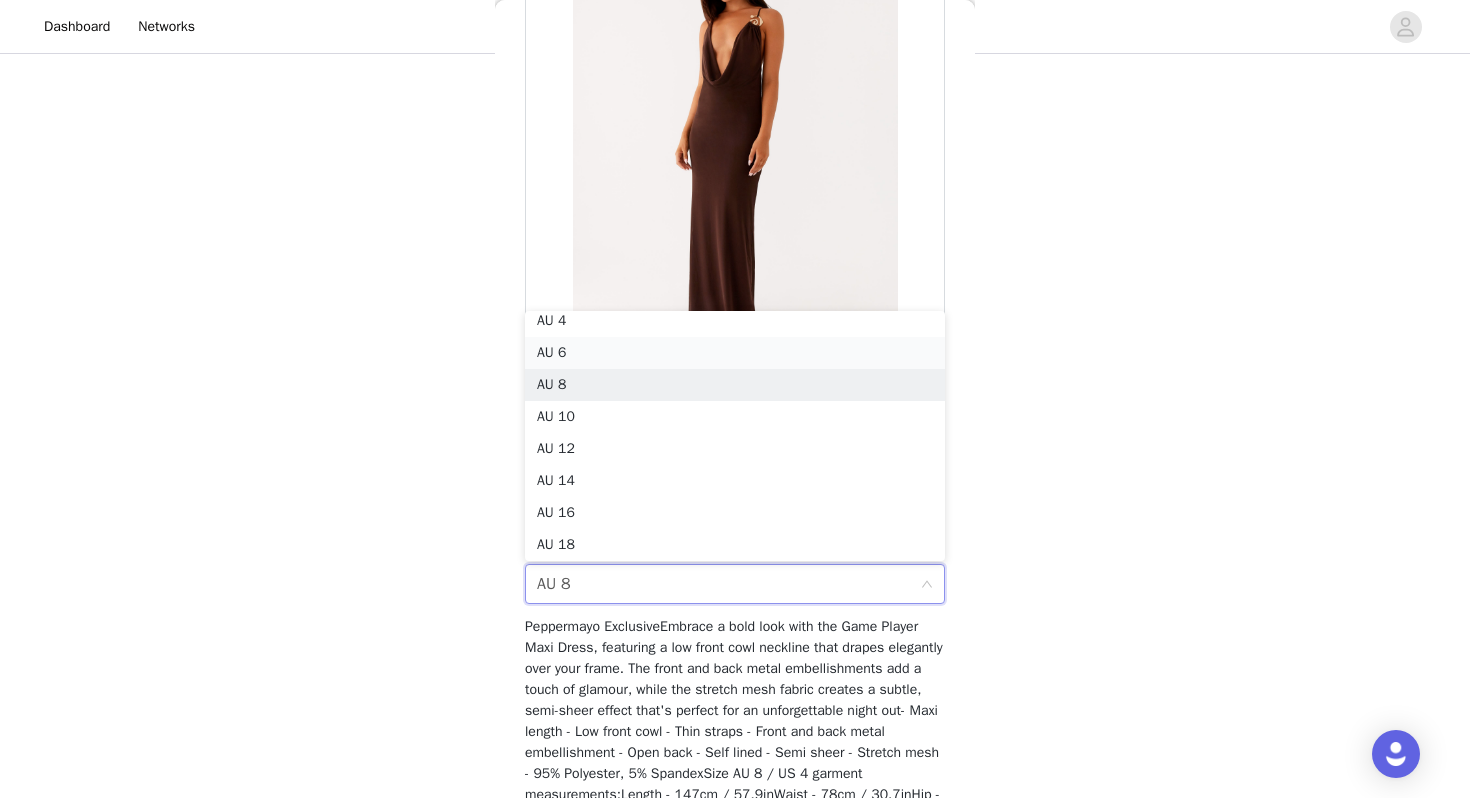 click on "AU 6" at bounding box center (735, 353) 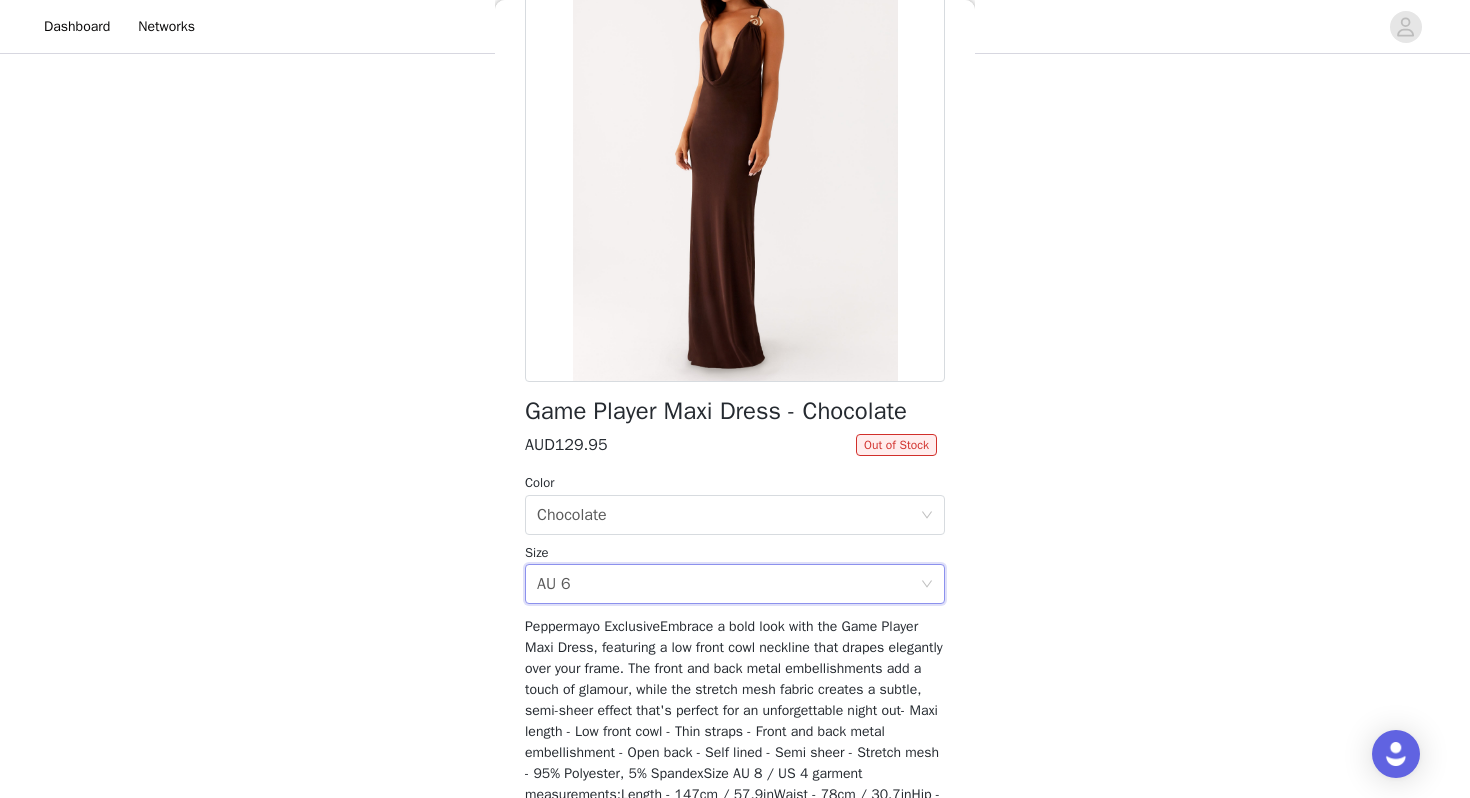 click on "STEP 1 OF 4
Select your styles!
Please note that the sizes are in AU Sizes. Australian Sizing is 2 sizes up, so a US0 = AU4, US4 = AU8. Peppermayo Size Guide: [URL][DOMAIN_NAME]       3/4 Selected           Aullie Mini Dress - Black     AUD99.95       Black, AU 6       Edit   Remove     Bohemian Bliss Mesh Mini Dress - Sunburst Floral     AUD99.95       Sunburst Floral, AU 6       Edit   Remove     Catching Feelings Top - Black     AUD79.95       Black, AU 6       Edit   Remove     Add Product       Back     Game Player Maxi Dress - Chocolate       AUD129.95        Out of Stock   Color   Select color Chocolate Size   Select size AU 6     Add Product" at bounding box center [735, 210] 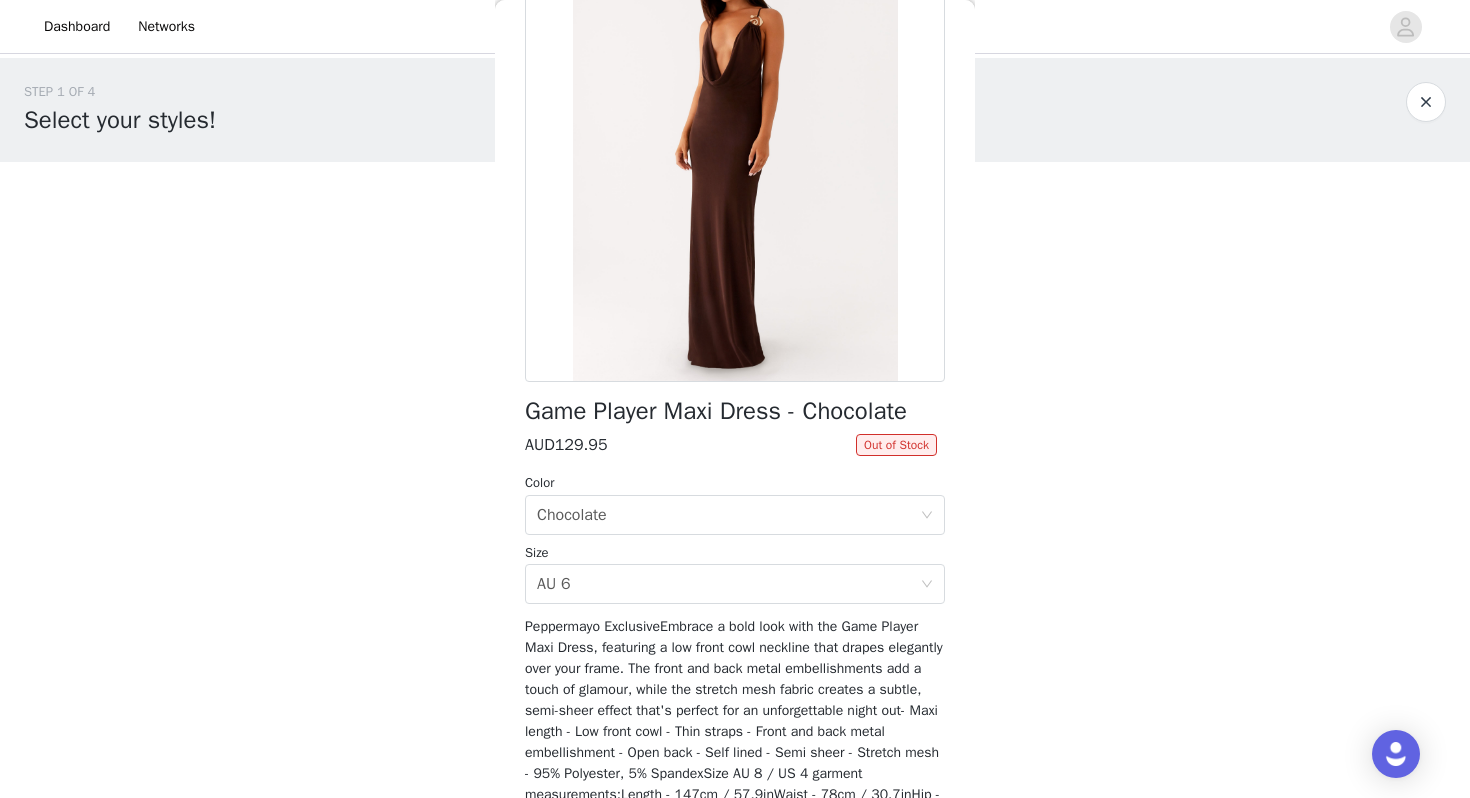 scroll, scrollTop: 293, scrollLeft: 0, axis: vertical 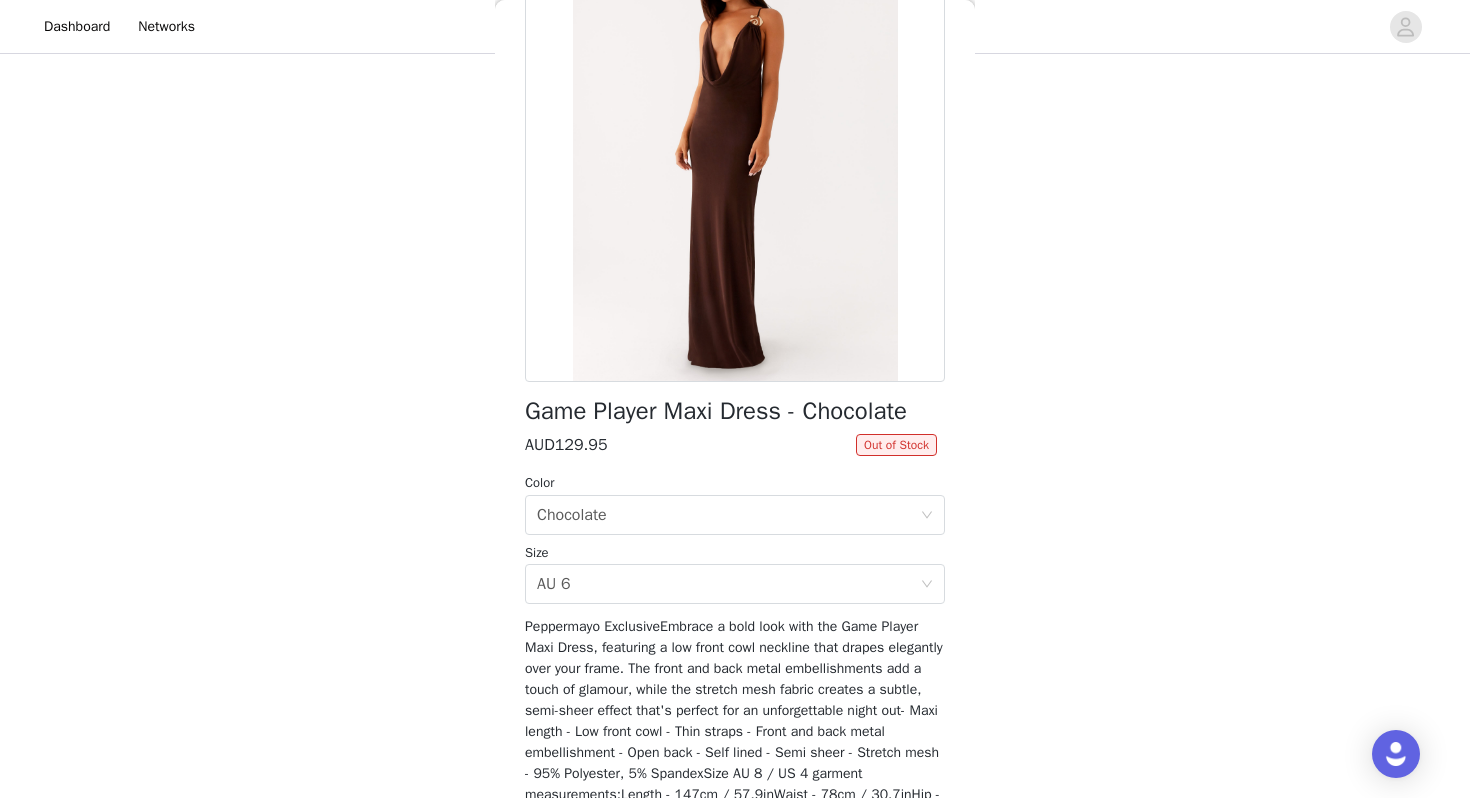 click on "Peppermayo ExclusiveEmbrace a bold look with the Game Player Maxi Dress, featuring a low front cowl neckline that drapes elegantly over your frame. The front and back metal embellishments add a touch of glamour, while the stretch mesh fabric creates a subtle, semi-sheer effect that's perfect for an unforgettable night out- Maxi length - Low front cowl - Thin straps - Front and back metal embellishment - Open back - Self lined - Semi sheer - Stretch mesh - 95% Polyester, 5% SpandexSize AU 8 / US 4 garment measurements:Length - 147cm / 57.9inWaist - 78cm / 30.7inHip - 82cm / 32.3inHem - 110cm / 43.3inOlivia is 170cm and wears size AU 6 / size US 2" at bounding box center (734, 731) 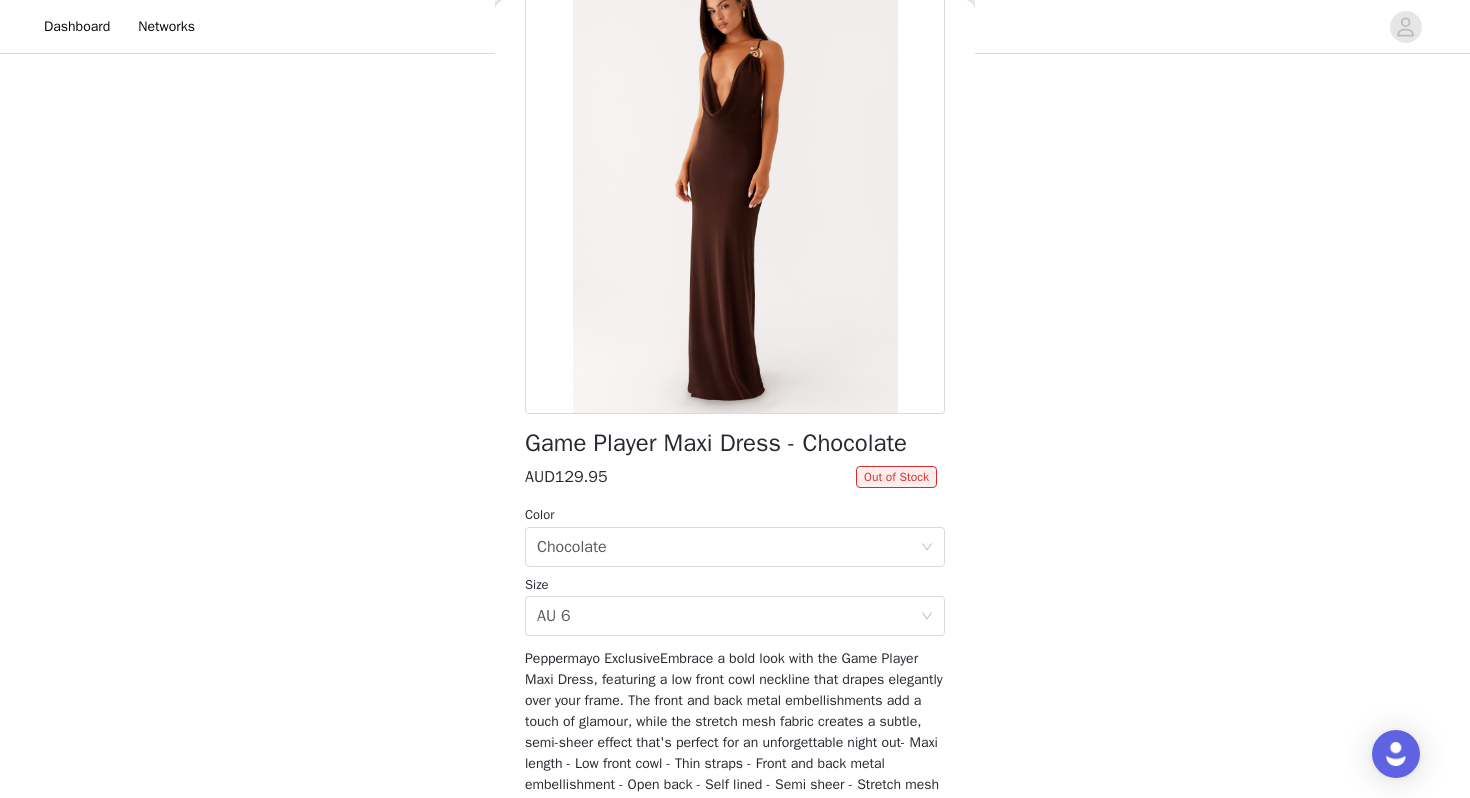 scroll, scrollTop: 0, scrollLeft: 0, axis: both 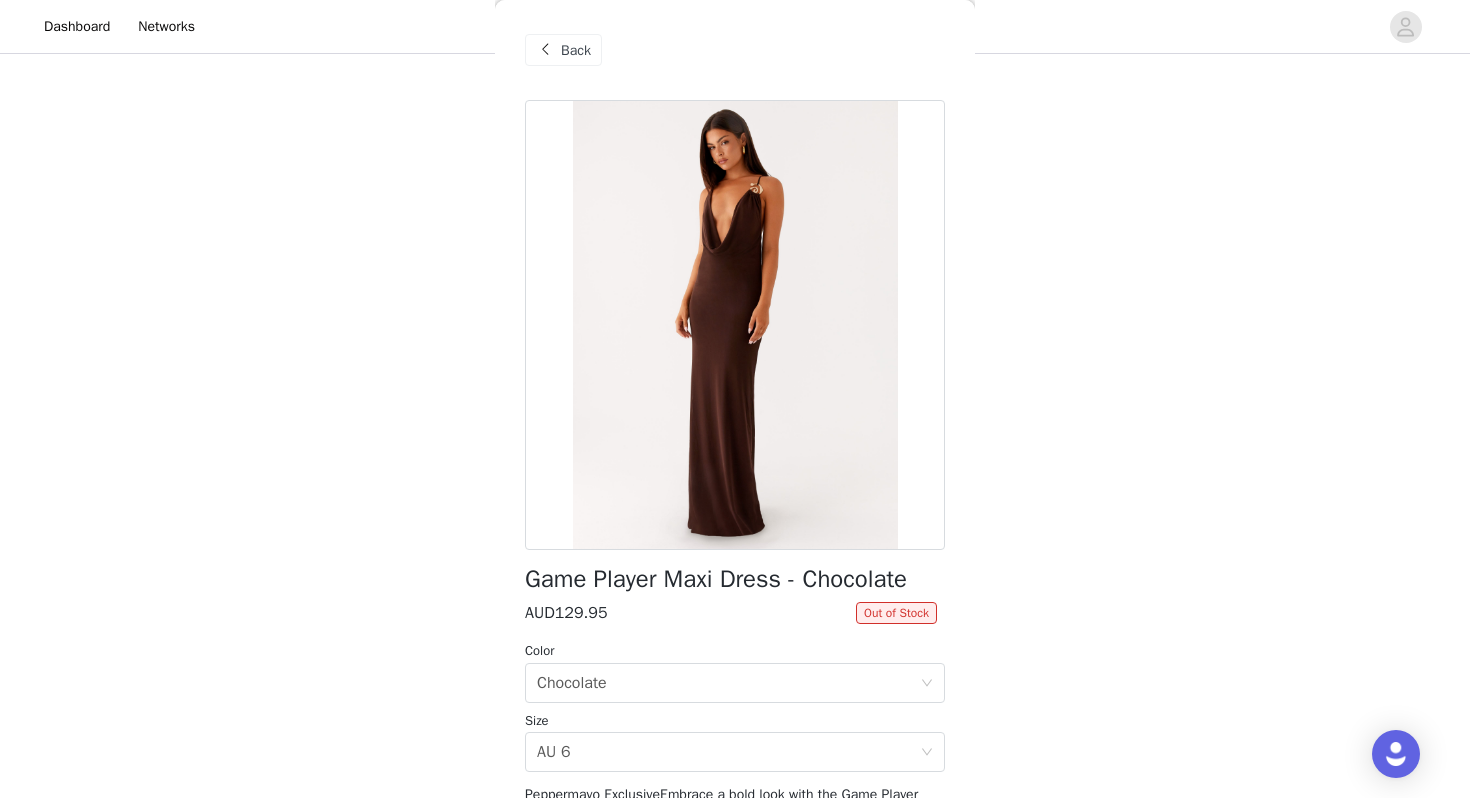 click on "Back" at bounding box center [576, 50] 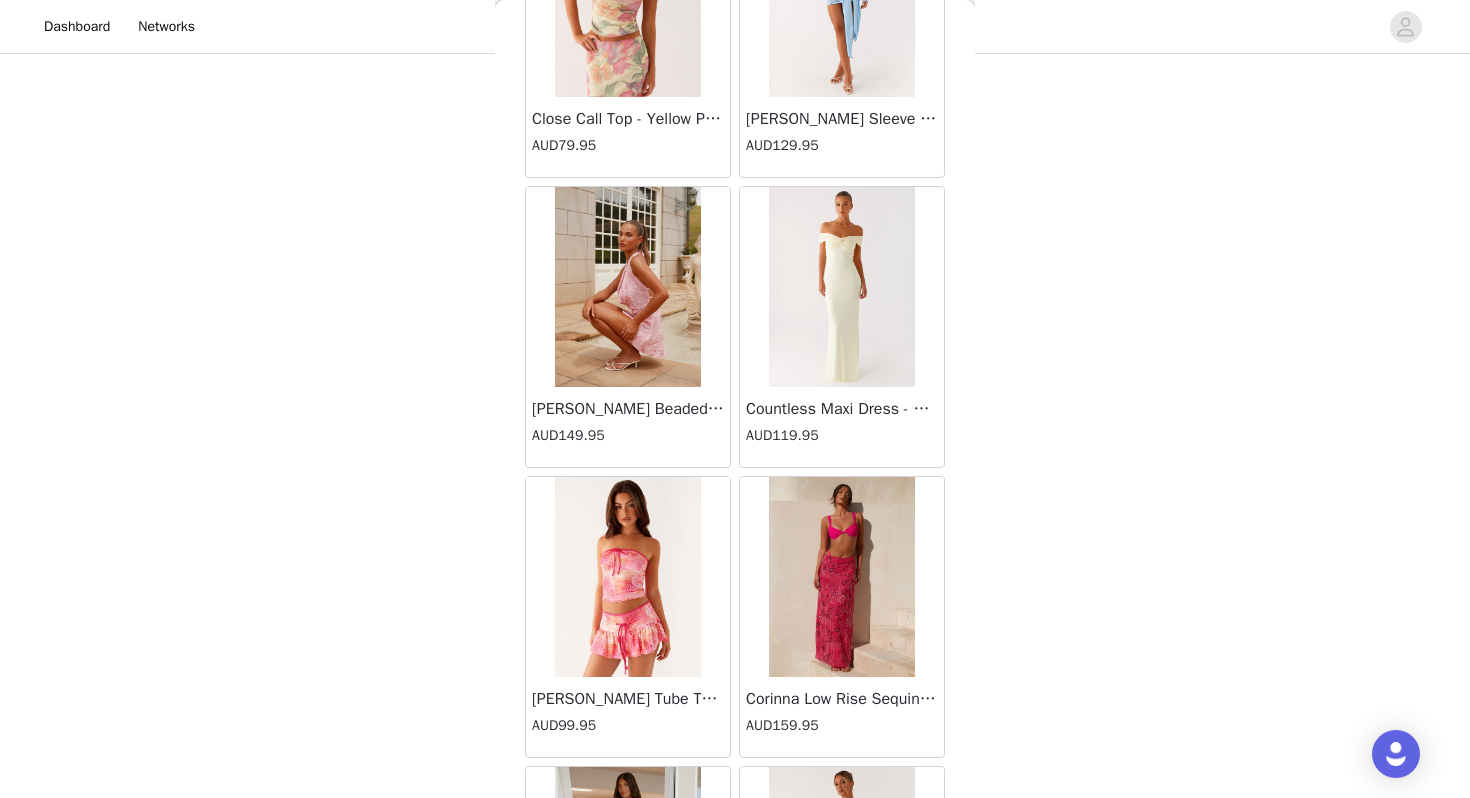 scroll, scrollTop: 11531, scrollLeft: 0, axis: vertical 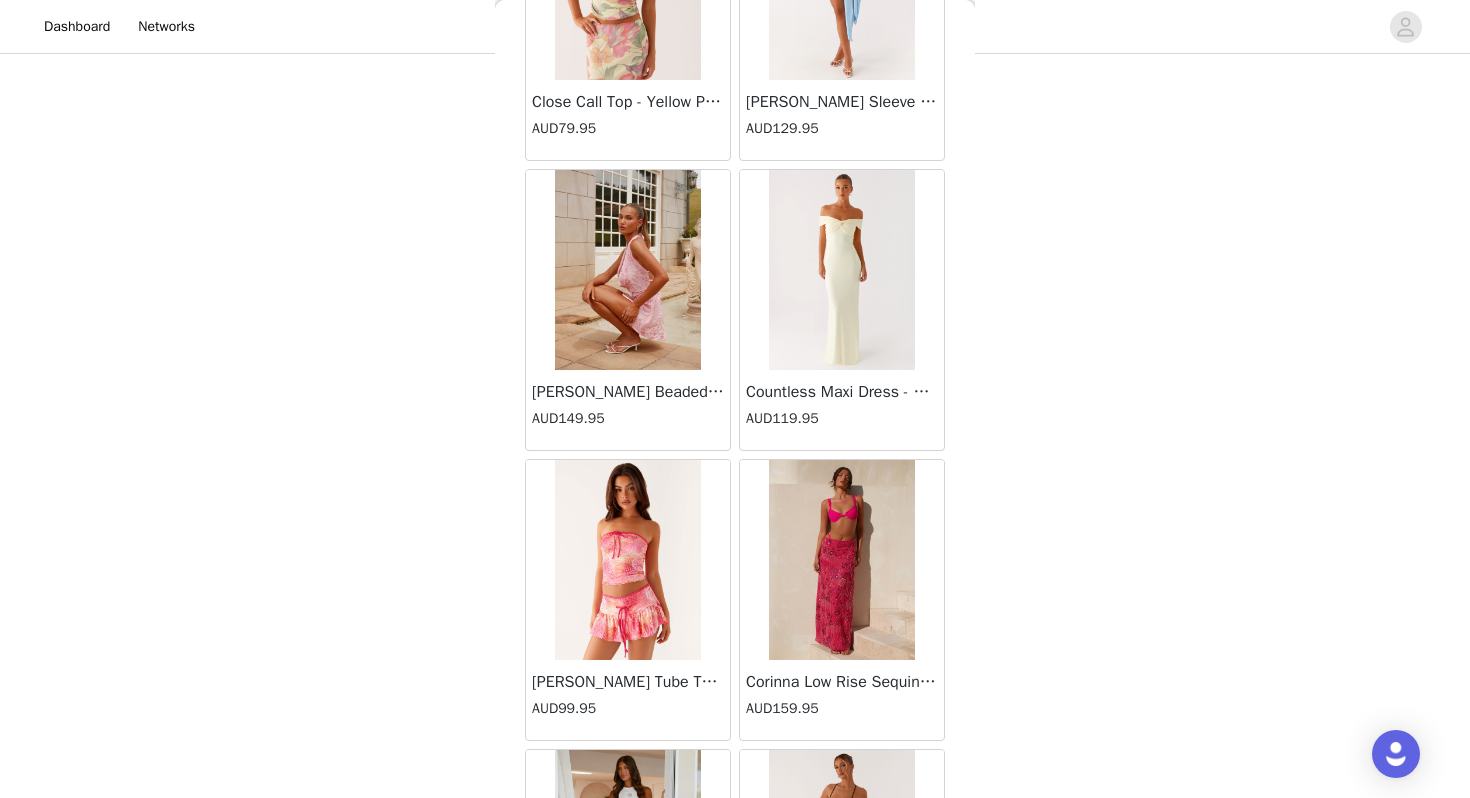 click at bounding box center (627, 270) 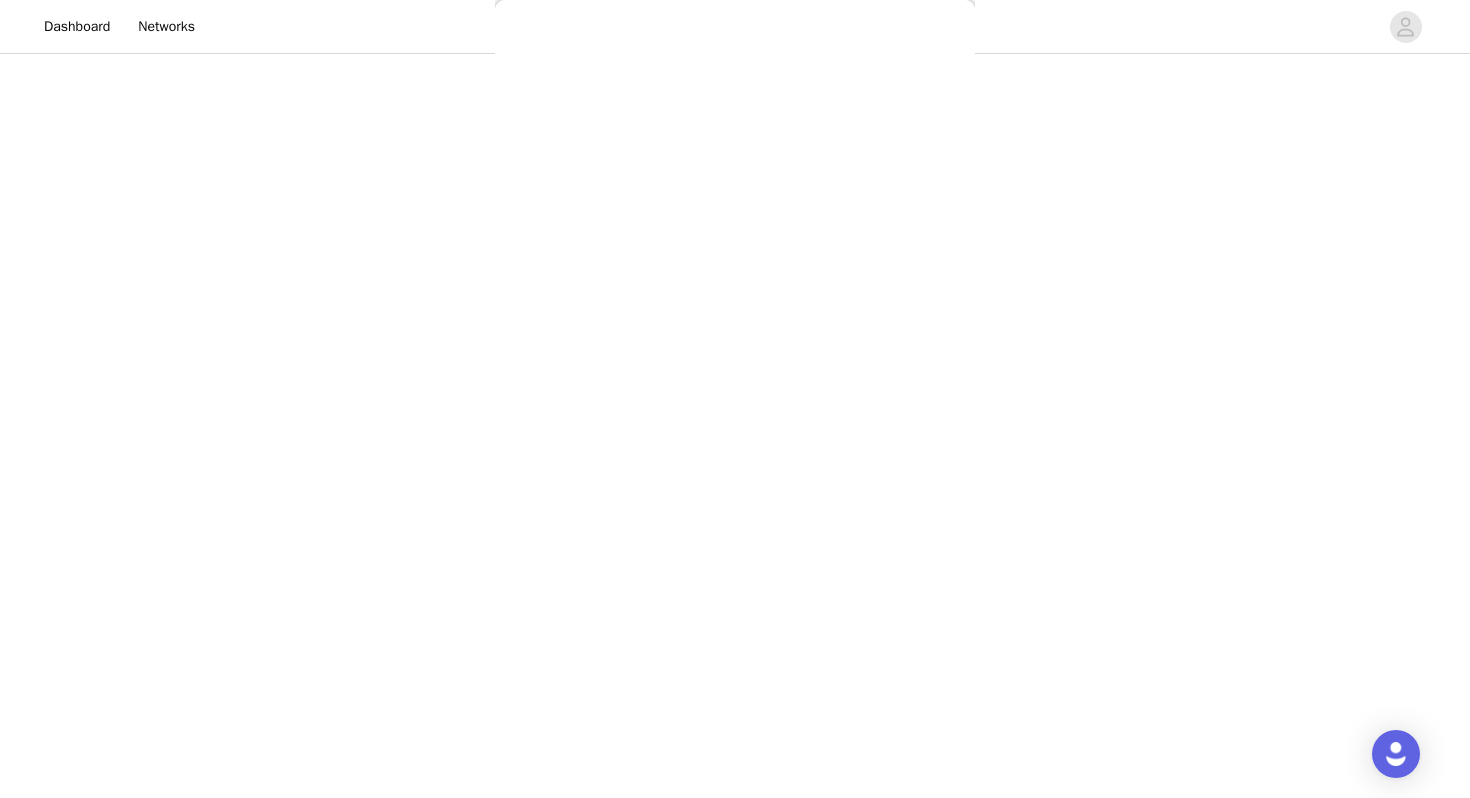 scroll, scrollTop: 0, scrollLeft: 0, axis: both 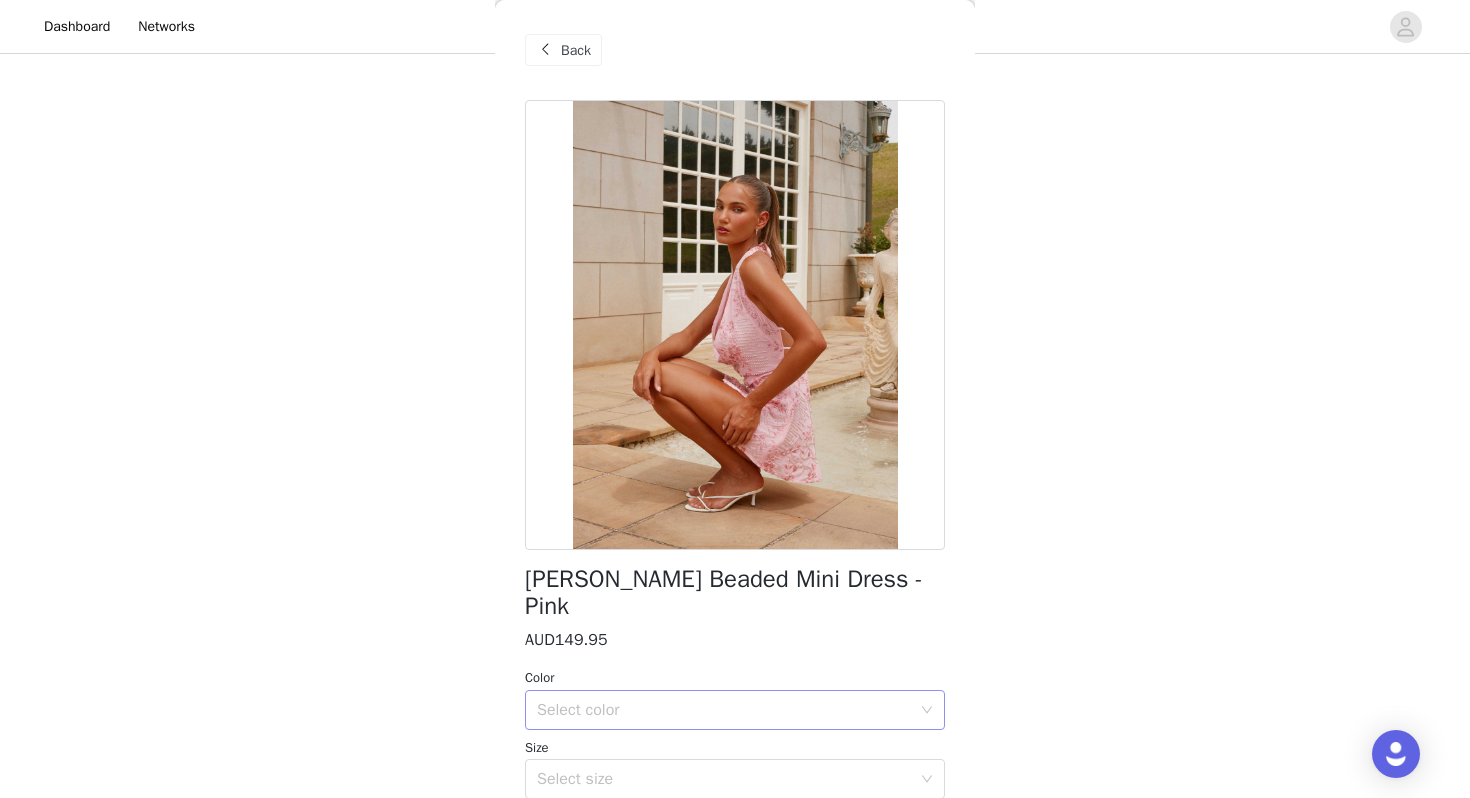 click on "Select color" at bounding box center [724, 710] 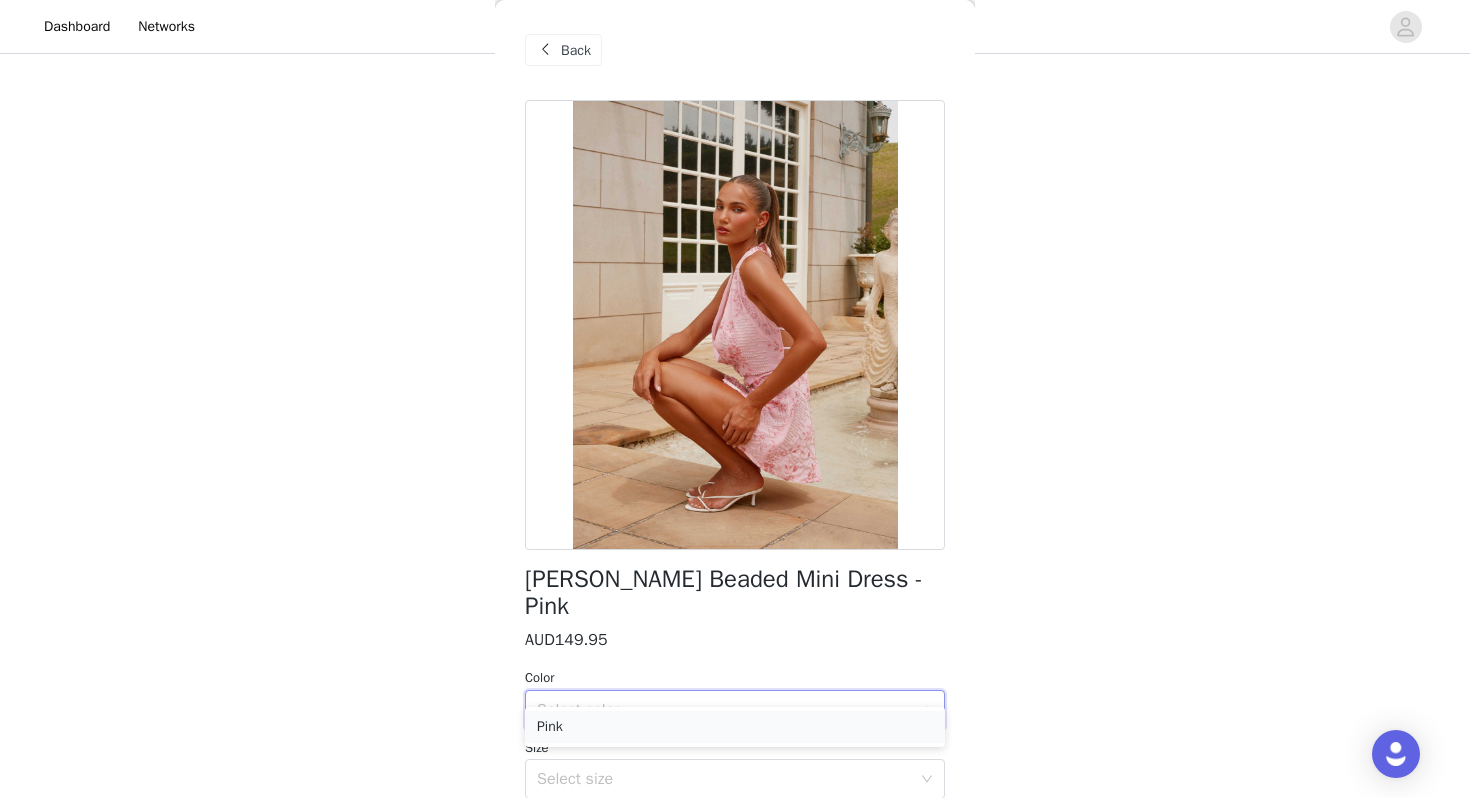 click on "Pink" at bounding box center (735, 727) 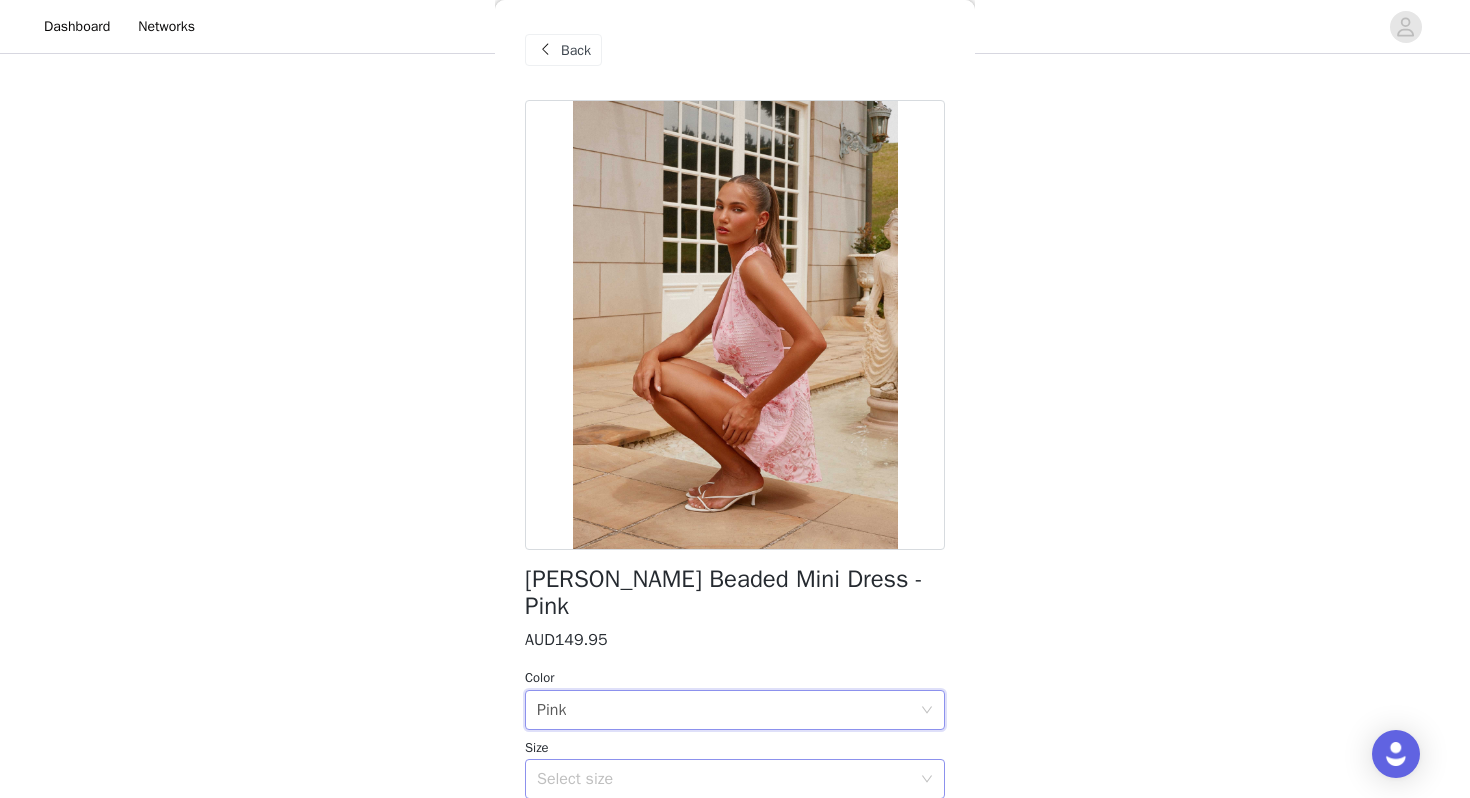 click on "Select size" at bounding box center [724, 779] 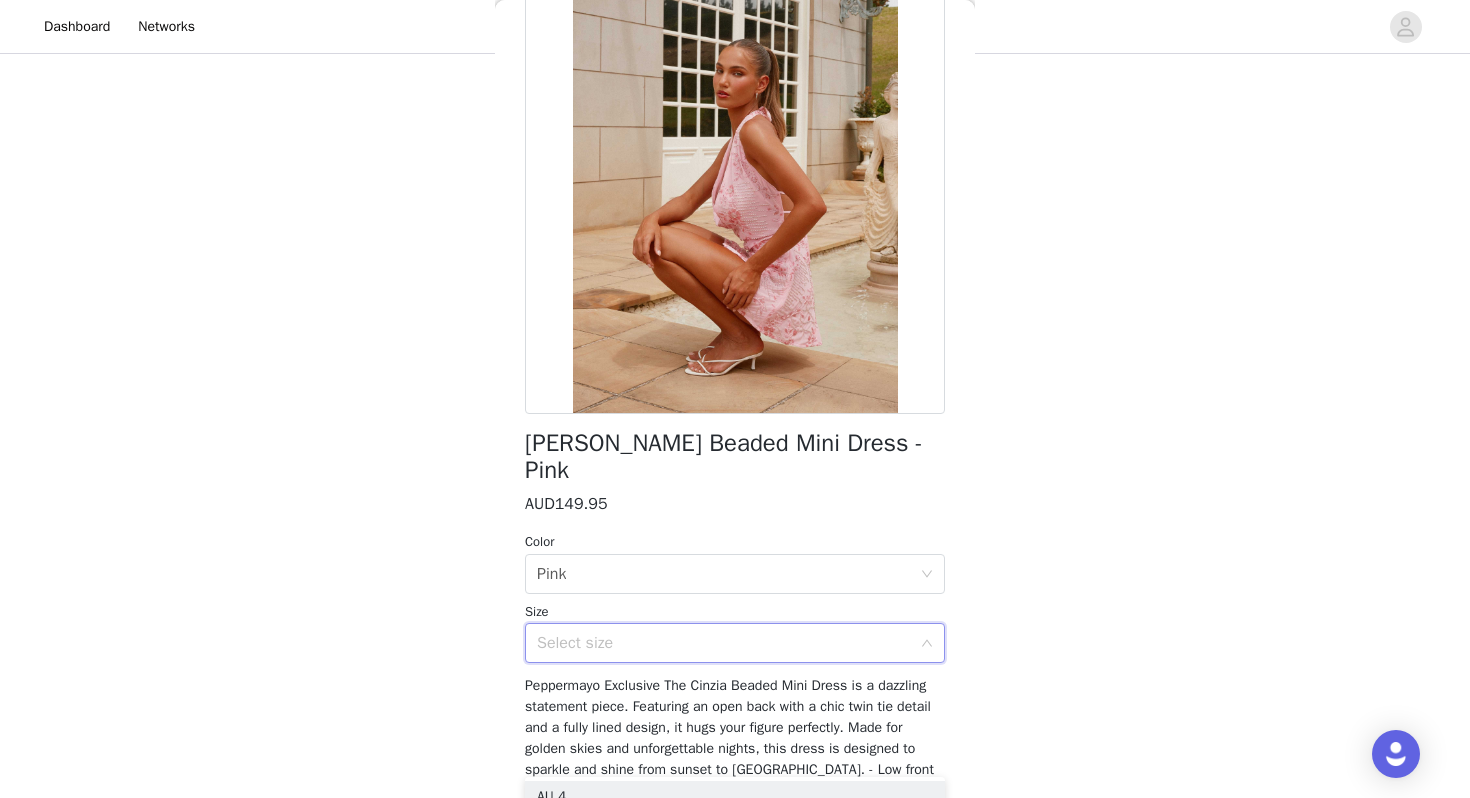 scroll, scrollTop: 137, scrollLeft: 0, axis: vertical 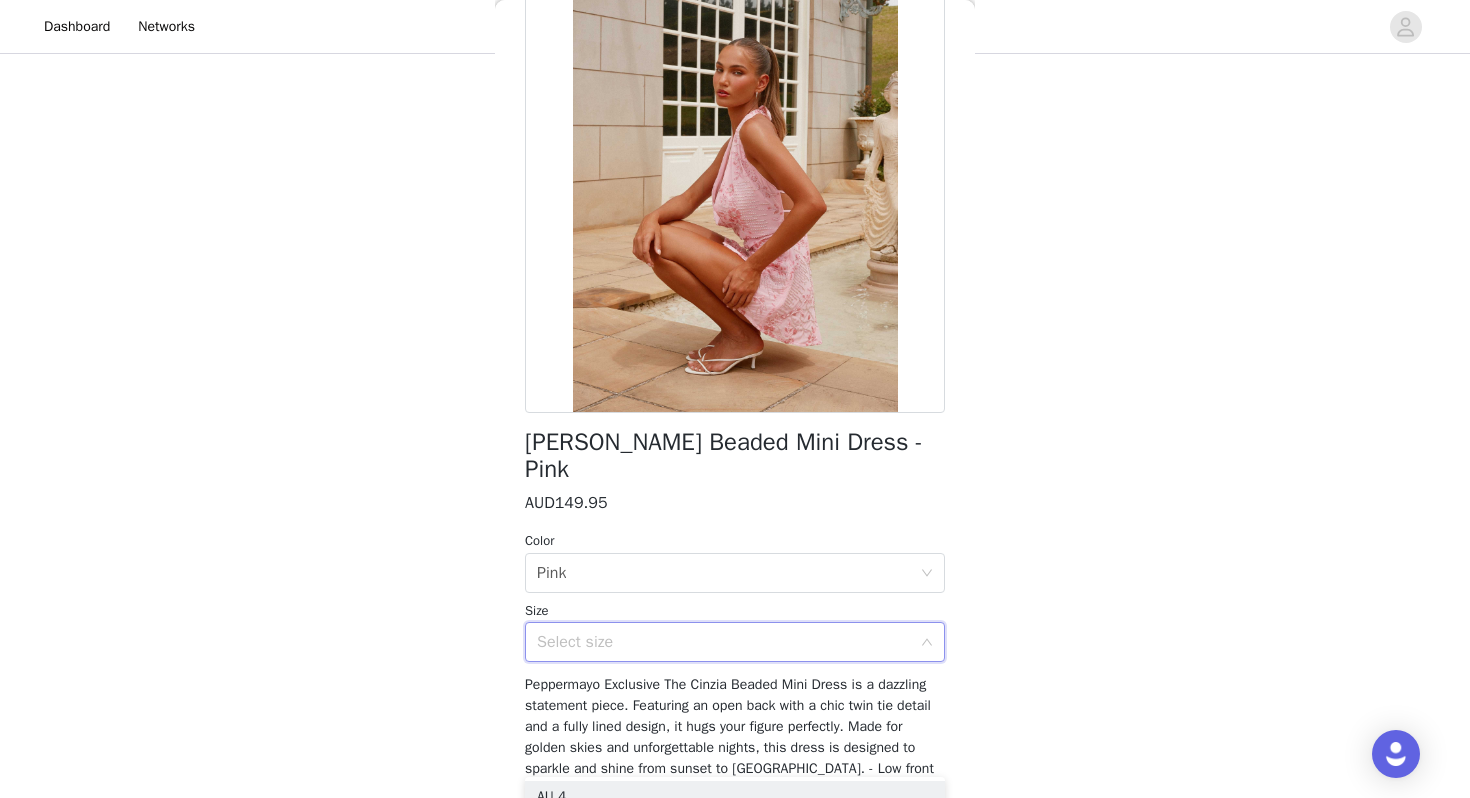 click on "Select size" at bounding box center [728, 642] 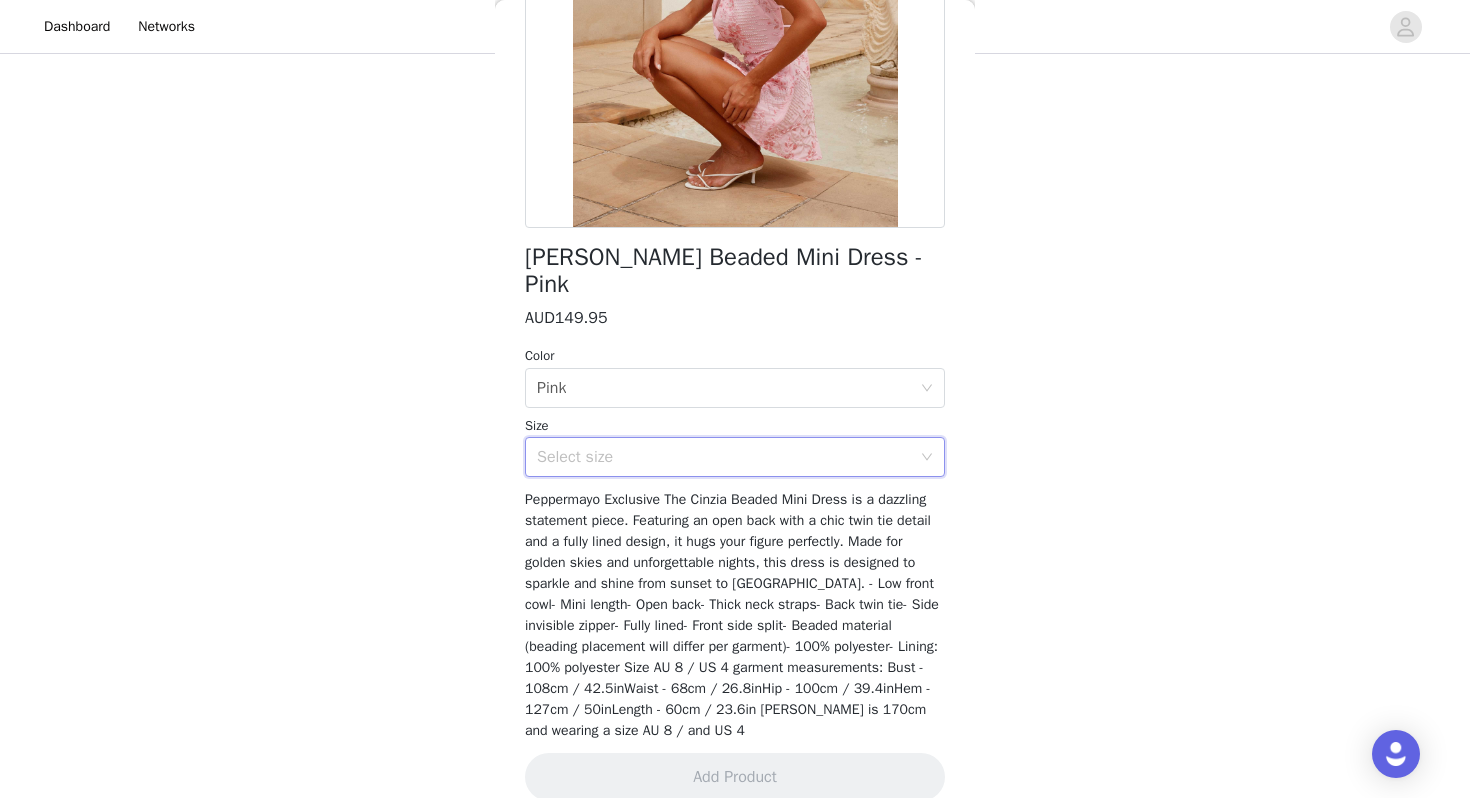 scroll, scrollTop: 321, scrollLeft: 0, axis: vertical 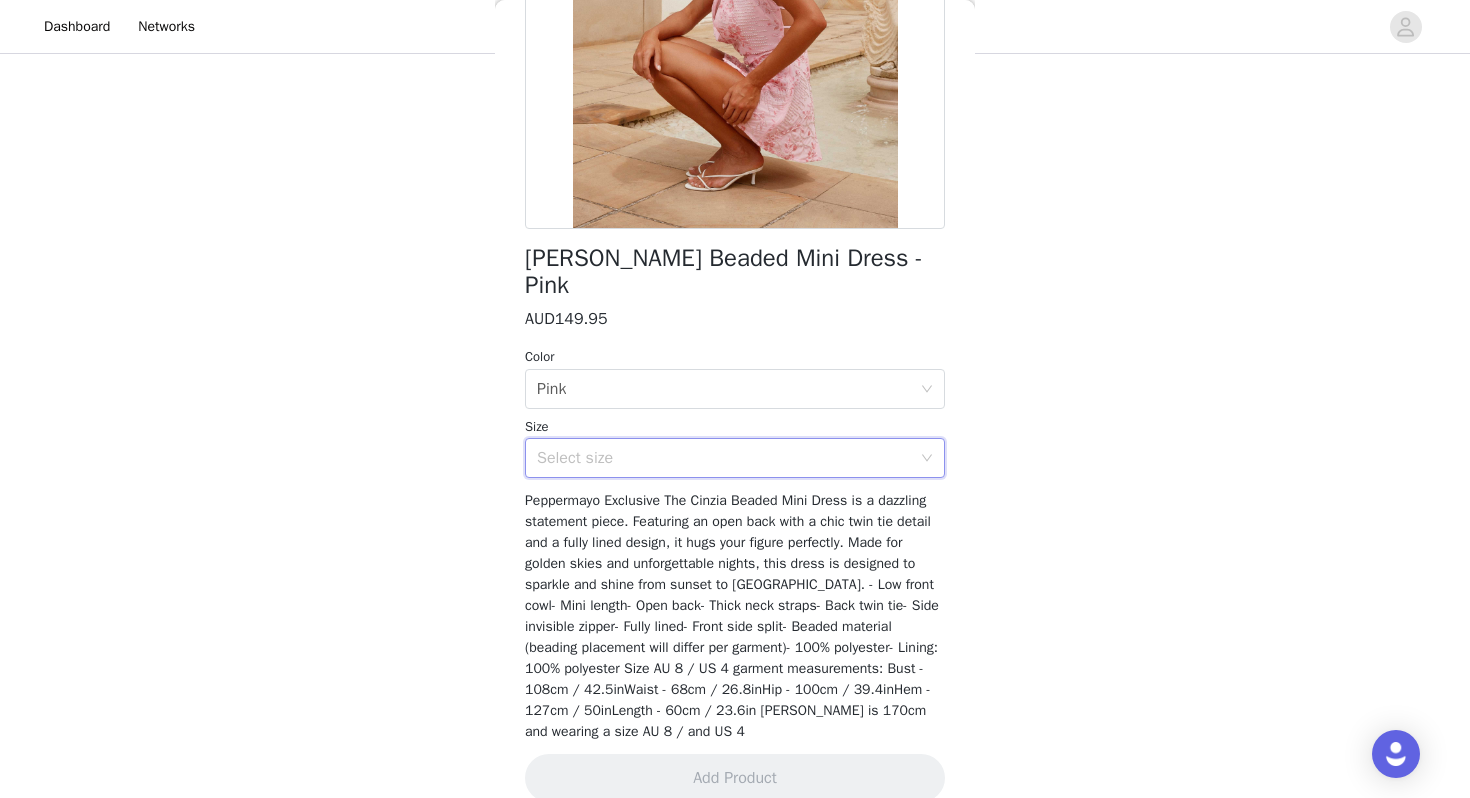 click on "Select size" at bounding box center [724, 458] 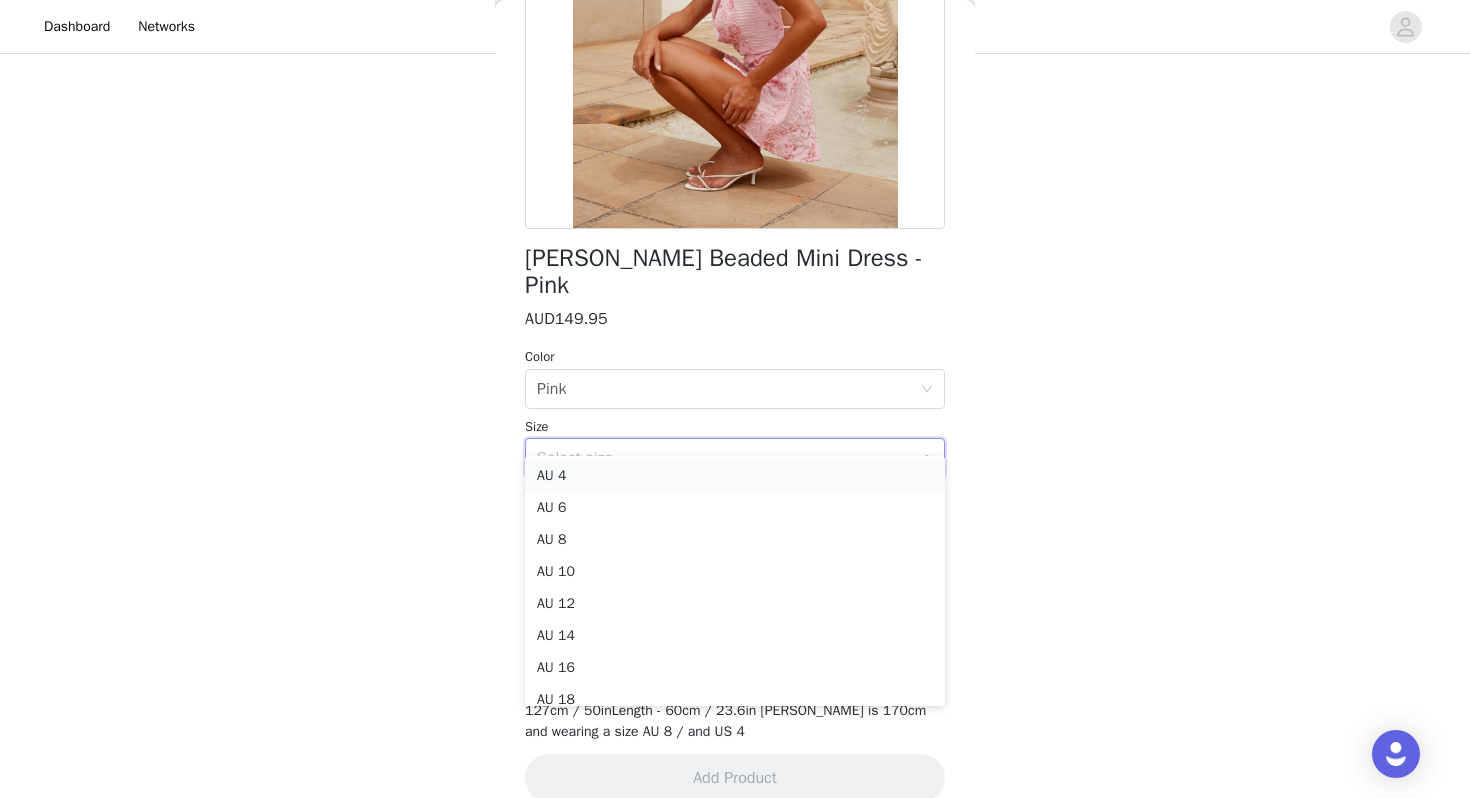 click on "AU 4" at bounding box center [735, 476] 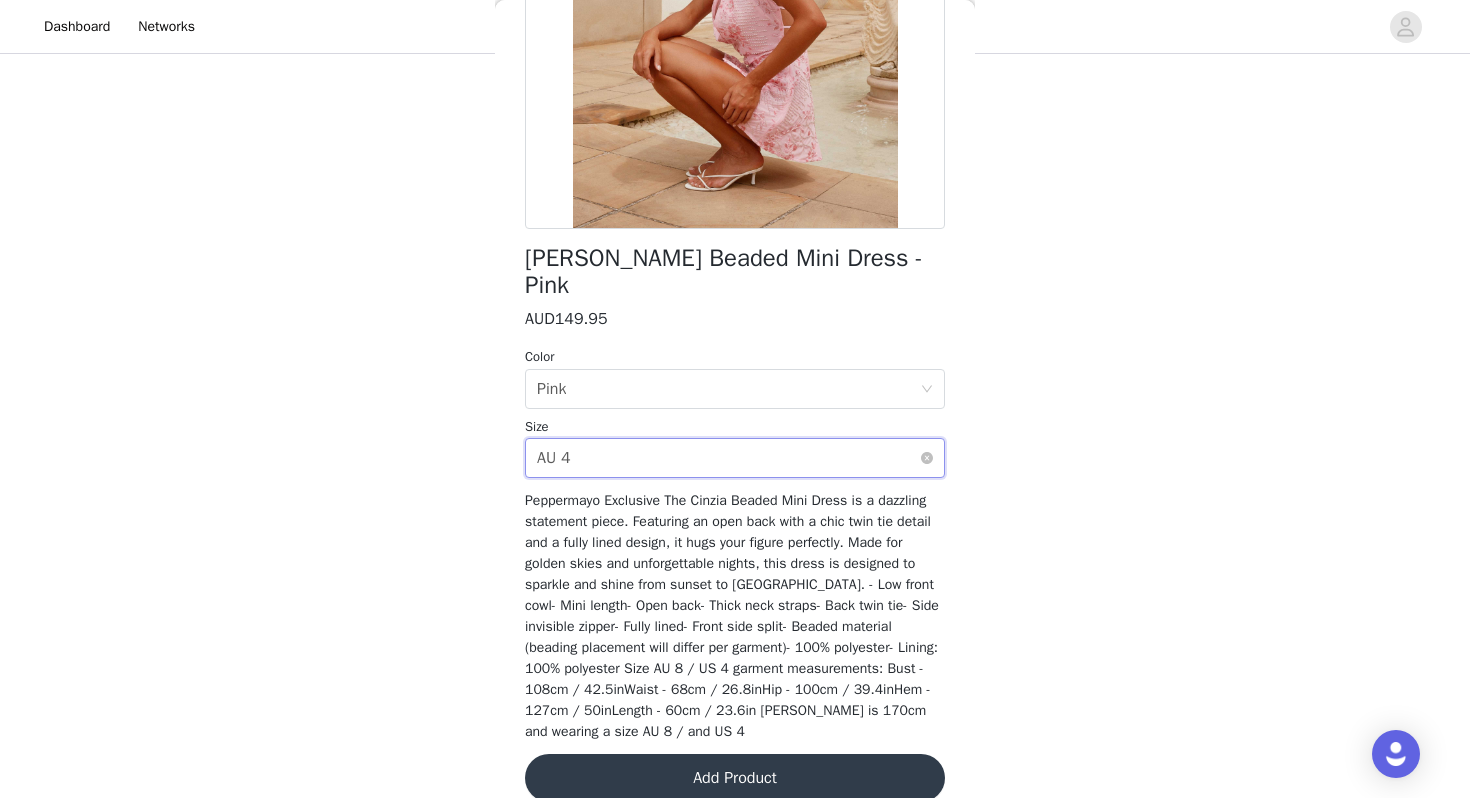 click on "Select size AU 4" at bounding box center [728, 458] 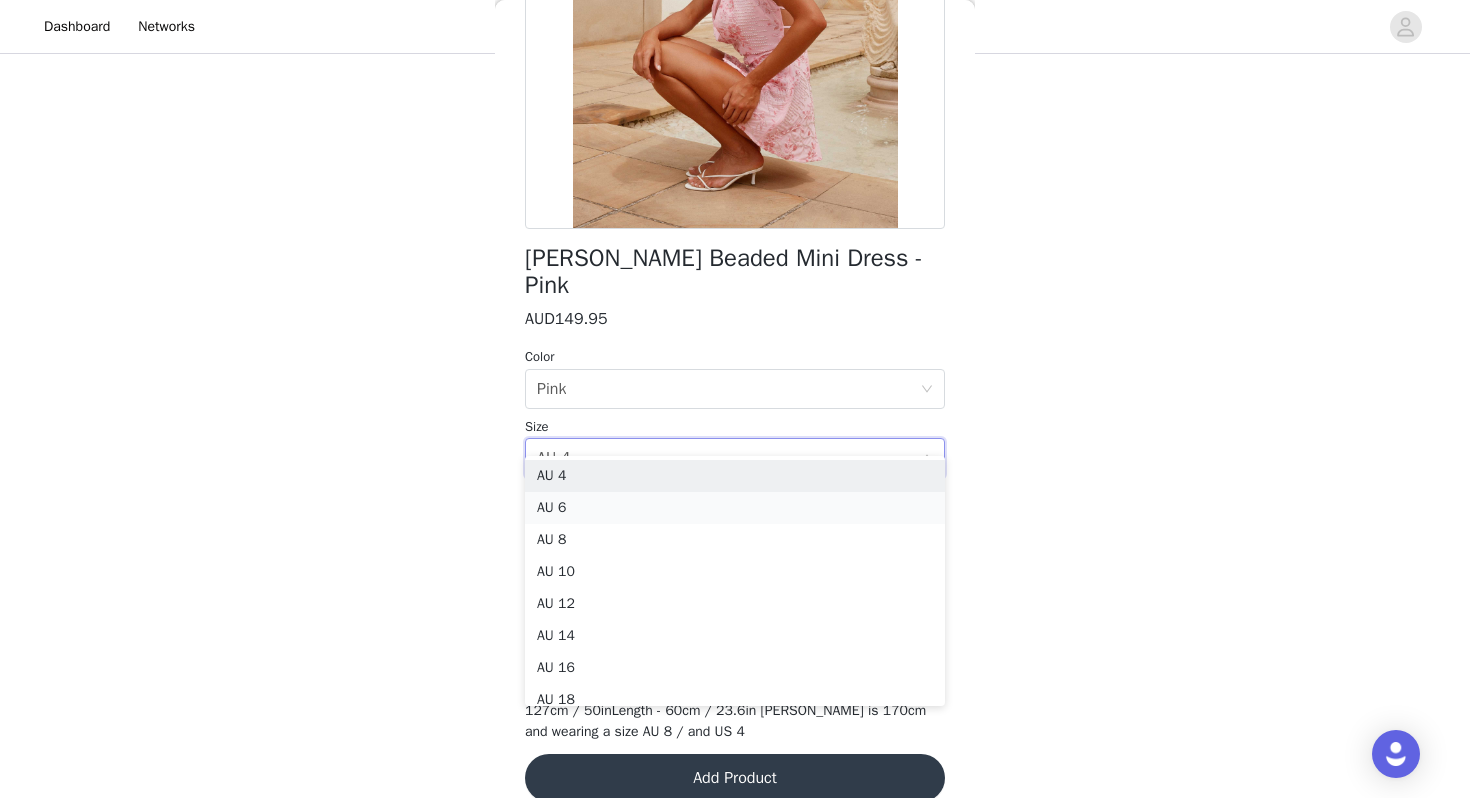 click on "AU 6" at bounding box center (735, 508) 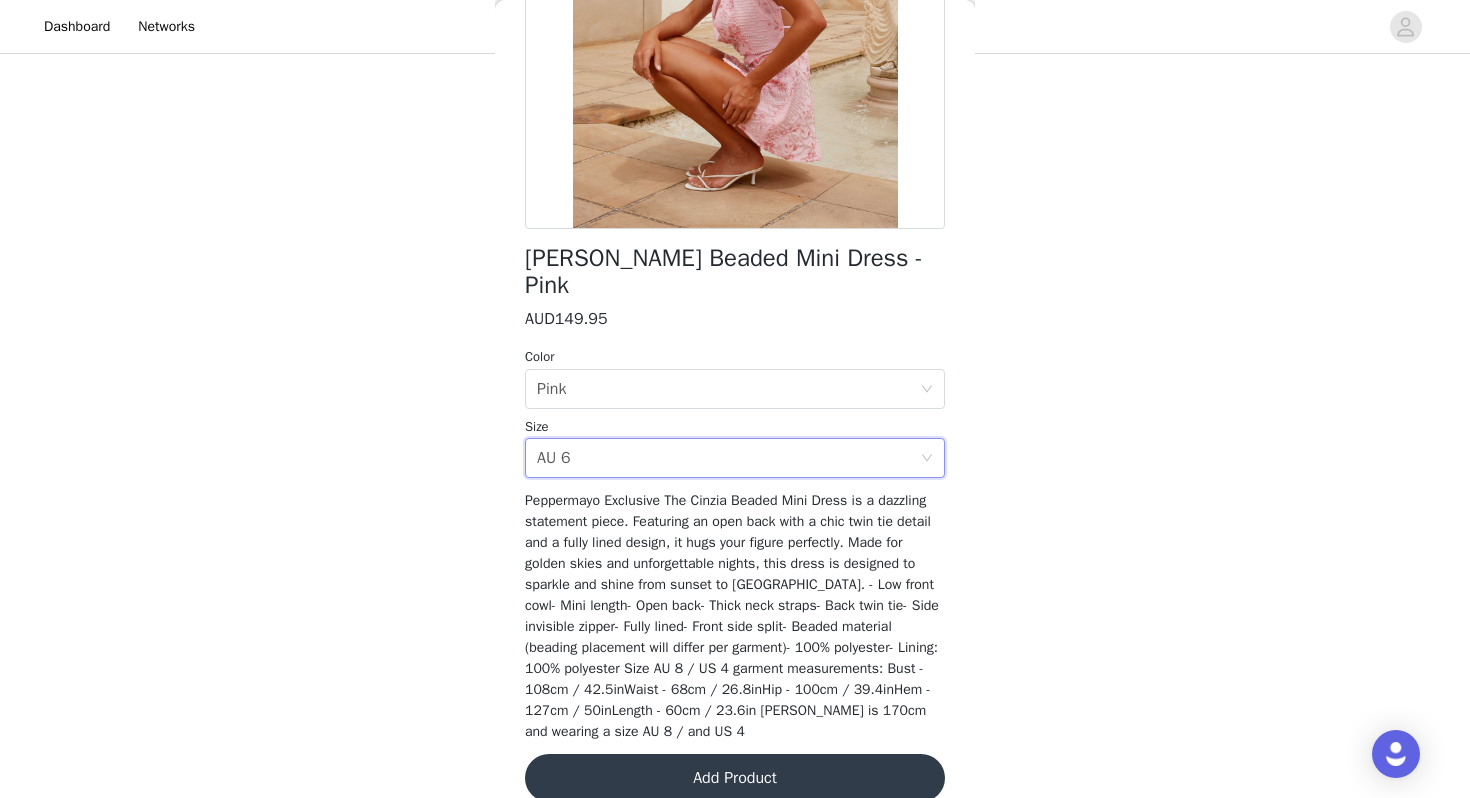 click on "Add Product" at bounding box center [735, 778] 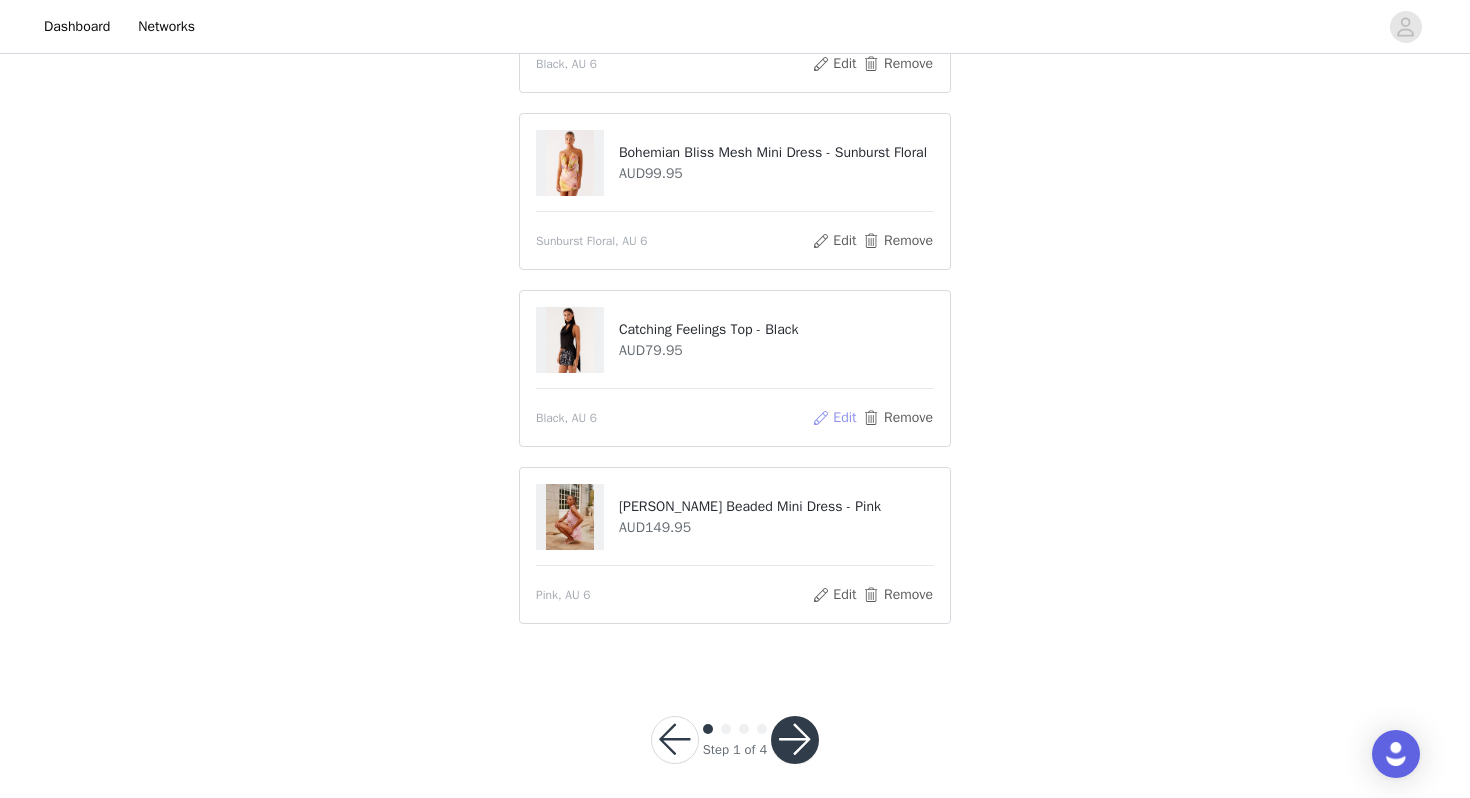scroll, scrollTop: 333, scrollLeft: 0, axis: vertical 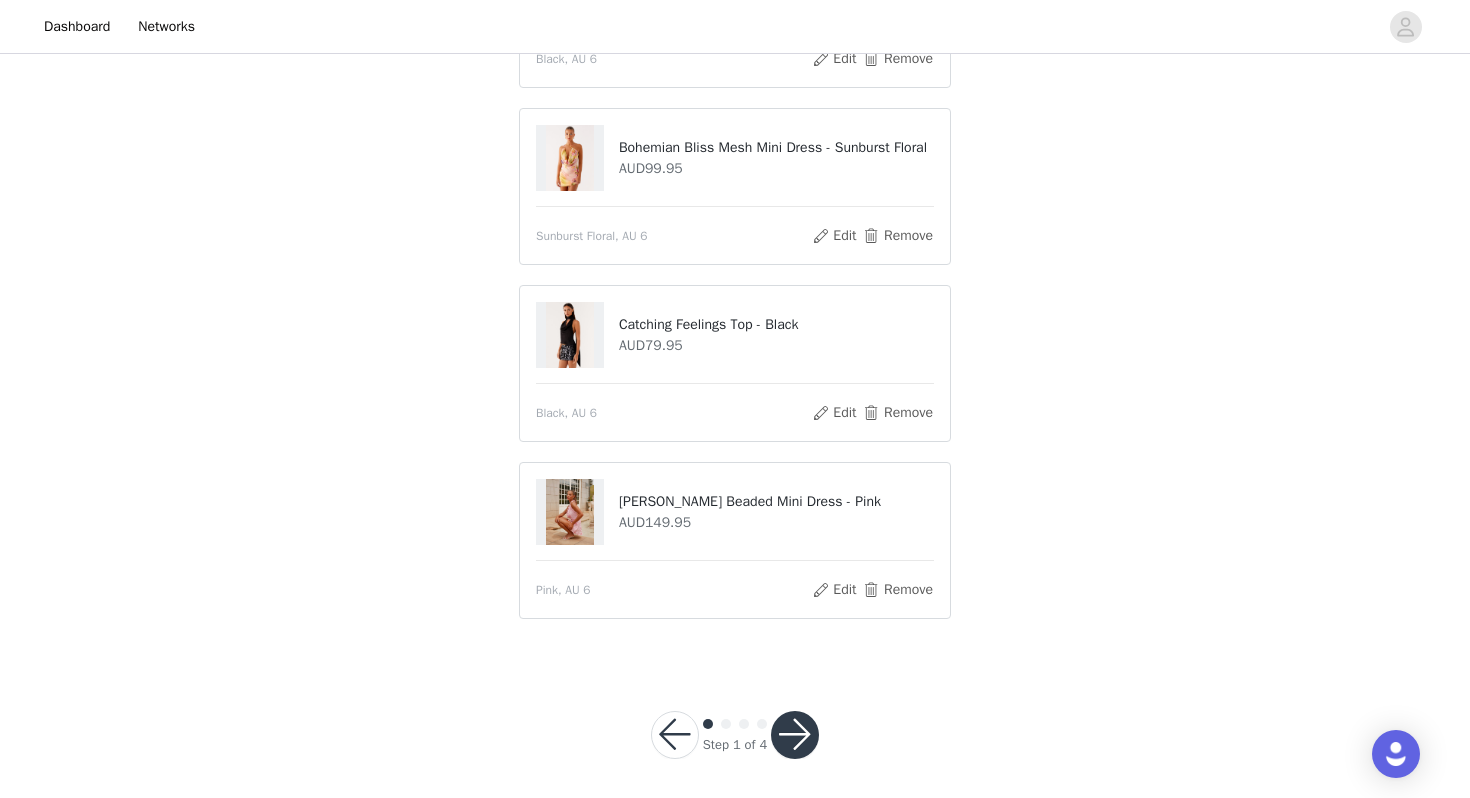click at bounding box center [795, 735] 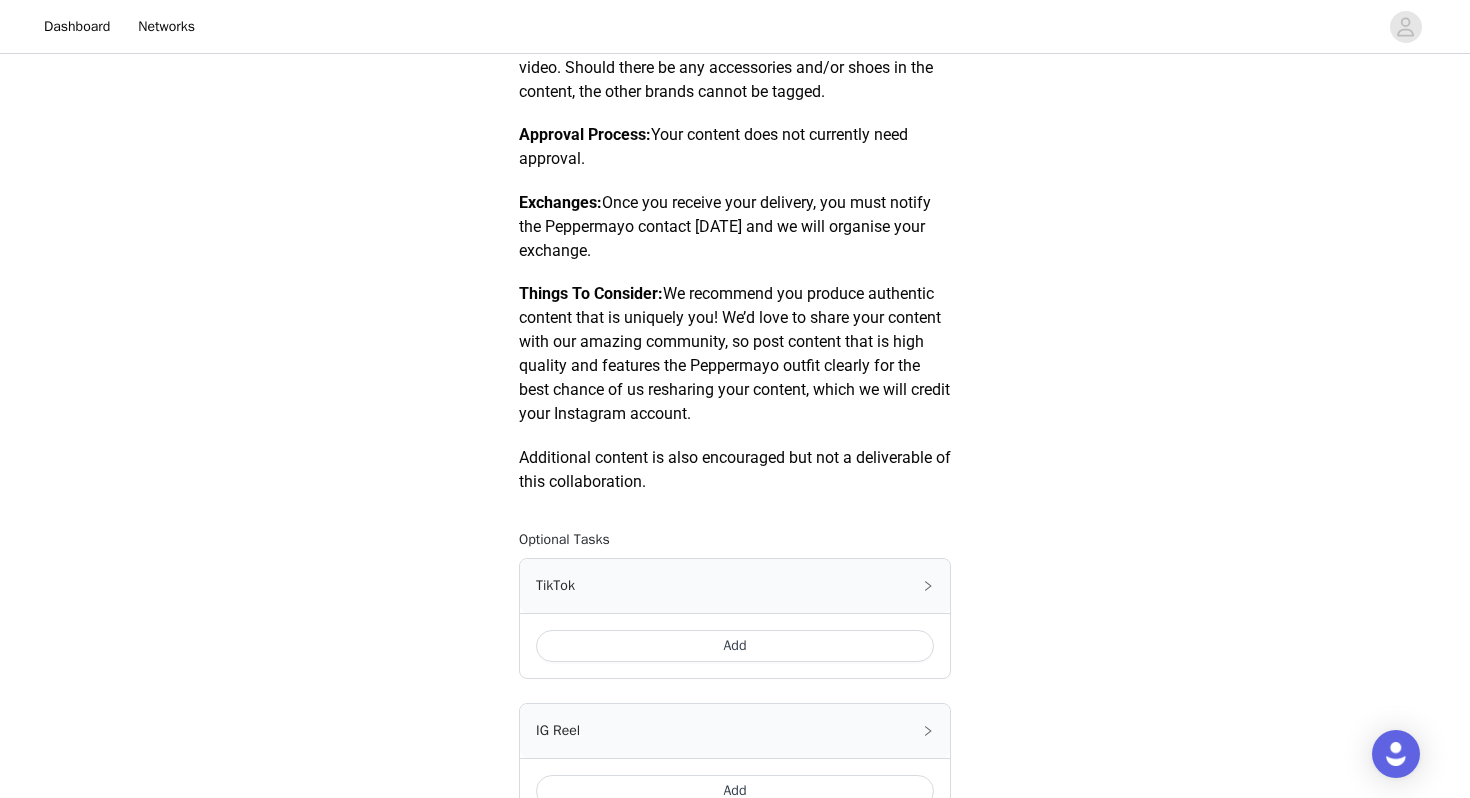 scroll, scrollTop: 693, scrollLeft: 0, axis: vertical 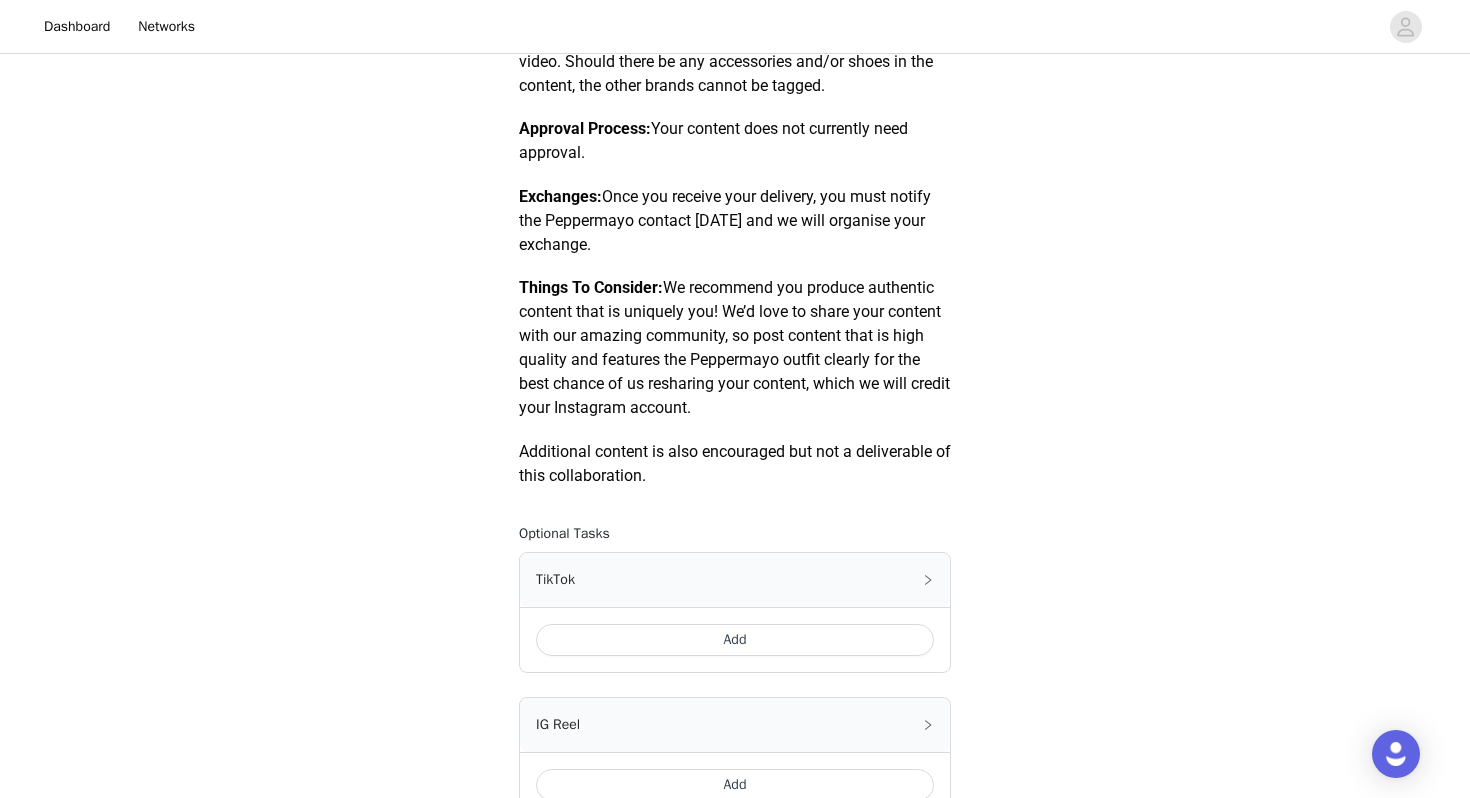 click on "Add" at bounding box center [735, 640] 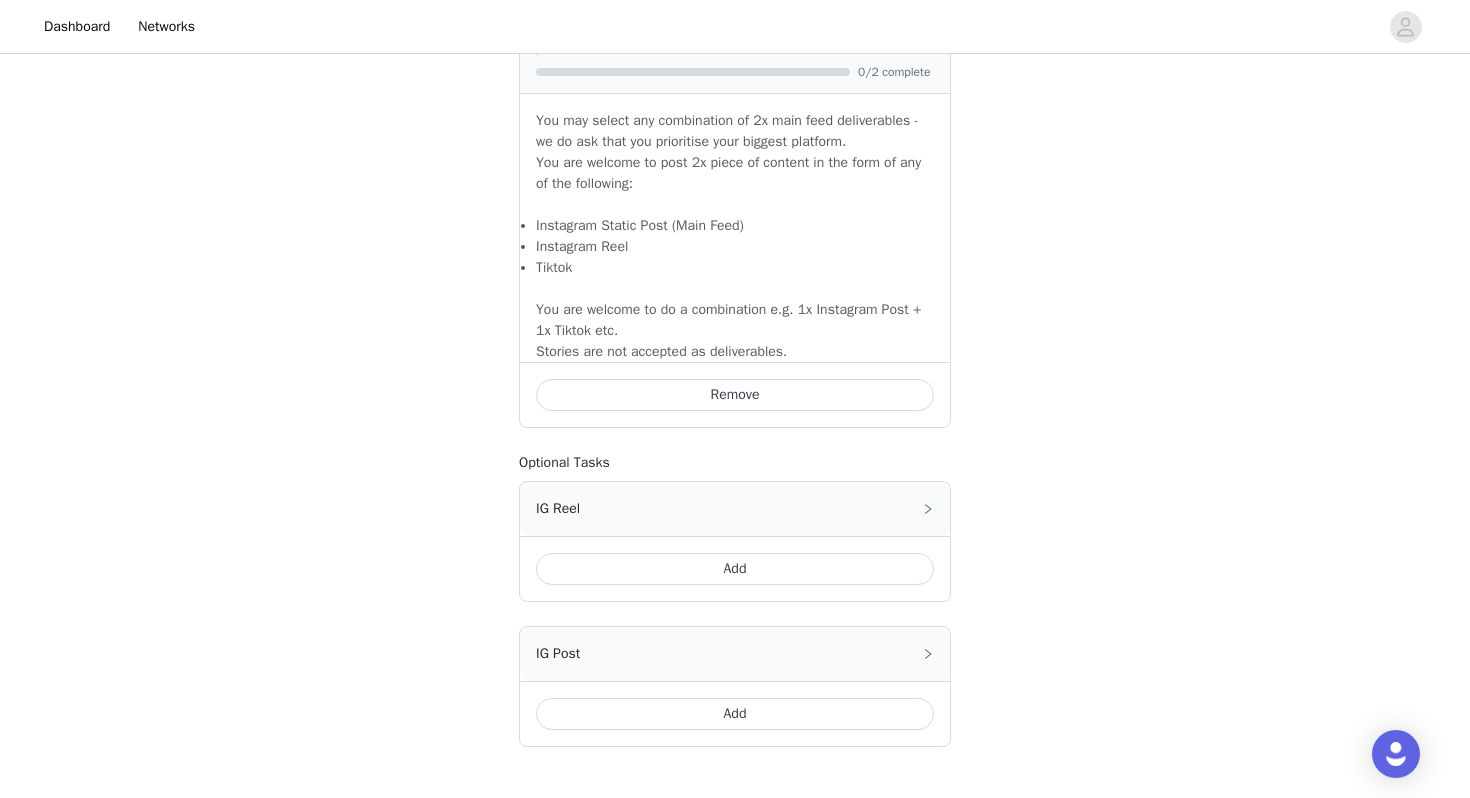 scroll, scrollTop: 1406, scrollLeft: 0, axis: vertical 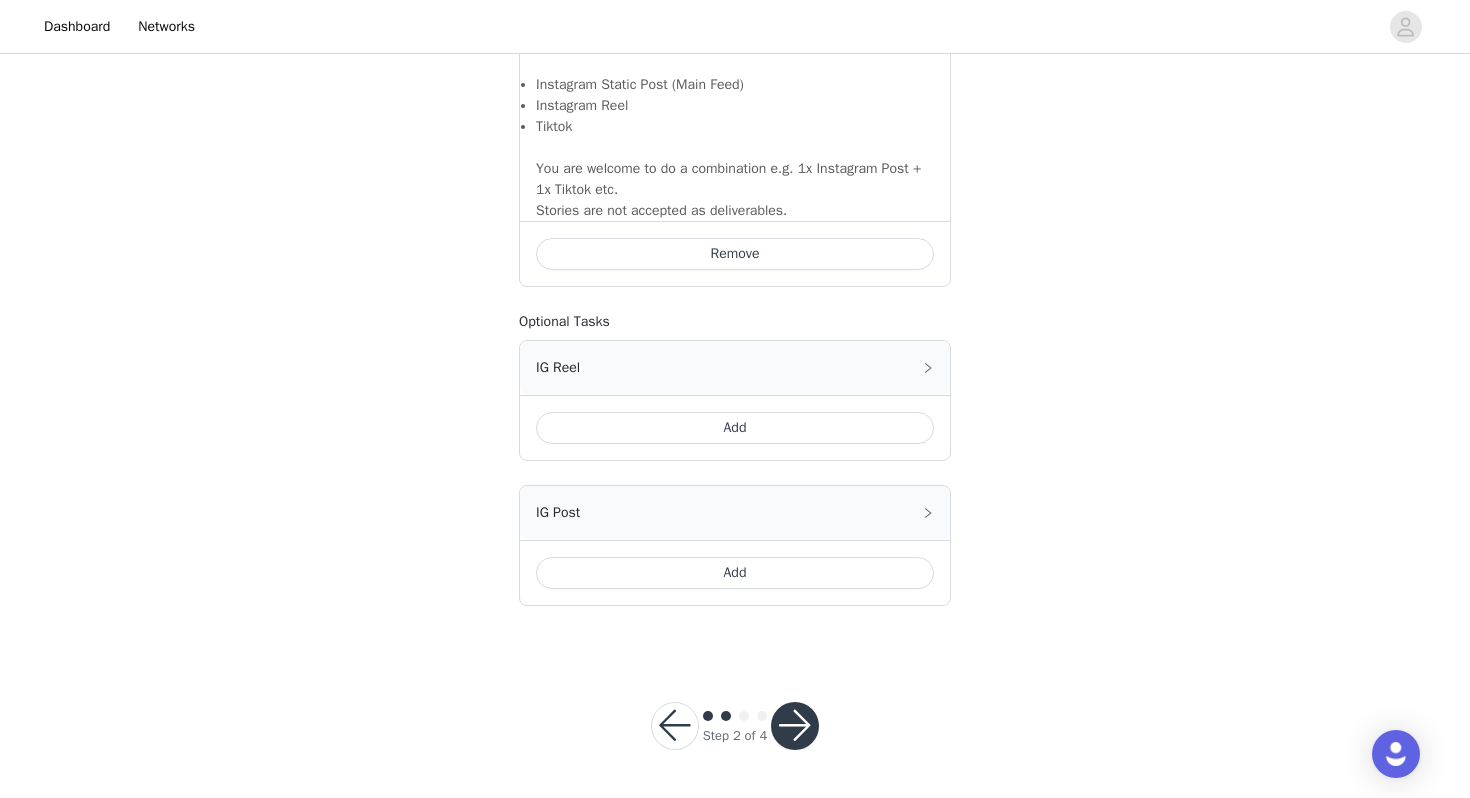 click at bounding box center [795, 726] 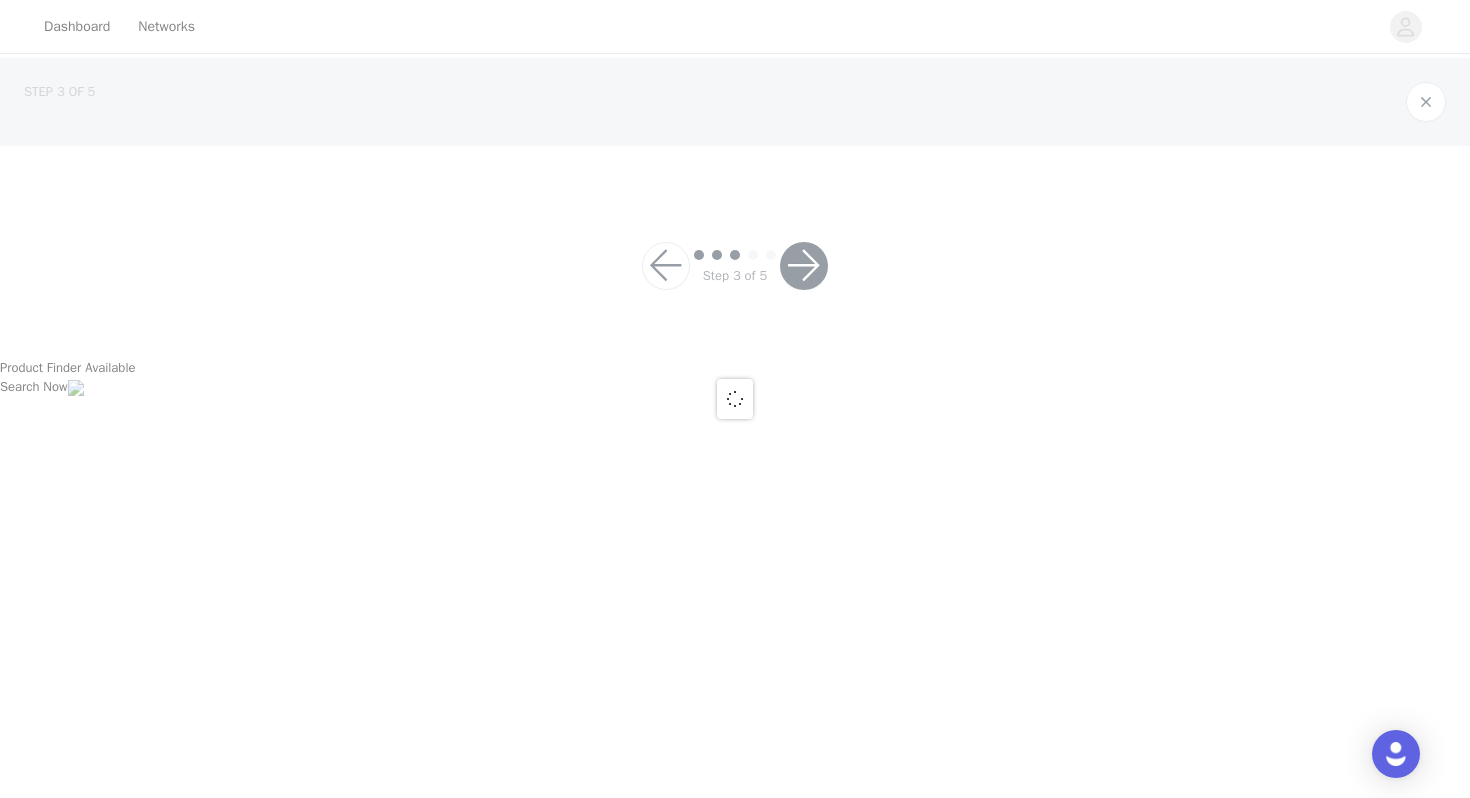 scroll, scrollTop: 0, scrollLeft: 0, axis: both 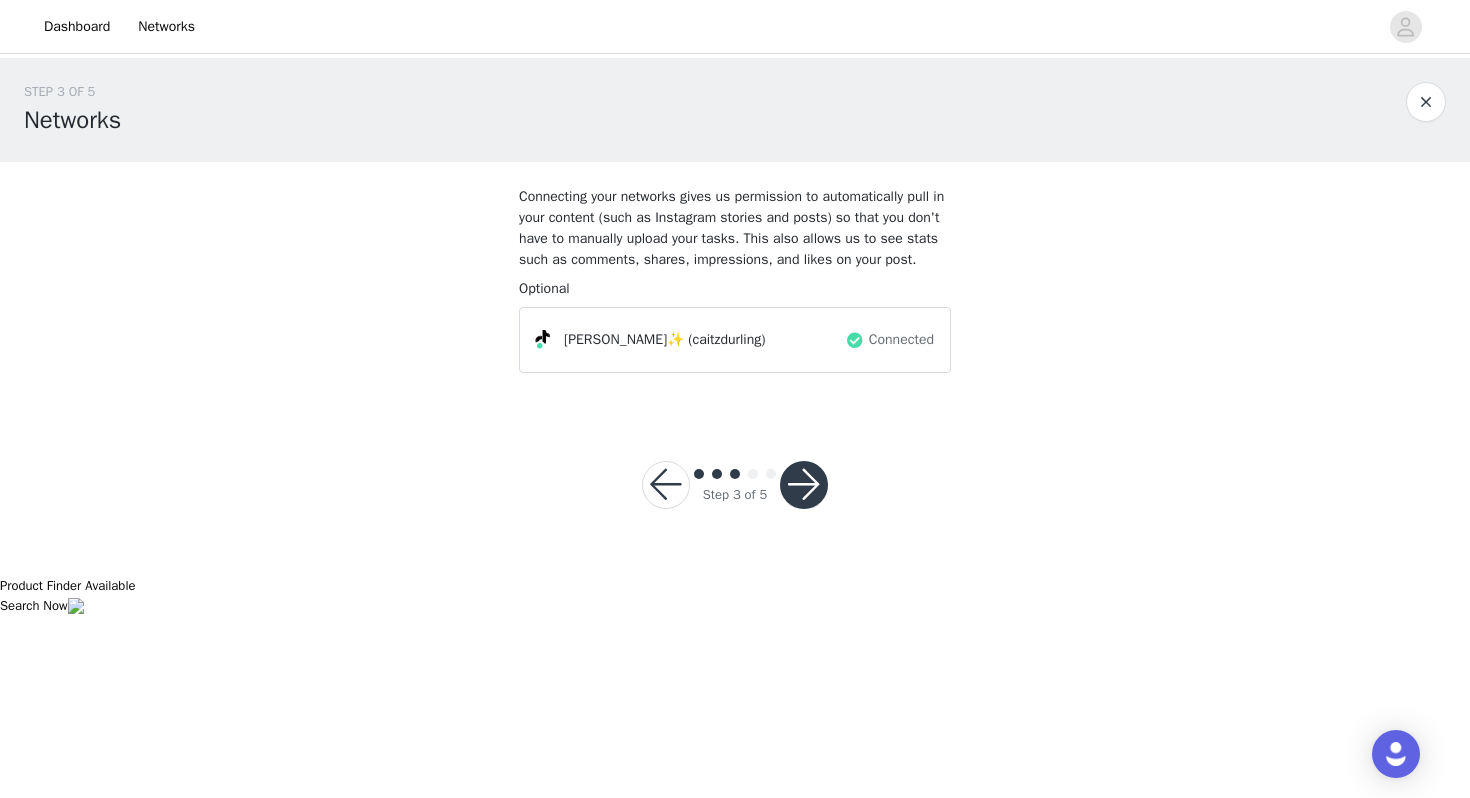 click at bounding box center [804, 485] 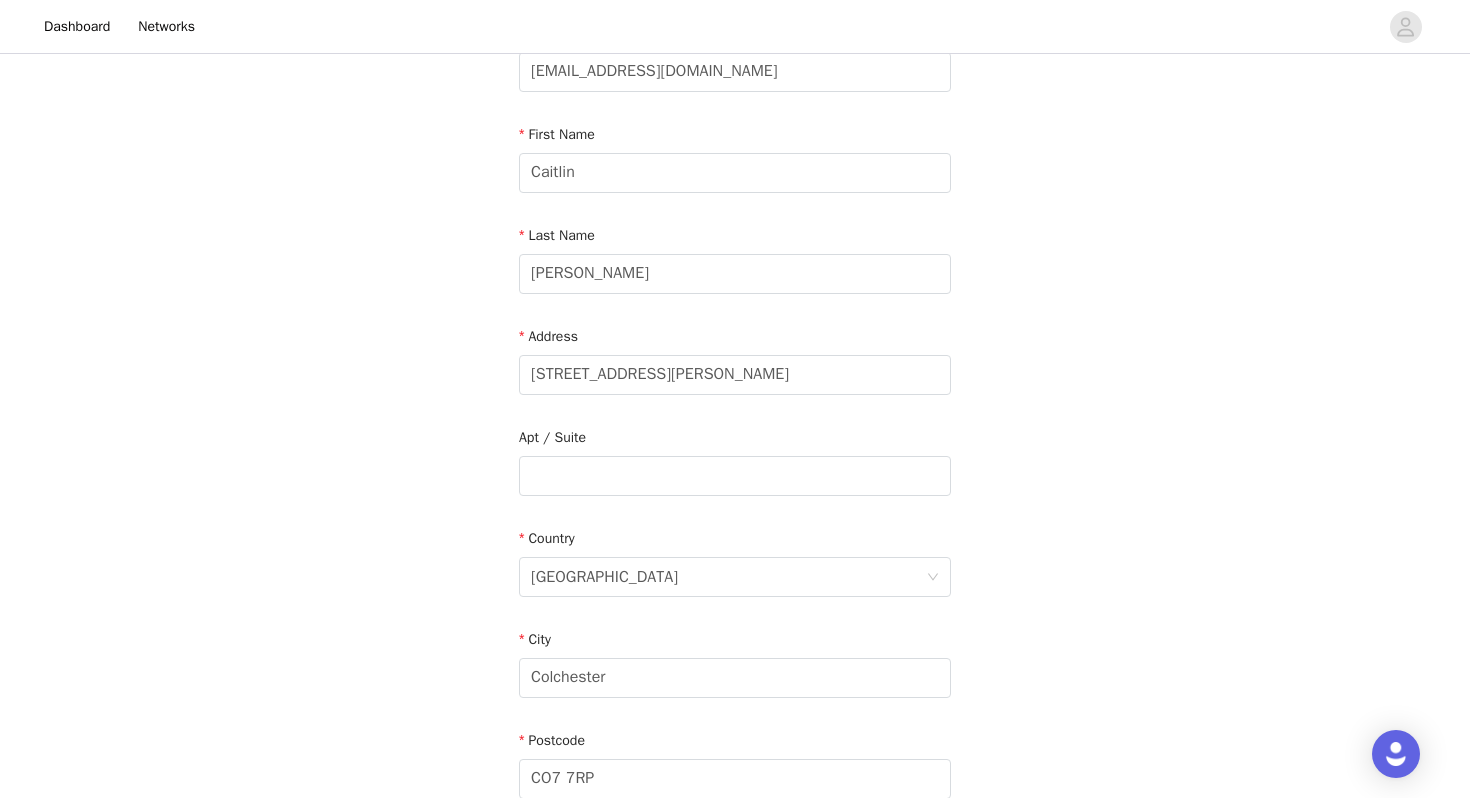 scroll, scrollTop: 464, scrollLeft: 0, axis: vertical 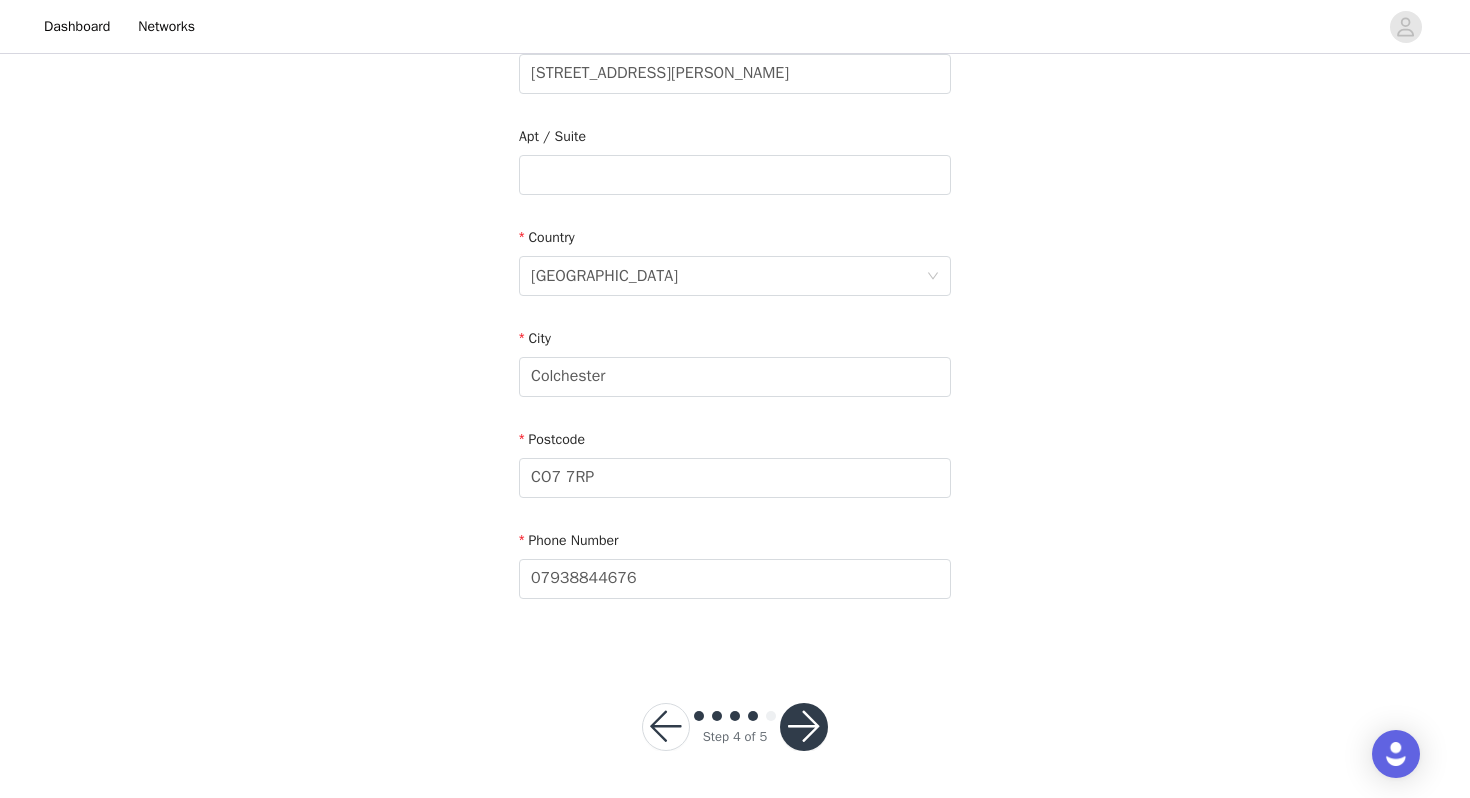 click at bounding box center (804, 727) 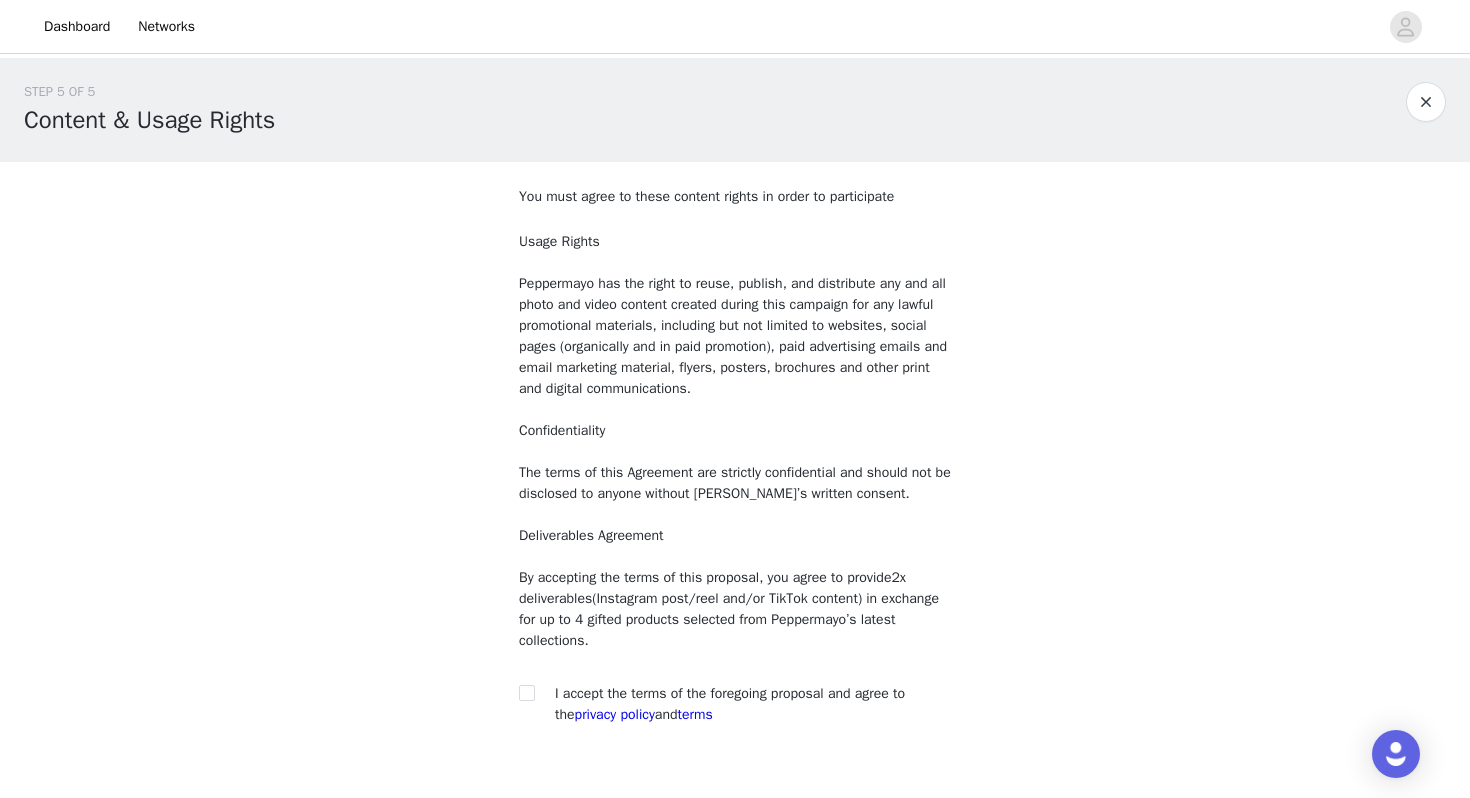click at bounding box center [533, 693] 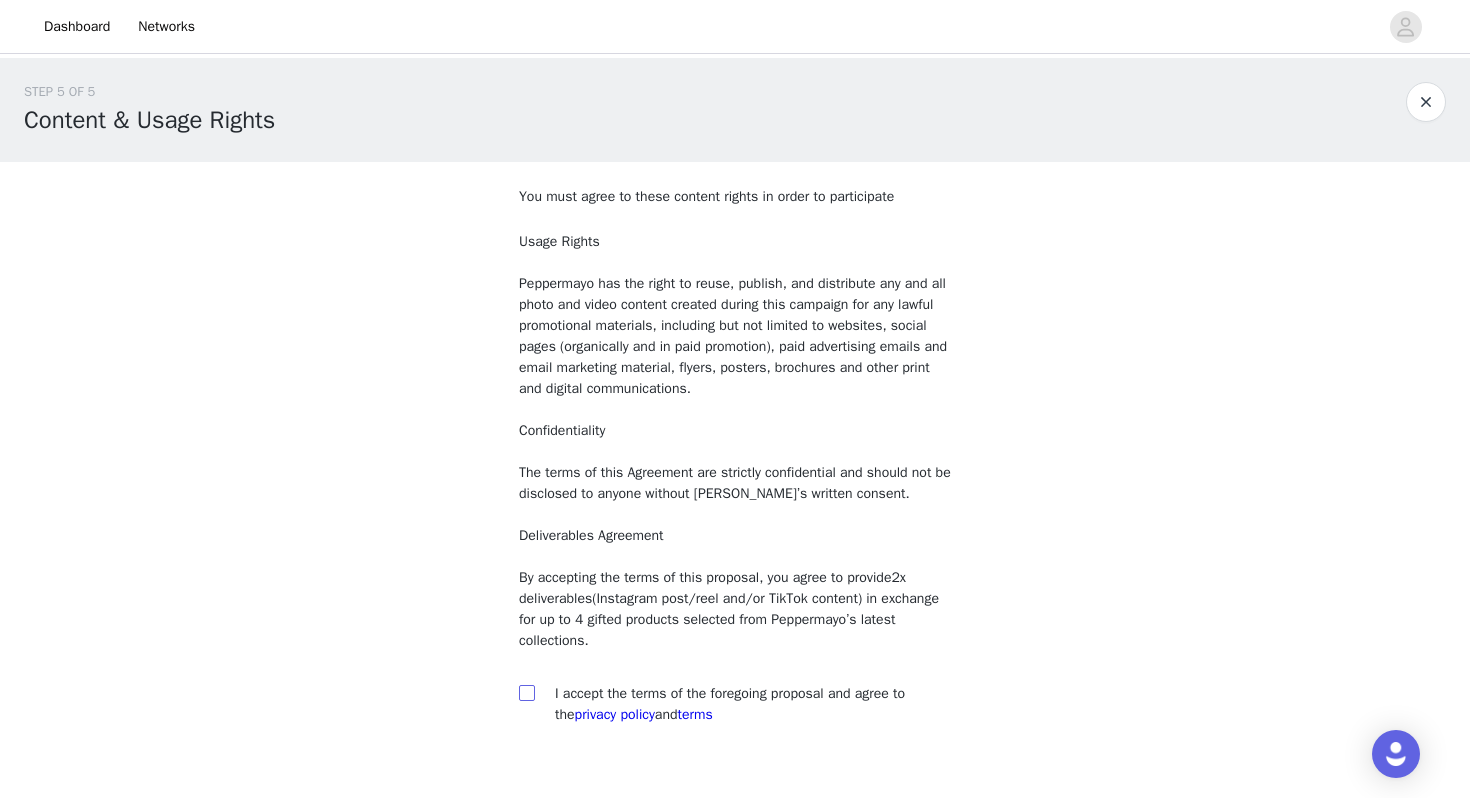 click at bounding box center (527, 693) 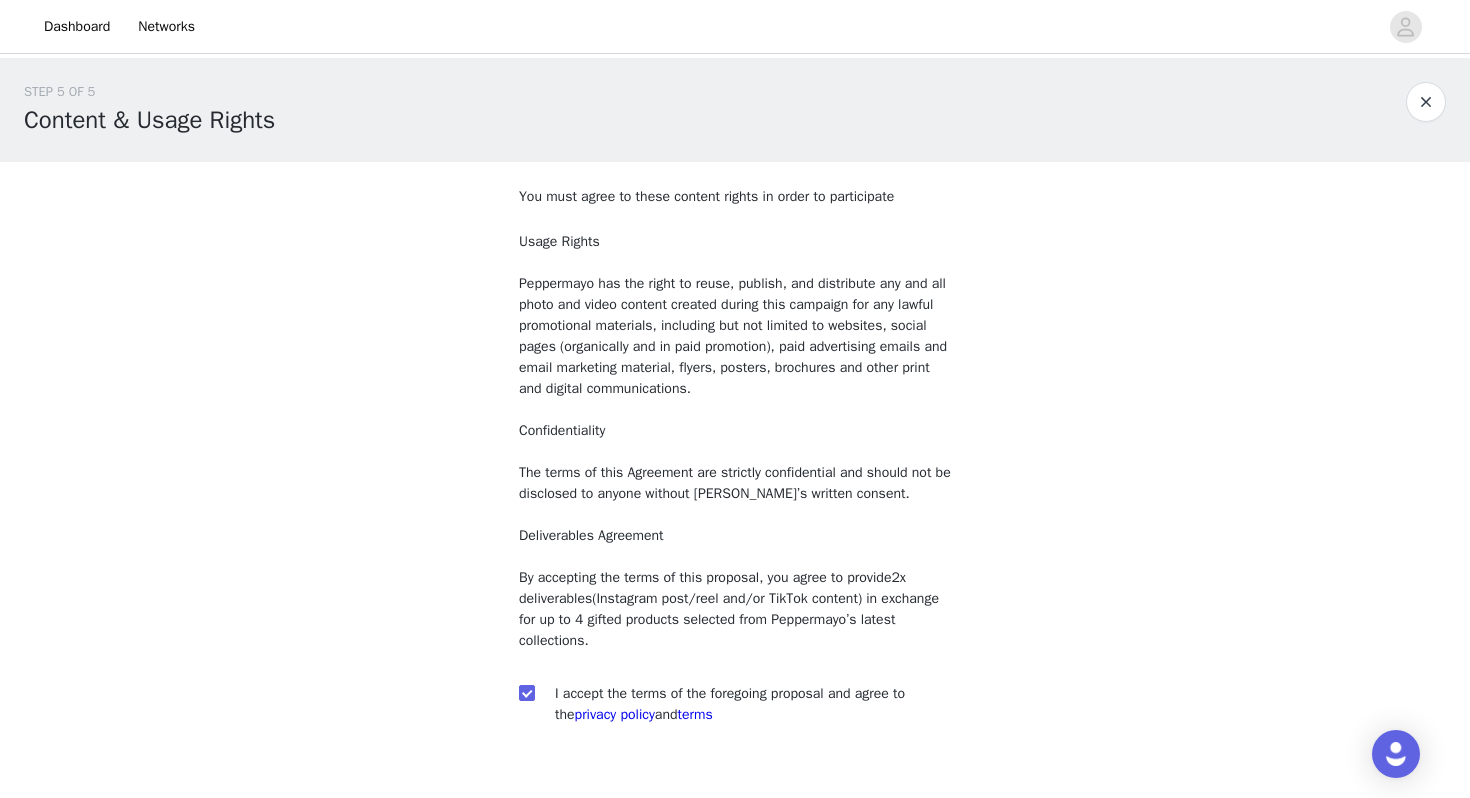 scroll, scrollTop: 126, scrollLeft: 0, axis: vertical 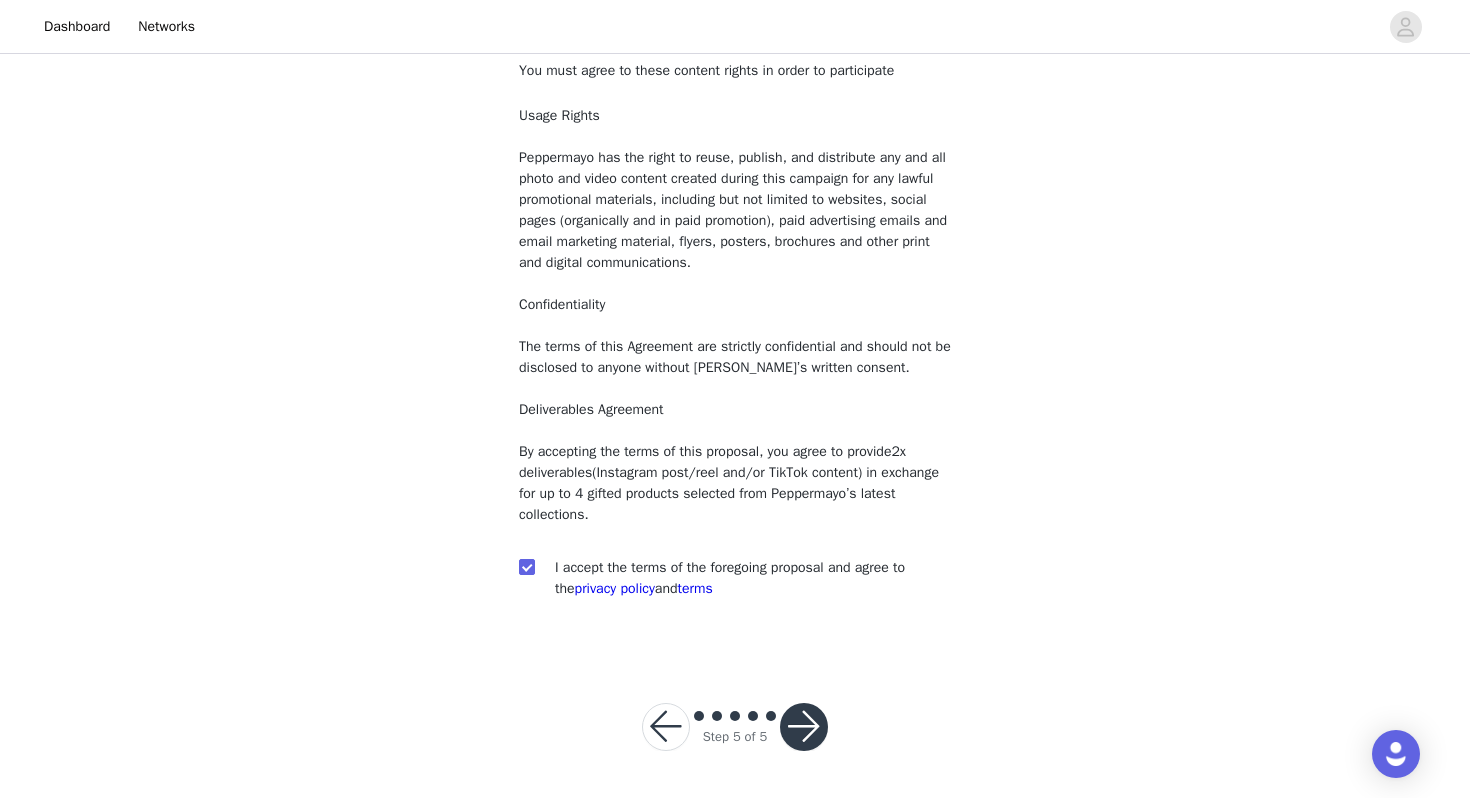click at bounding box center [804, 727] 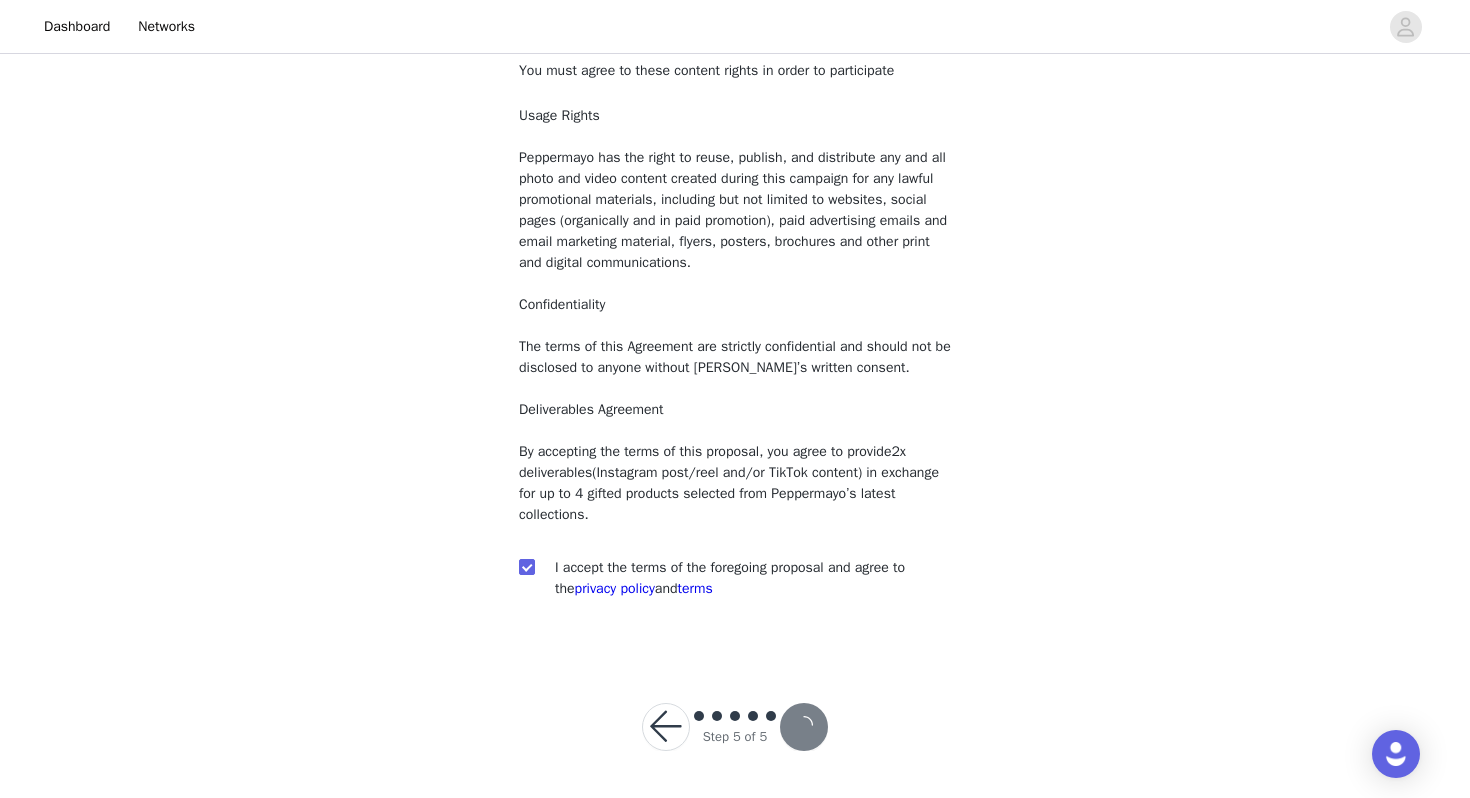 scroll, scrollTop: 0, scrollLeft: 0, axis: both 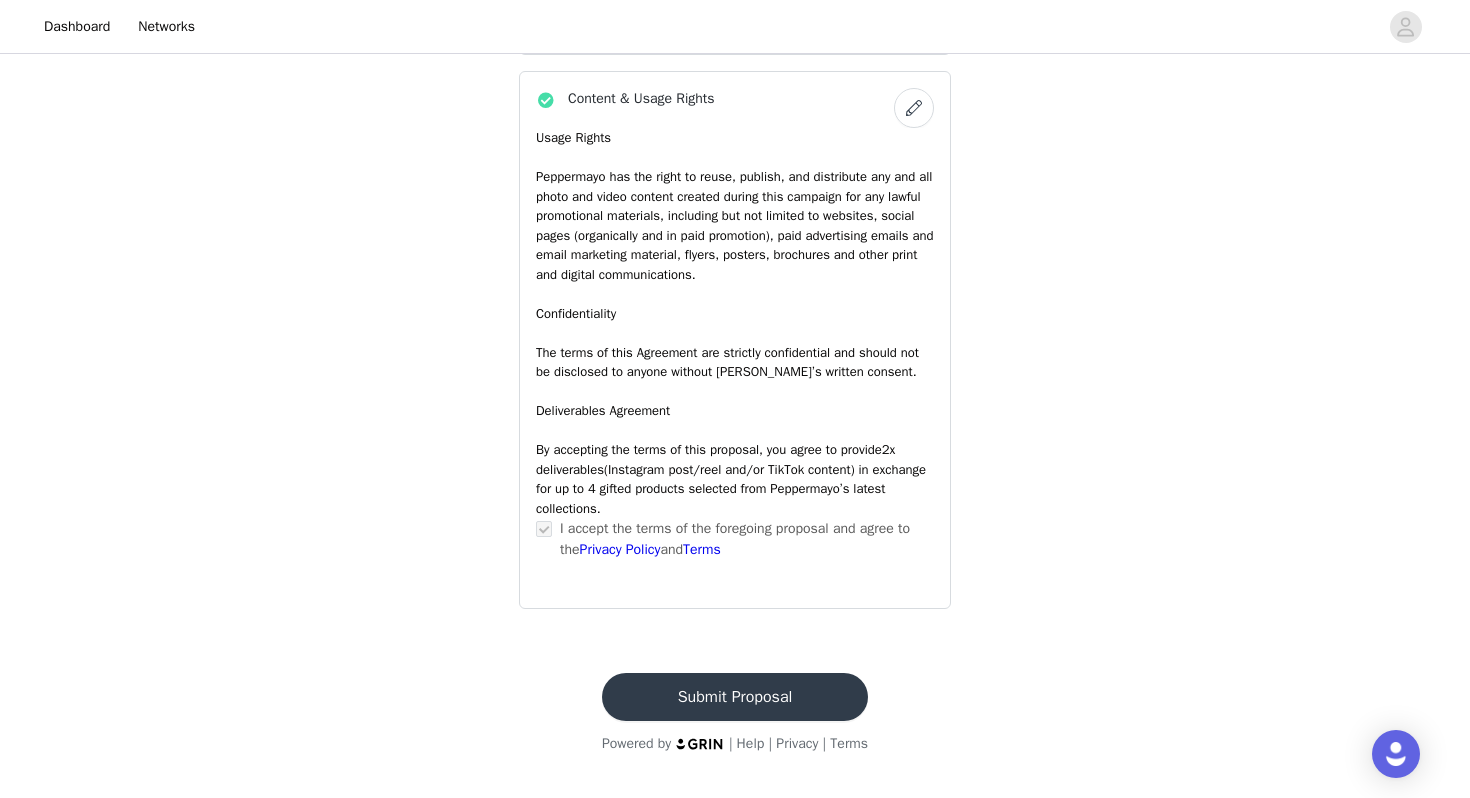 click on "Submit Proposal" at bounding box center (735, 697) 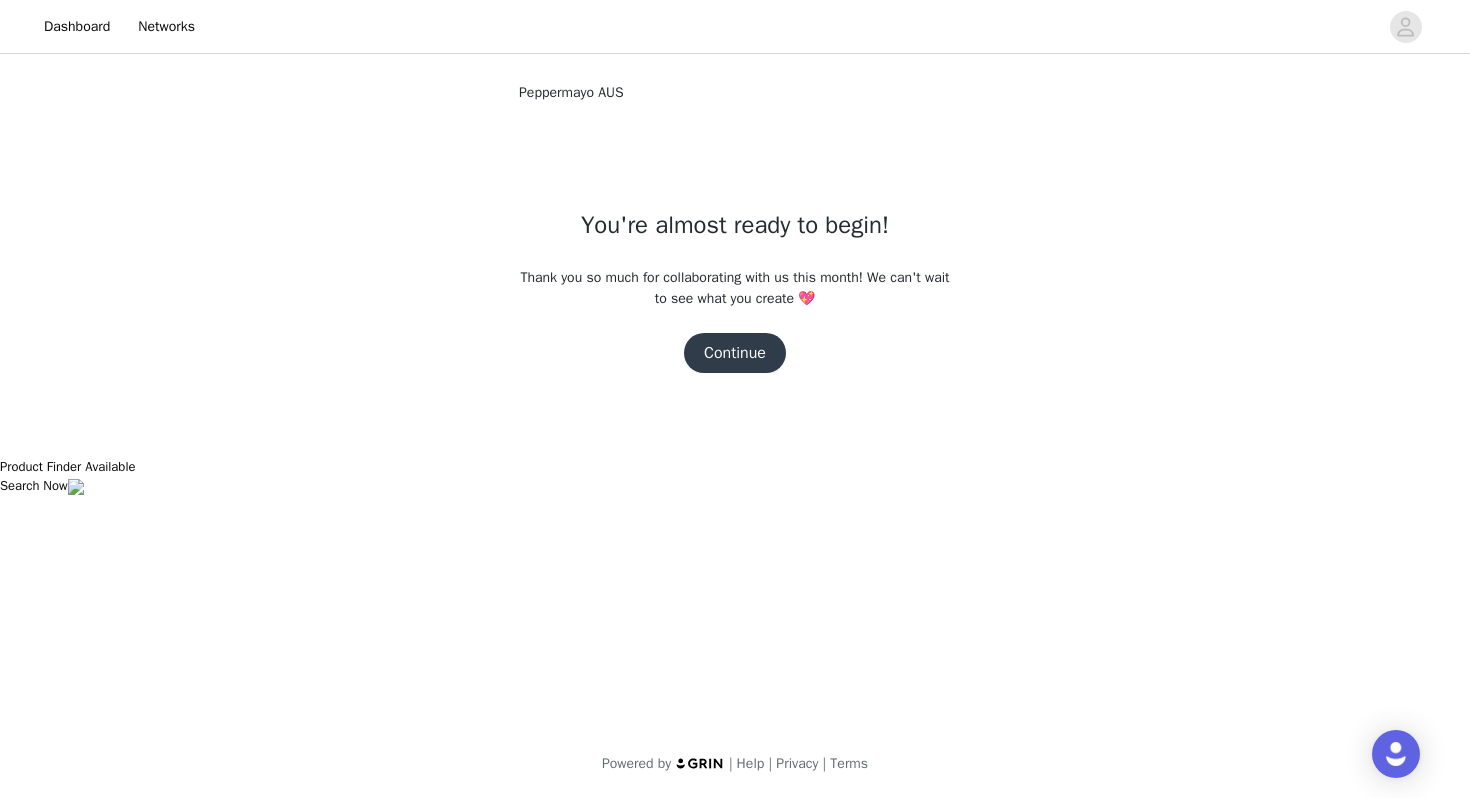 scroll, scrollTop: 0, scrollLeft: 0, axis: both 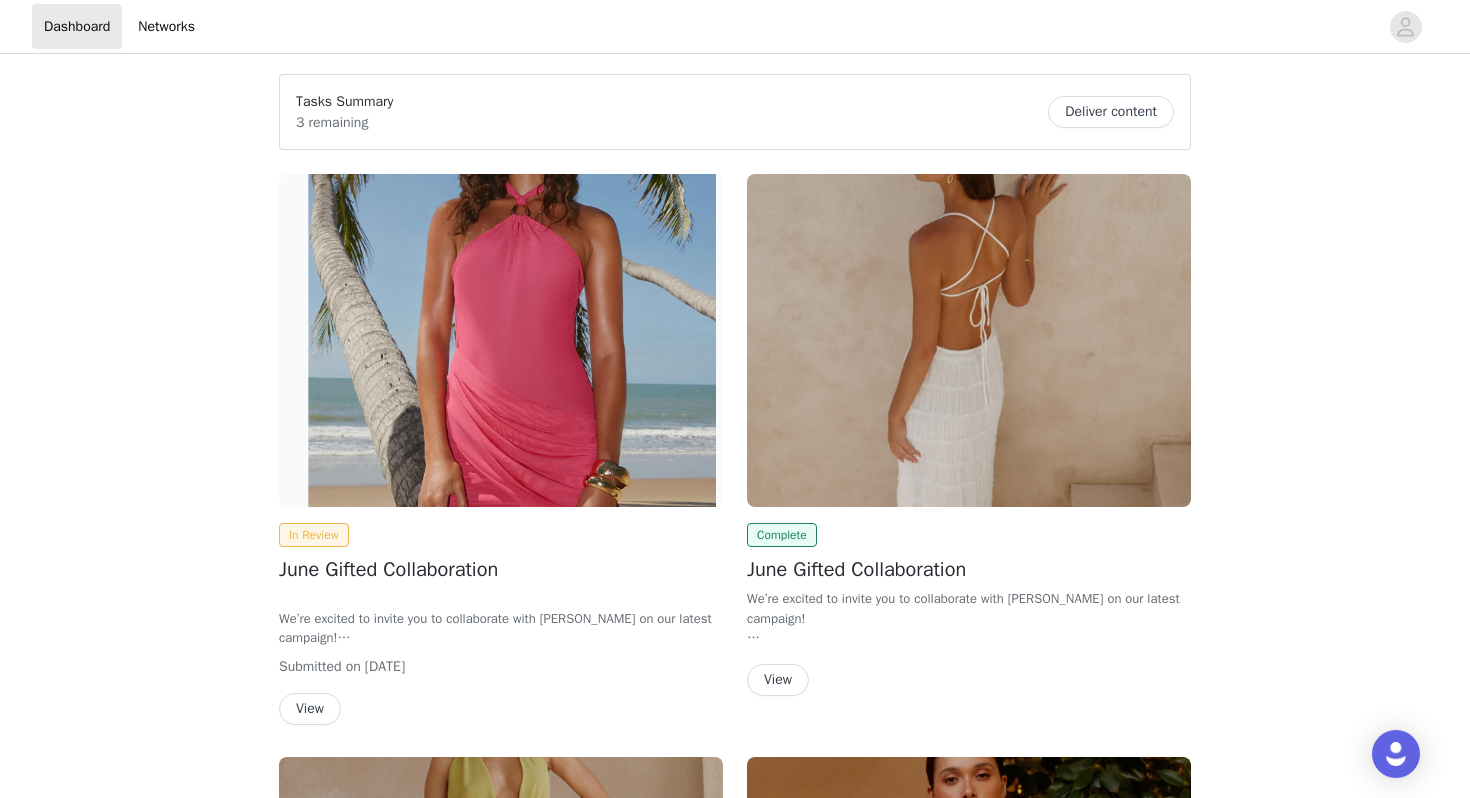 click on "Deliver content" at bounding box center [1111, 112] 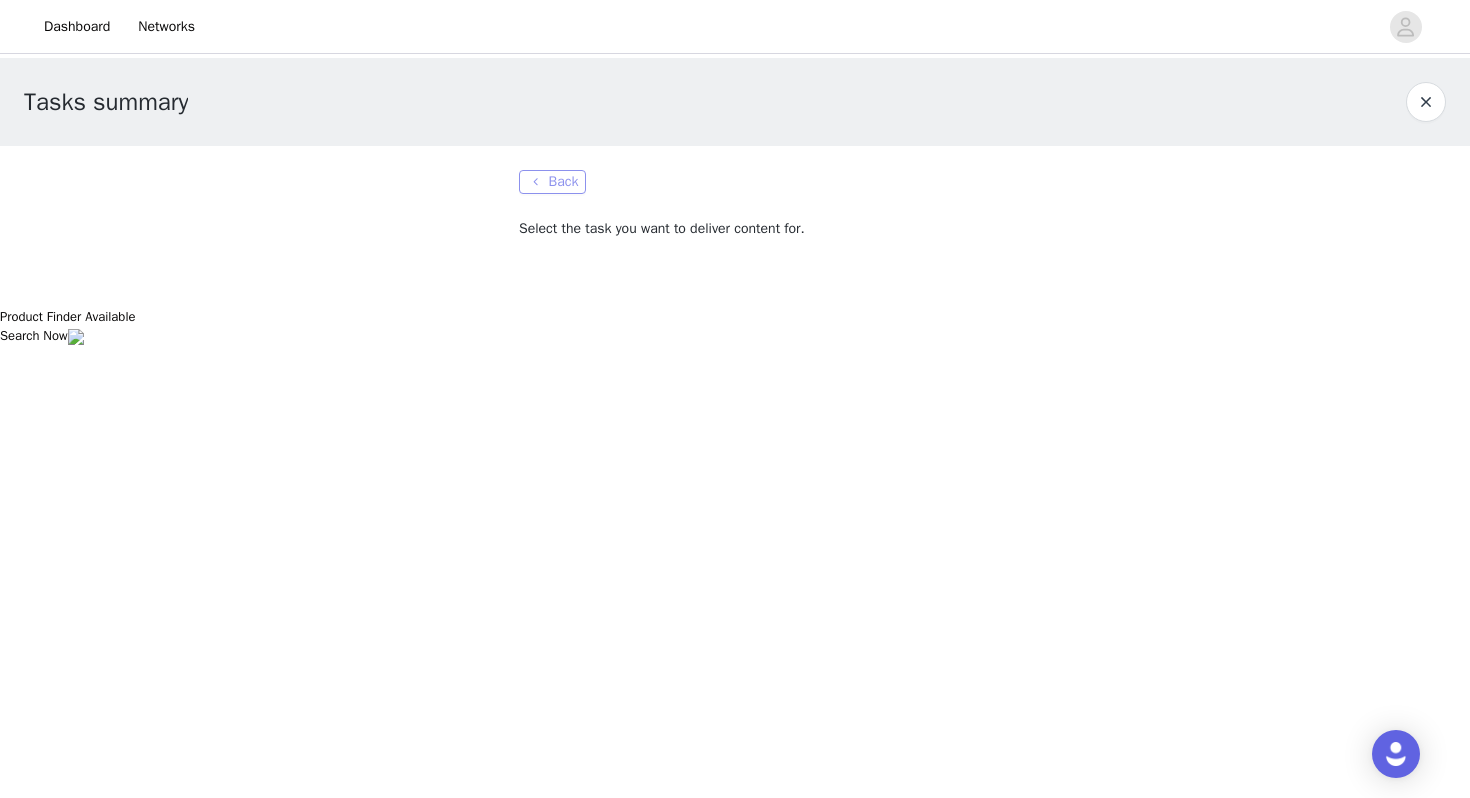 click on "Back" at bounding box center (552, 182) 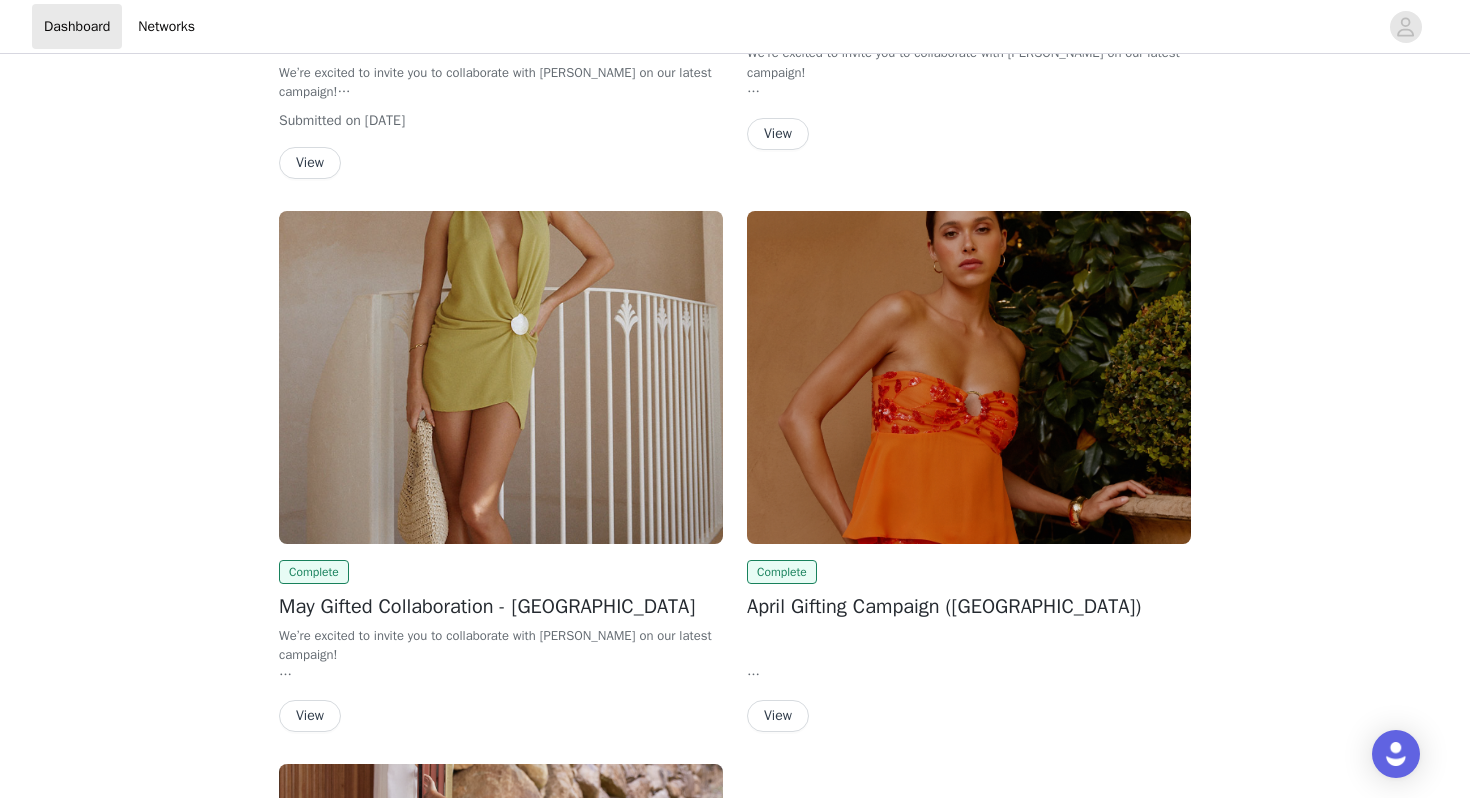 scroll, scrollTop: 0, scrollLeft: 0, axis: both 